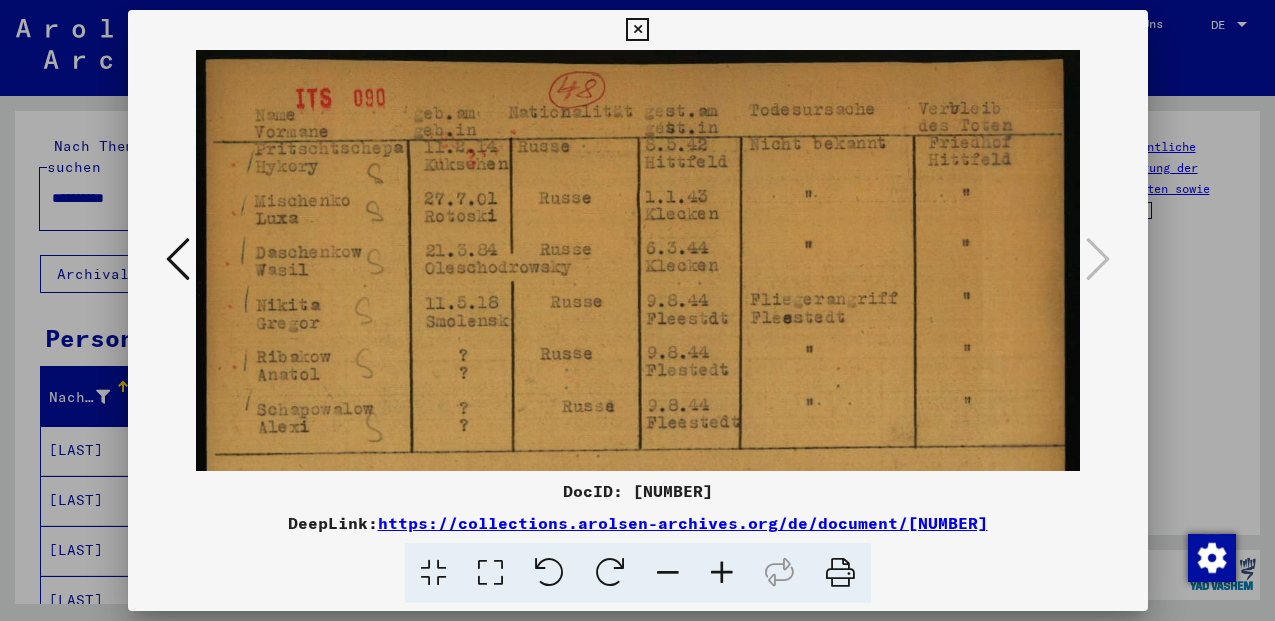 scroll, scrollTop: 0, scrollLeft: 0, axis: both 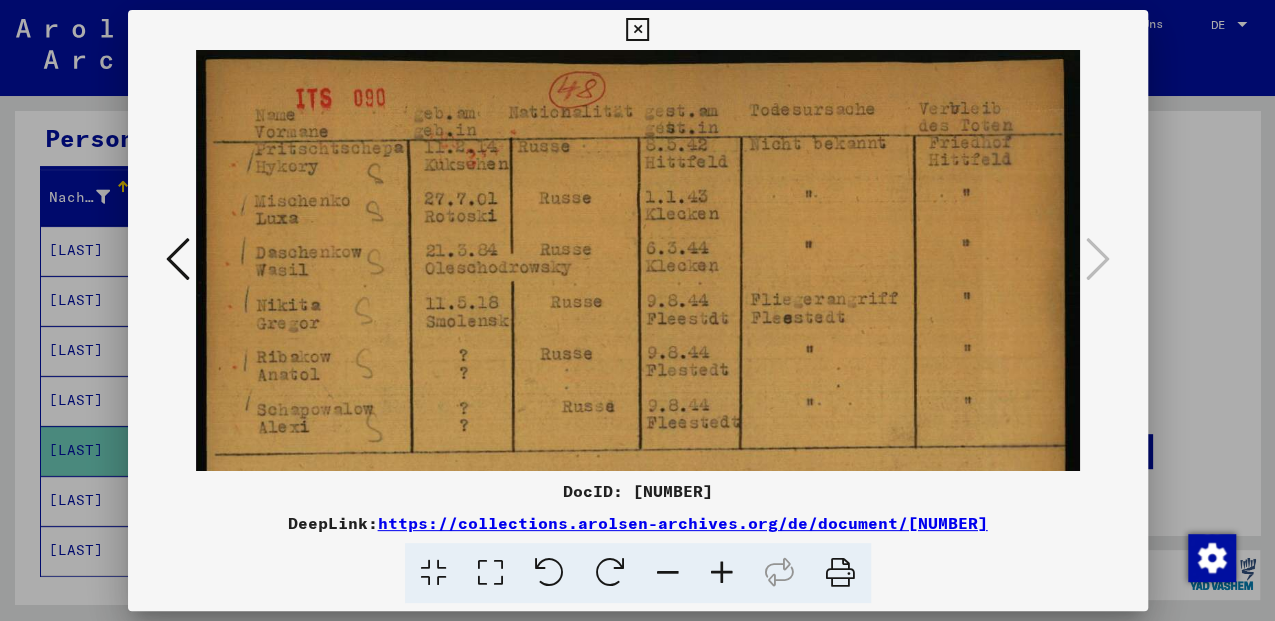 click at bounding box center (637, 30) 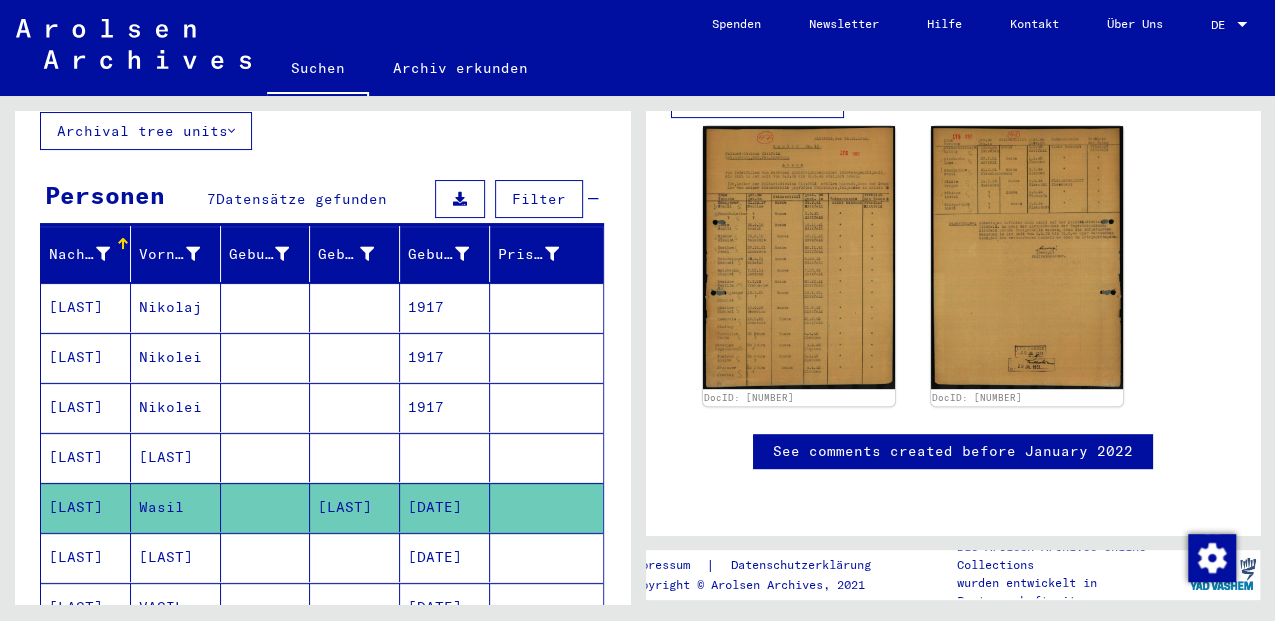 scroll, scrollTop: 0, scrollLeft: 0, axis: both 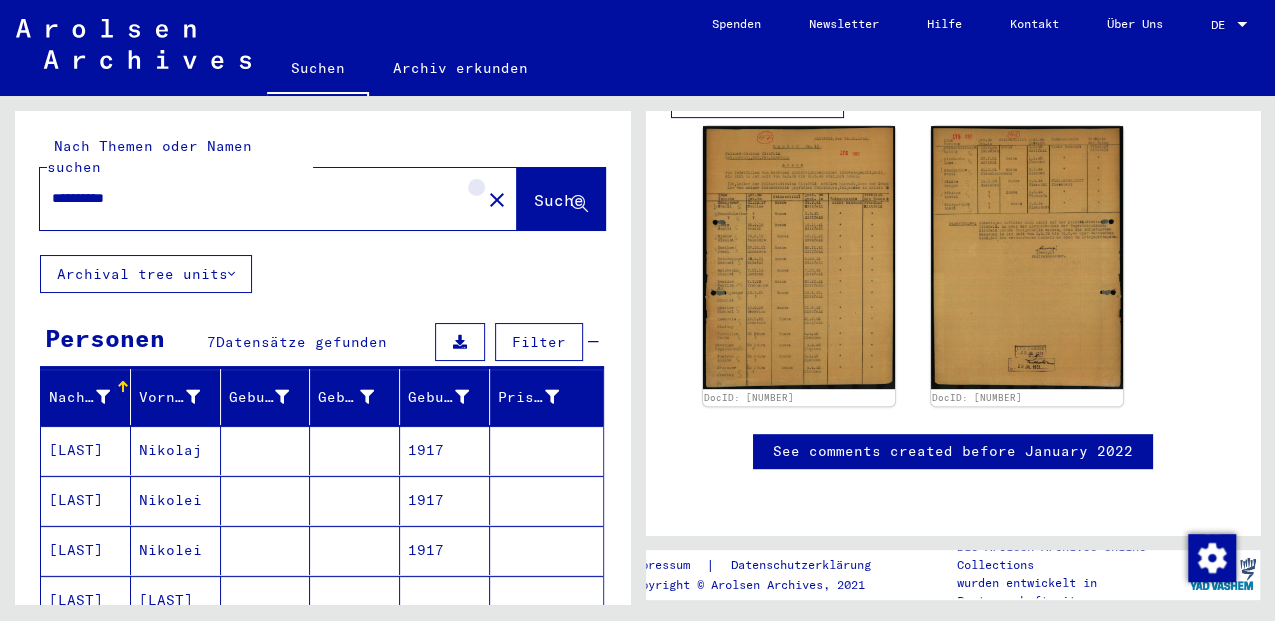 click on "close" 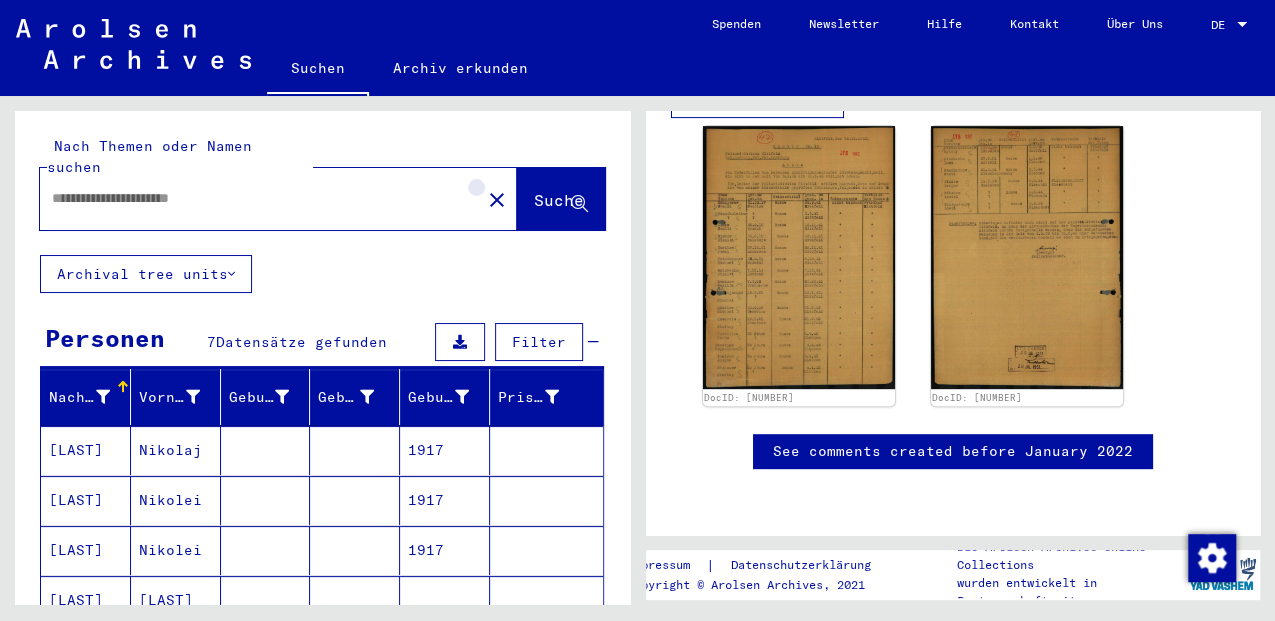 scroll, scrollTop: 0, scrollLeft: 0, axis: both 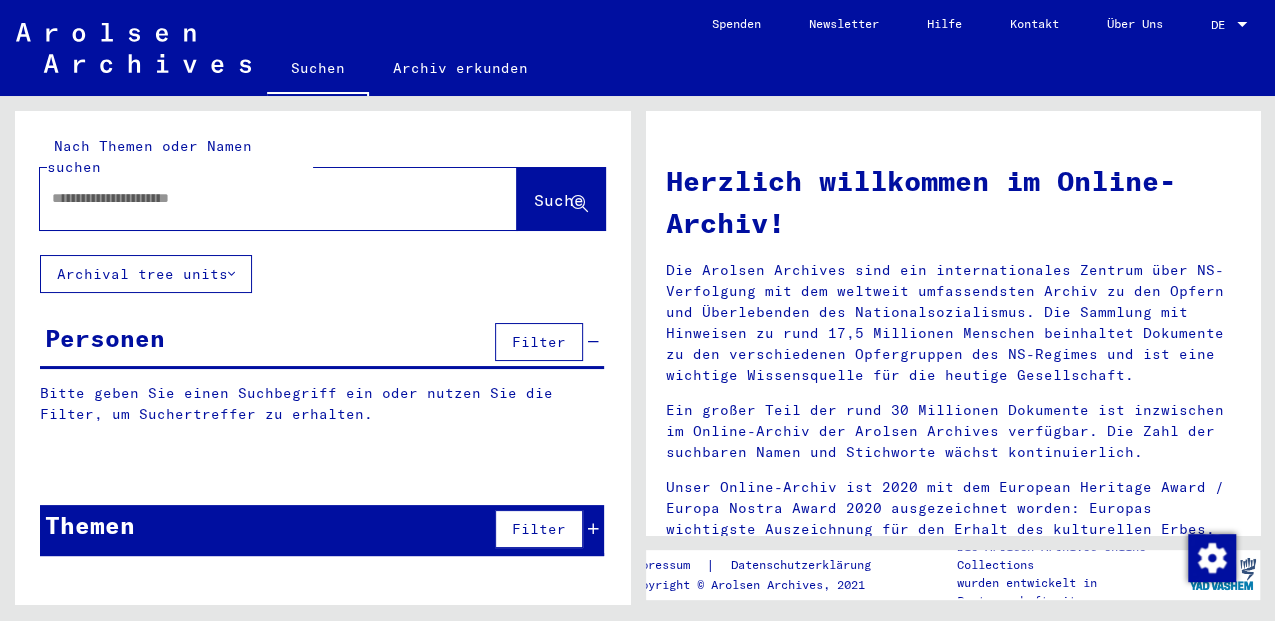 drag, startPoint x: 337, startPoint y: 170, endPoint x: 355, endPoint y: 181, distance: 21.095022 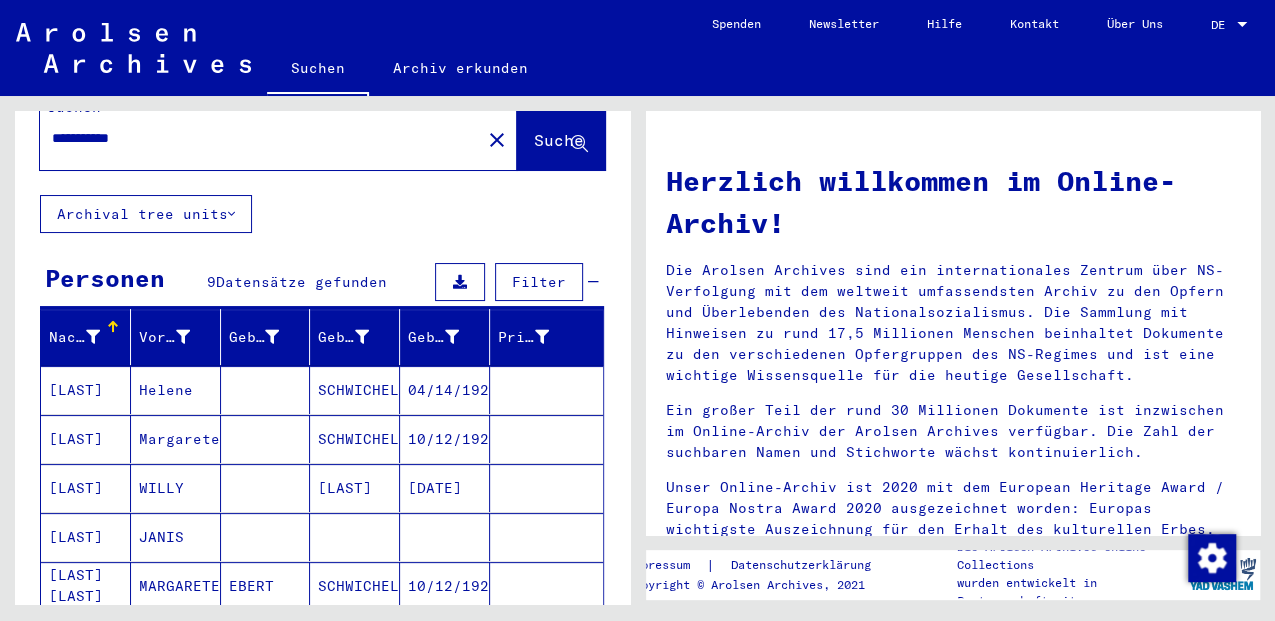 scroll, scrollTop: 133, scrollLeft: 0, axis: vertical 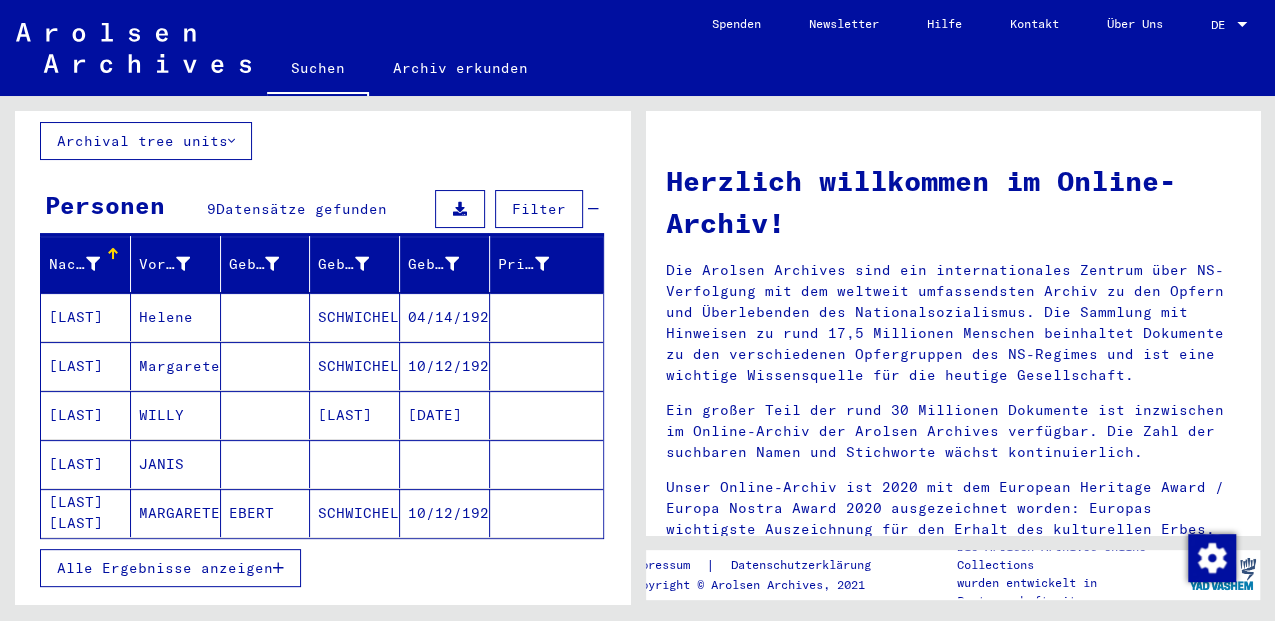 click at bounding box center [278, 568] 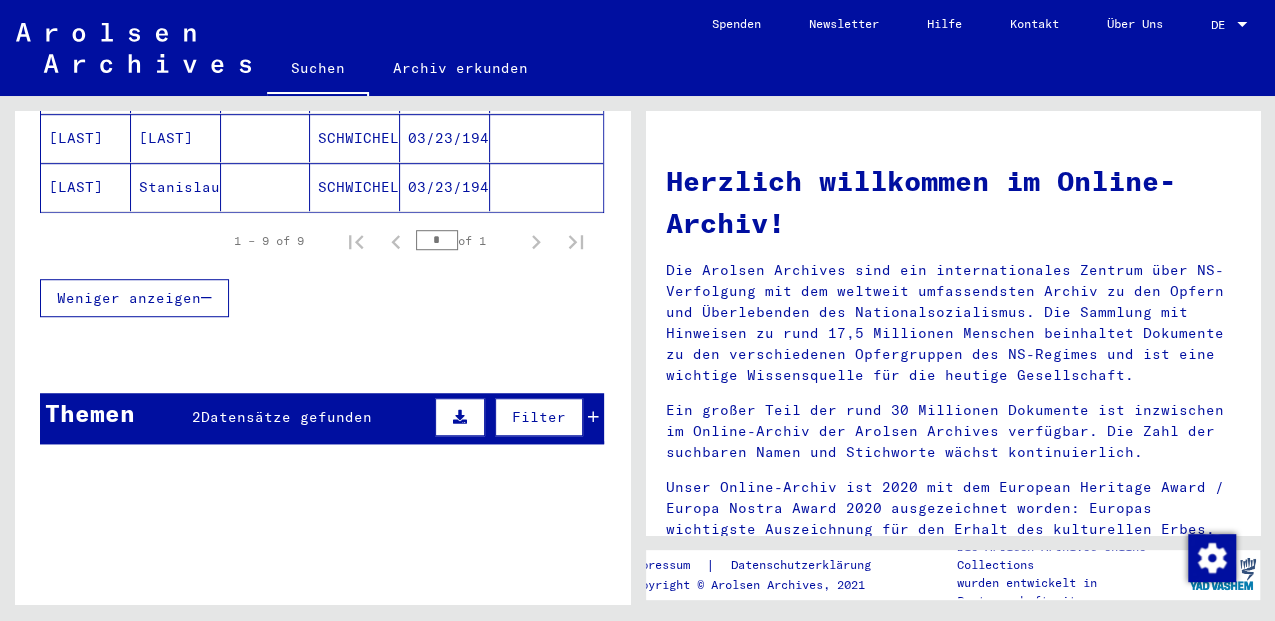 scroll, scrollTop: 667, scrollLeft: 0, axis: vertical 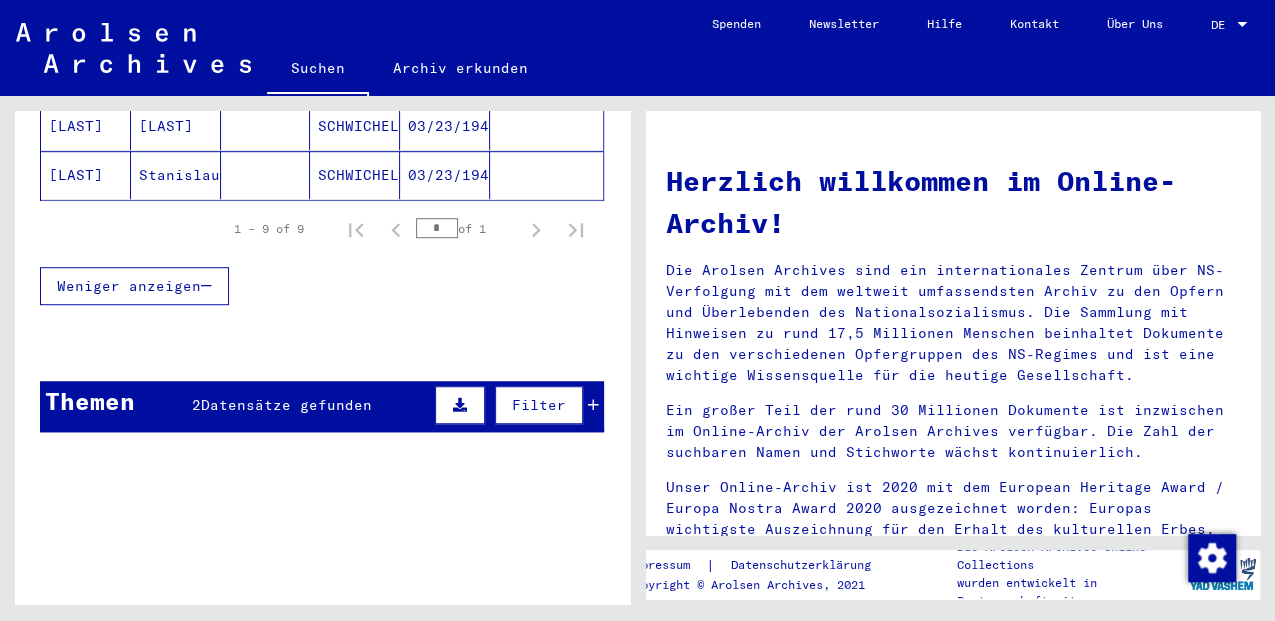 click on "Datensätze gefunden" at bounding box center (286, 405) 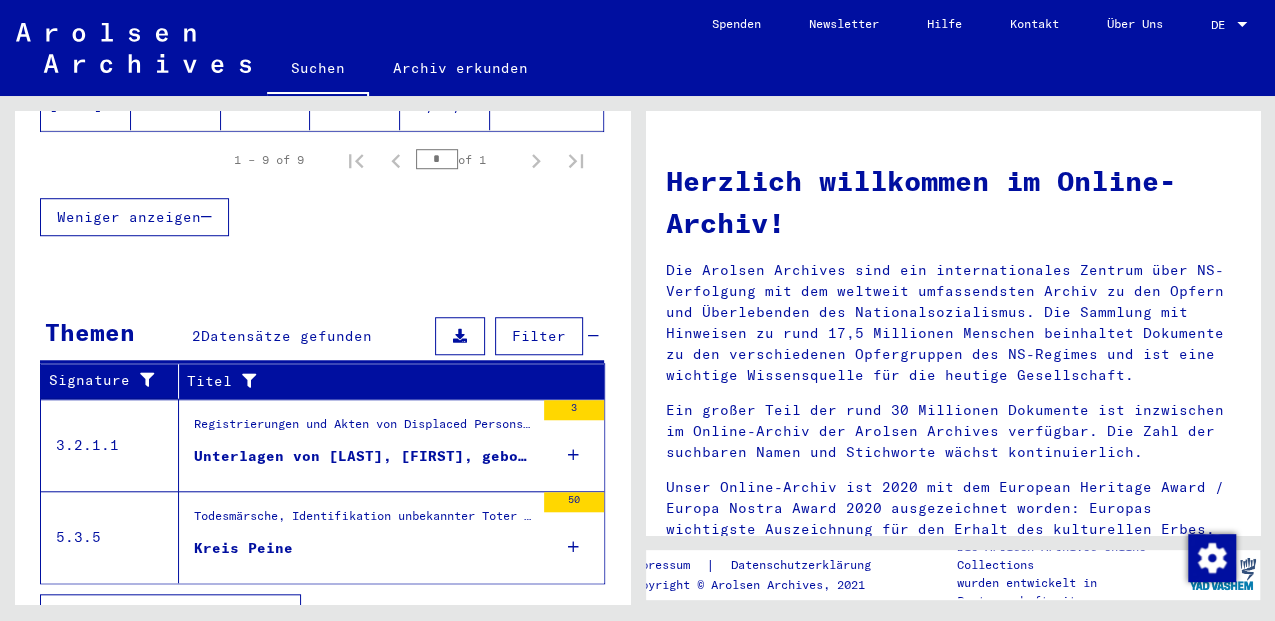 scroll, scrollTop: 744, scrollLeft: 0, axis: vertical 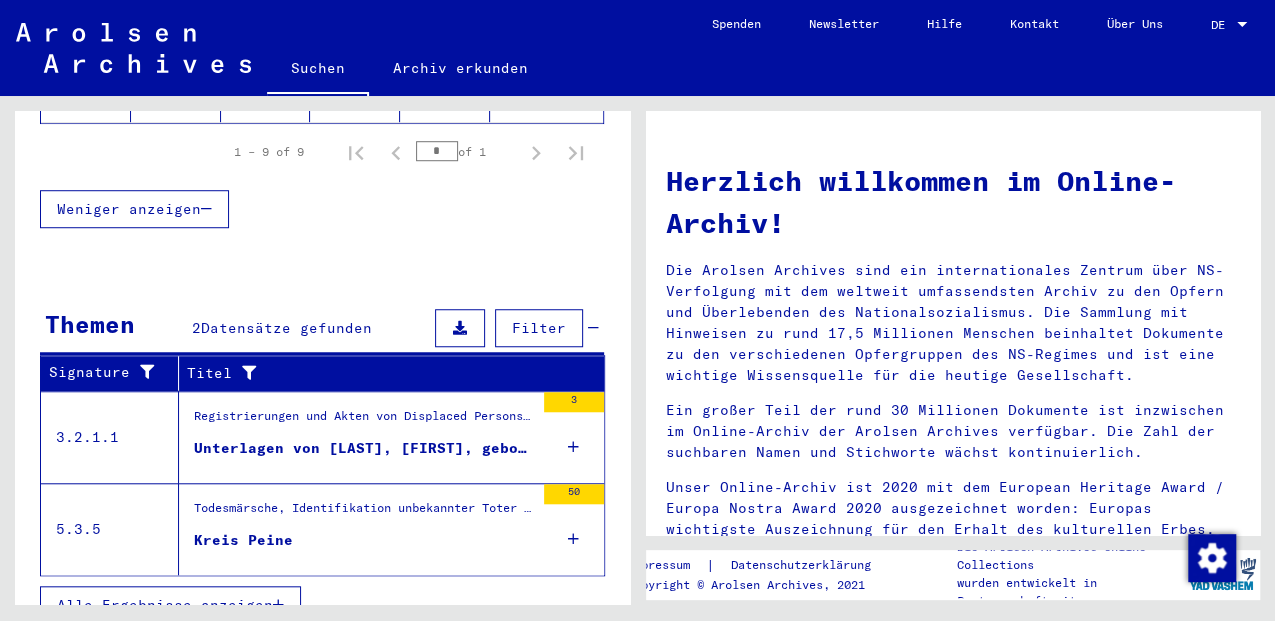 click on "Todesmärsche, Identifikation unbekannter Toter und NS-Prozesse > Todesmärsche / Identification of unknown dead (u.a. Alliierte Erhebungen, Routen, Identifikation unbekannter Toter) > Grabermittlung / Friedhofspläne > Niedersachsen" at bounding box center [364, 514] 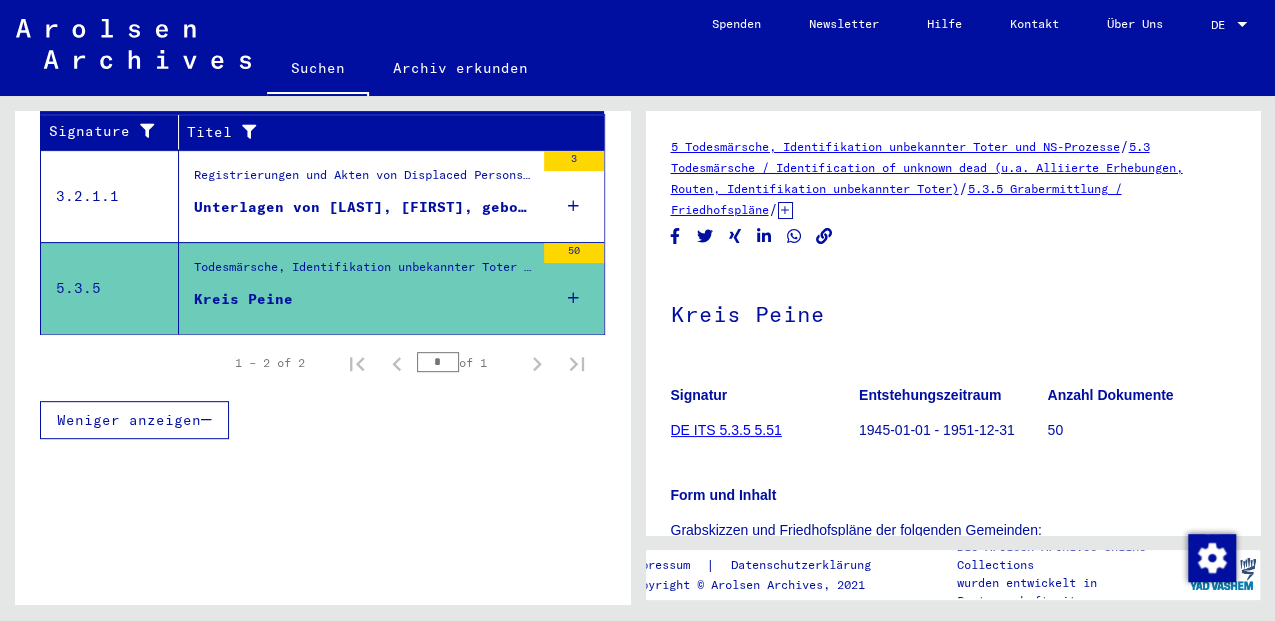 scroll, scrollTop: 340, scrollLeft: 0, axis: vertical 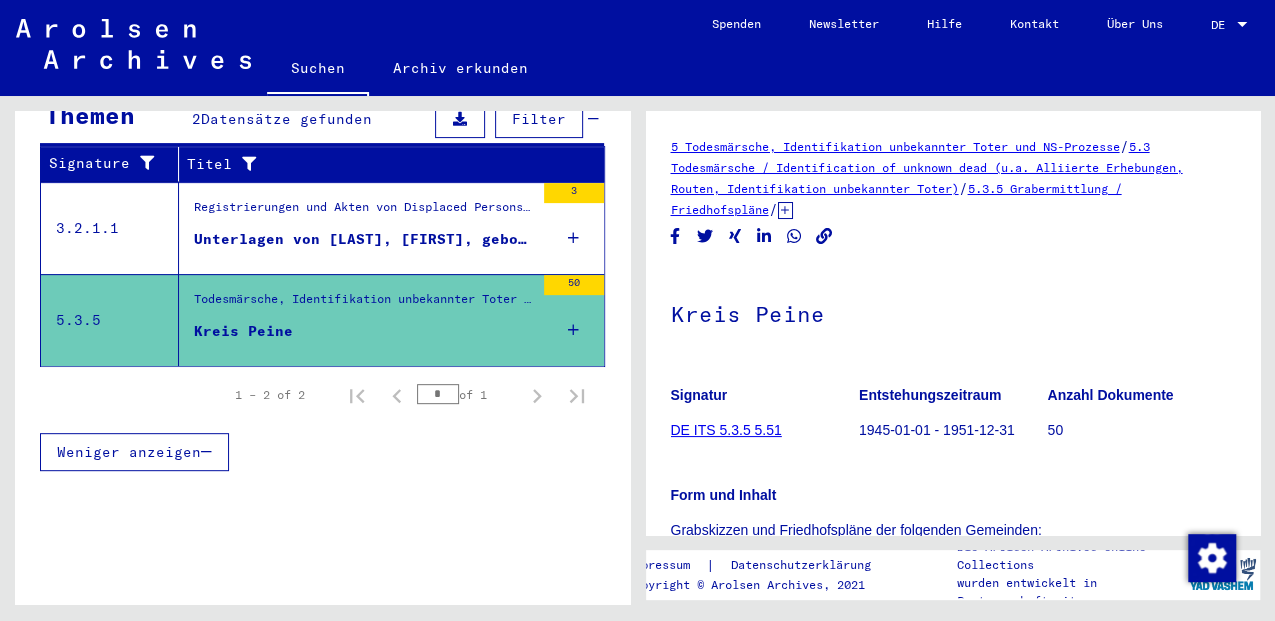 click at bounding box center (546, 360) 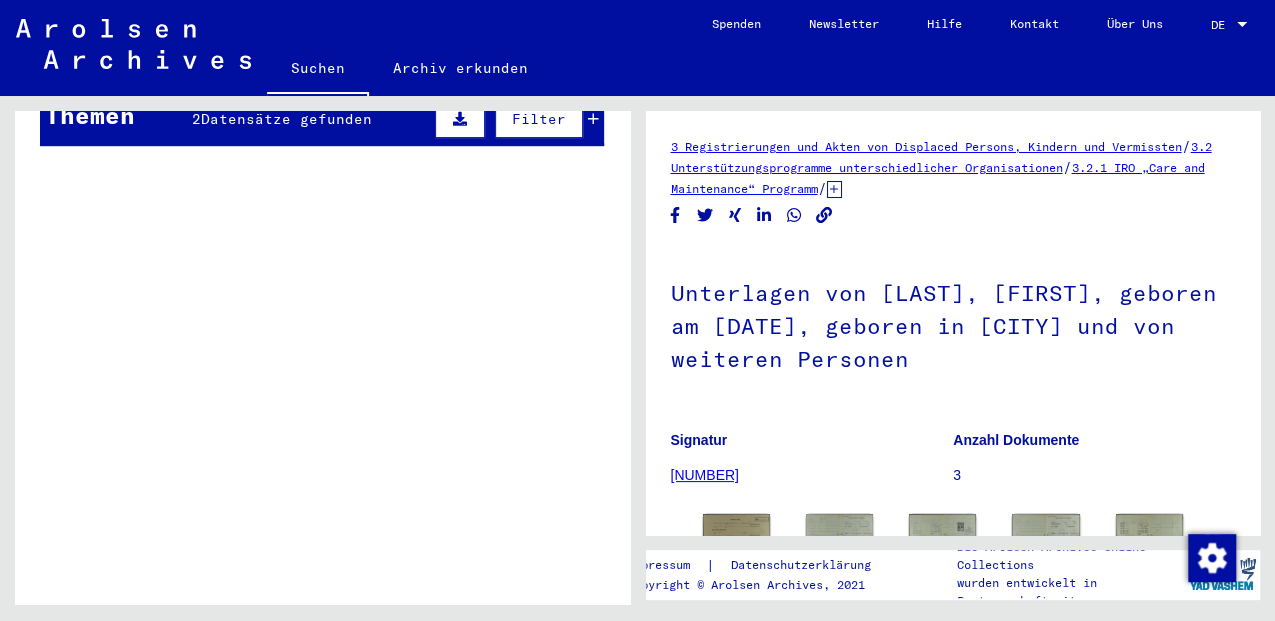 scroll, scrollTop: 0, scrollLeft: 0, axis: both 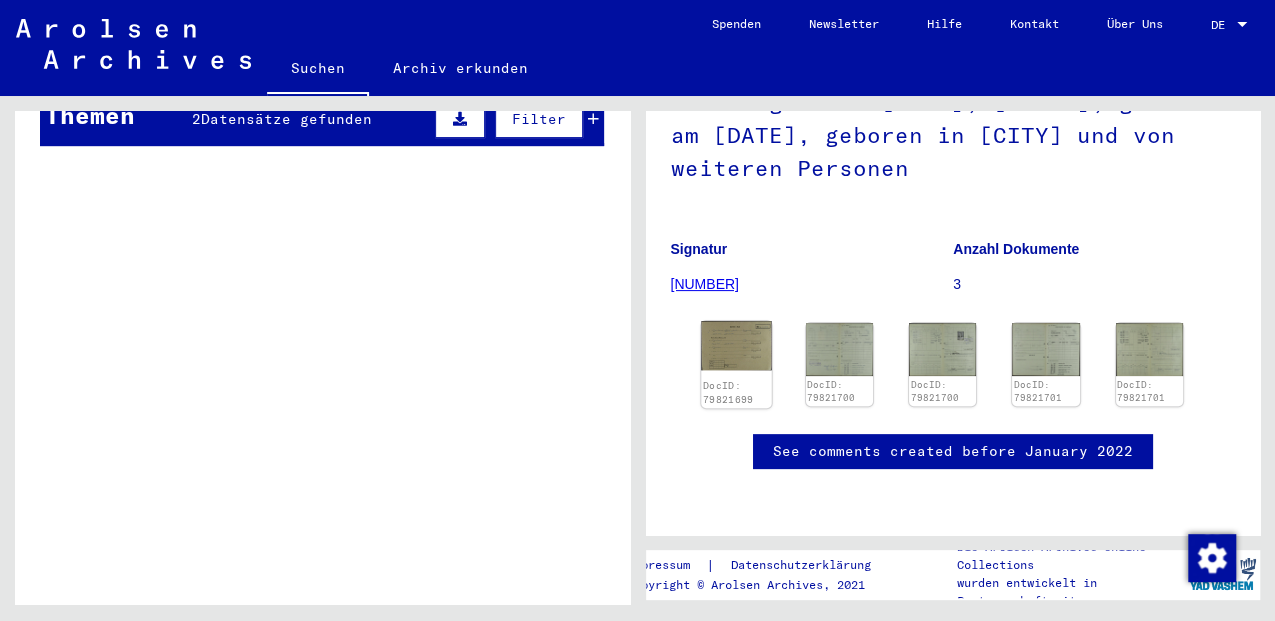 click 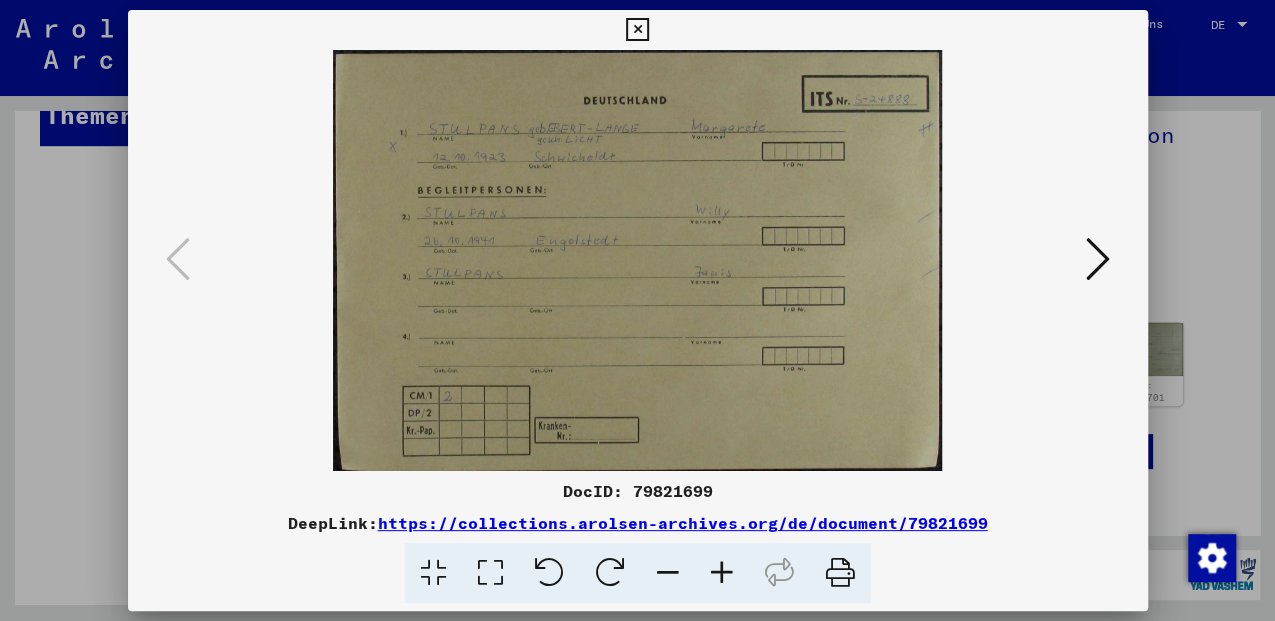 click at bounding box center [638, 260] 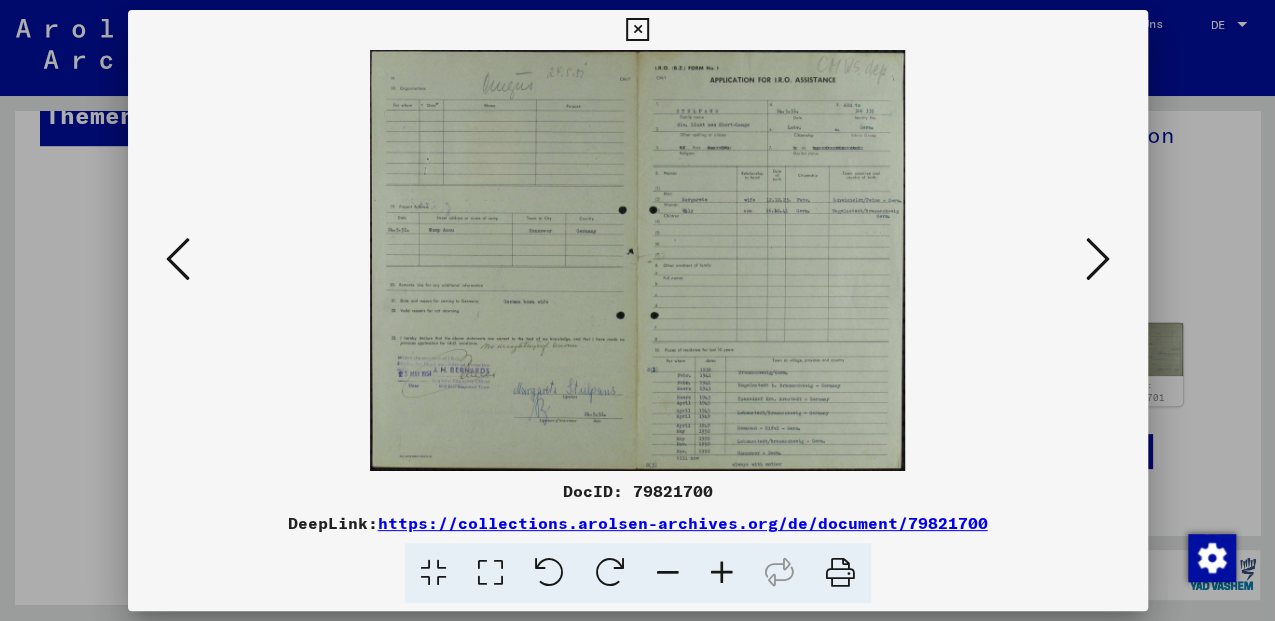 click at bounding box center (1098, 259) 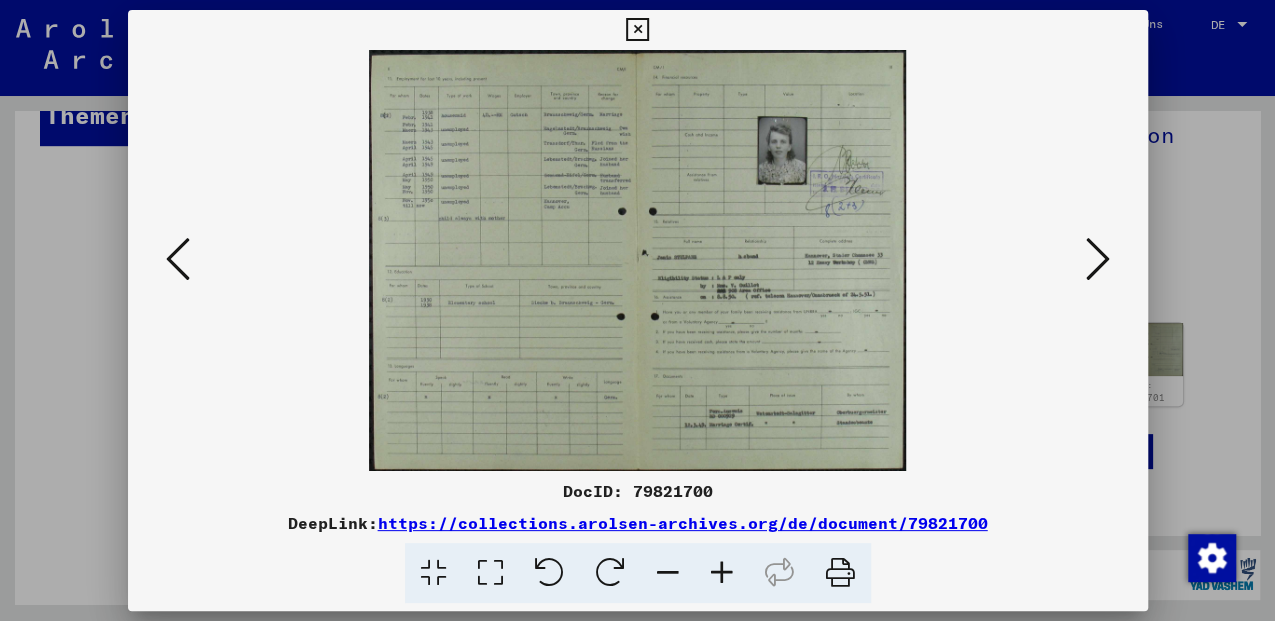 click at bounding box center [1098, 259] 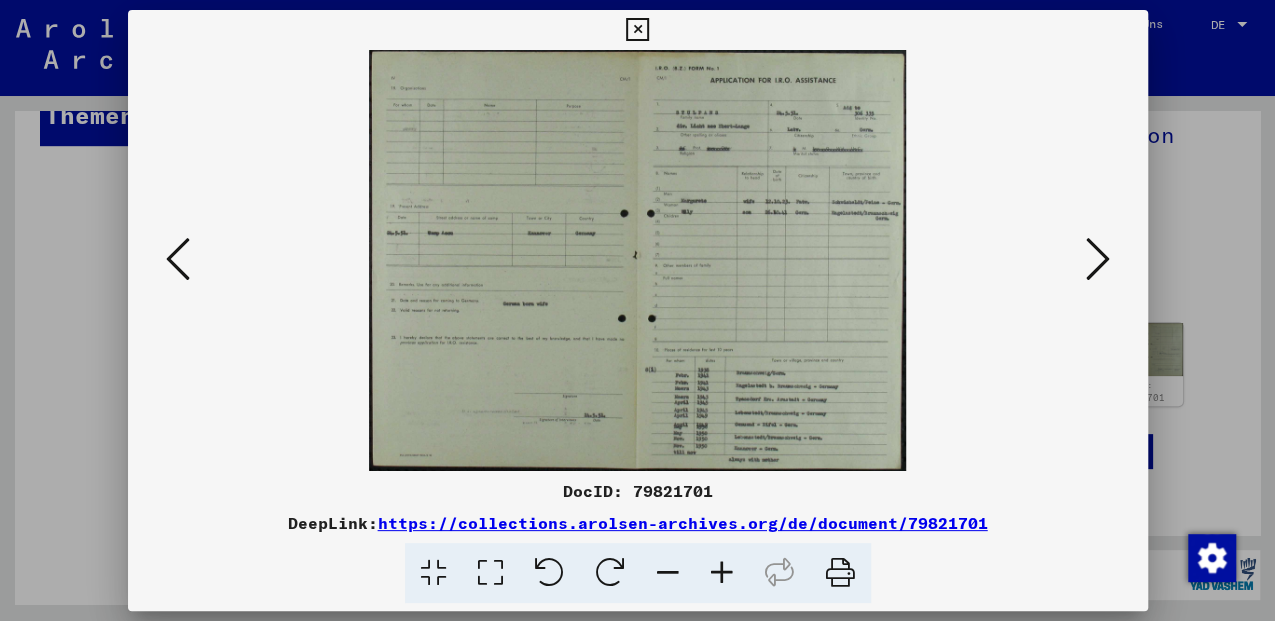 click at bounding box center [1098, 259] 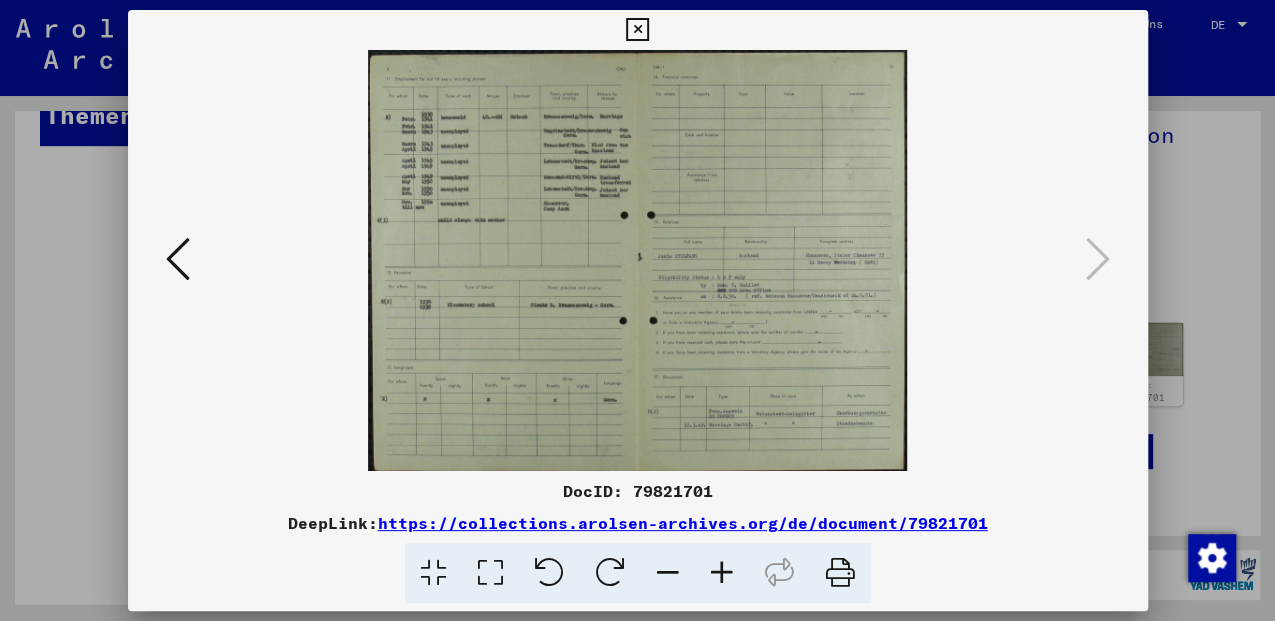 drag, startPoint x: 636, startPoint y: 19, endPoint x: 661, endPoint y: 82, distance: 67.77905 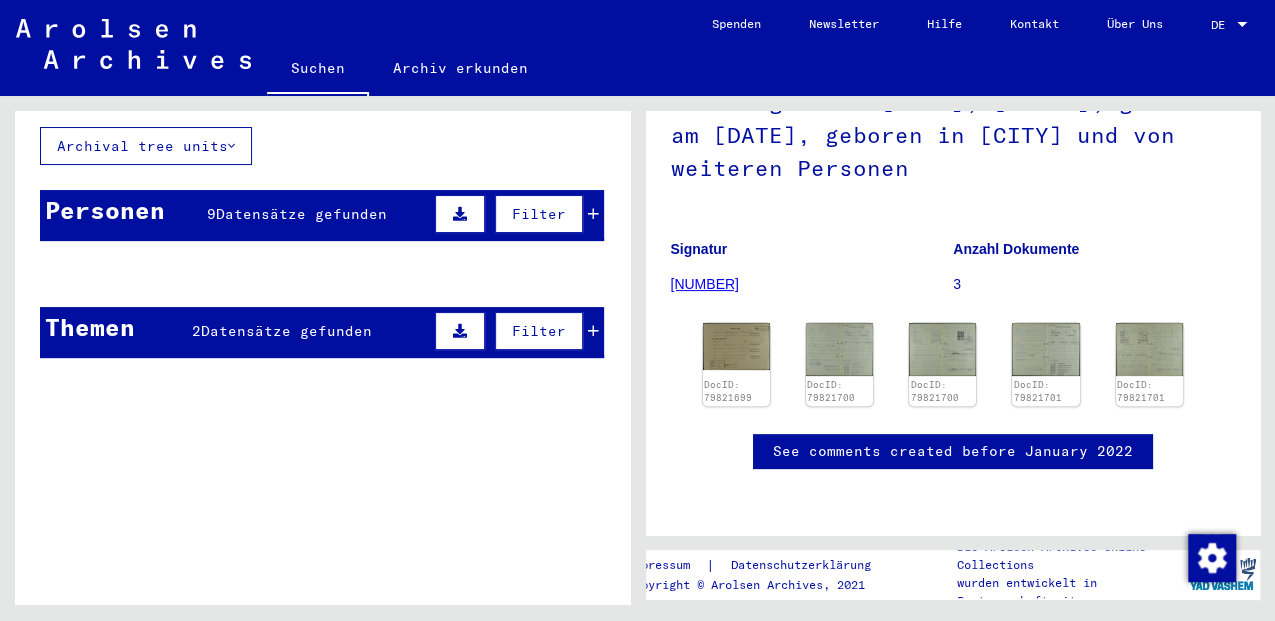 scroll, scrollTop: 0, scrollLeft: 0, axis: both 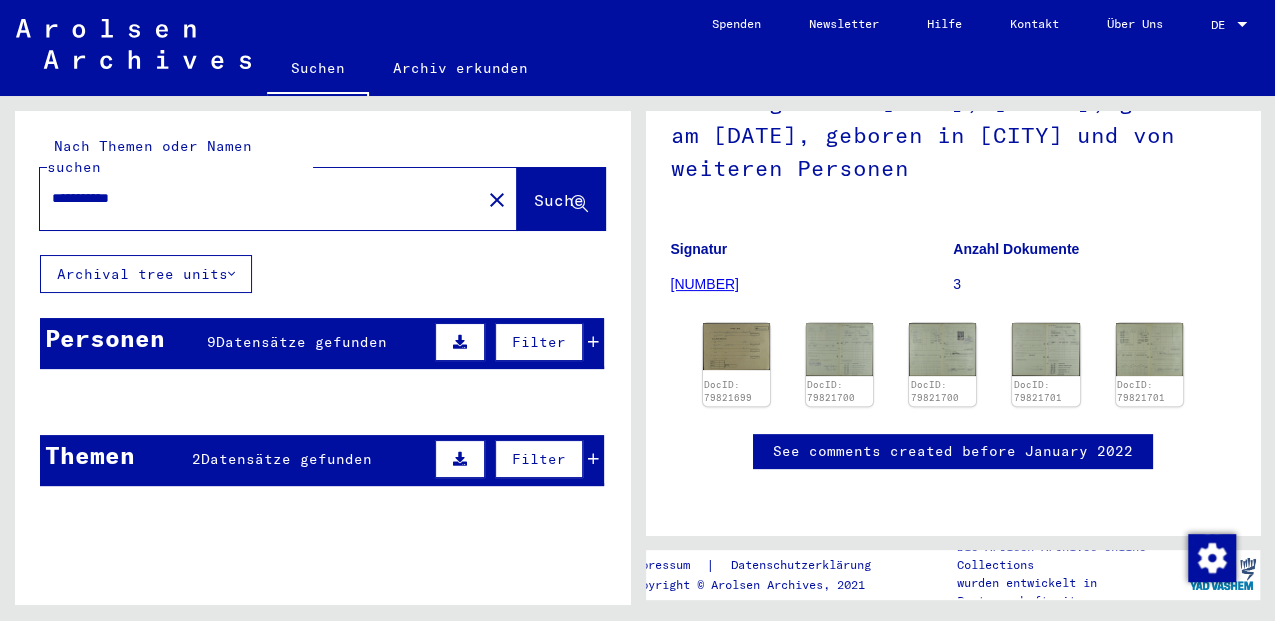 click on "SCHWICHELDT" at bounding box center (355, 500) 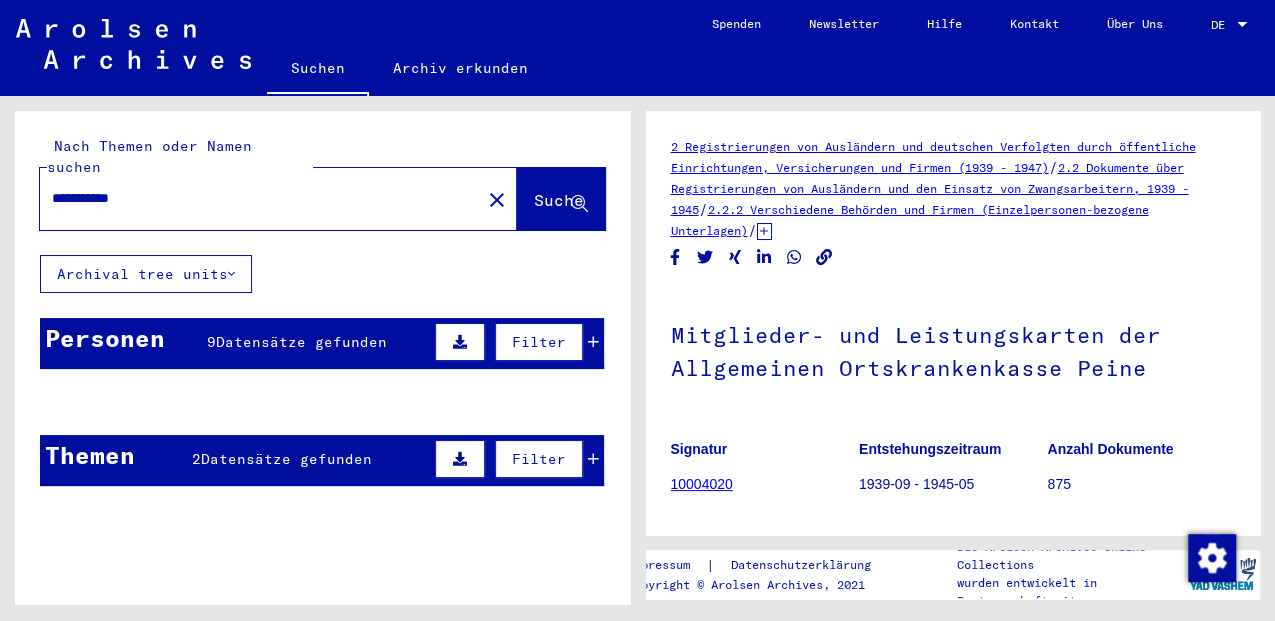 scroll, scrollTop: 0, scrollLeft: 0, axis: both 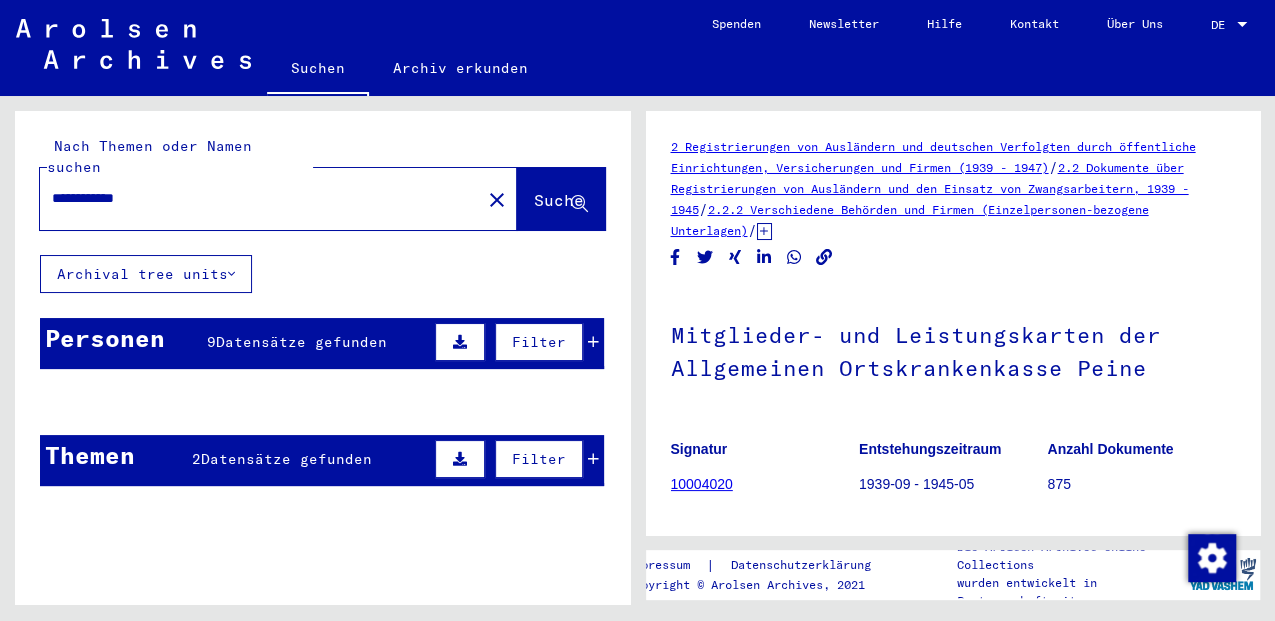 type on "**********" 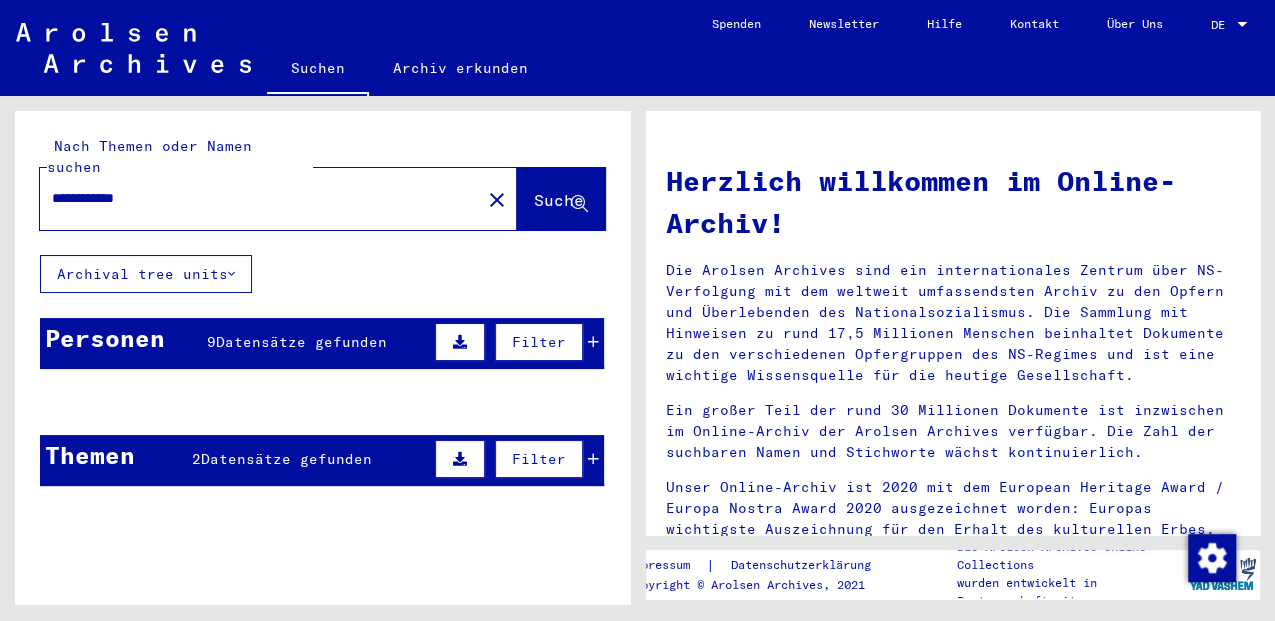 click at bounding box center (266, 499) 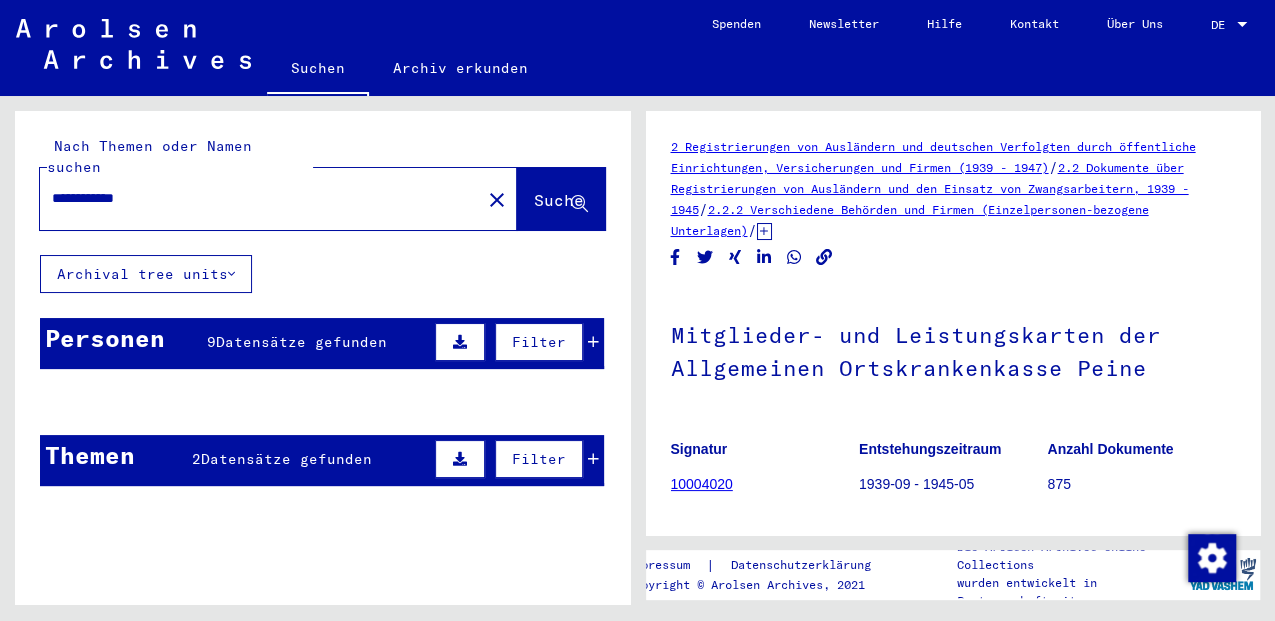 scroll, scrollTop: 0, scrollLeft: 0, axis: both 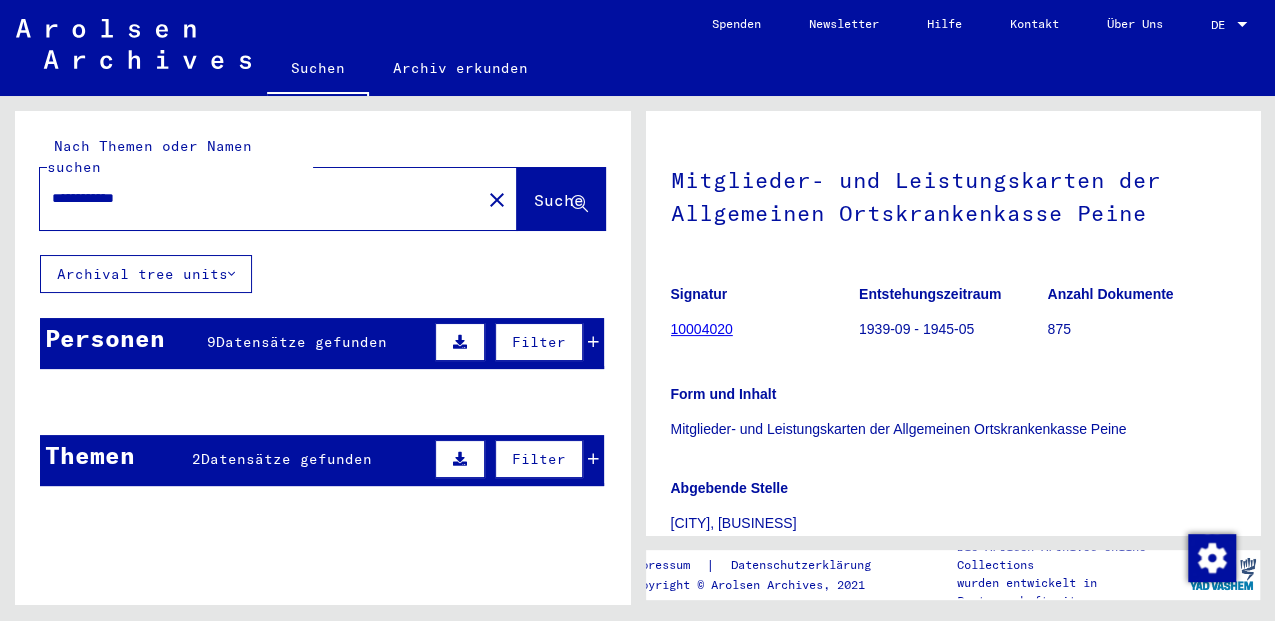 click on "close" 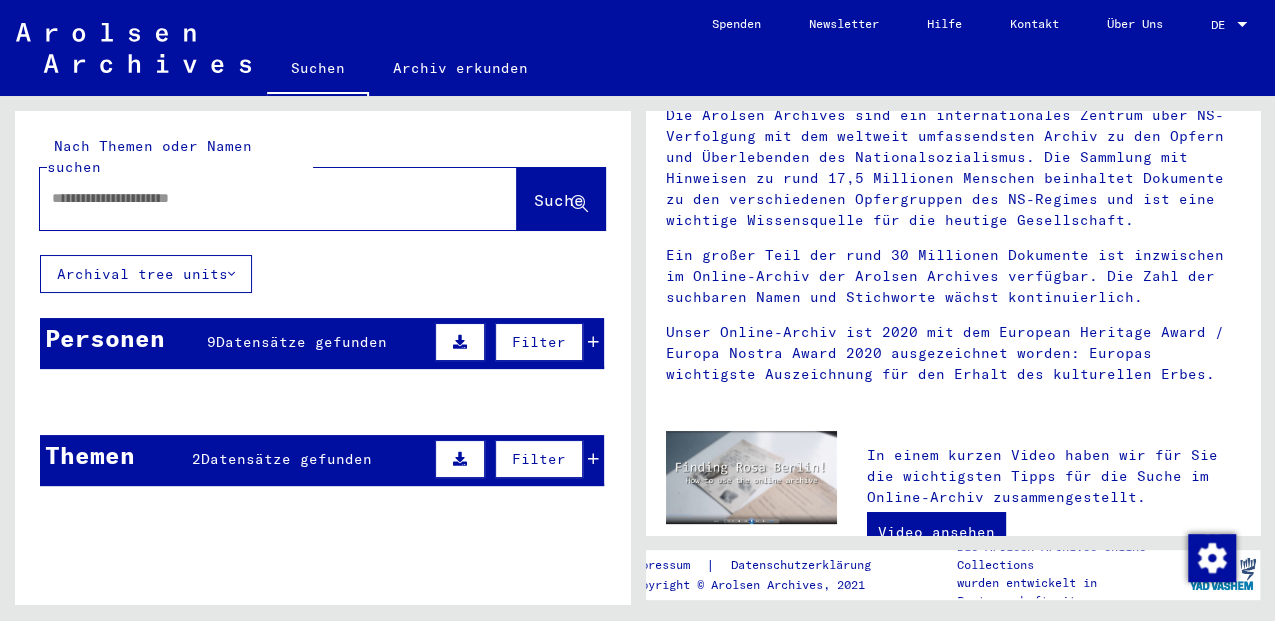 scroll, scrollTop: 0, scrollLeft: 0, axis: both 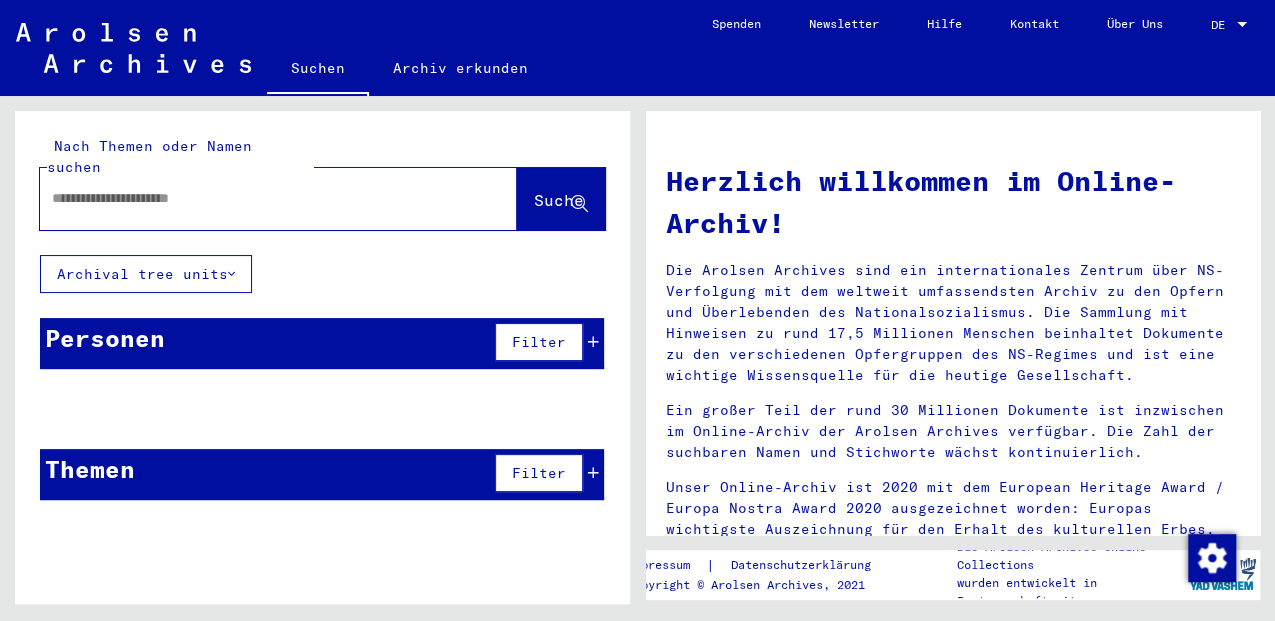 click 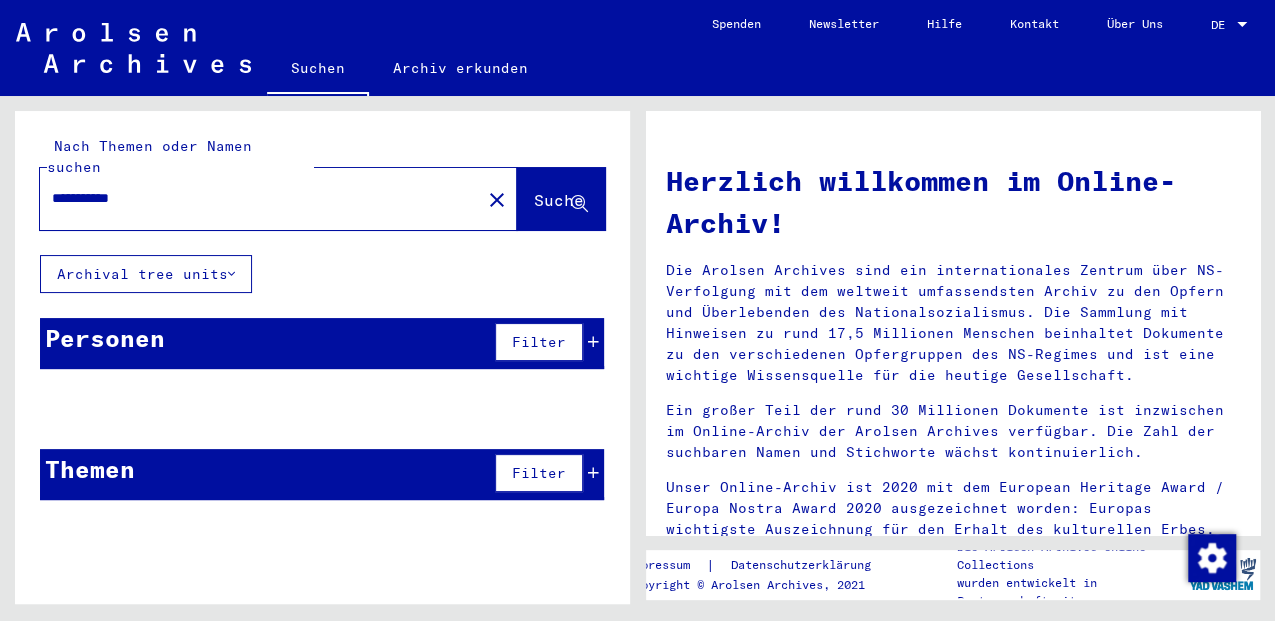 type on "**********" 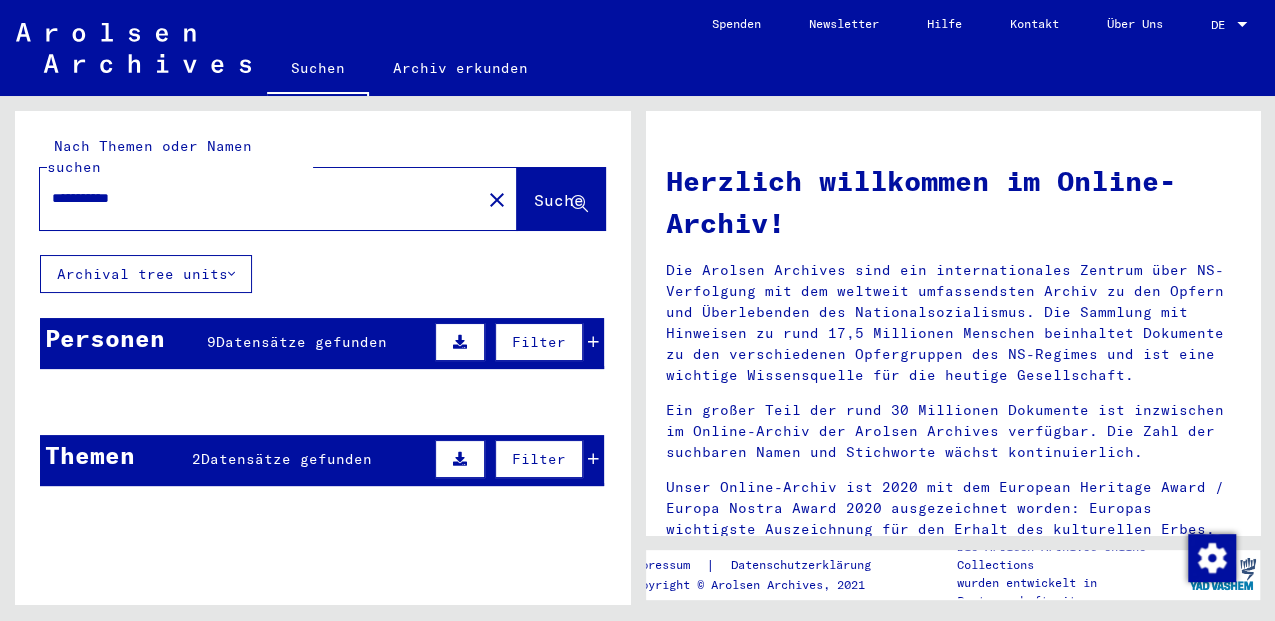 click at bounding box center (266, 499) 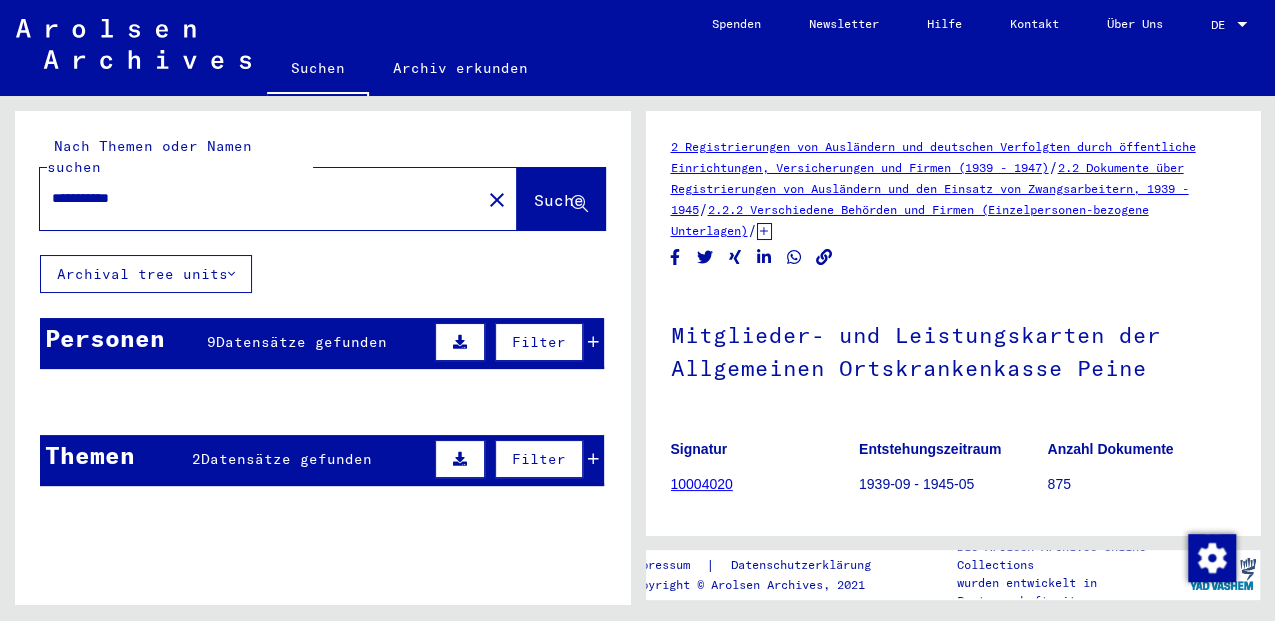 scroll, scrollTop: 0, scrollLeft: 0, axis: both 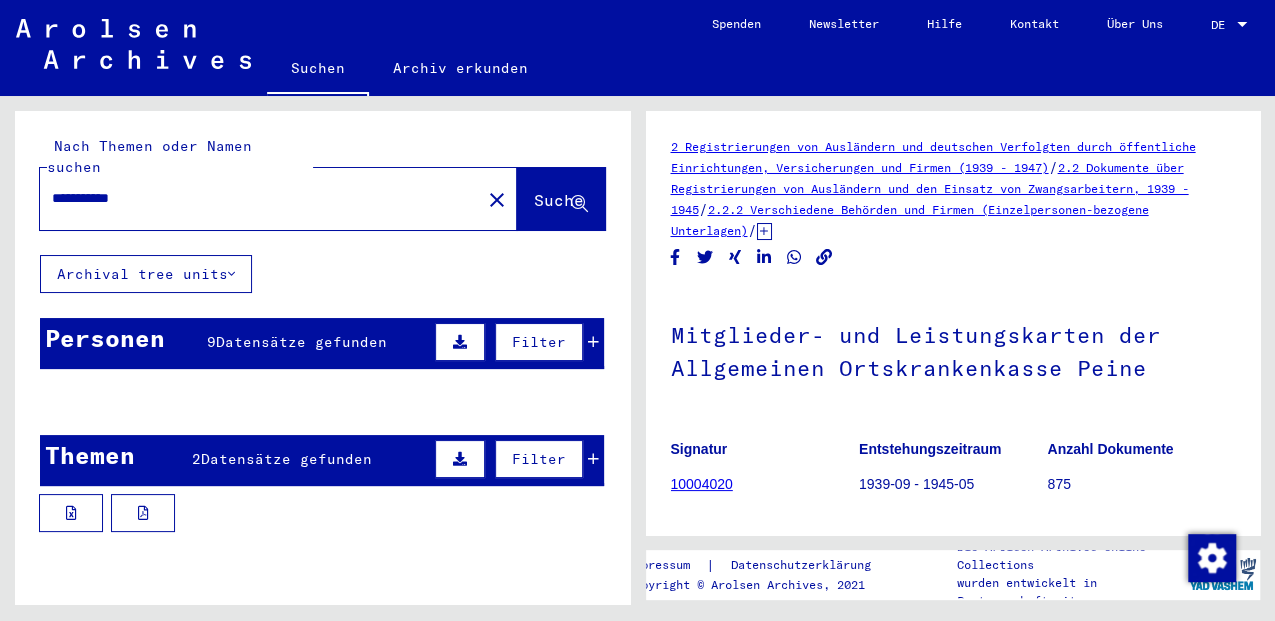 click on "Filter" at bounding box center (539, 459) 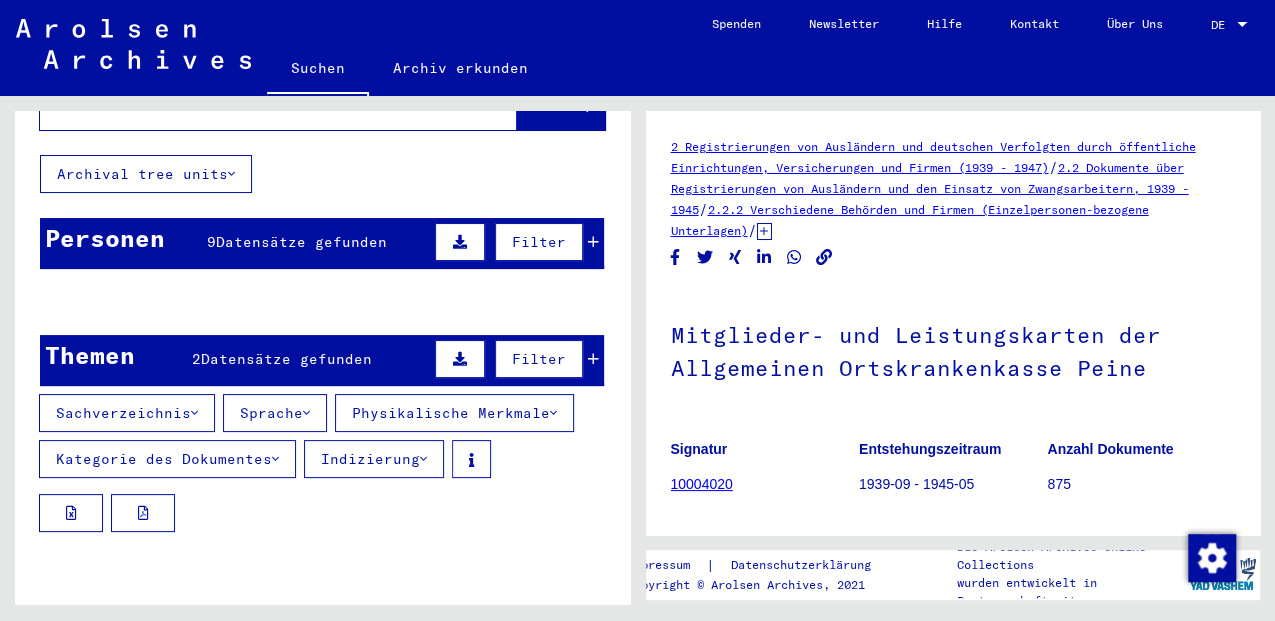 scroll, scrollTop: 200, scrollLeft: 0, axis: vertical 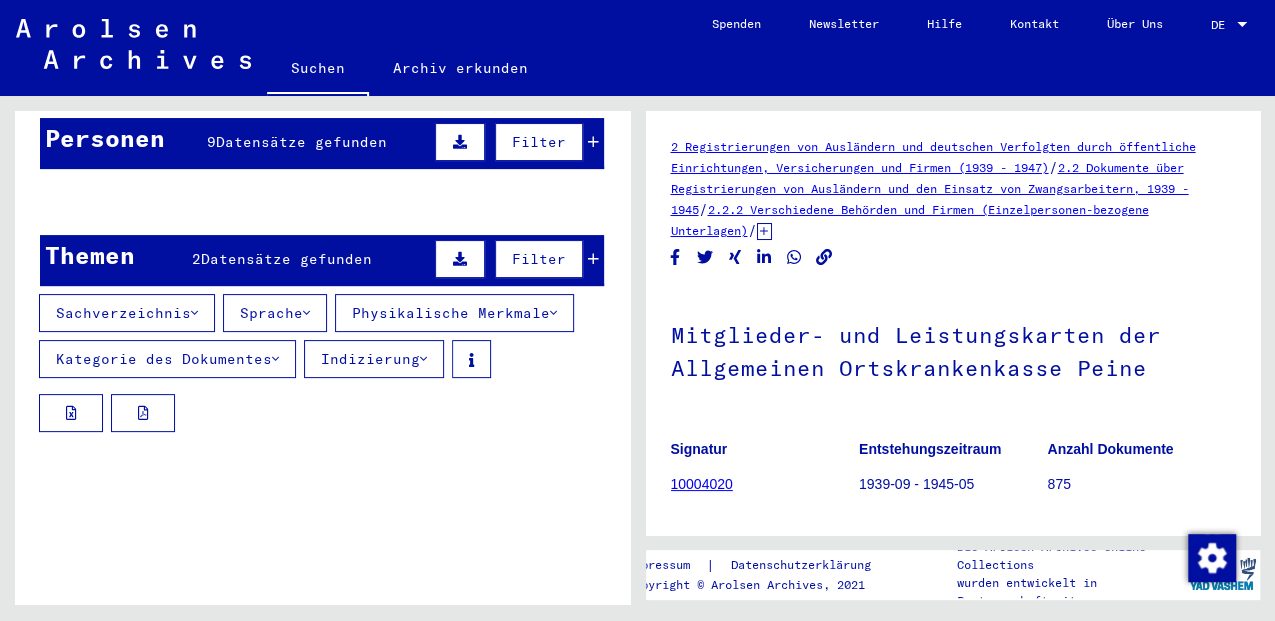 click on "Filter" at bounding box center (539, 259) 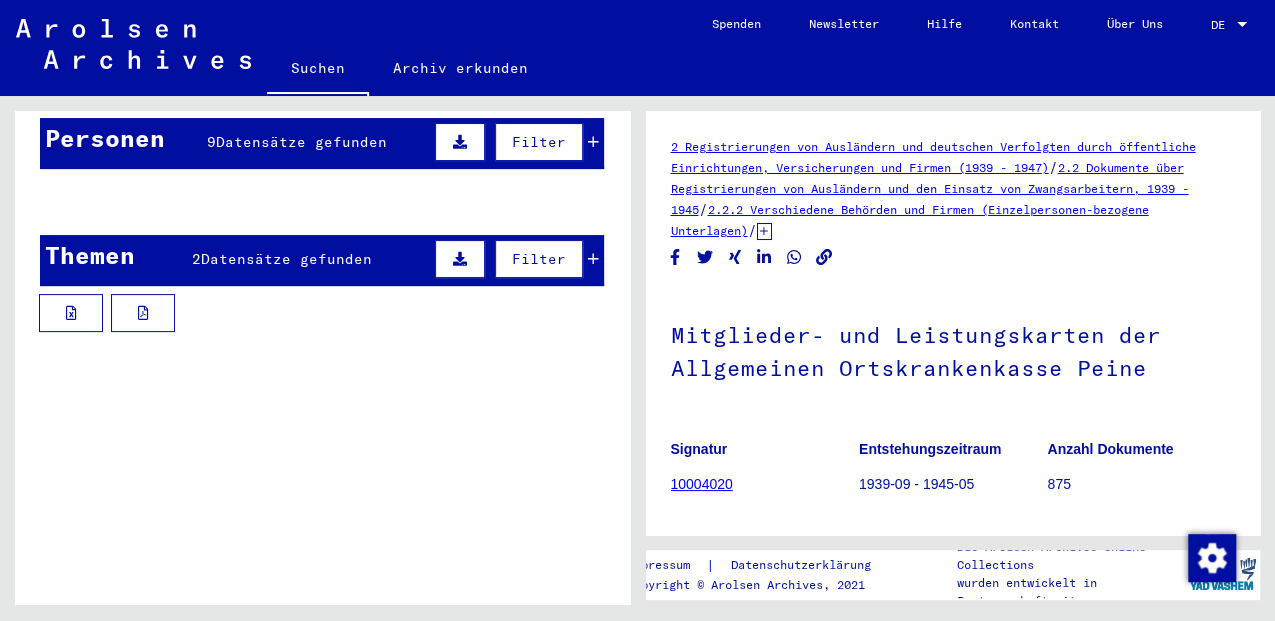 click 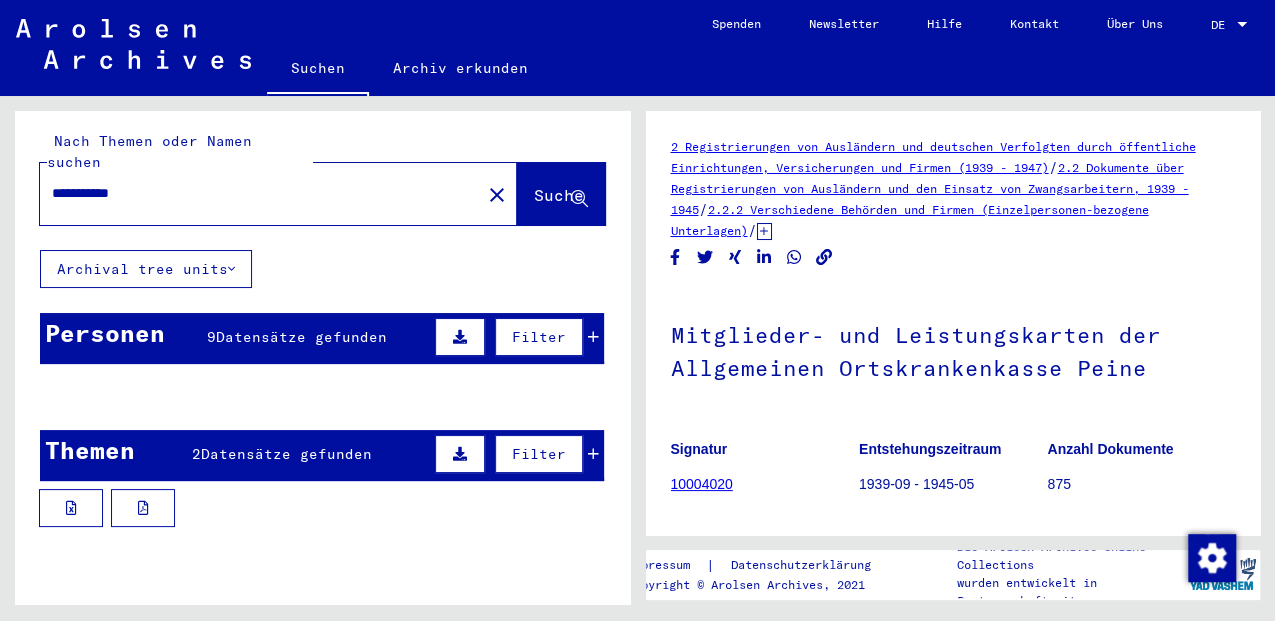scroll, scrollTop: 0, scrollLeft: 0, axis: both 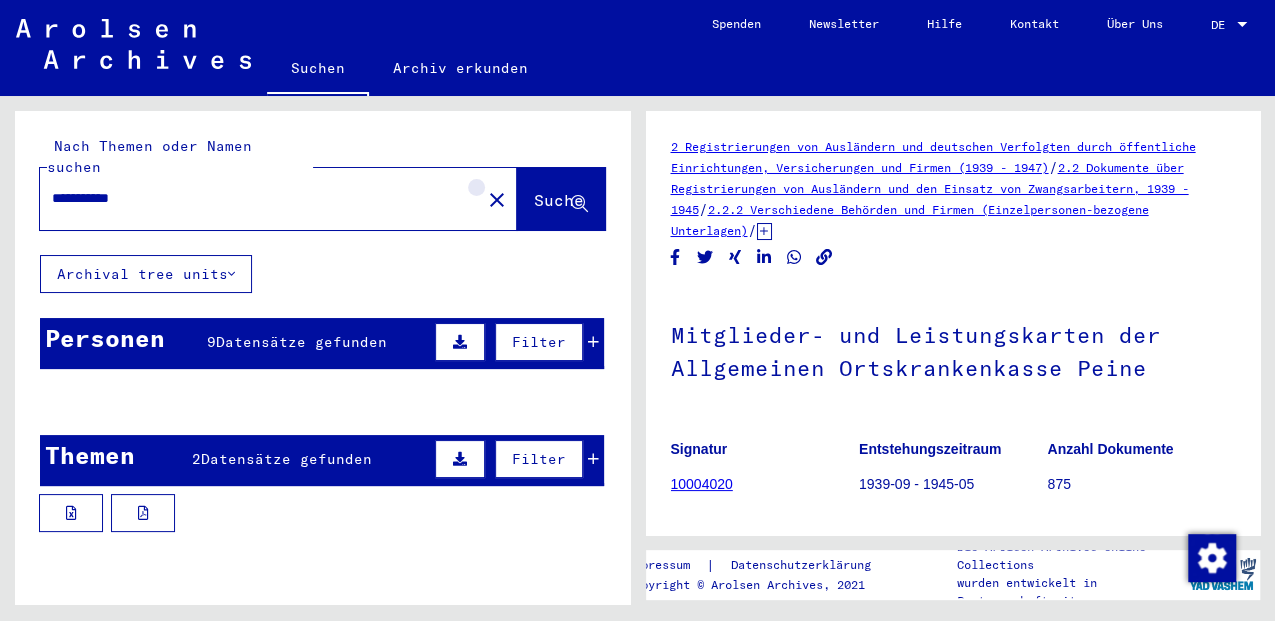 click on "close" 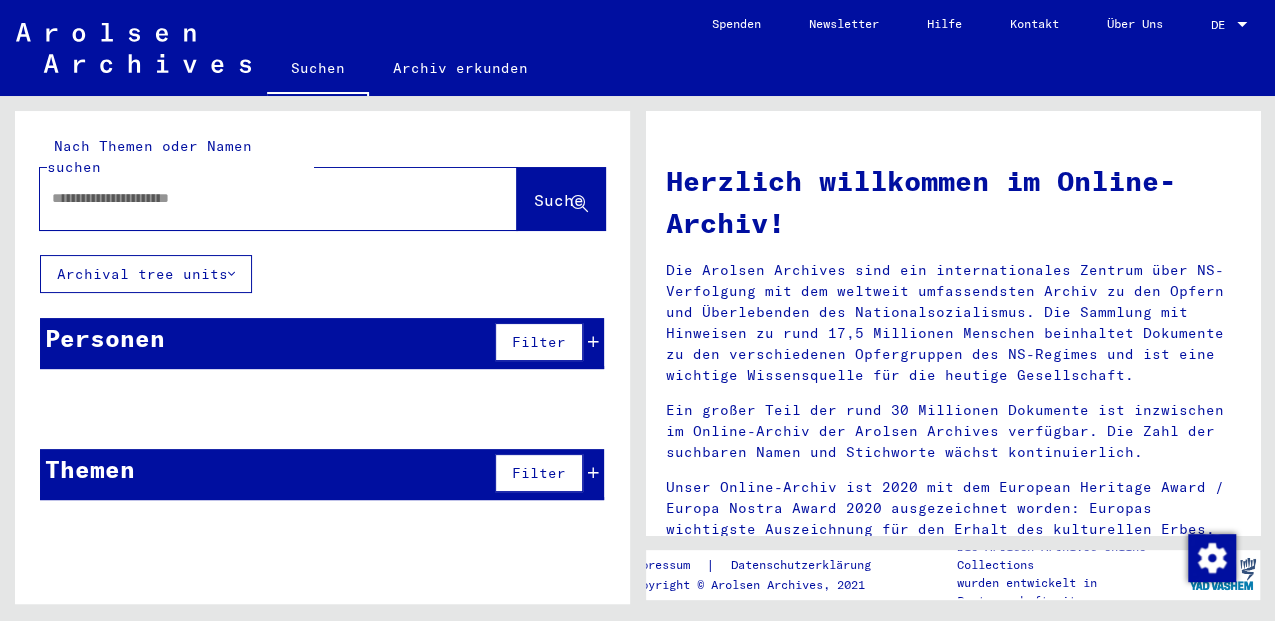 drag, startPoint x: 274, startPoint y: 170, endPoint x: 282, endPoint y: 177, distance: 10.630146 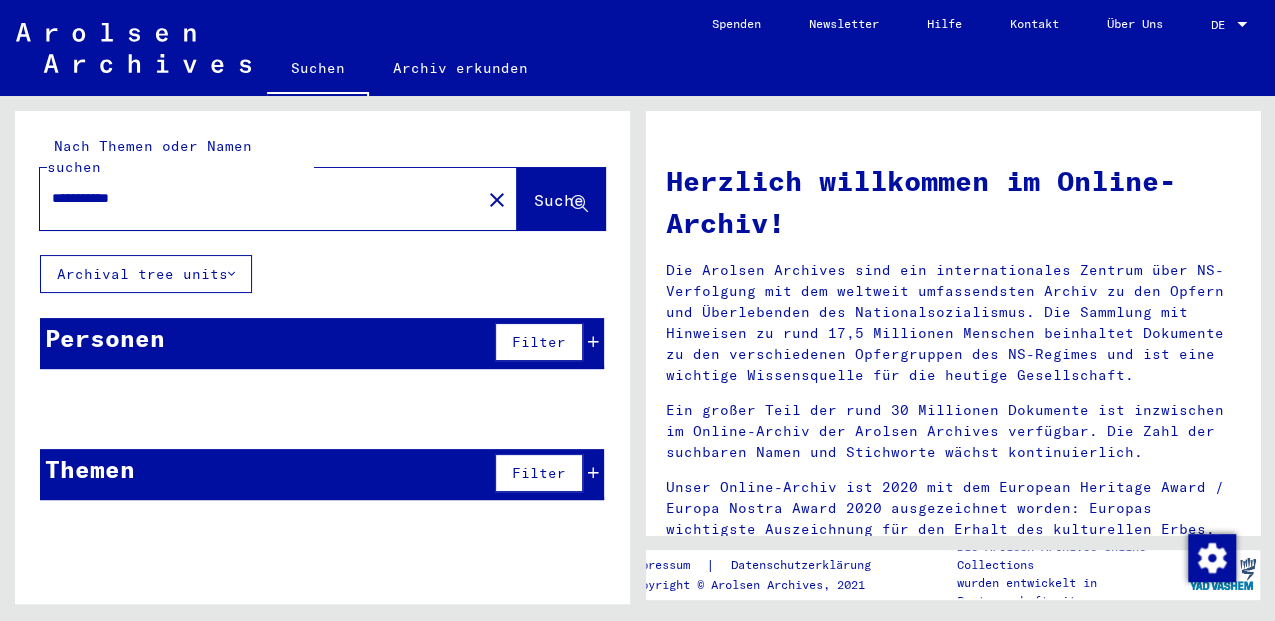 type on "**********" 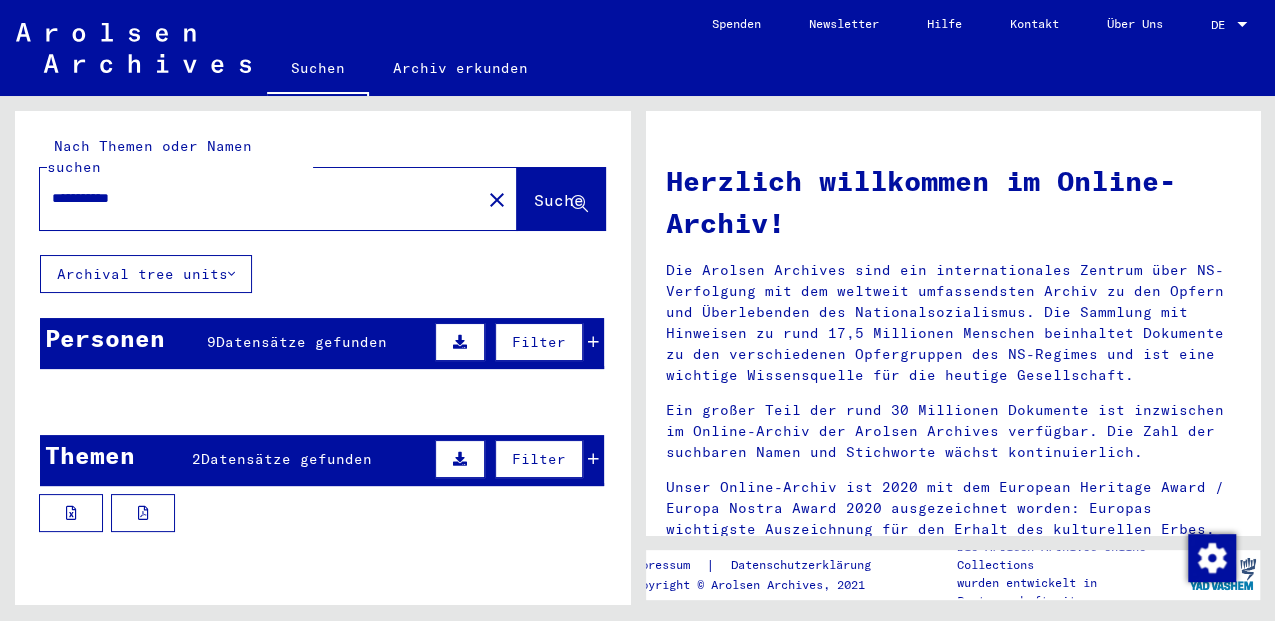 click on "Datensätze gefunden" at bounding box center [301, 342] 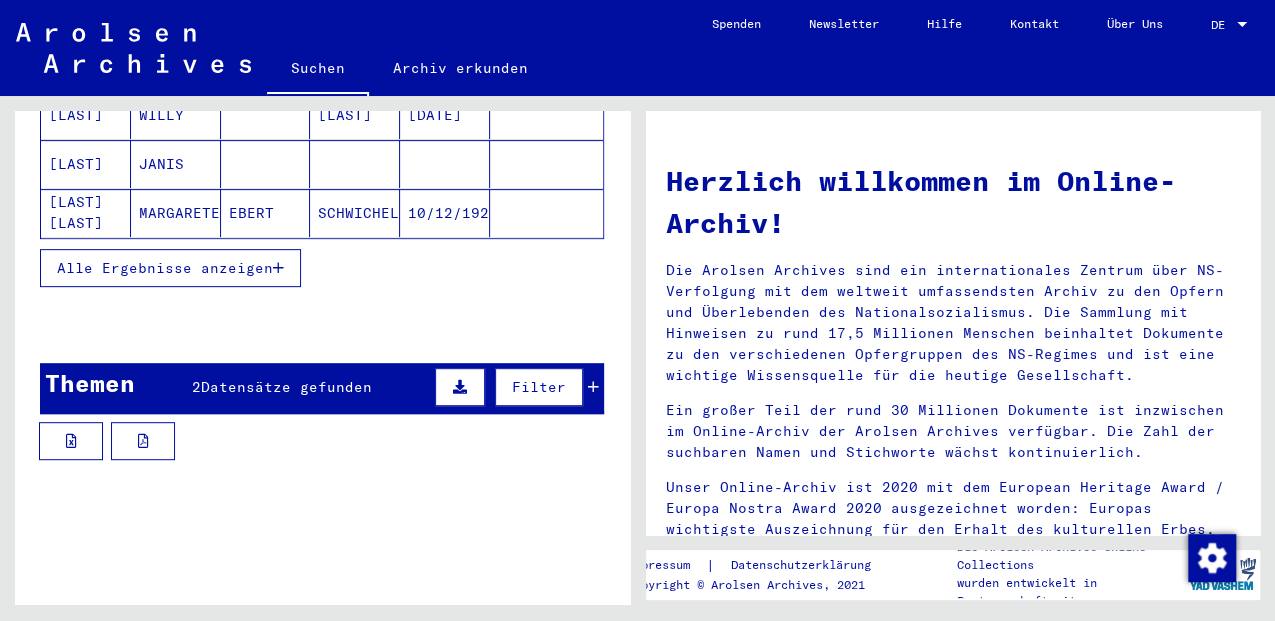 scroll, scrollTop: 530, scrollLeft: 0, axis: vertical 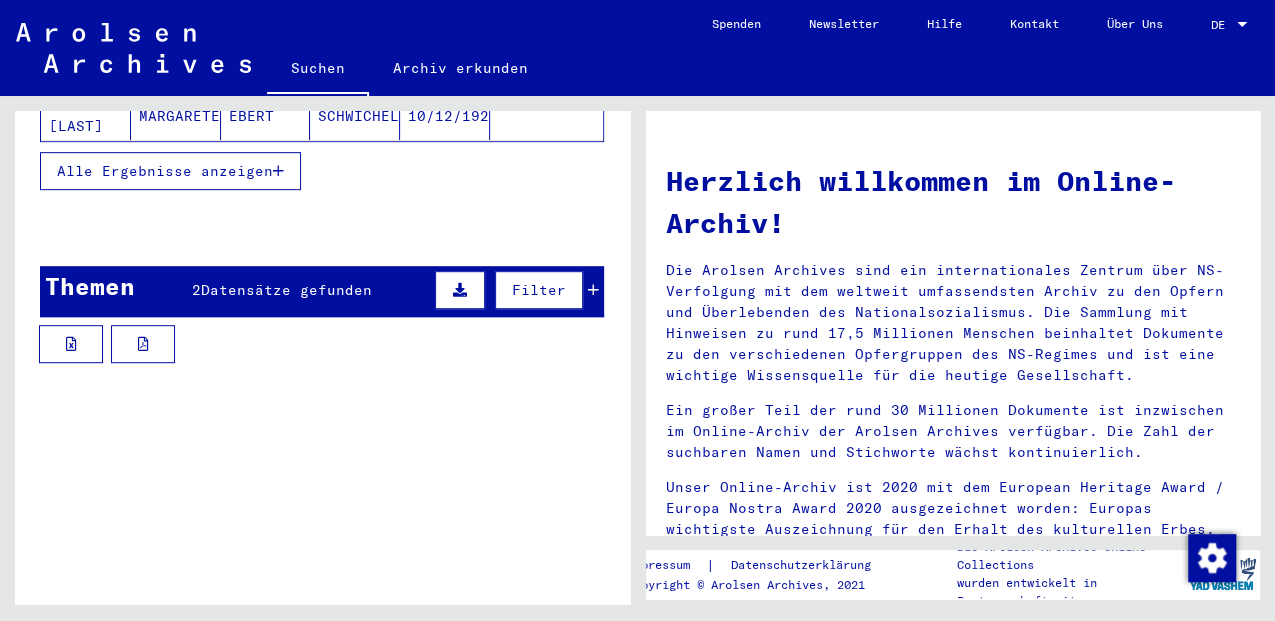 click on "2  Datensätze gefunden" at bounding box center (282, 290) 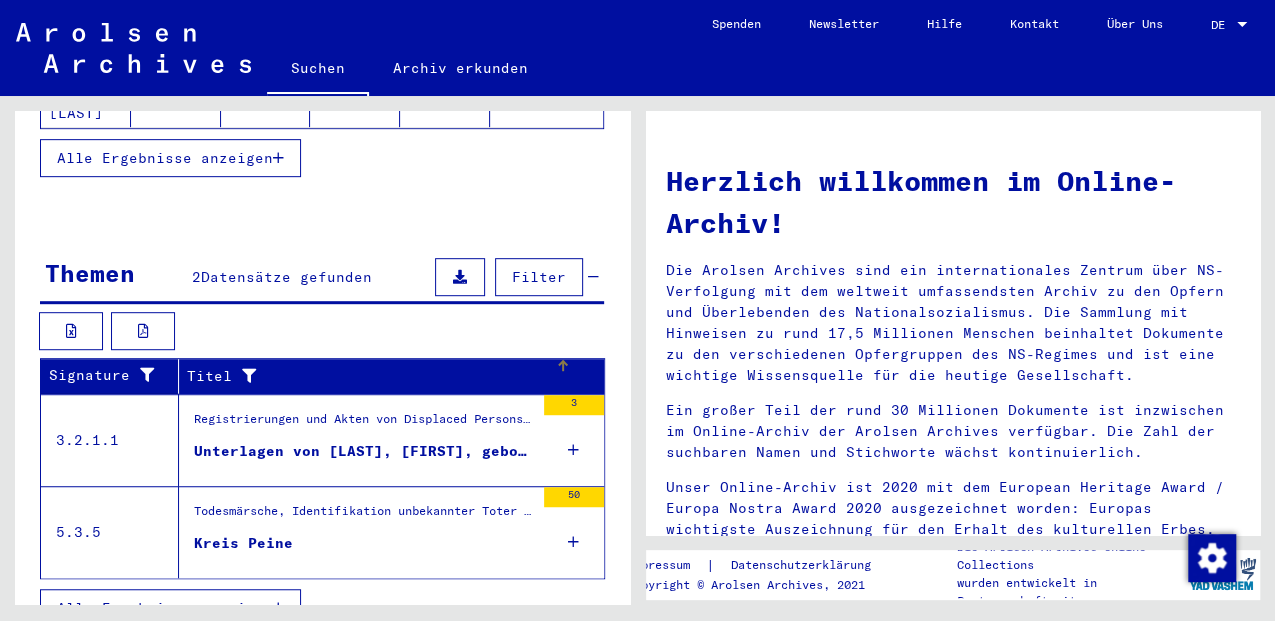 scroll, scrollTop: 546, scrollLeft: 0, axis: vertical 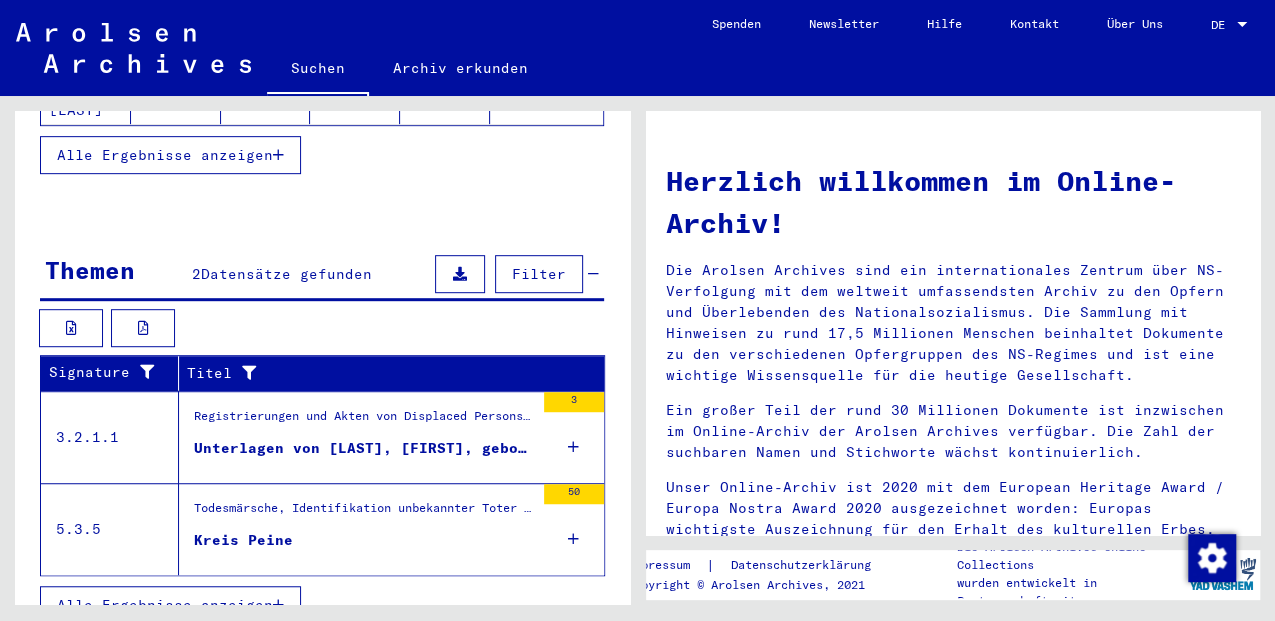click at bounding box center [278, 605] 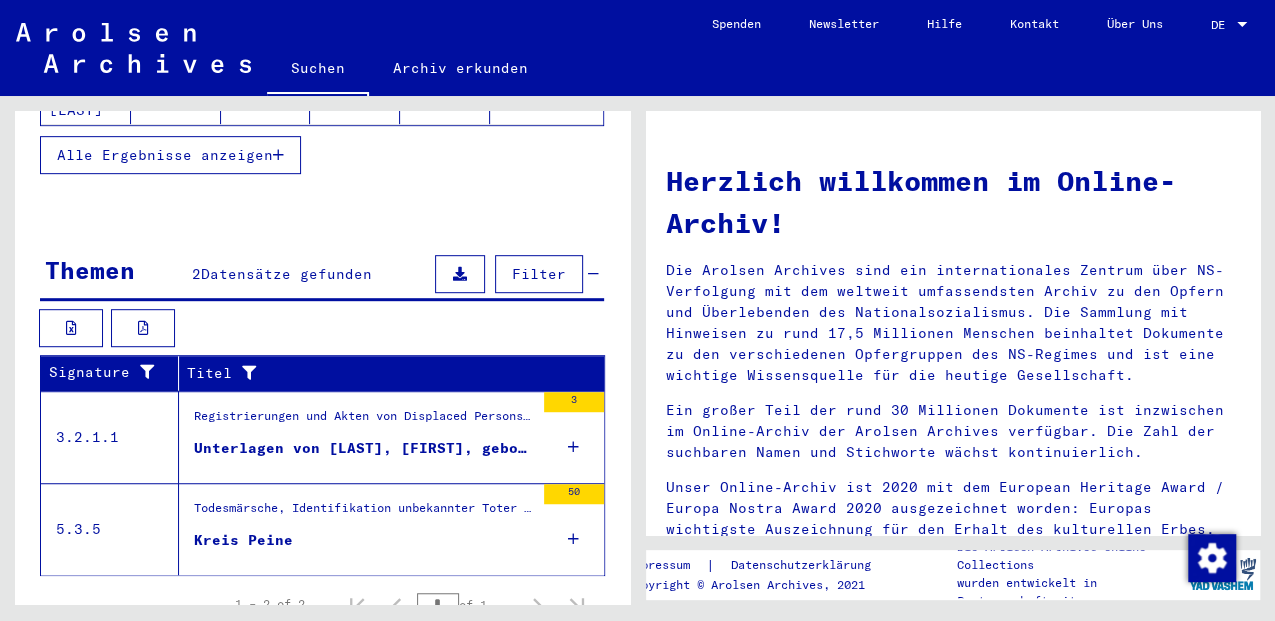 scroll, scrollTop: 244, scrollLeft: 0, axis: vertical 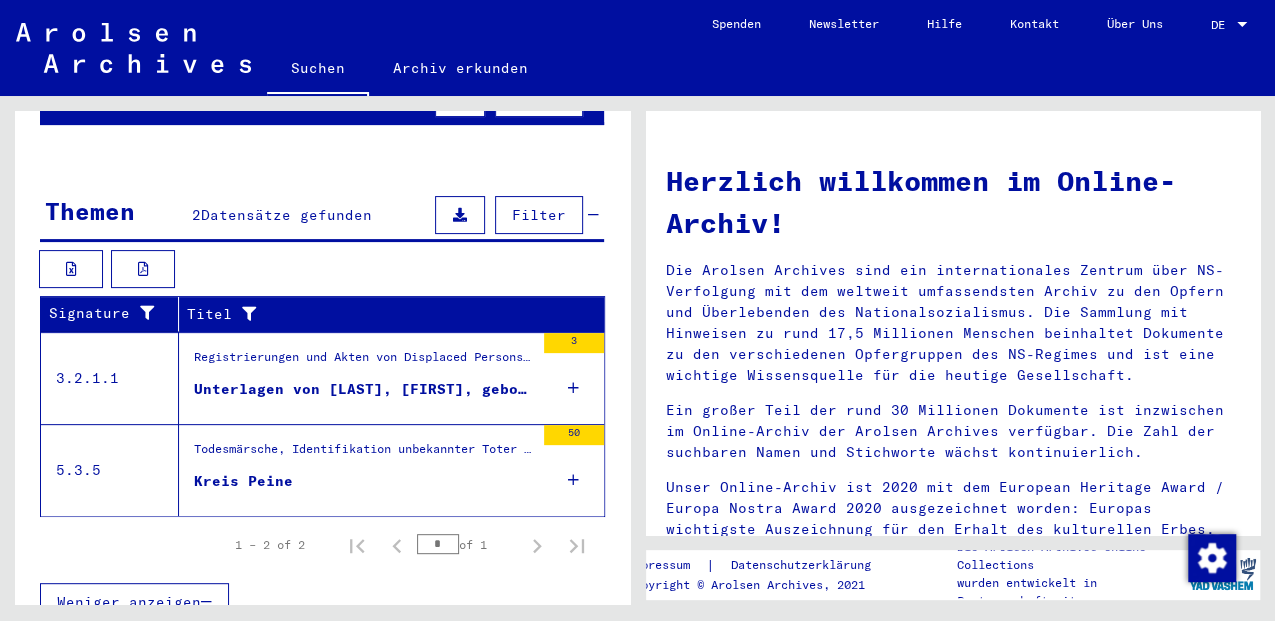 click on "Alle Ergebnisse anzeigen" at bounding box center [322, 457] 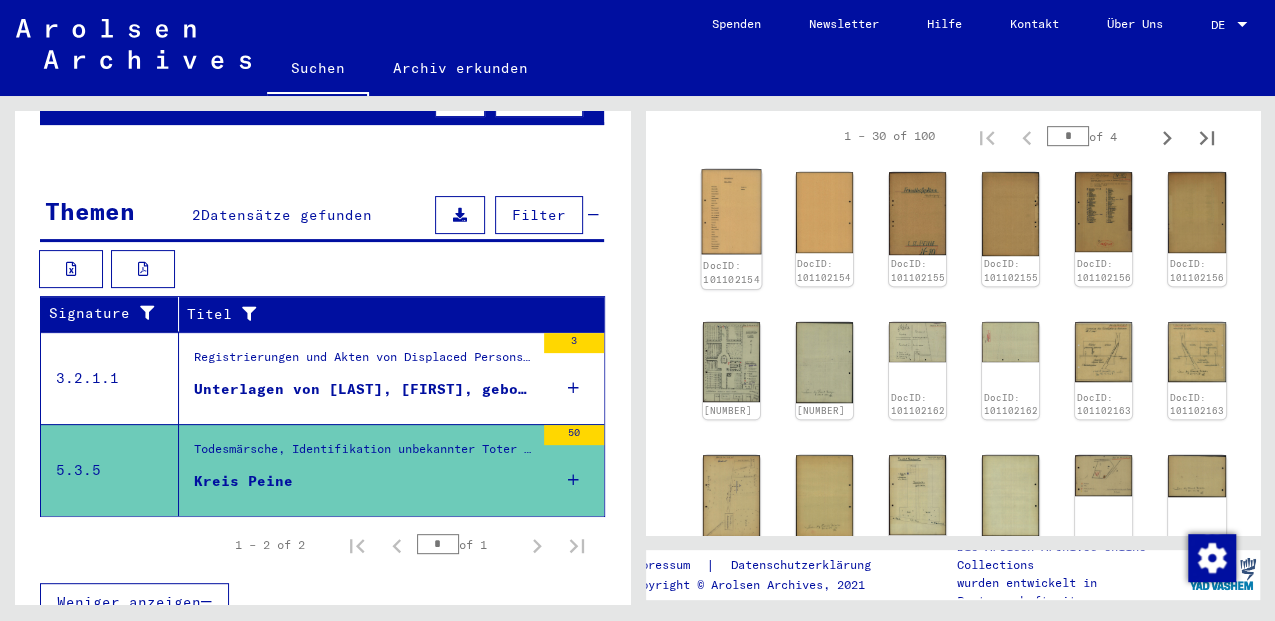 scroll, scrollTop: 600, scrollLeft: 0, axis: vertical 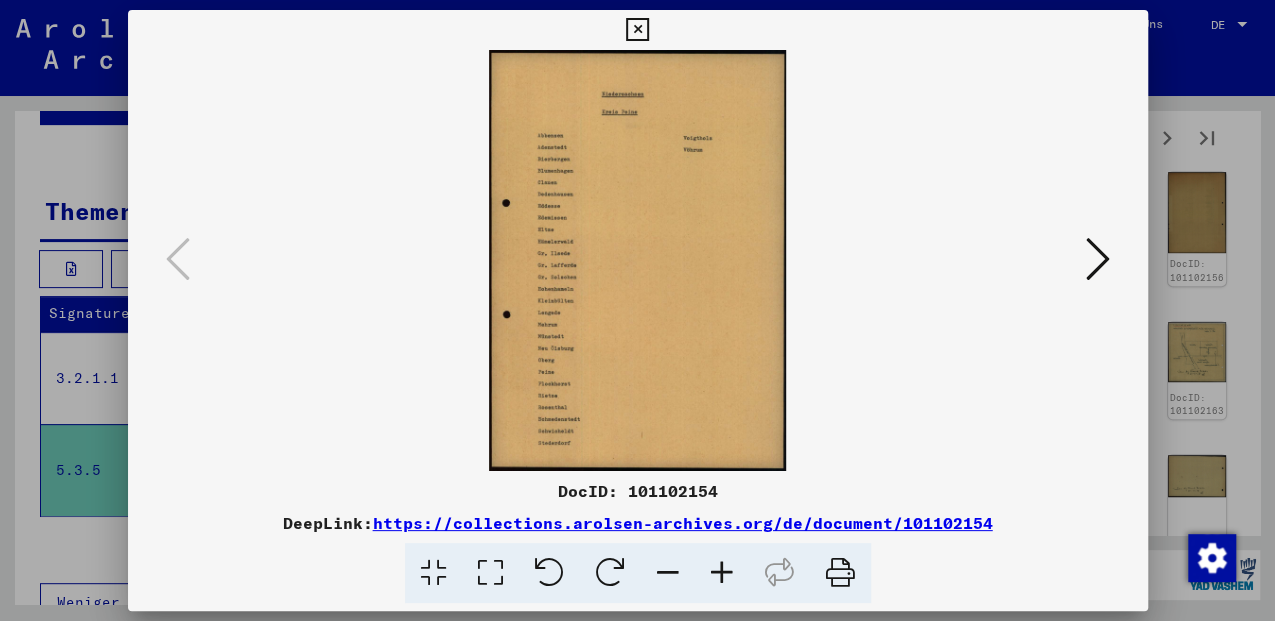 click at bounding box center (638, 260) 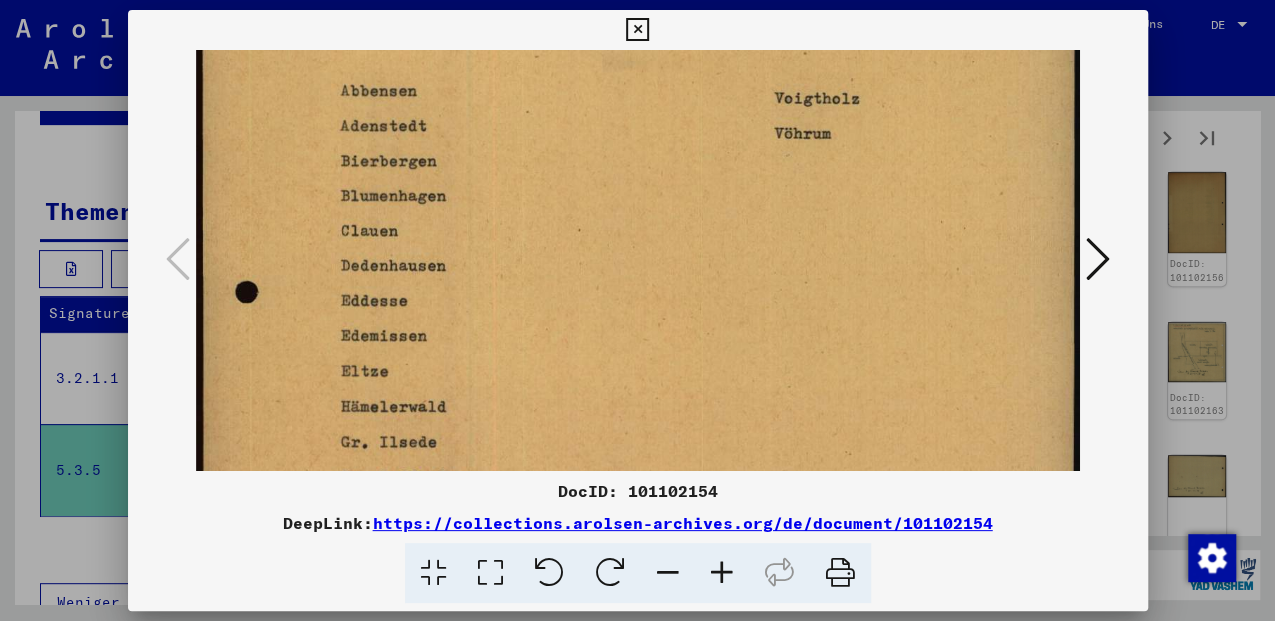 drag, startPoint x: 512, startPoint y: 401, endPoint x: 546, endPoint y: 178, distance: 225.57704 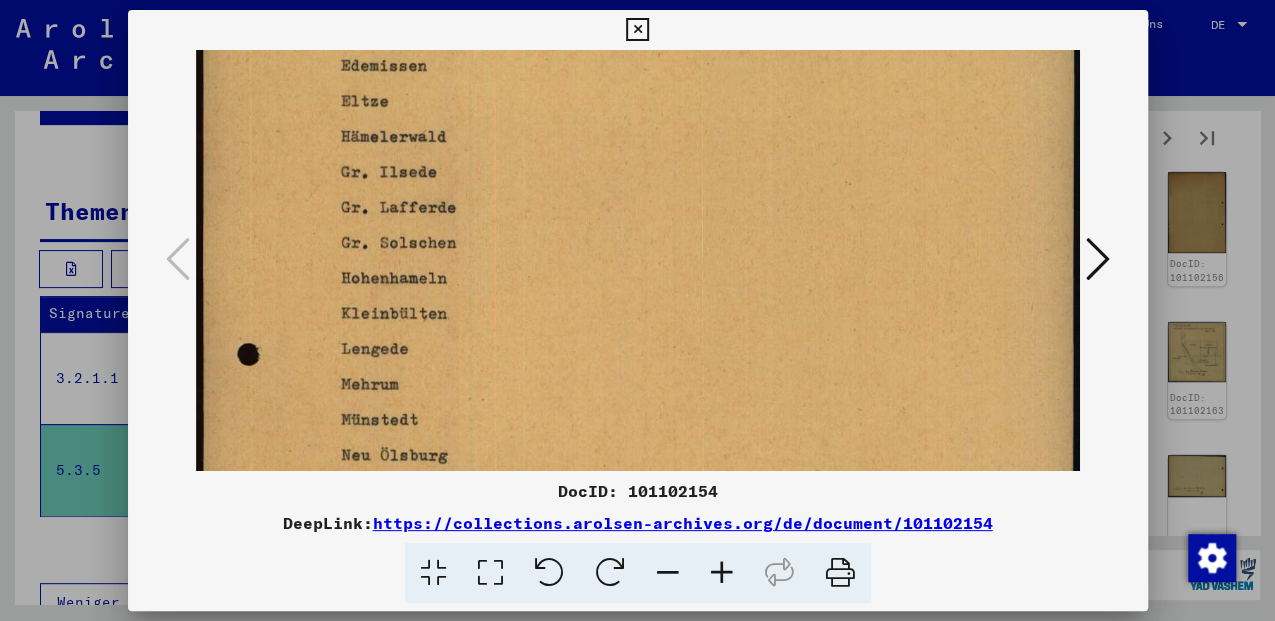 drag, startPoint x: 422, startPoint y: 419, endPoint x: 468, endPoint y: 167, distance: 256.164 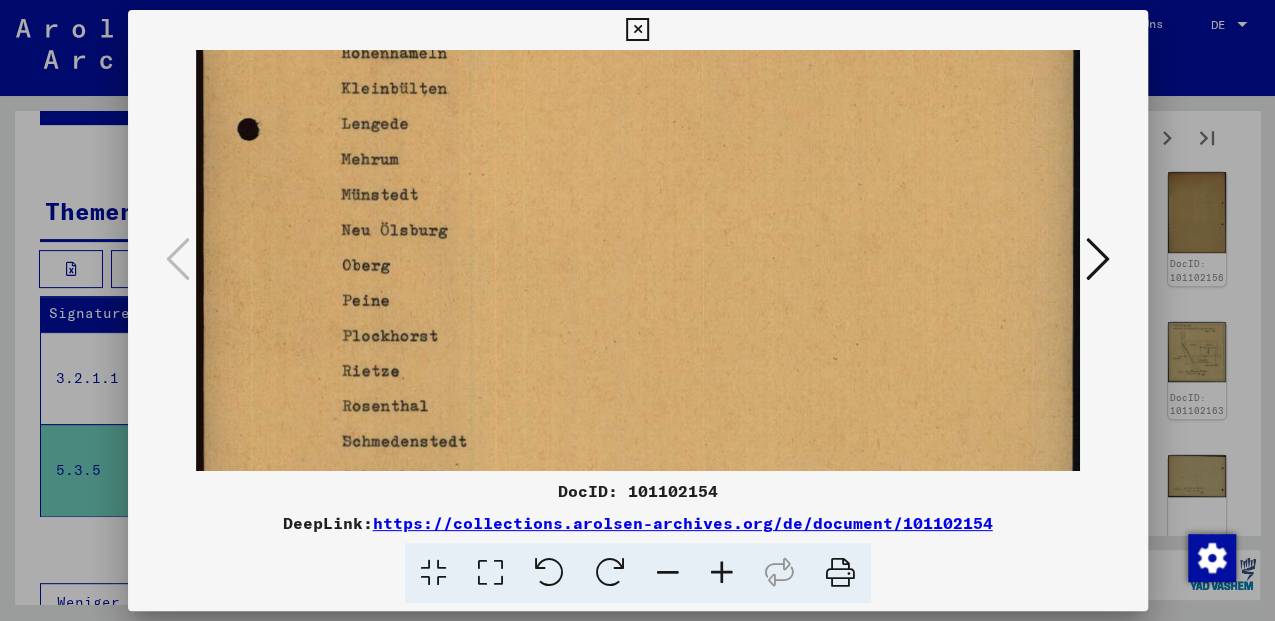 drag, startPoint x: 442, startPoint y: 411, endPoint x: 449, endPoint y: 195, distance: 216.1134 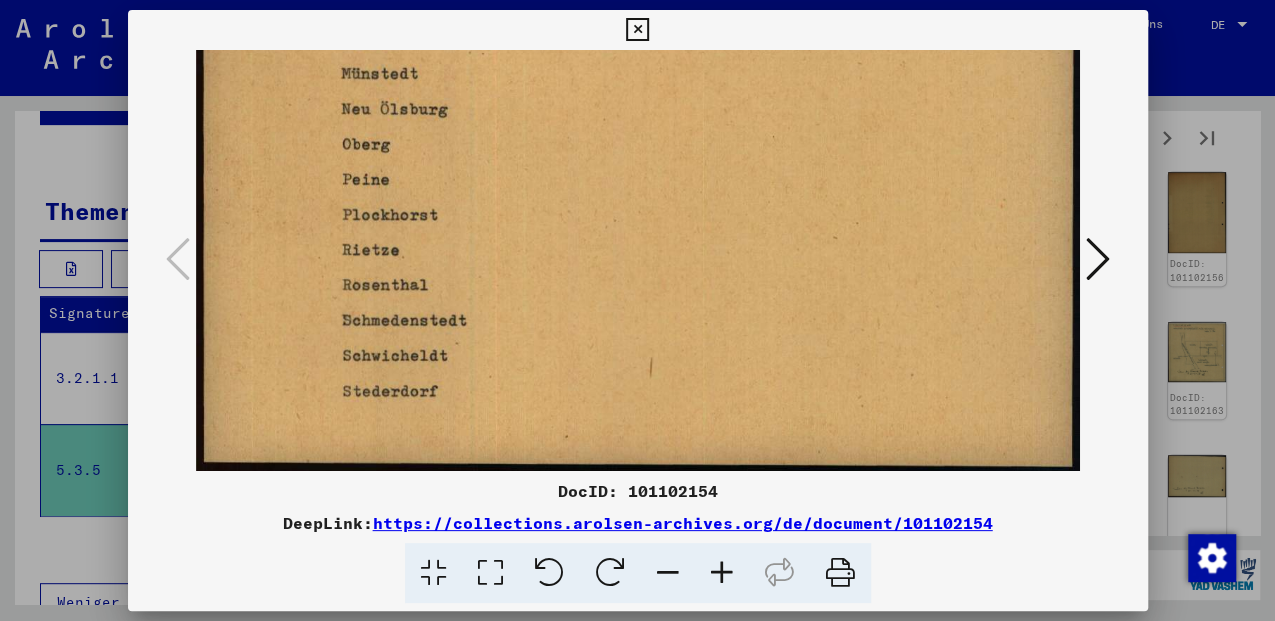 scroll, scrollTop: 834, scrollLeft: 0, axis: vertical 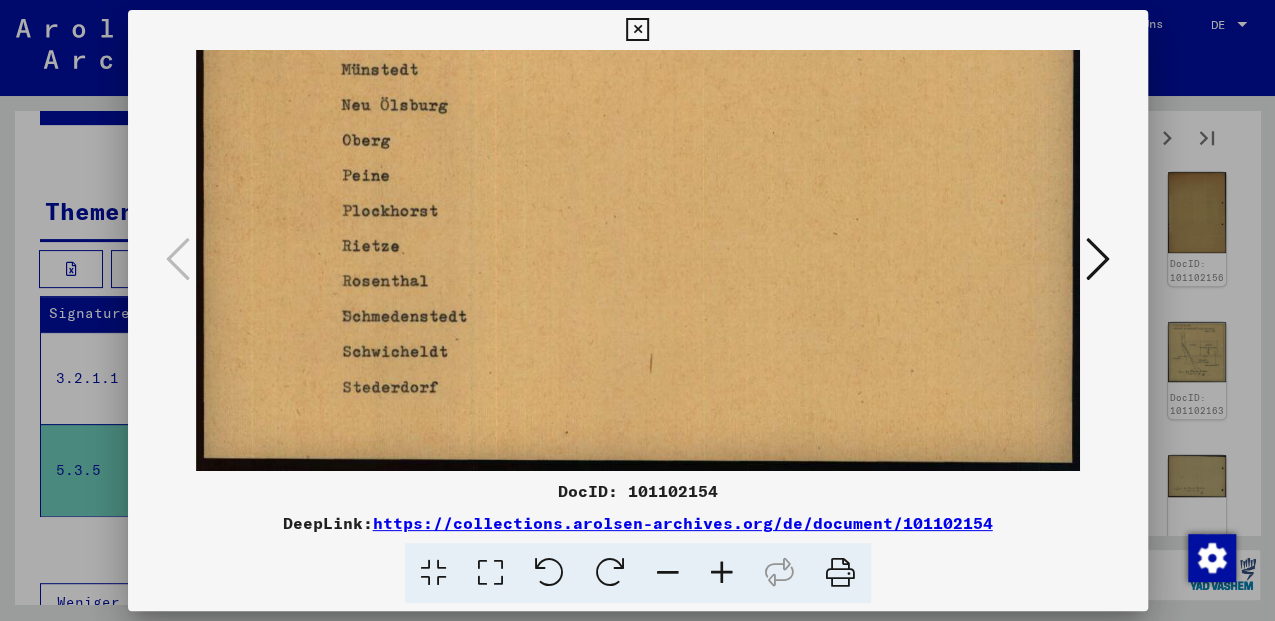 drag, startPoint x: 444, startPoint y: 375, endPoint x: 459, endPoint y: 242, distance: 133.84319 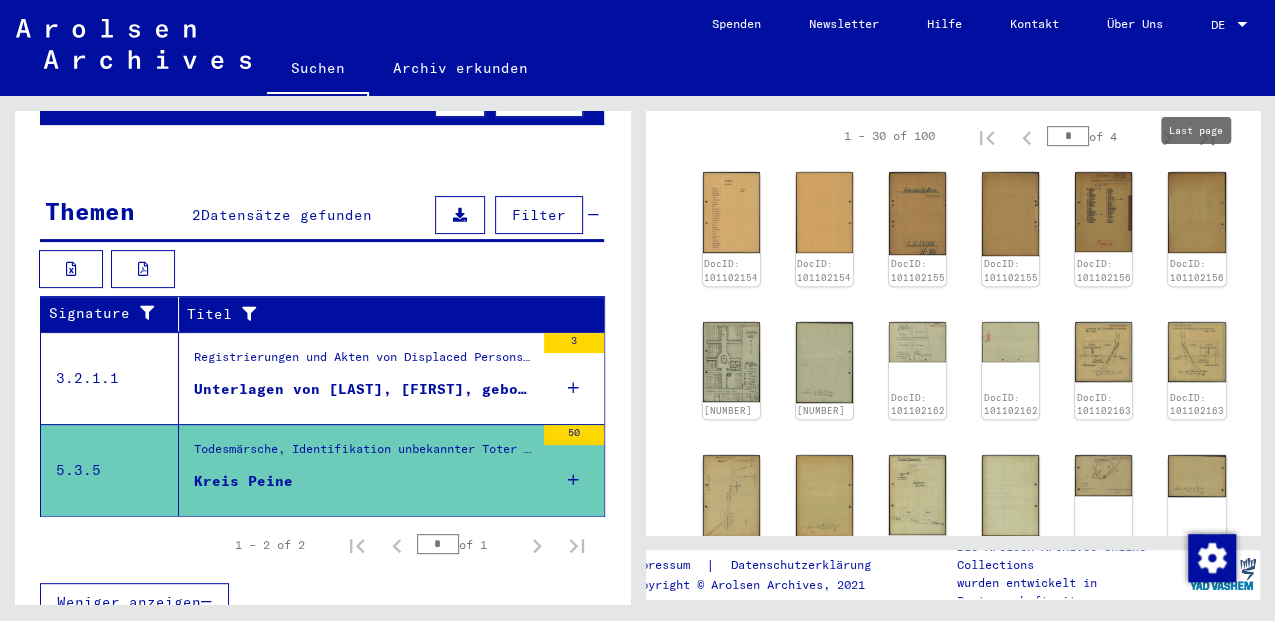 click 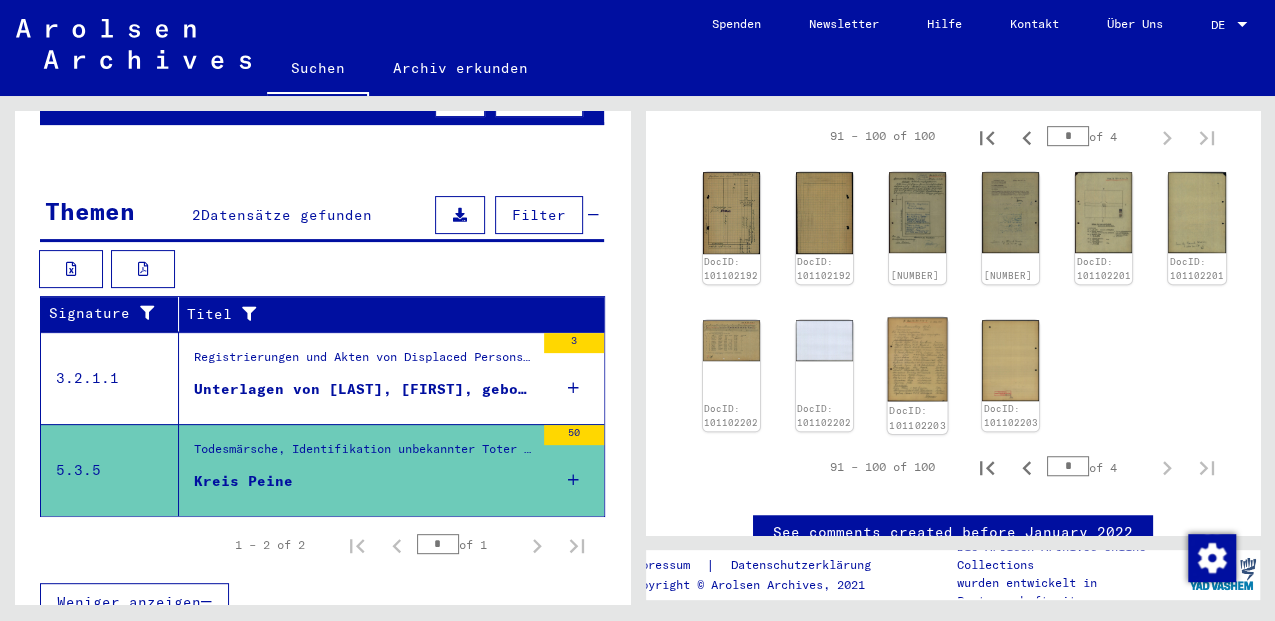 click 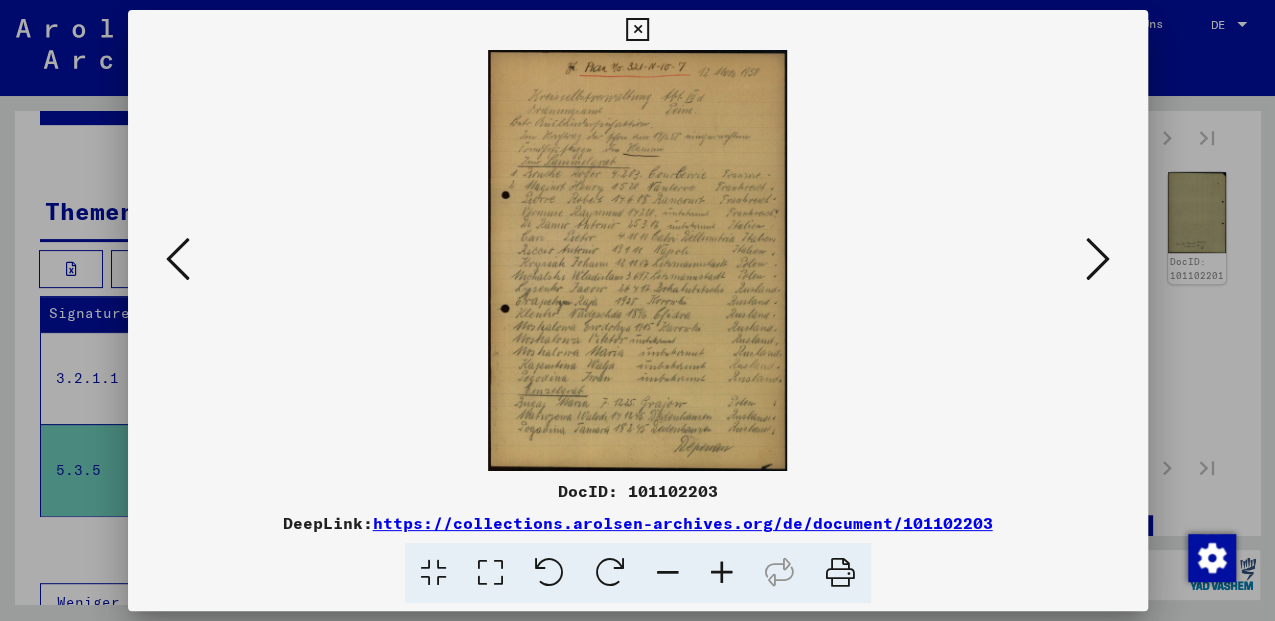 click at bounding box center [638, 260] 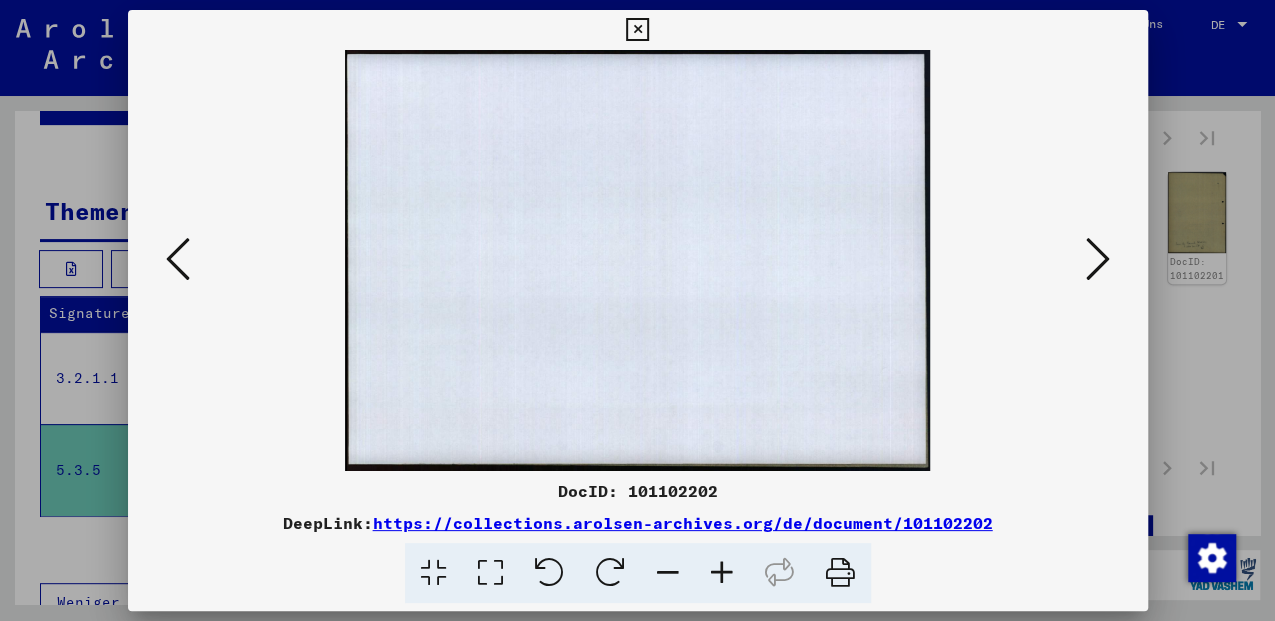 click at bounding box center (178, 259) 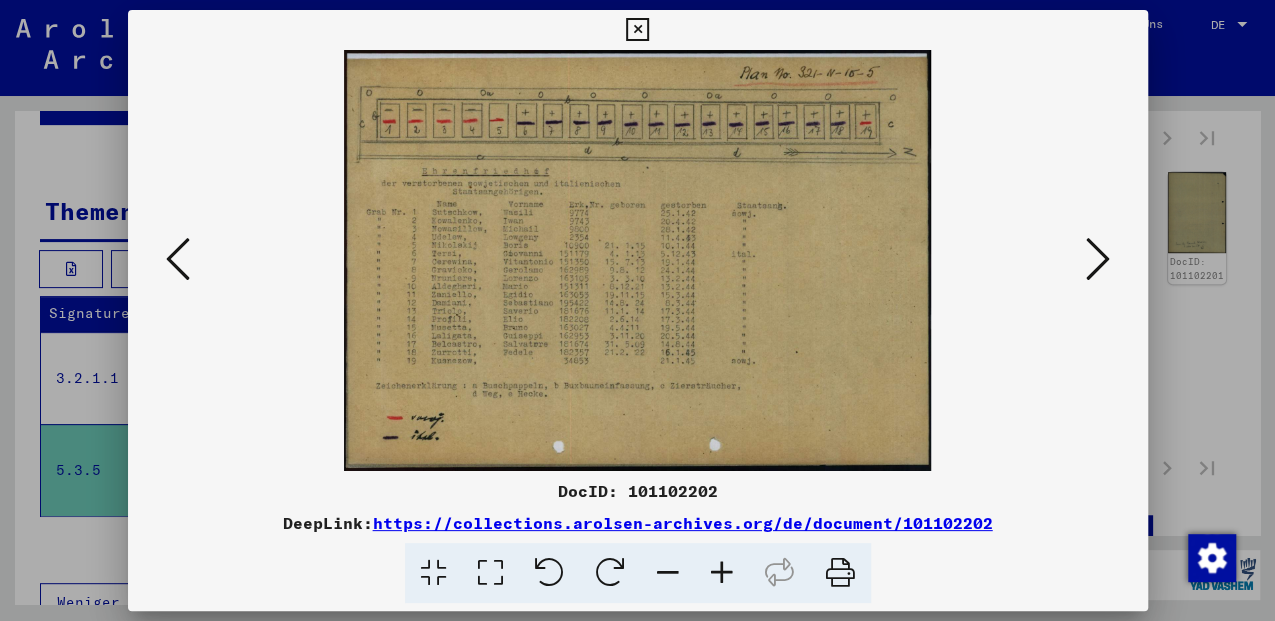 click at bounding box center [178, 259] 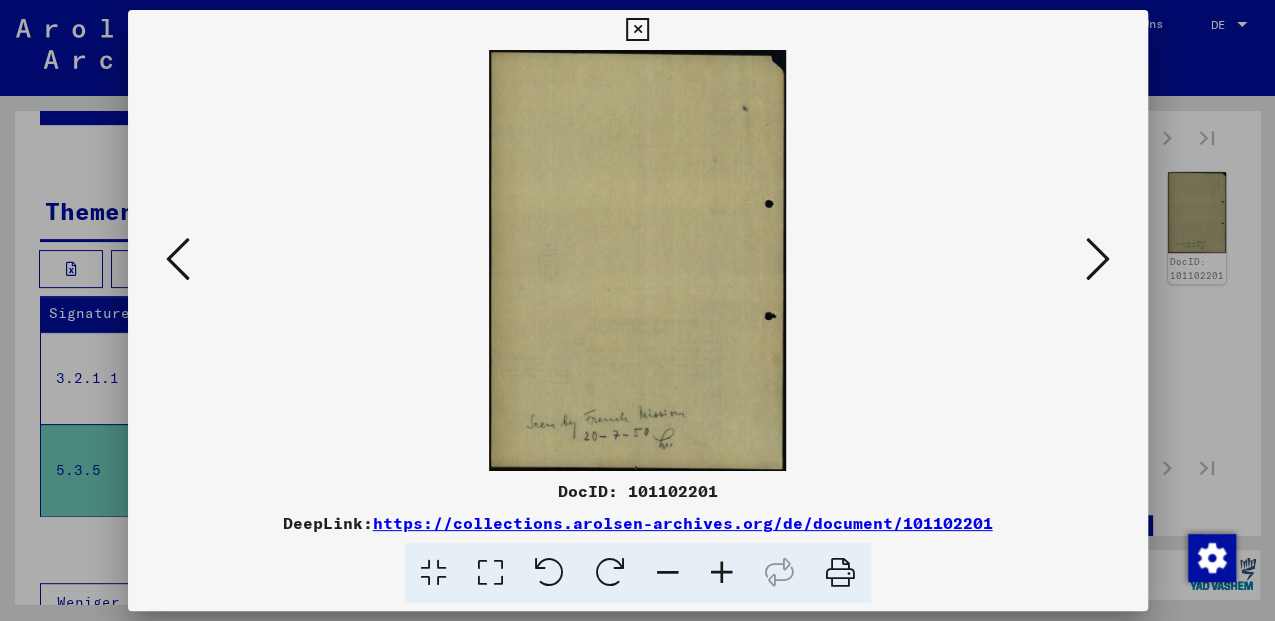 click at bounding box center [178, 259] 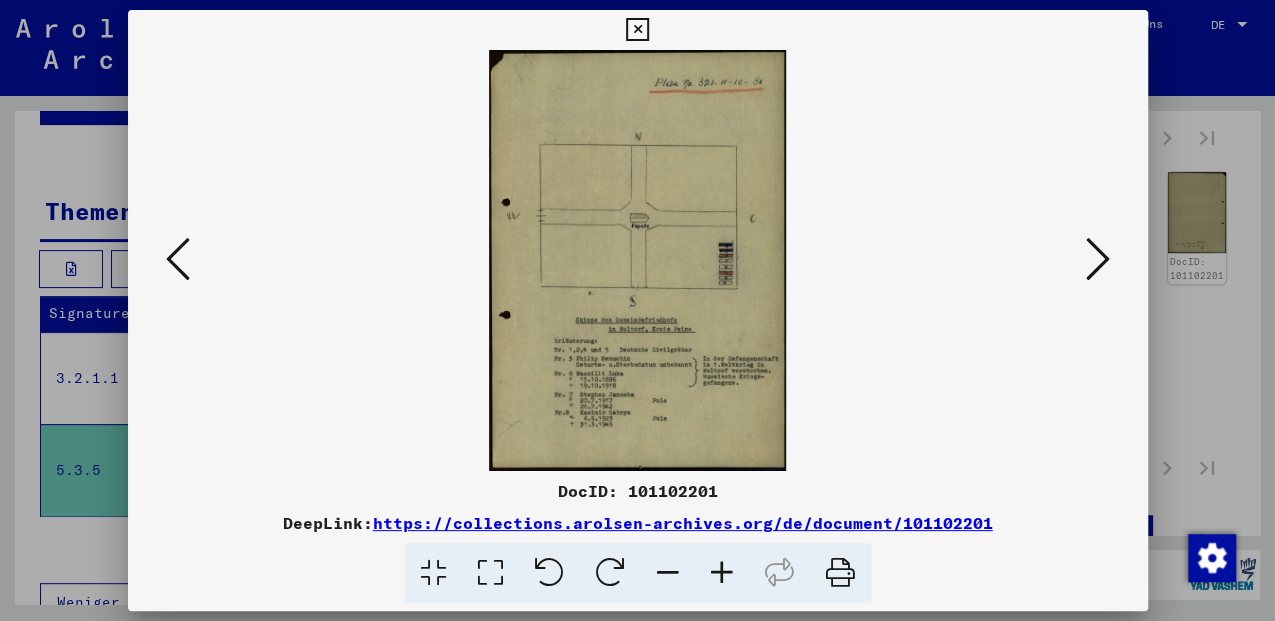click at bounding box center (490, 573) 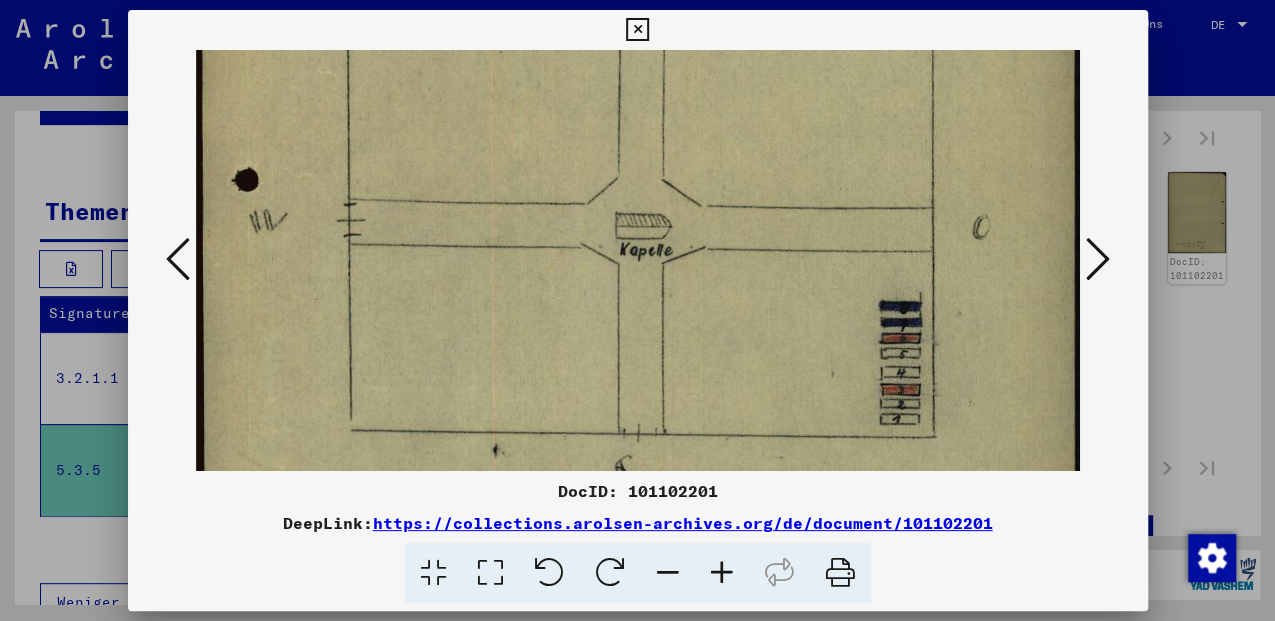 drag, startPoint x: 685, startPoint y: 392, endPoint x: 764, endPoint y: 70, distance: 331.5494 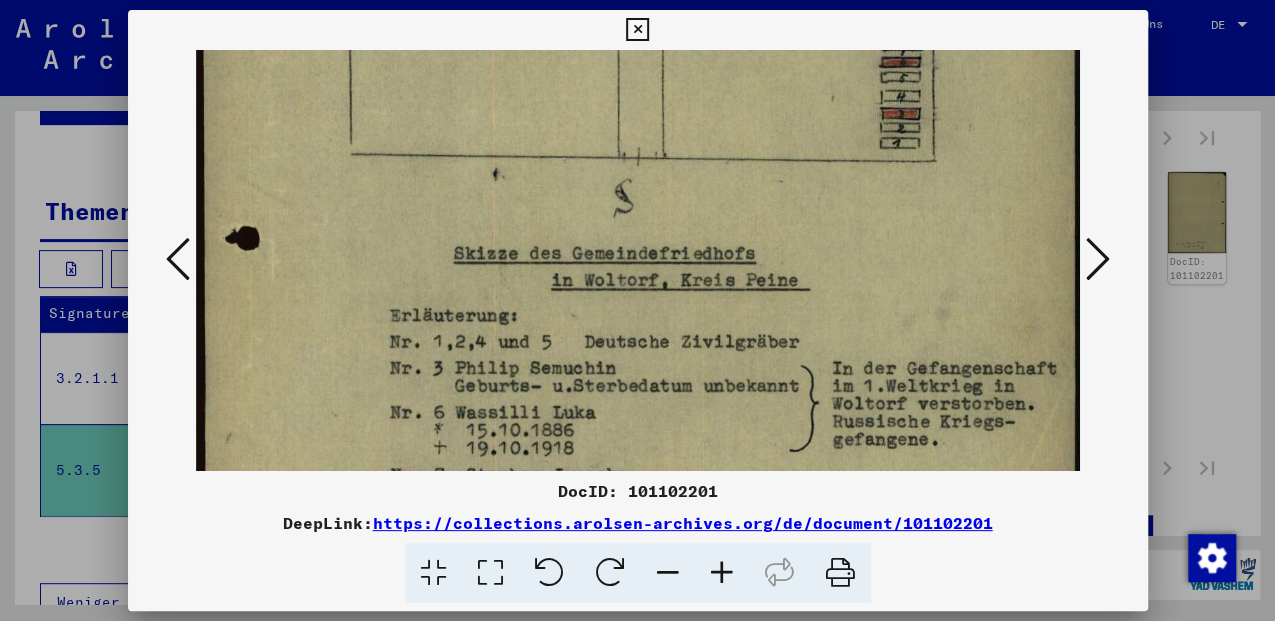 scroll, scrollTop: 634, scrollLeft: 0, axis: vertical 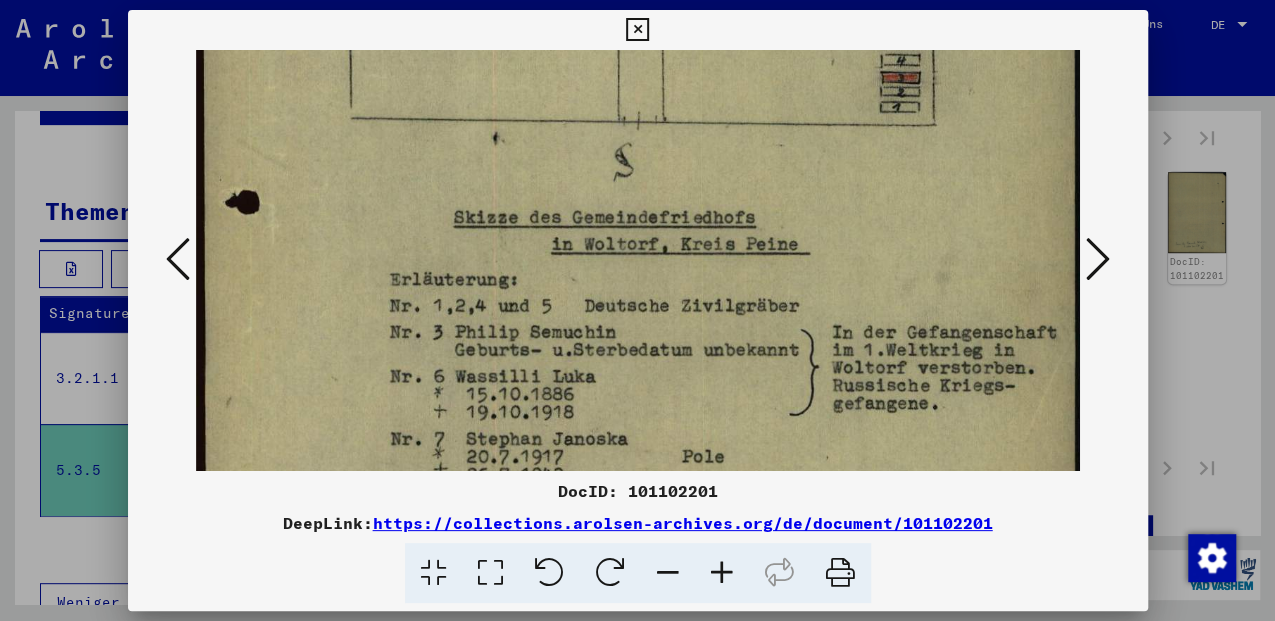drag, startPoint x: 825, startPoint y: 410, endPoint x: 808, endPoint y: 162, distance: 248.58199 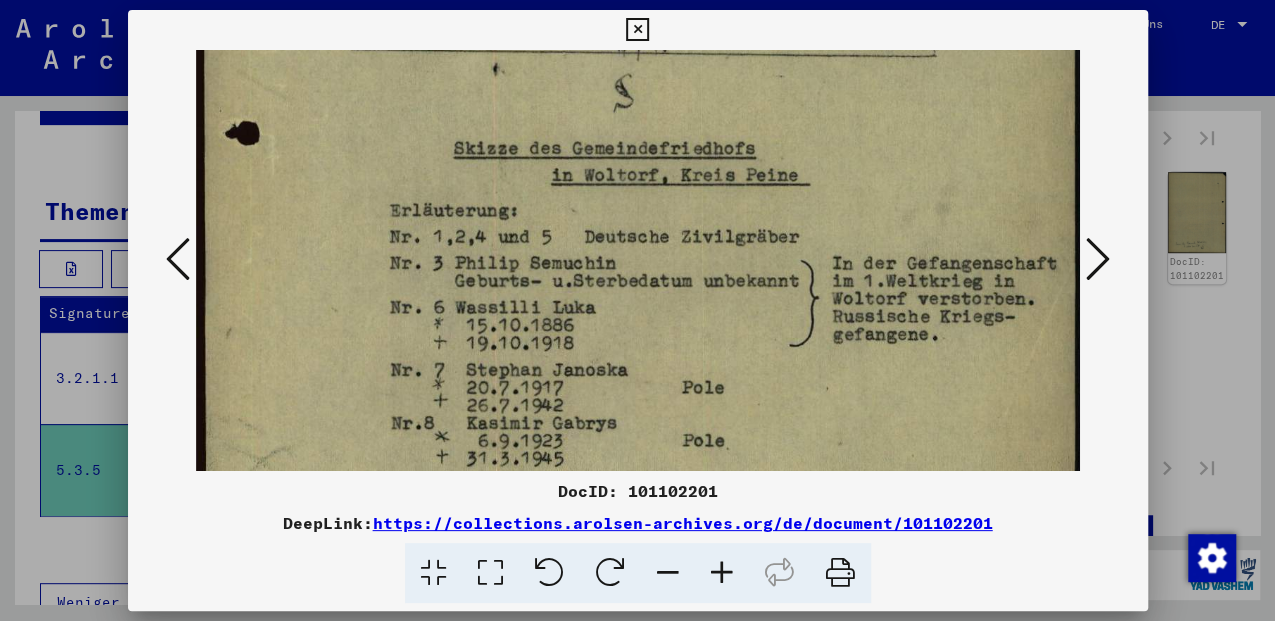 scroll, scrollTop: 763, scrollLeft: 0, axis: vertical 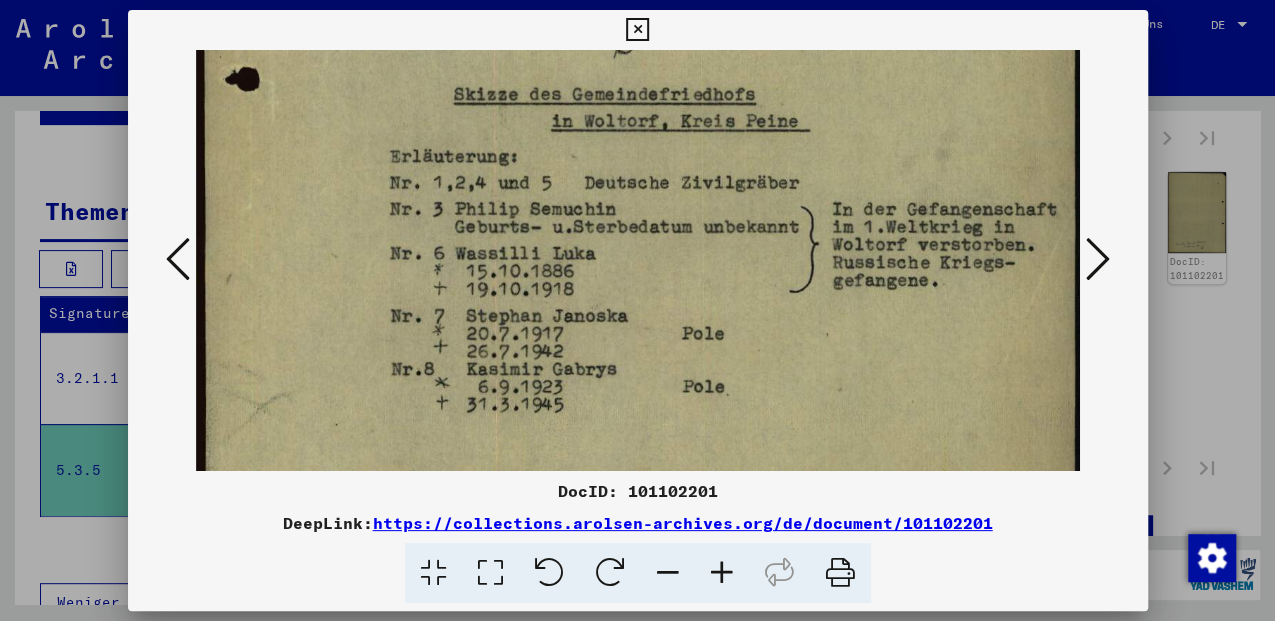 drag, startPoint x: 757, startPoint y: 410, endPoint x: 786, endPoint y: 282, distance: 131.24405 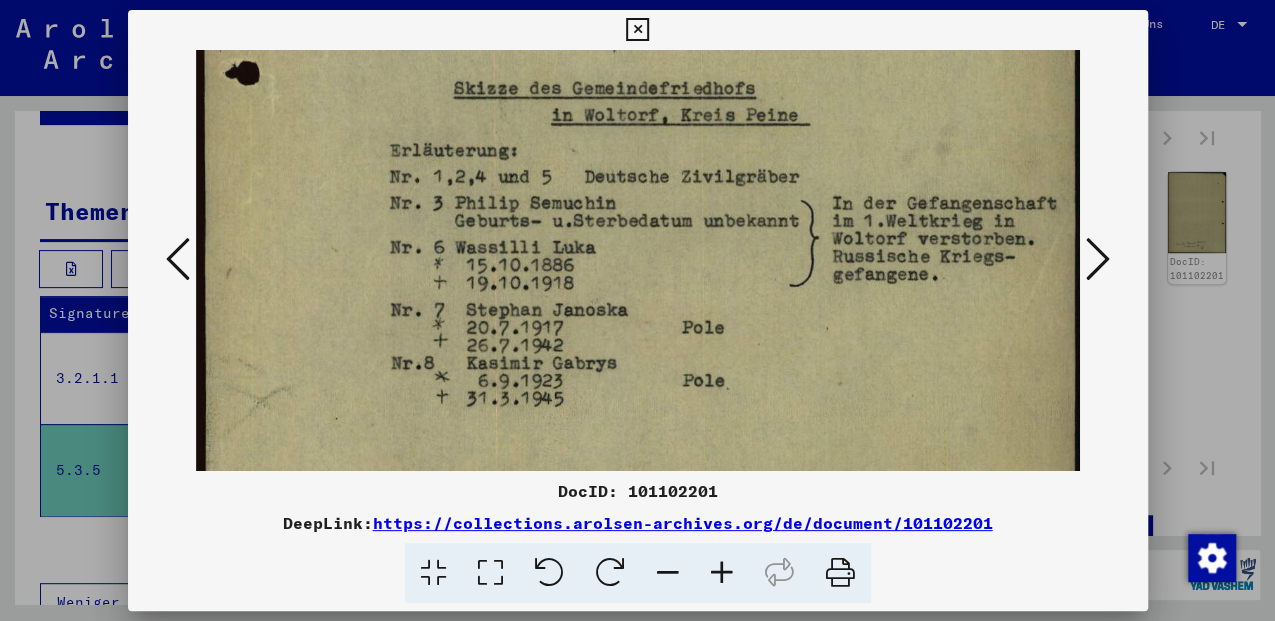 click at bounding box center (637, 30) 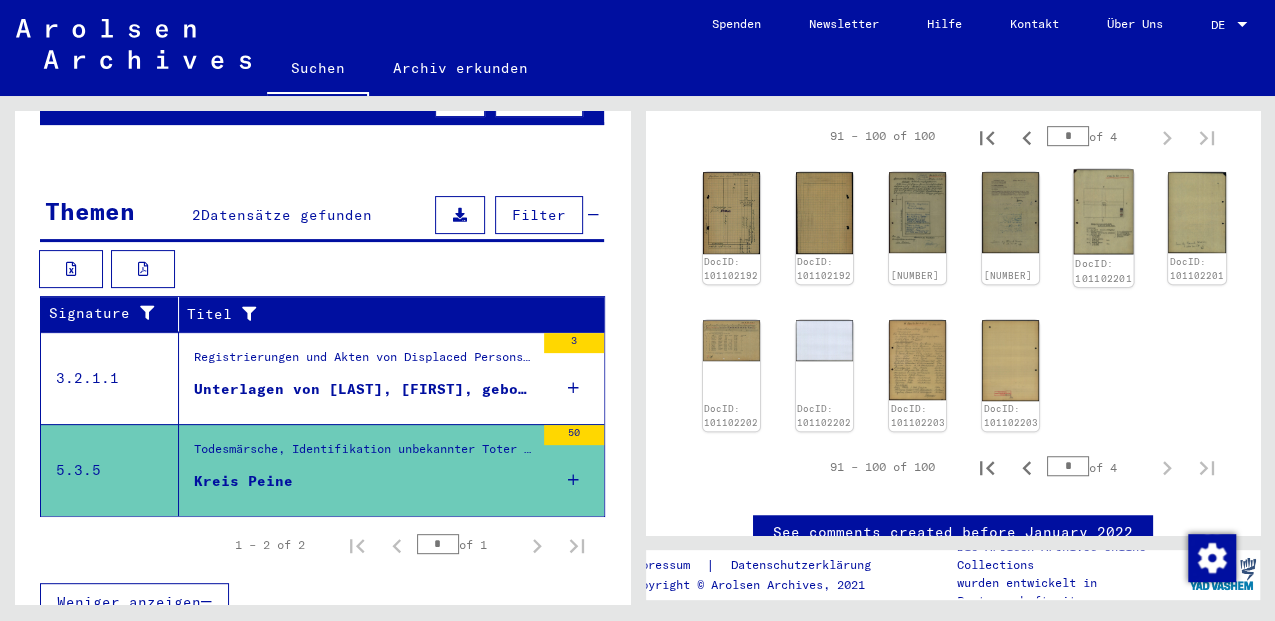 click 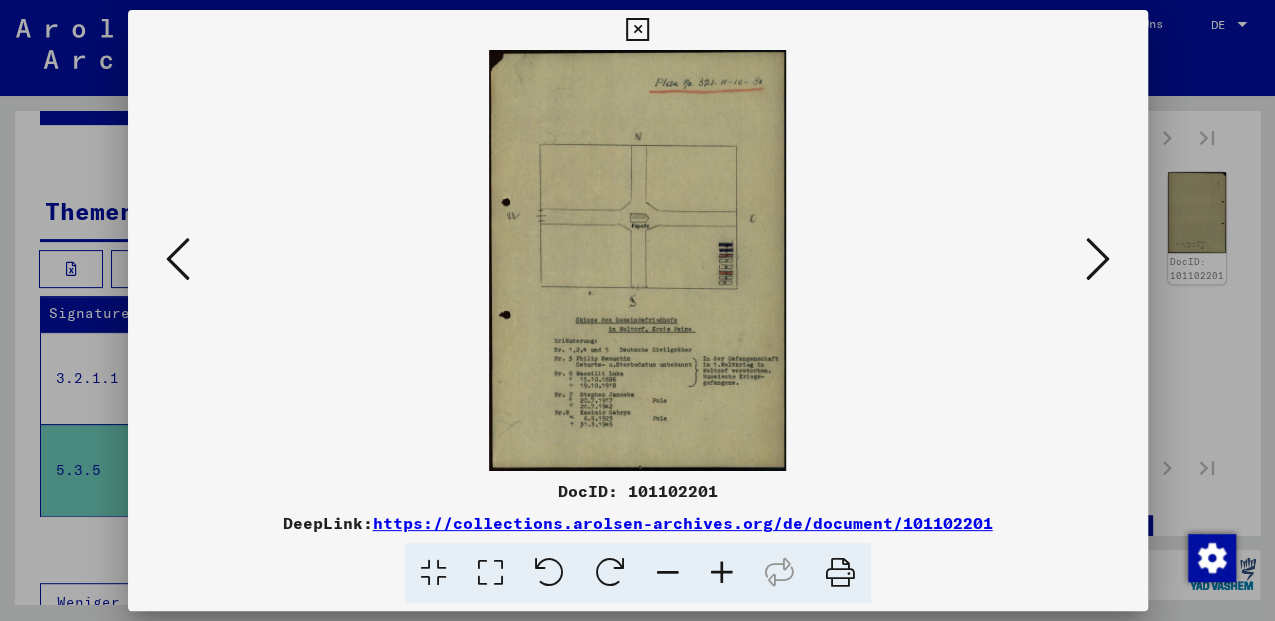 click at bounding box center [1098, 259] 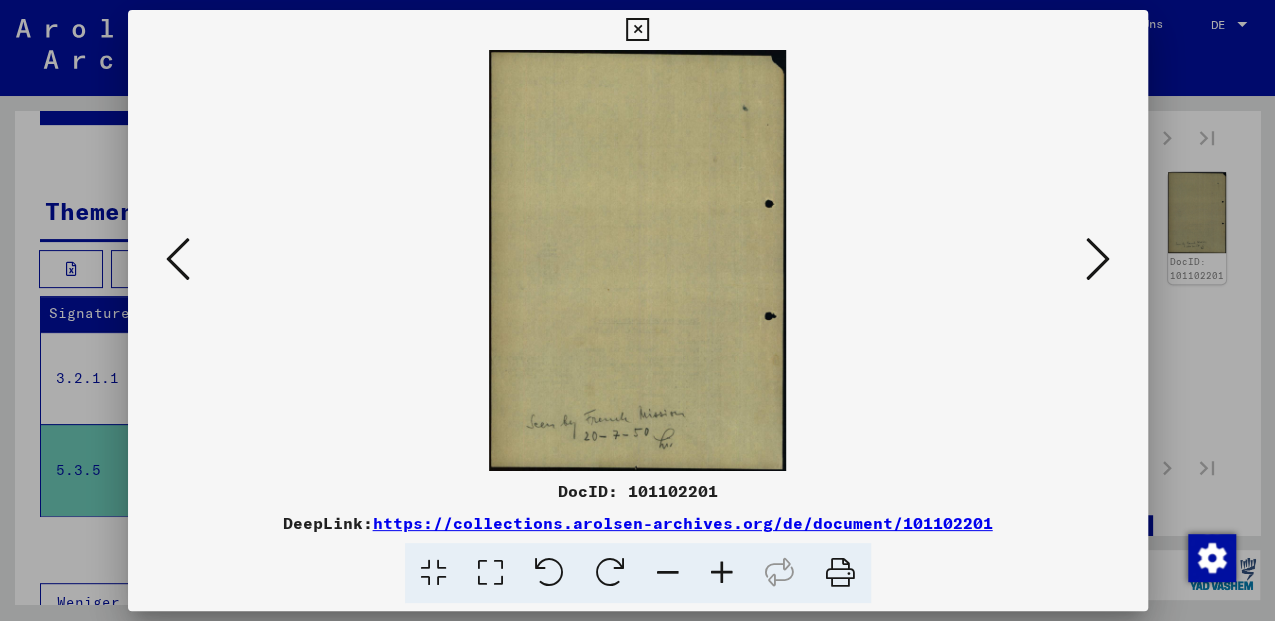 click at bounding box center [638, 260] 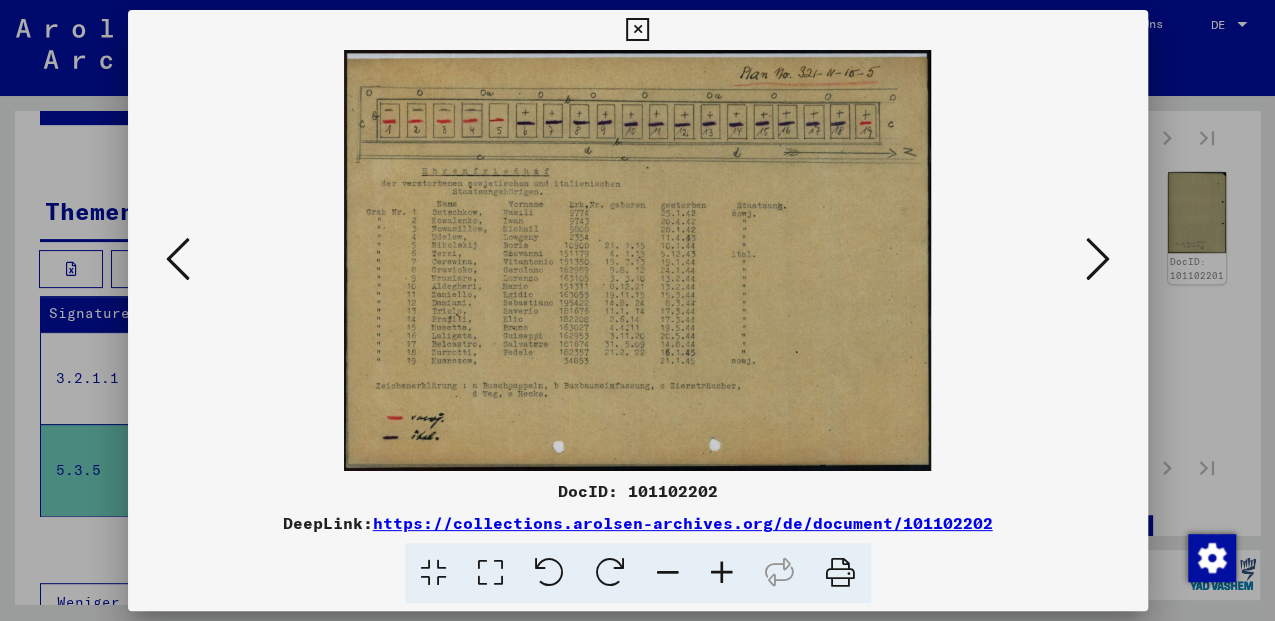 drag, startPoint x: 639, startPoint y: 26, endPoint x: 645, endPoint y: 67, distance: 41.4367 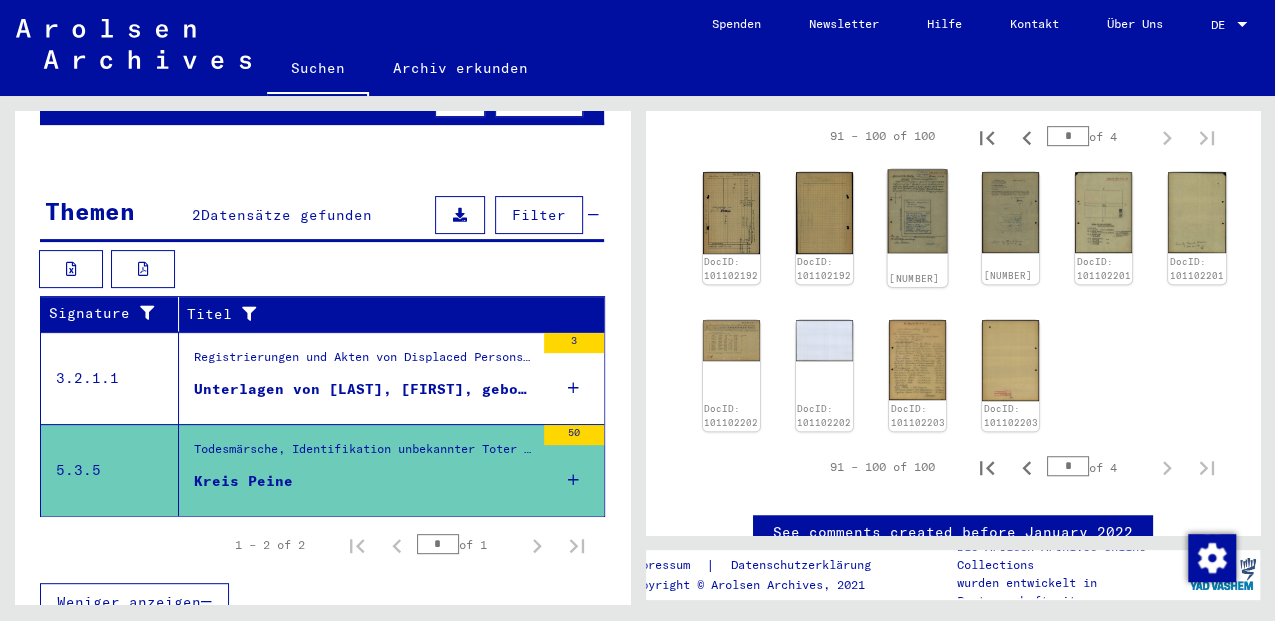 click 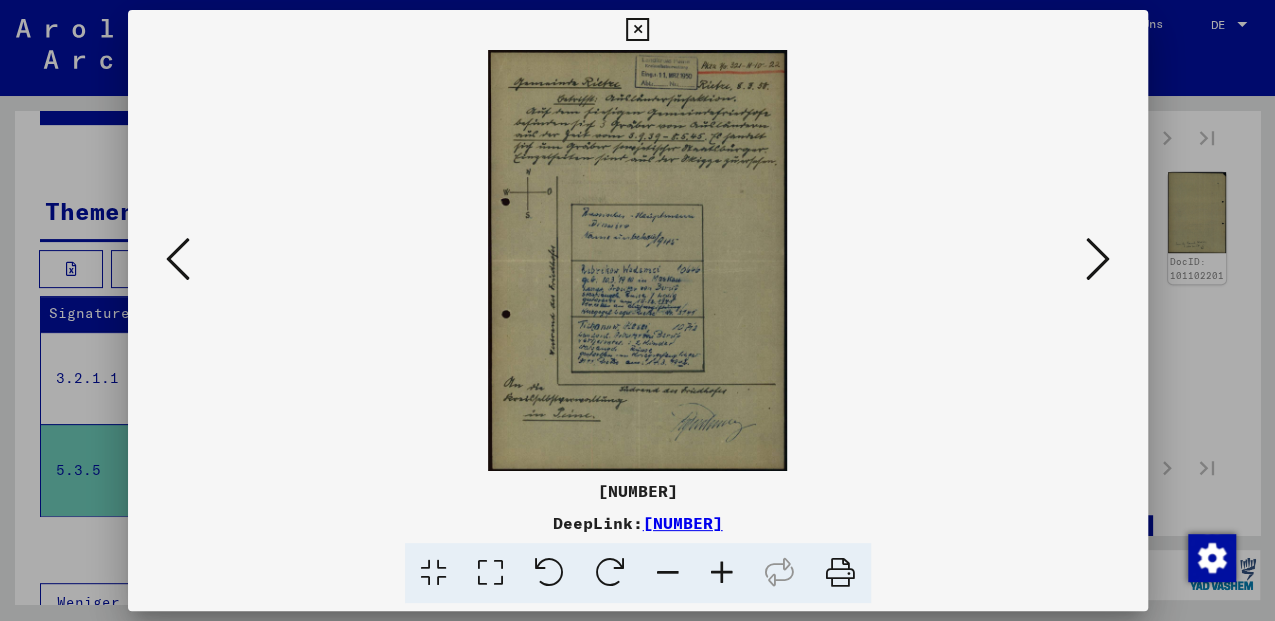 click at bounding box center (490, 573) 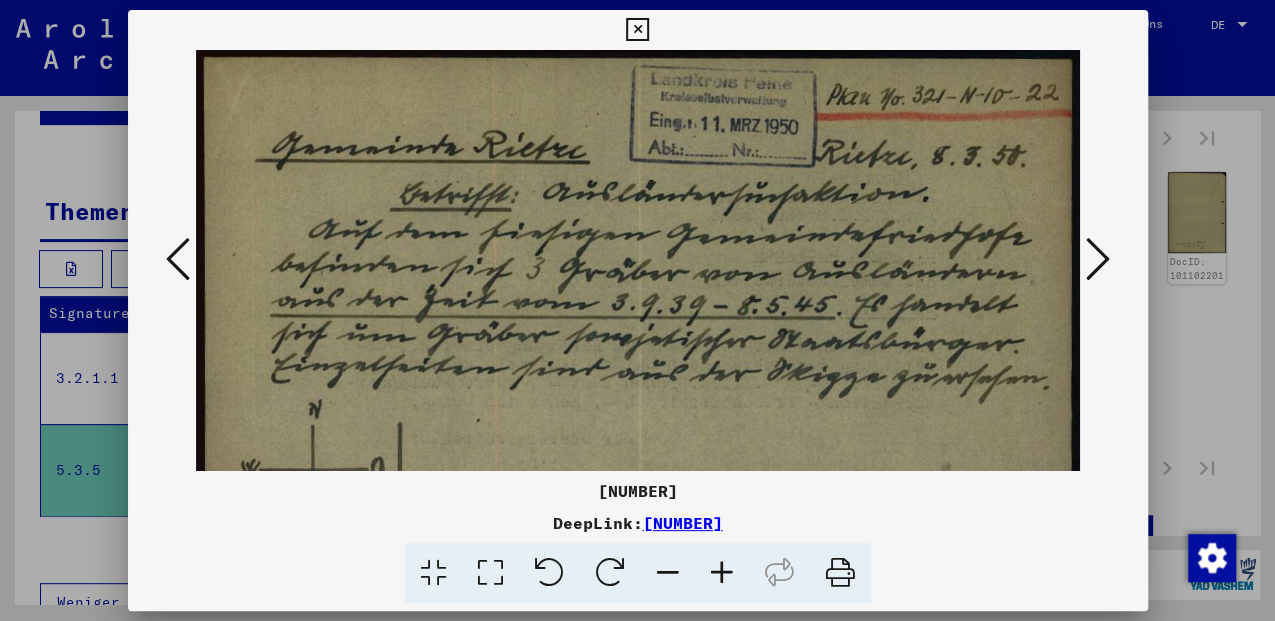 click at bounding box center [637, 30] 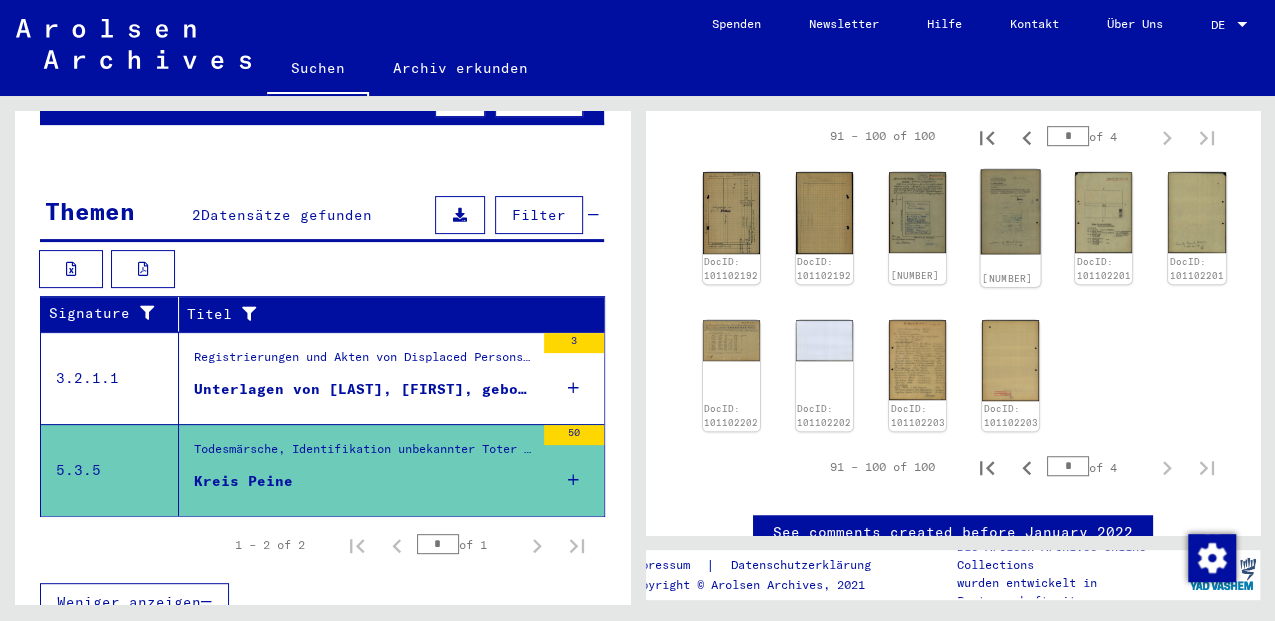 click 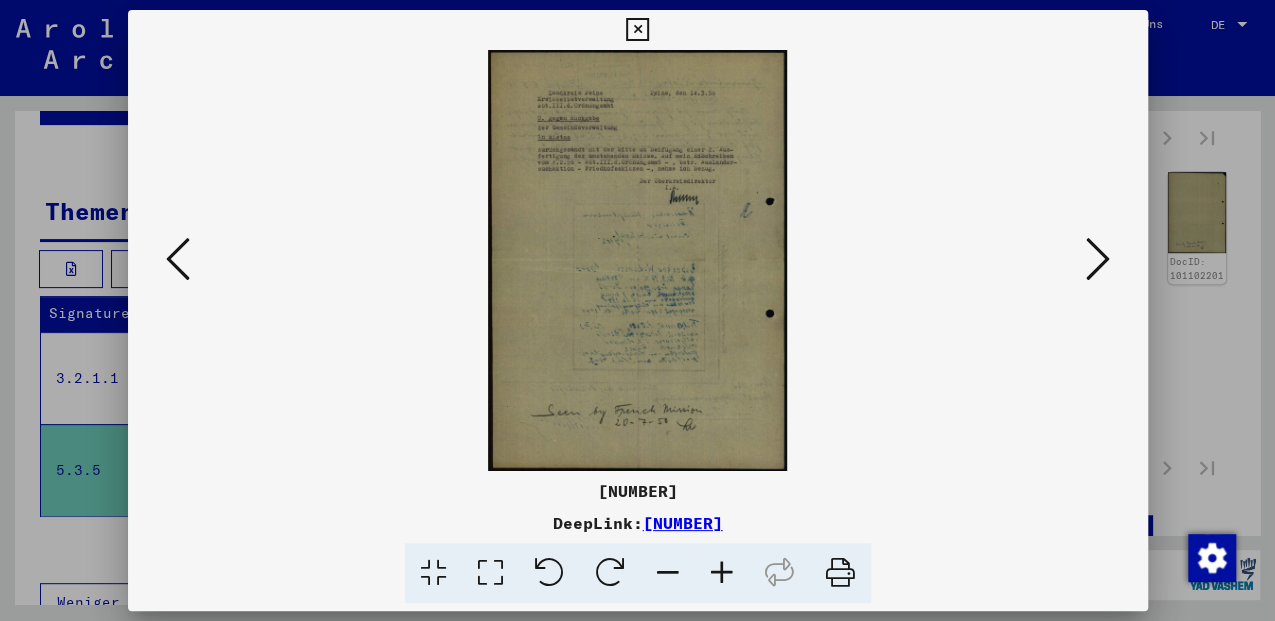click at bounding box center [1098, 259] 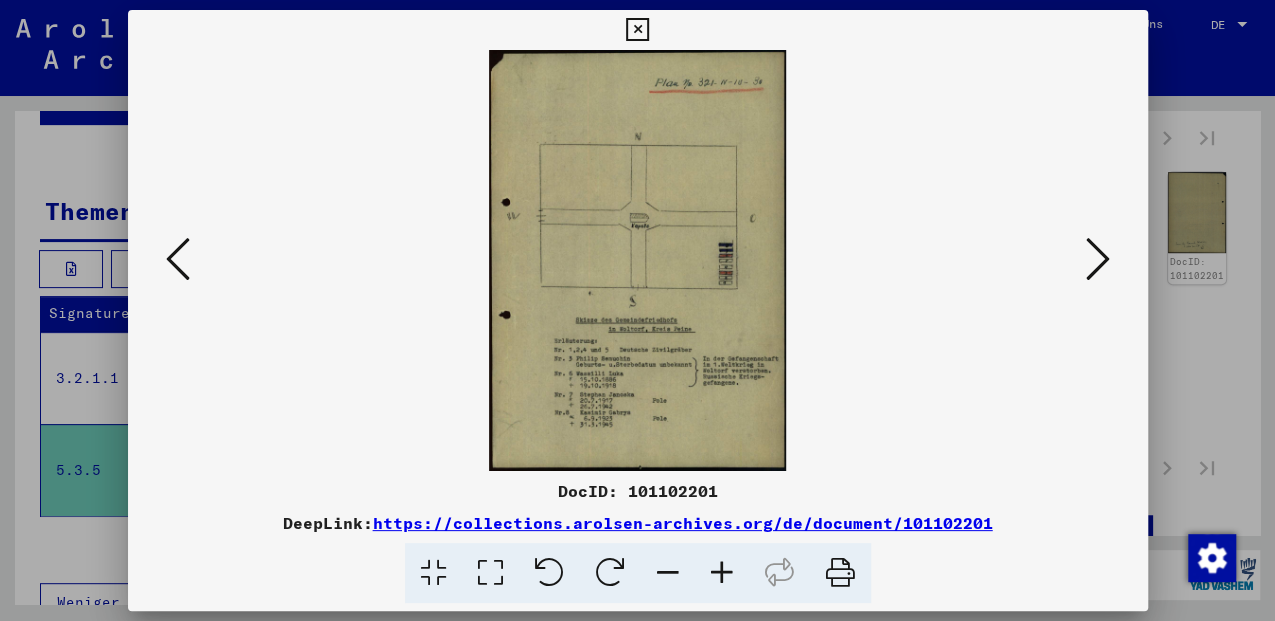 click at bounding box center [1098, 259] 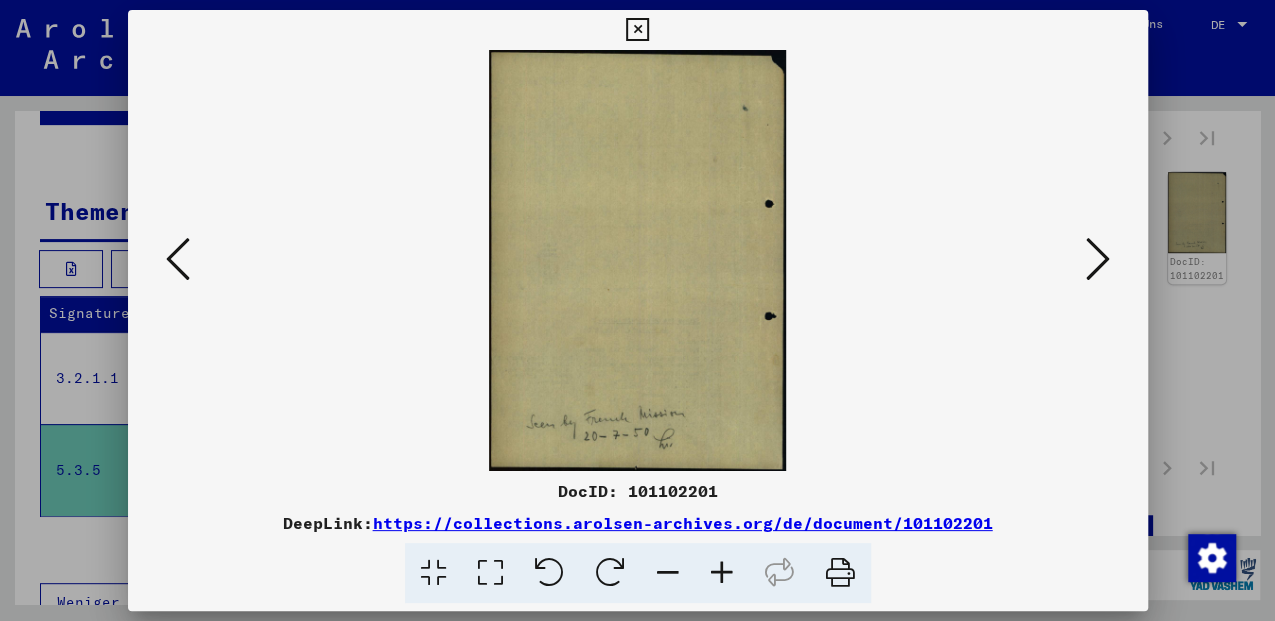 click at bounding box center (1098, 259) 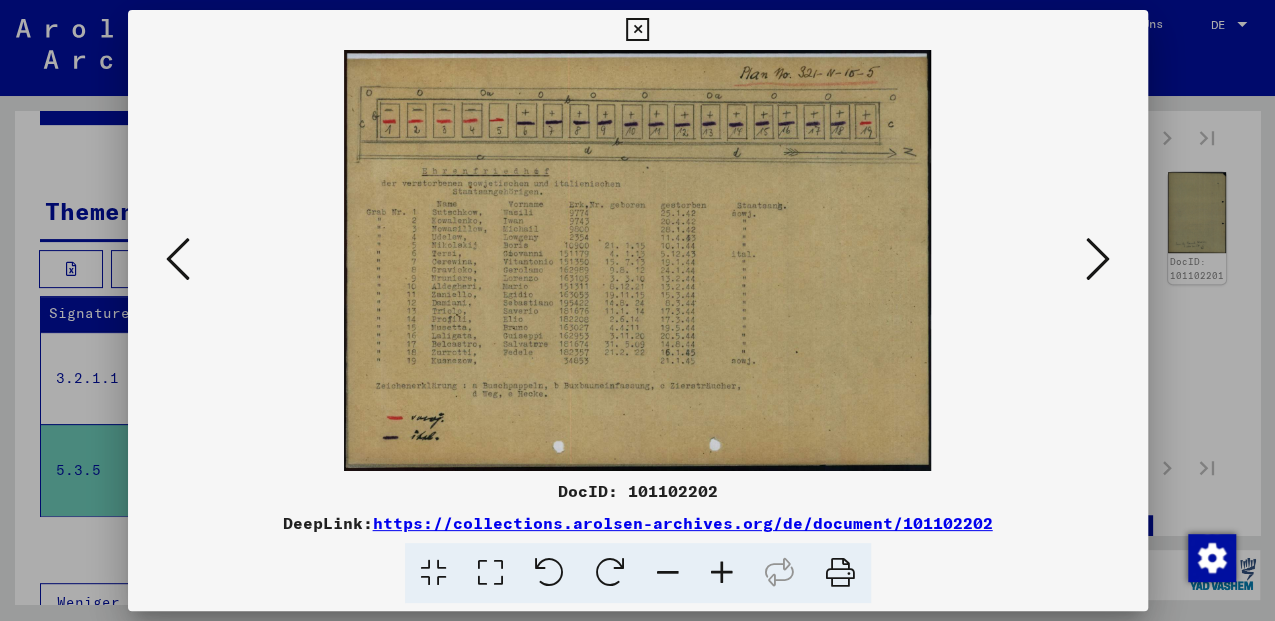 click at bounding box center [1098, 259] 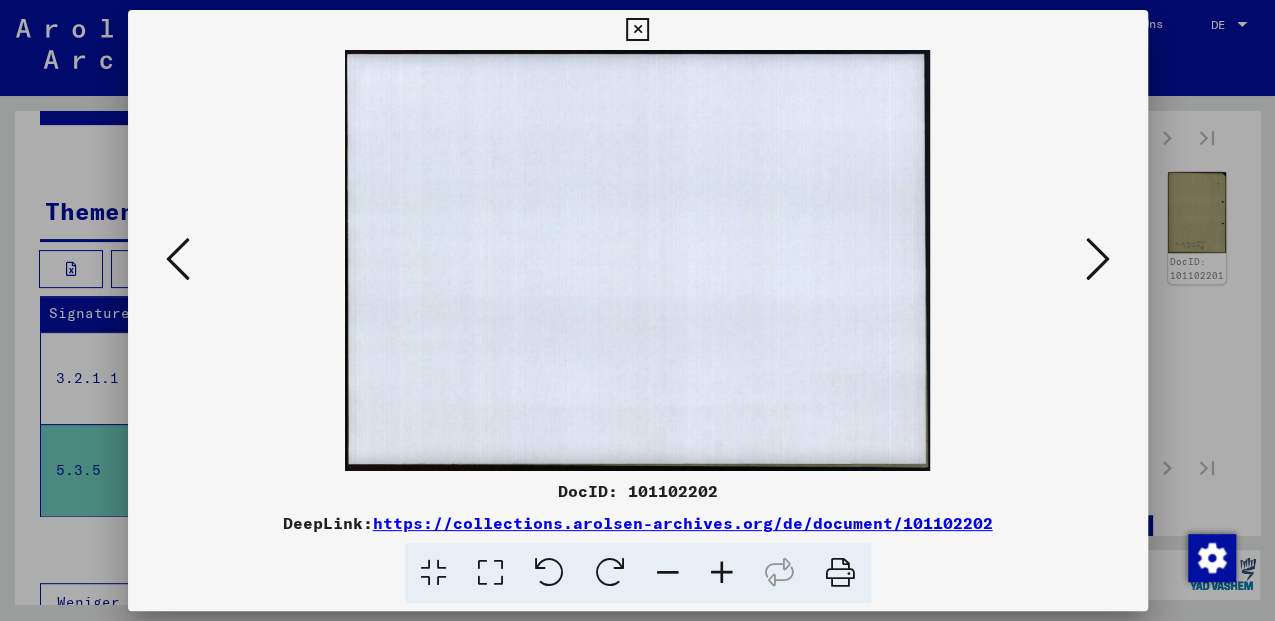 click at bounding box center (1098, 259) 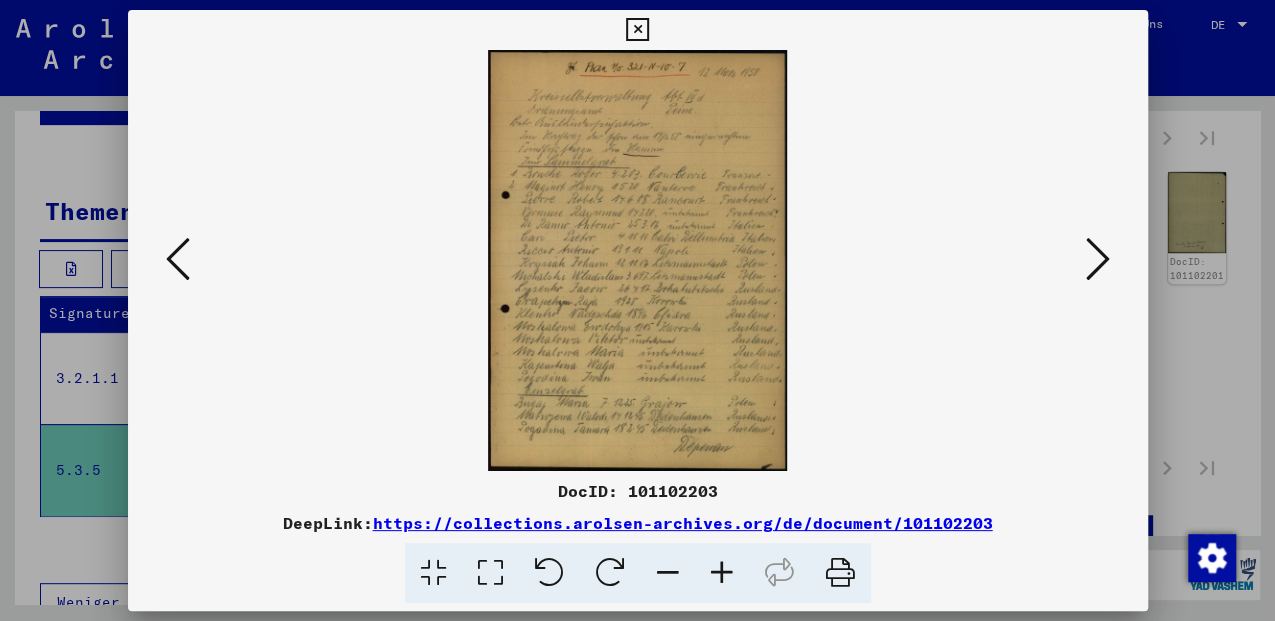 click at bounding box center (1098, 259) 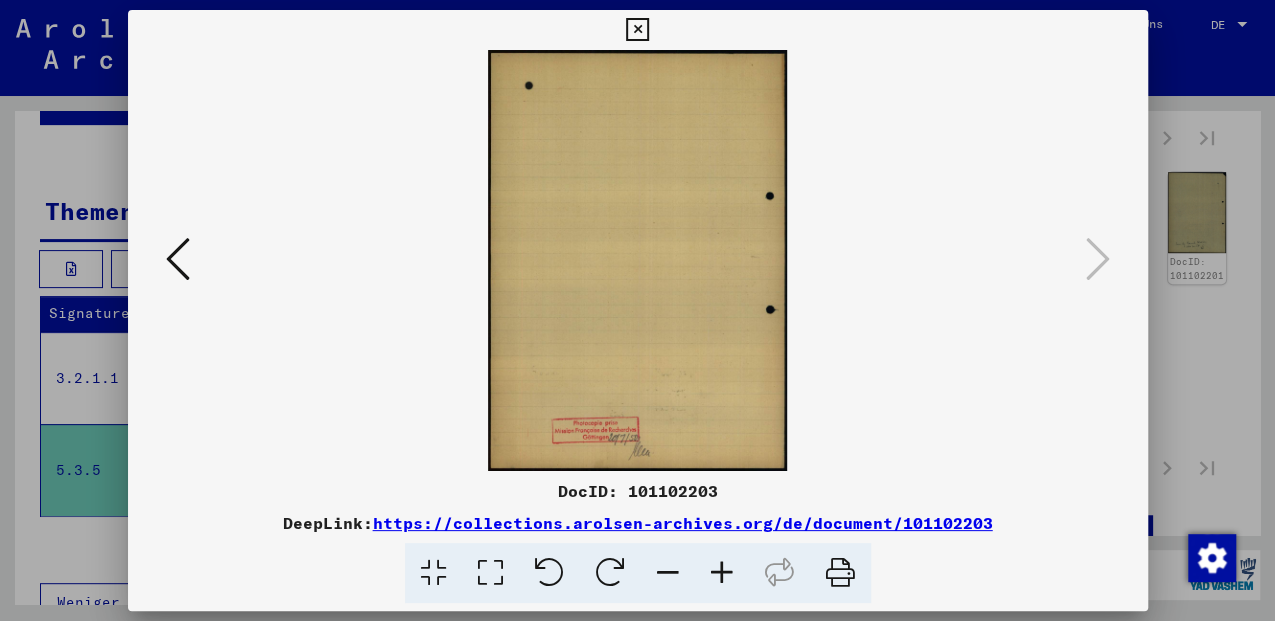 drag, startPoint x: 636, startPoint y: 24, endPoint x: 669, endPoint y: 224, distance: 202.70422 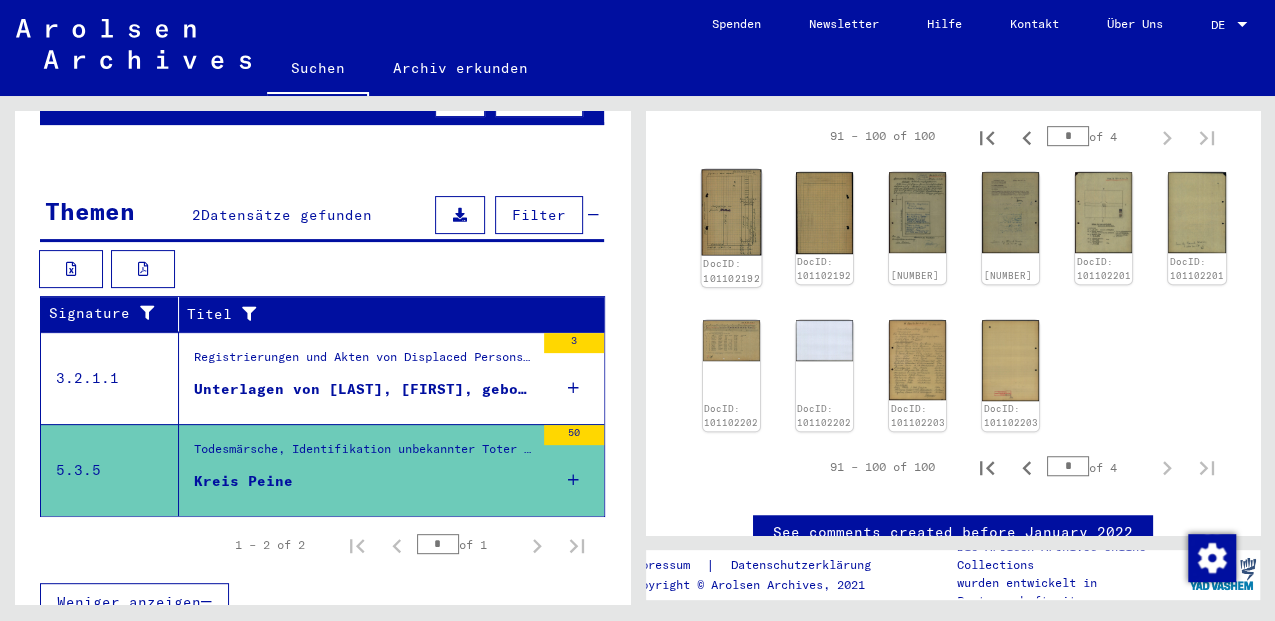 click 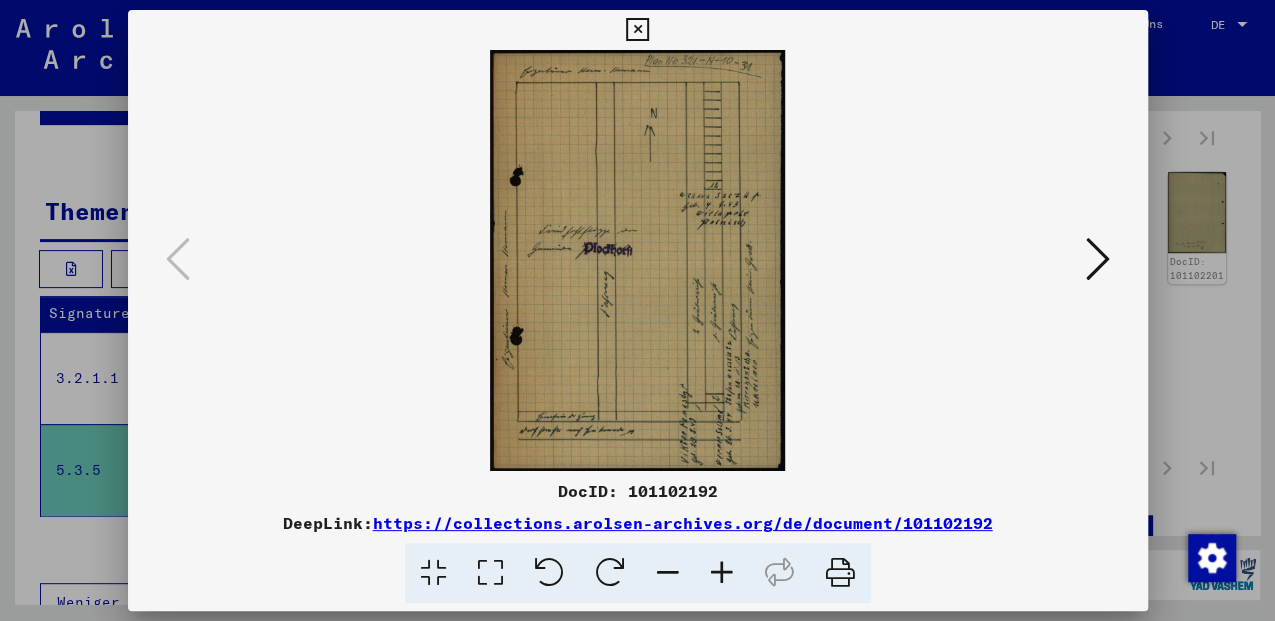 click at bounding box center [637, 30] 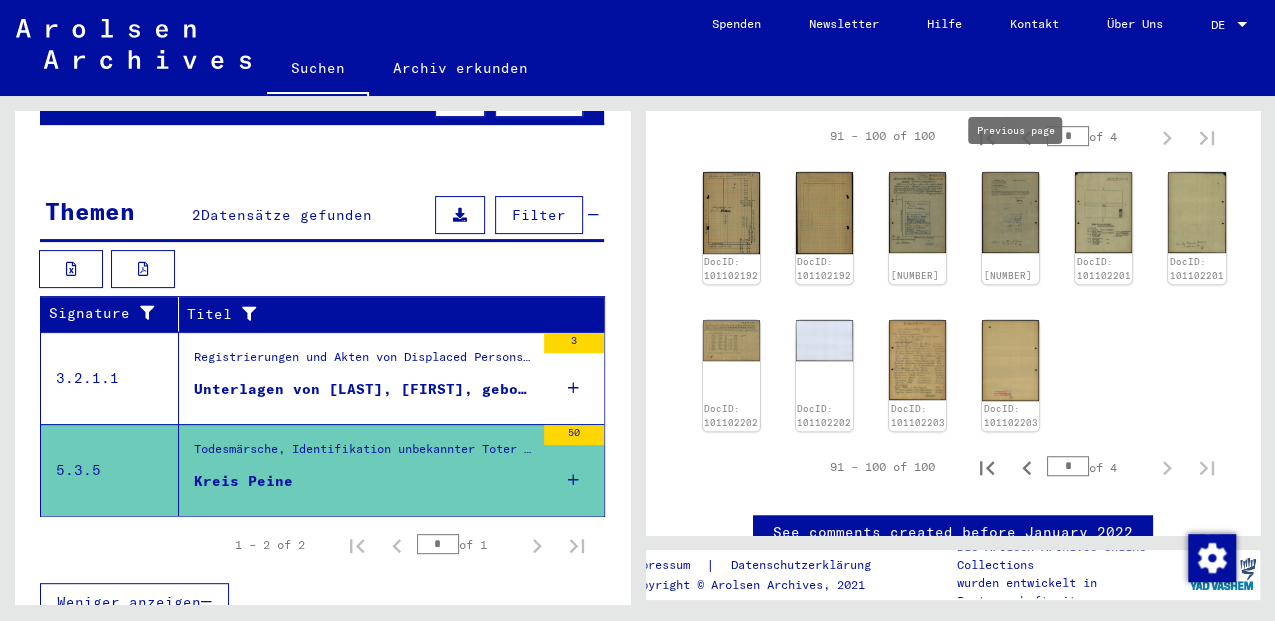 click 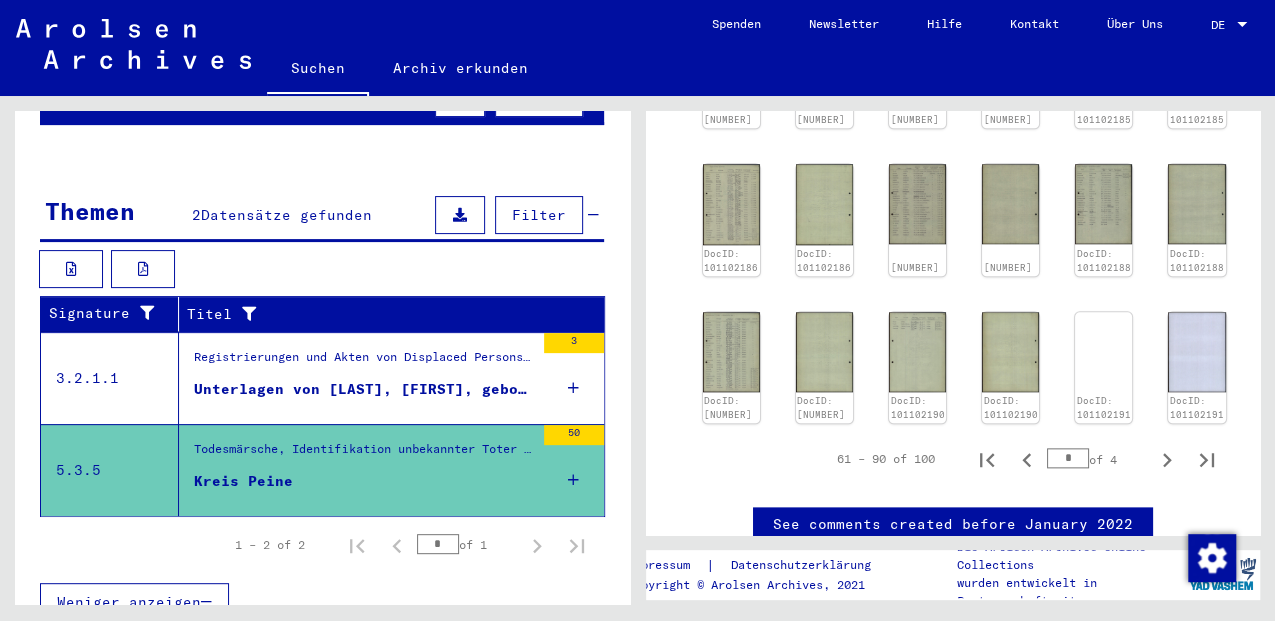 scroll, scrollTop: 926, scrollLeft: 0, axis: vertical 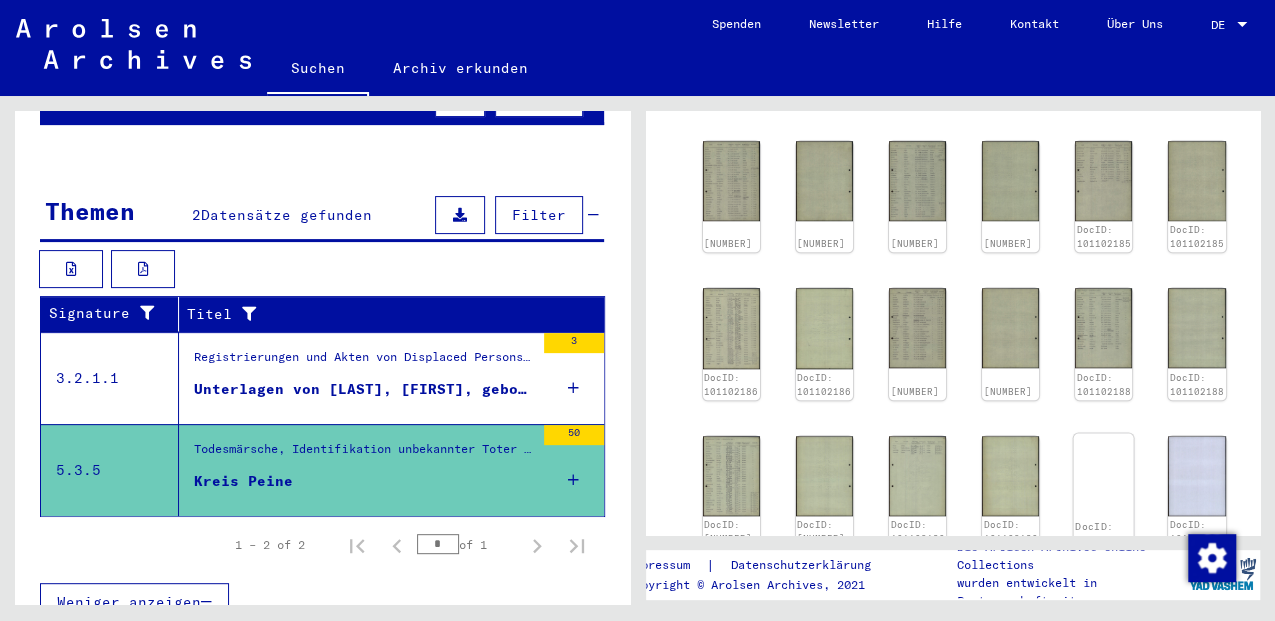 click 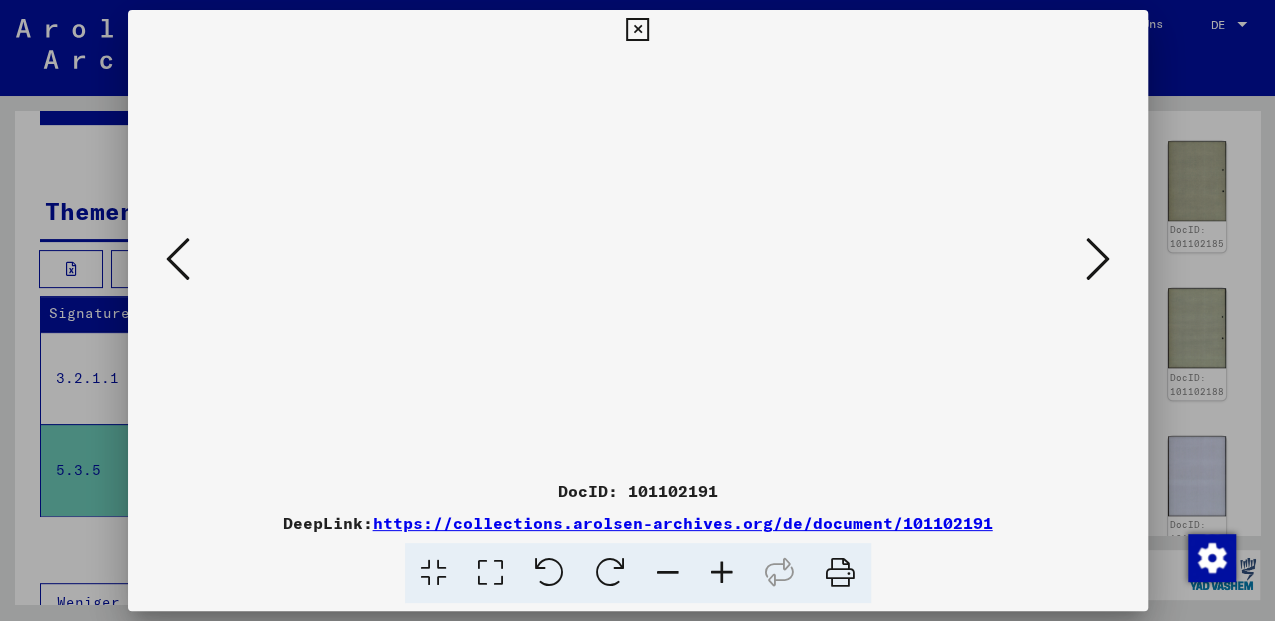 click at bounding box center [178, 259] 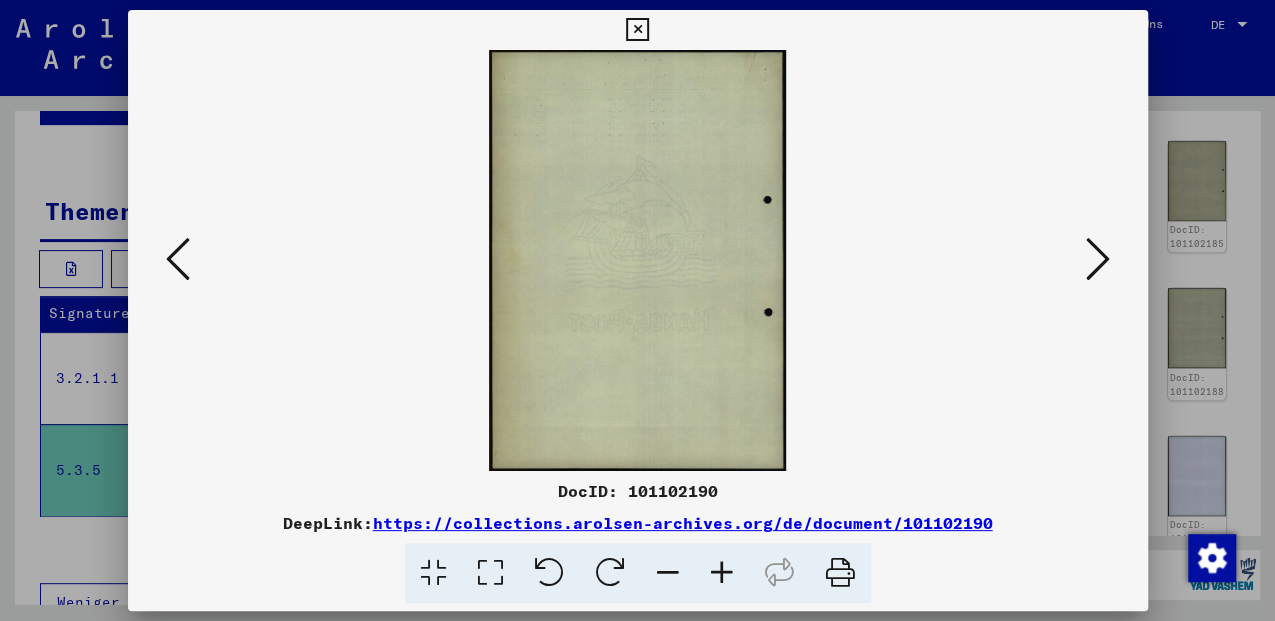 click at bounding box center [178, 259] 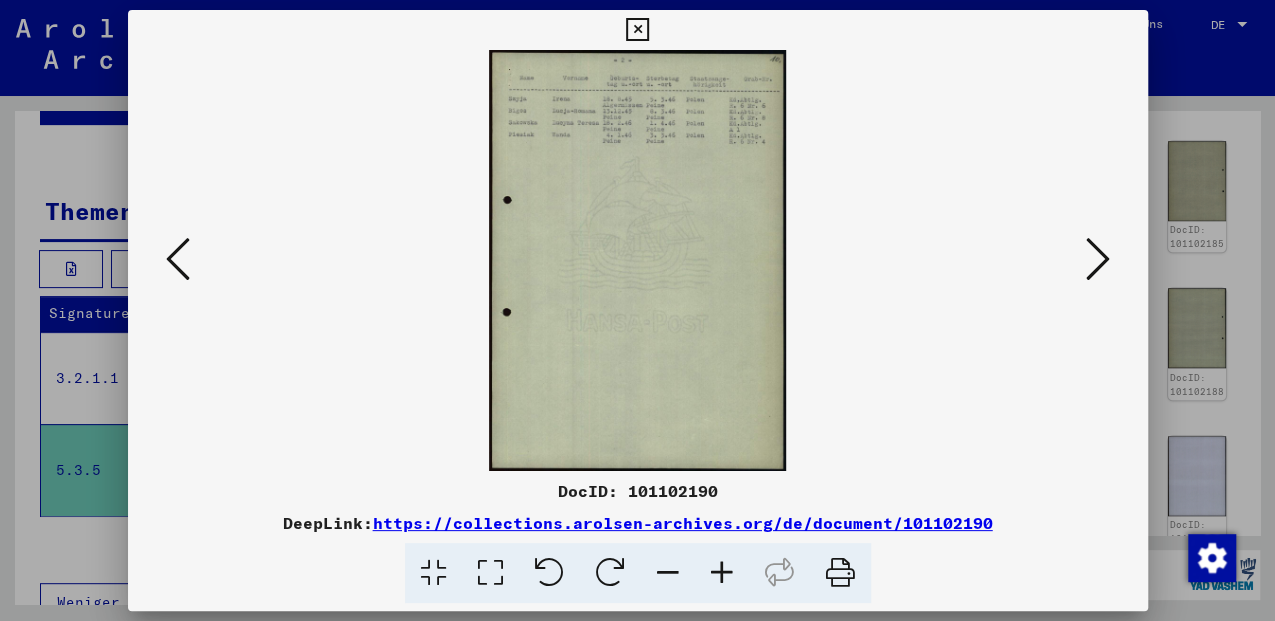 click at bounding box center (490, 573) 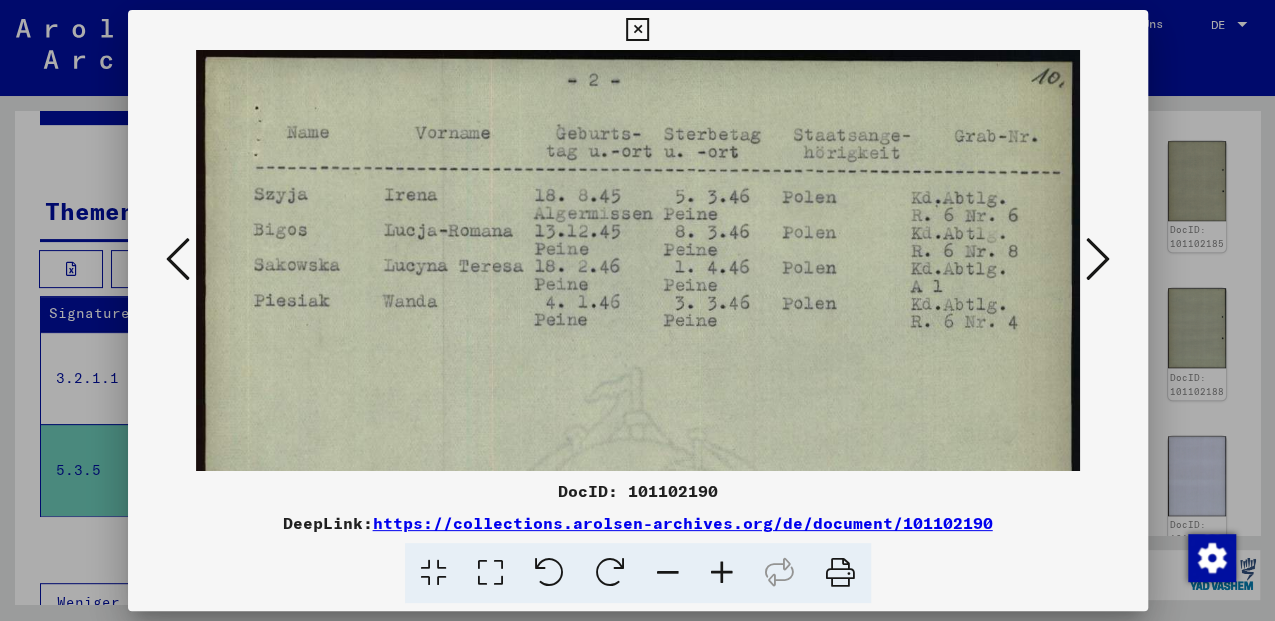 click at bounding box center (178, 259) 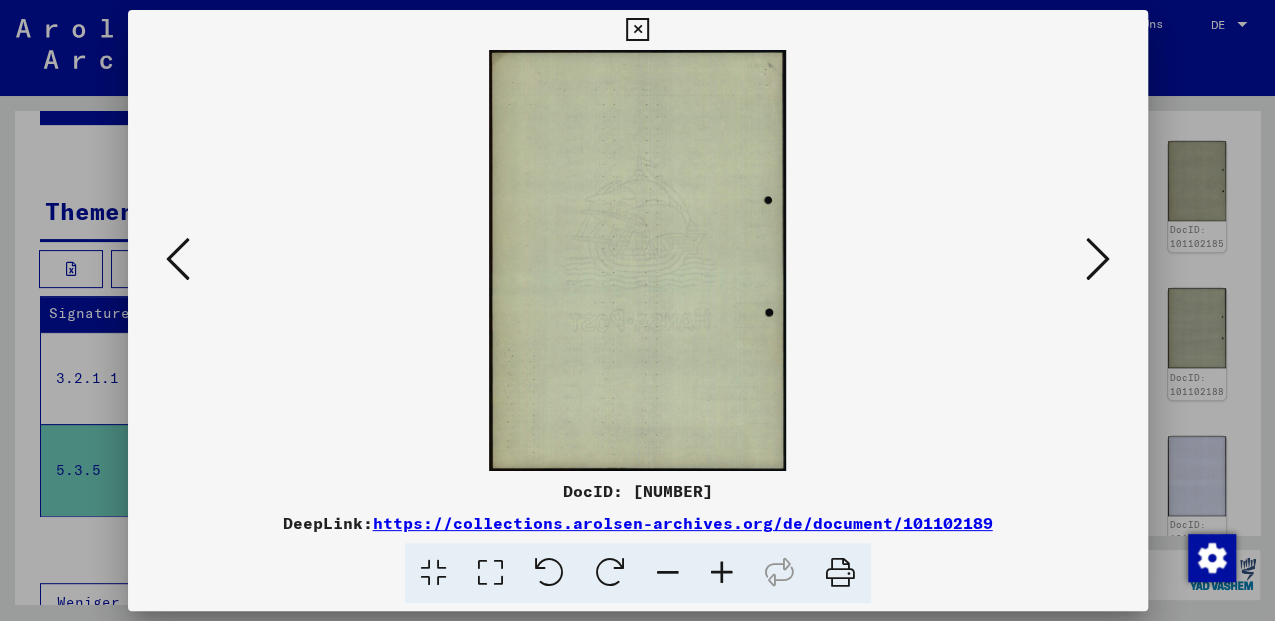 click at bounding box center [178, 259] 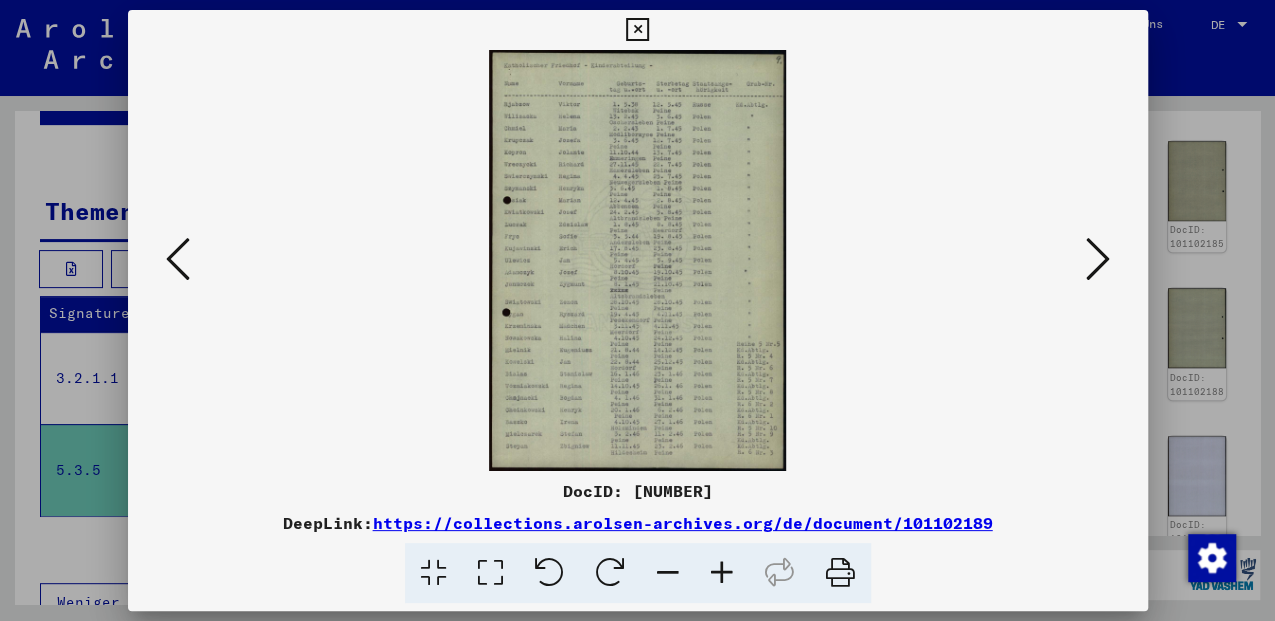 click at bounding box center [178, 259] 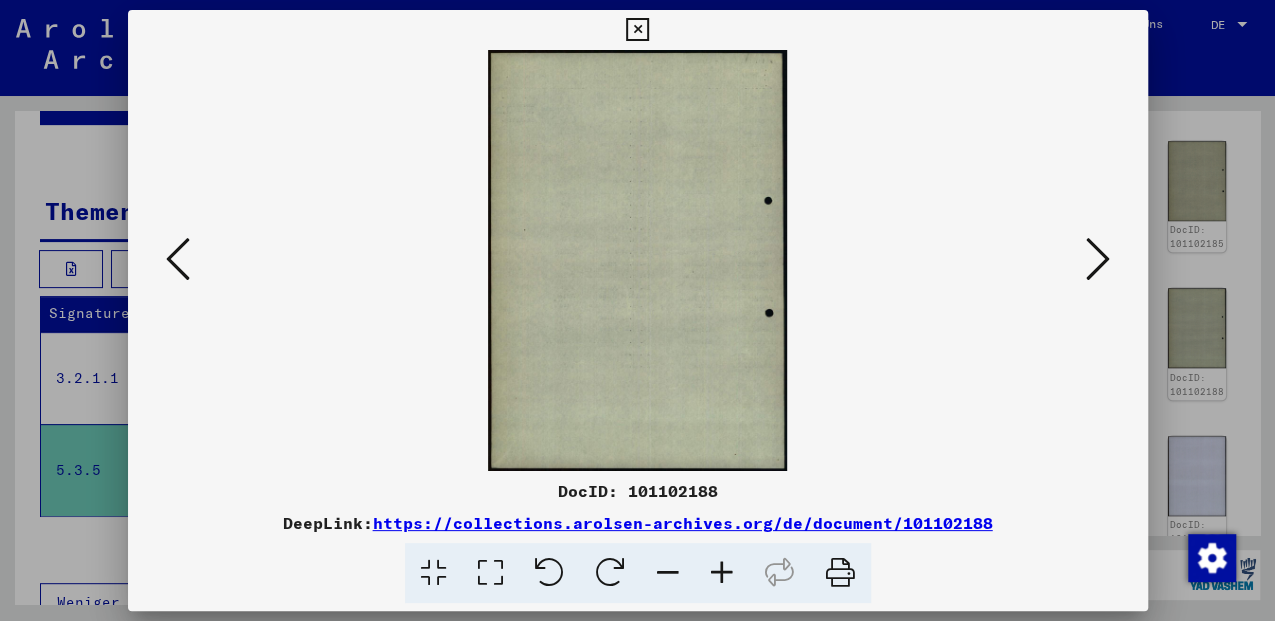click at bounding box center (178, 259) 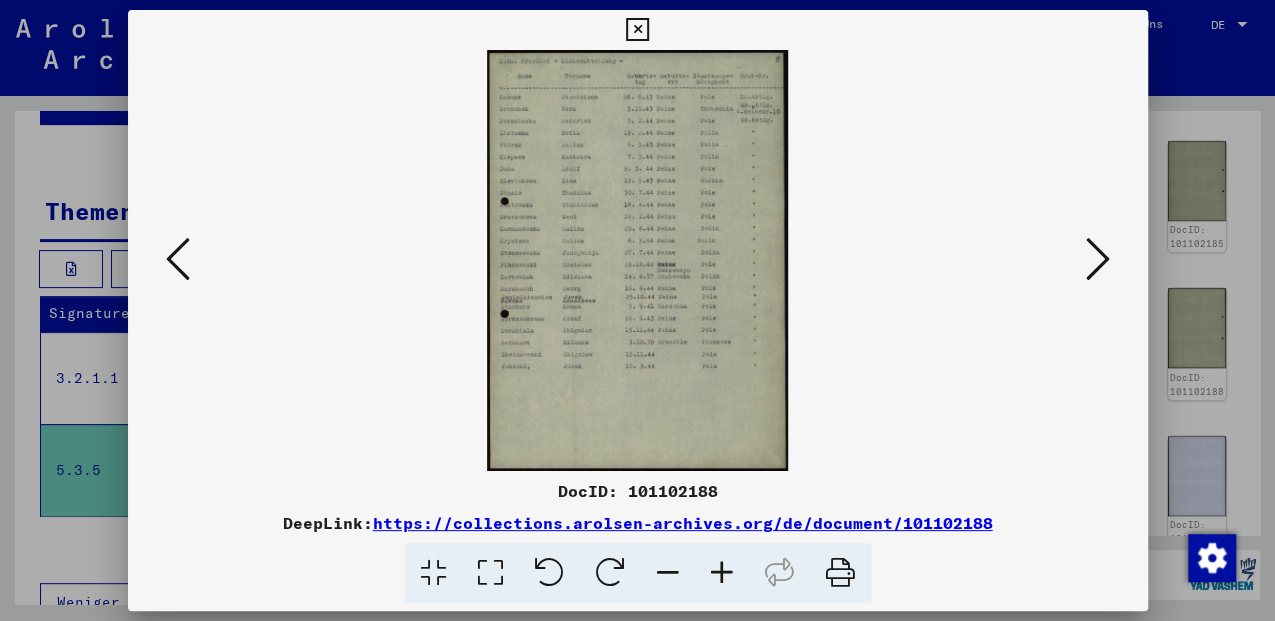 click at bounding box center [178, 259] 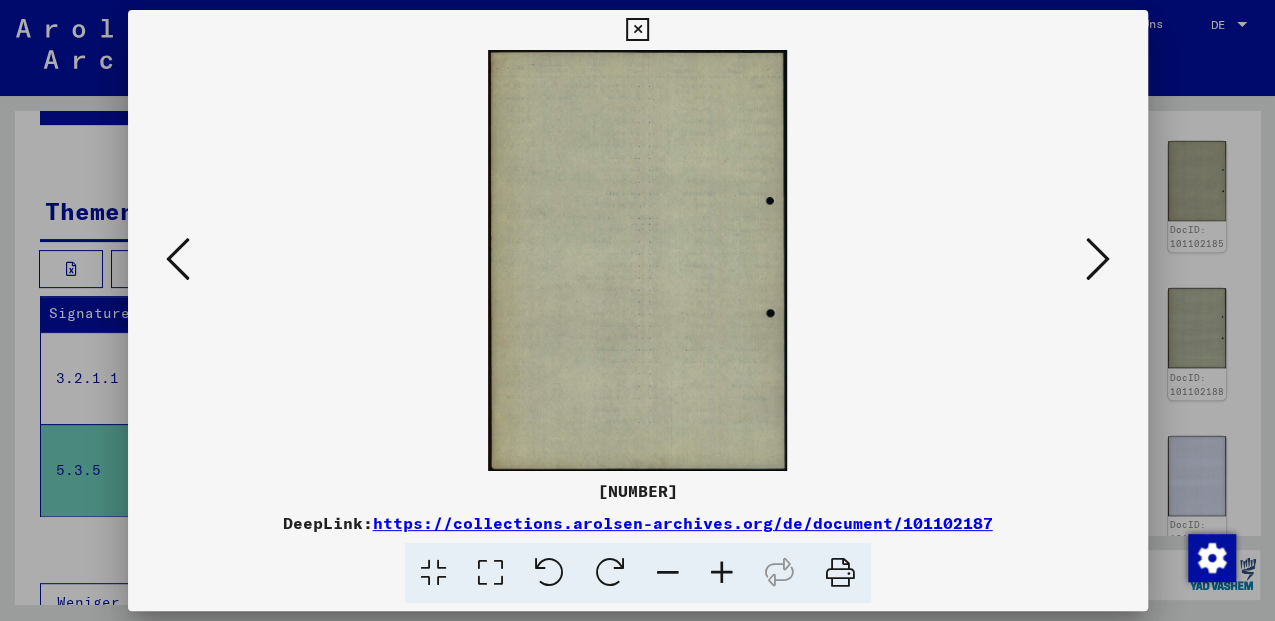 click at bounding box center (178, 259) 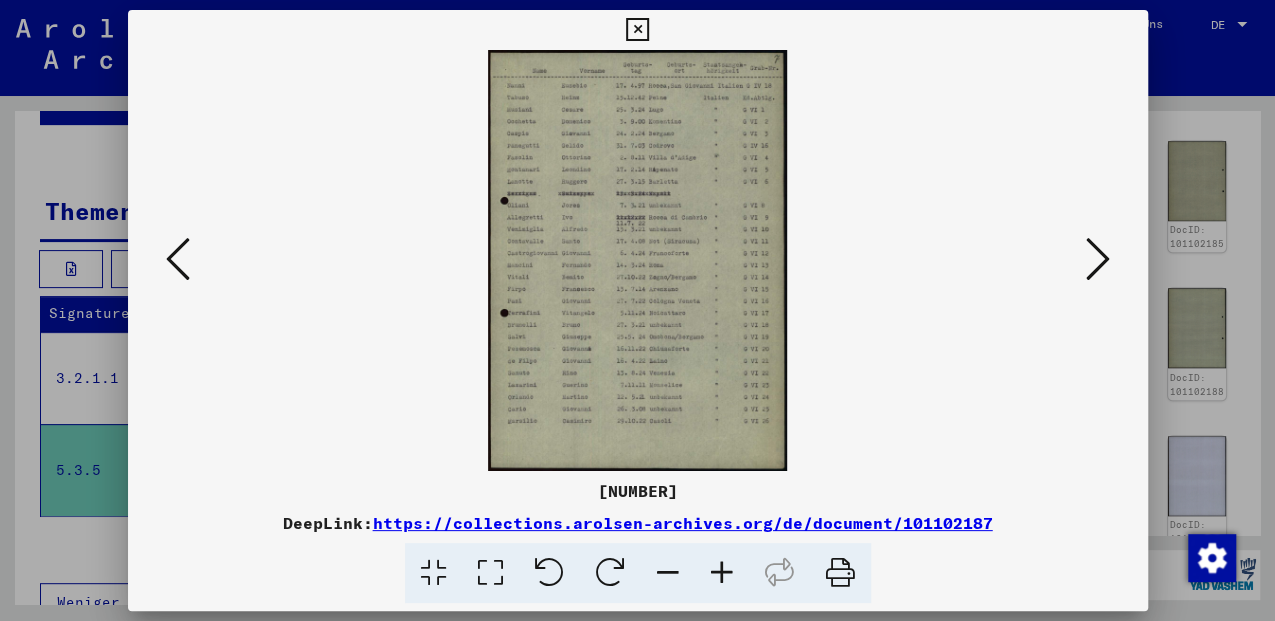 click at bounding box center [178, 259] 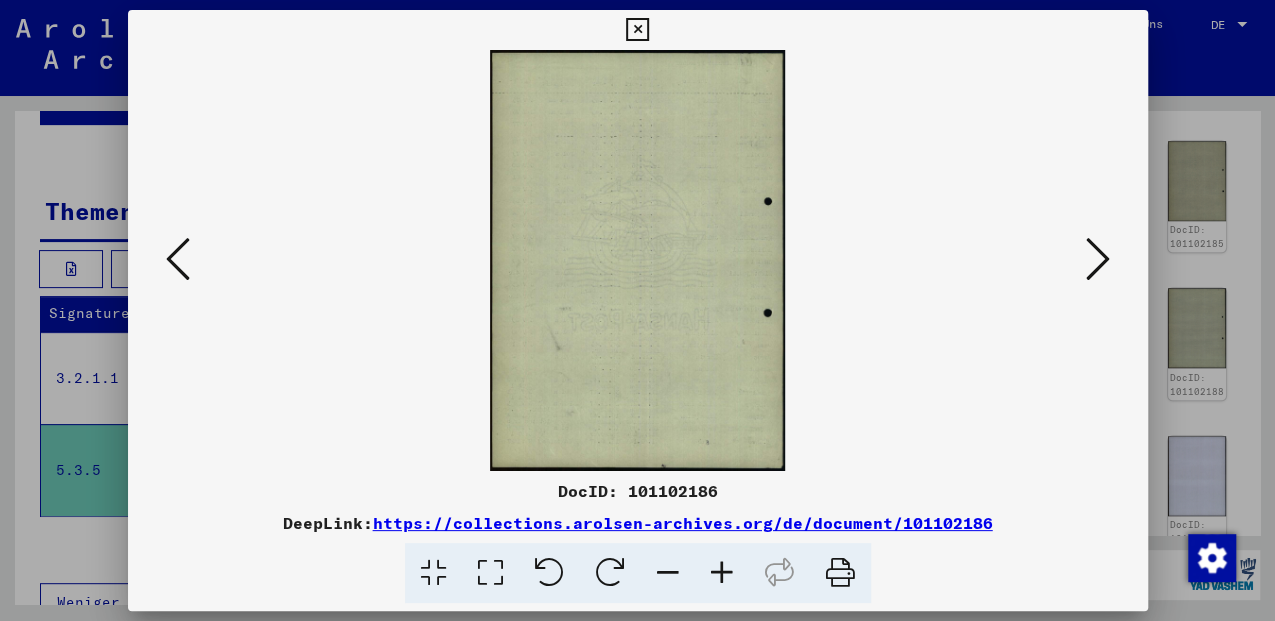 click at bounding box center (178, 259) 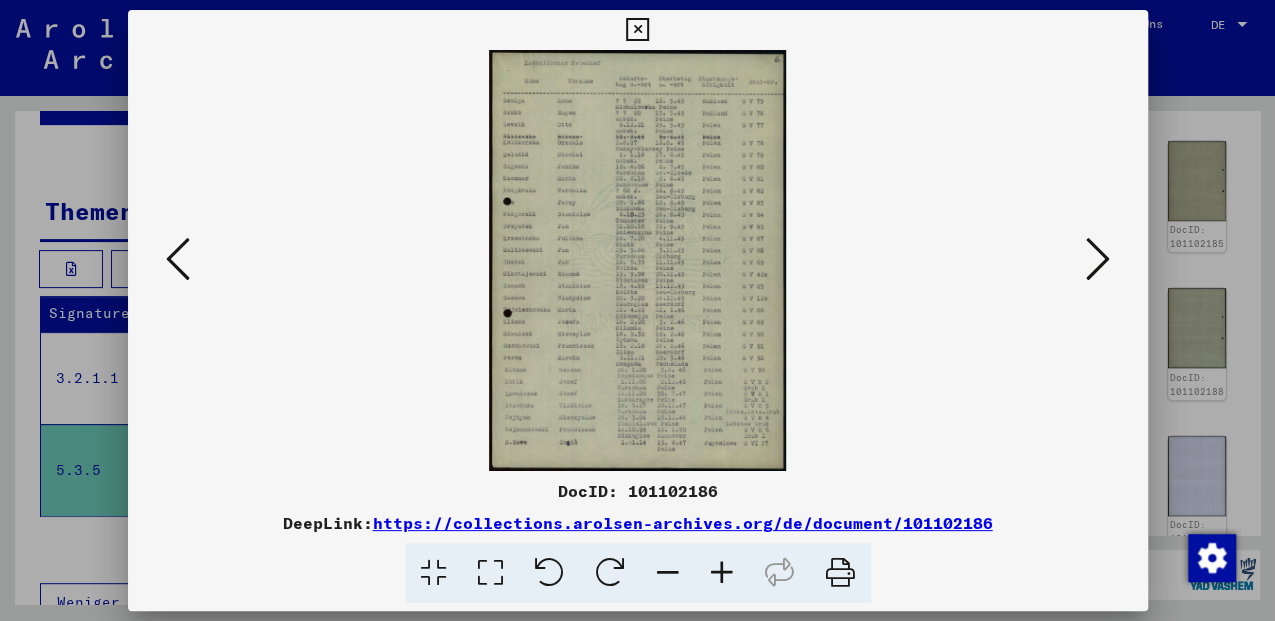click at bounding box center (178, 259) 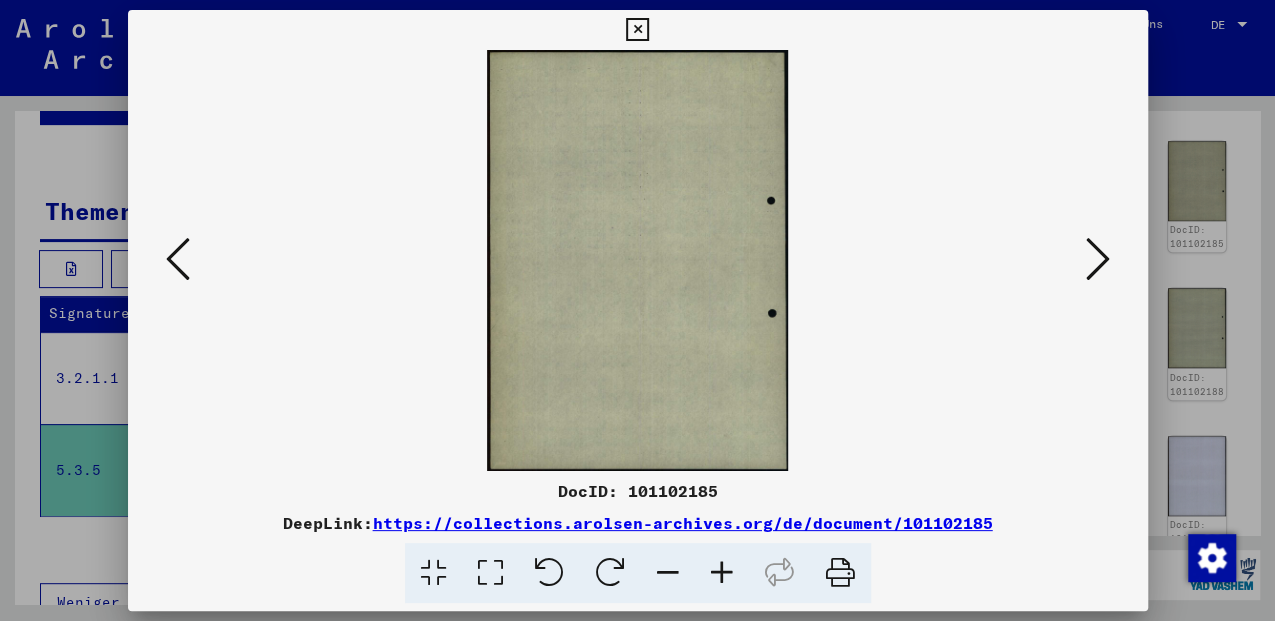 click at bounding box center (178, 259) 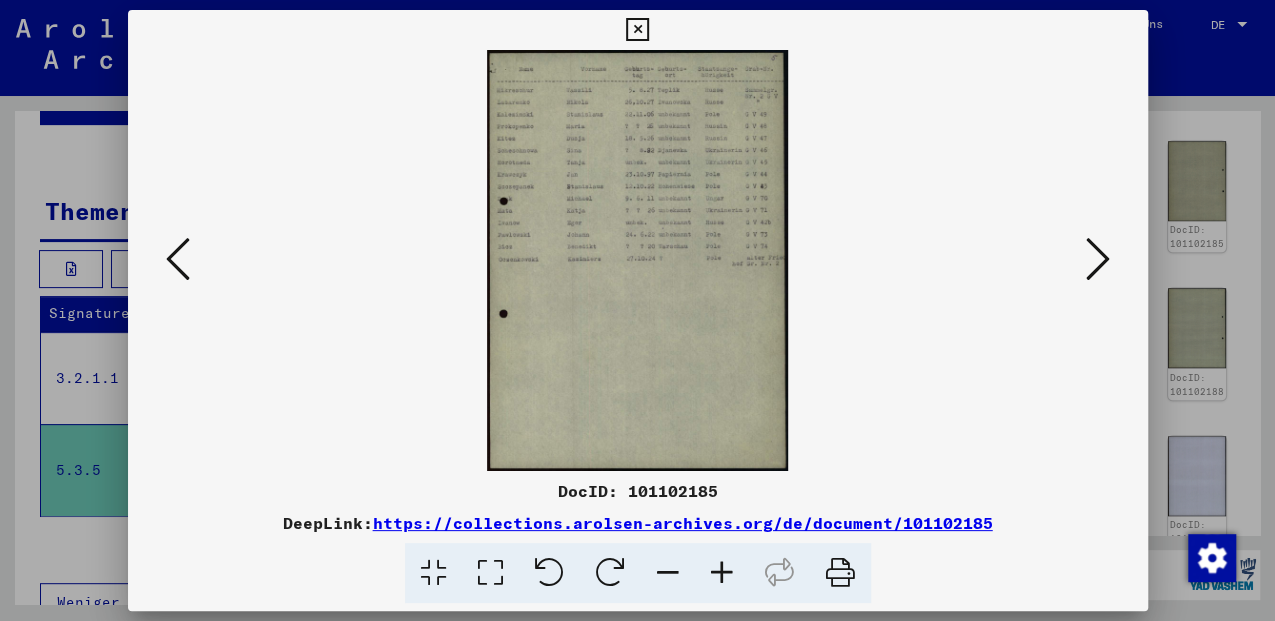 click at bounding box center (178, 259) 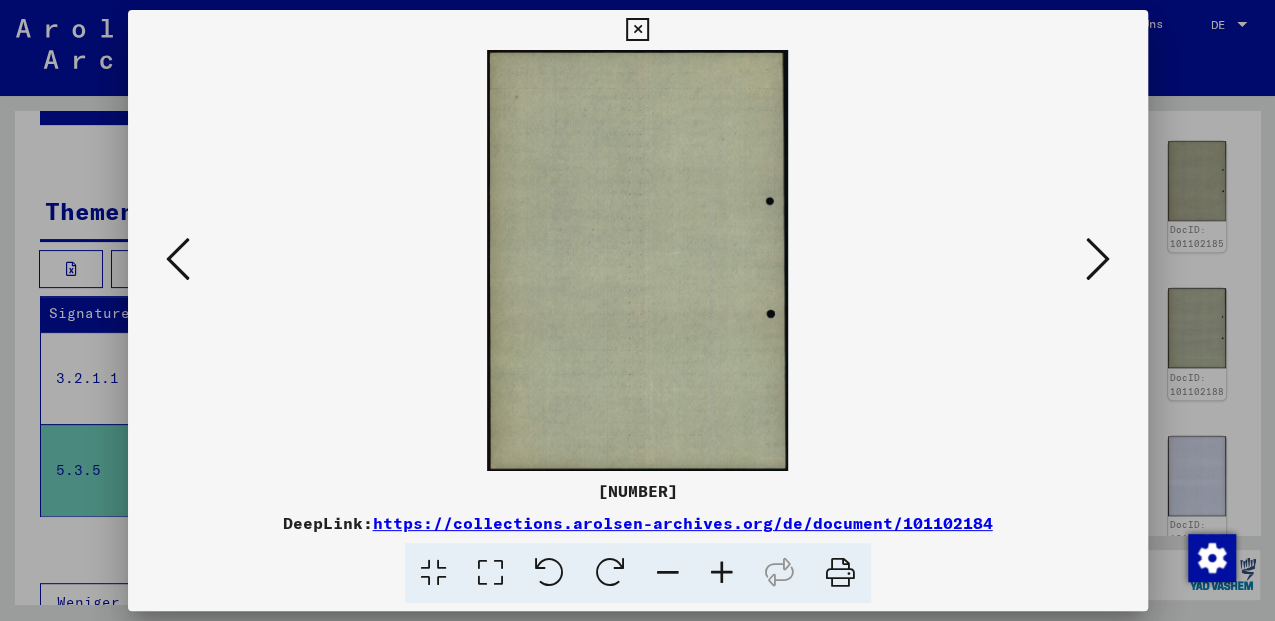 click at bounding box center [178, 259] 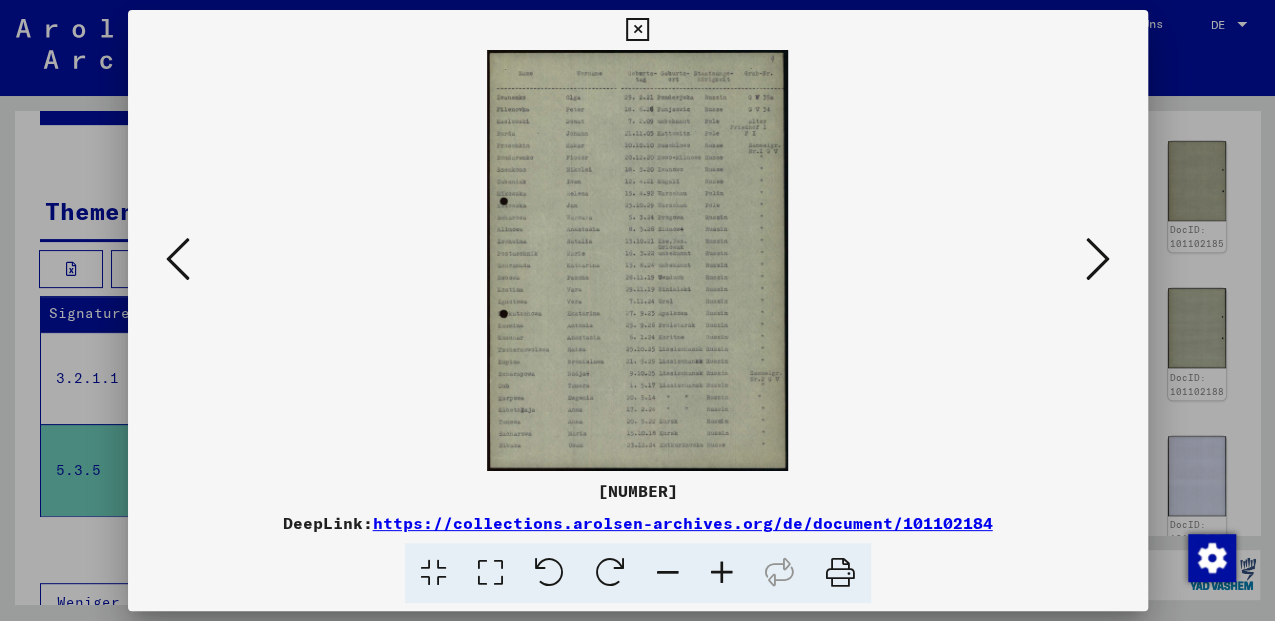 click at bounding box center [178, 259] 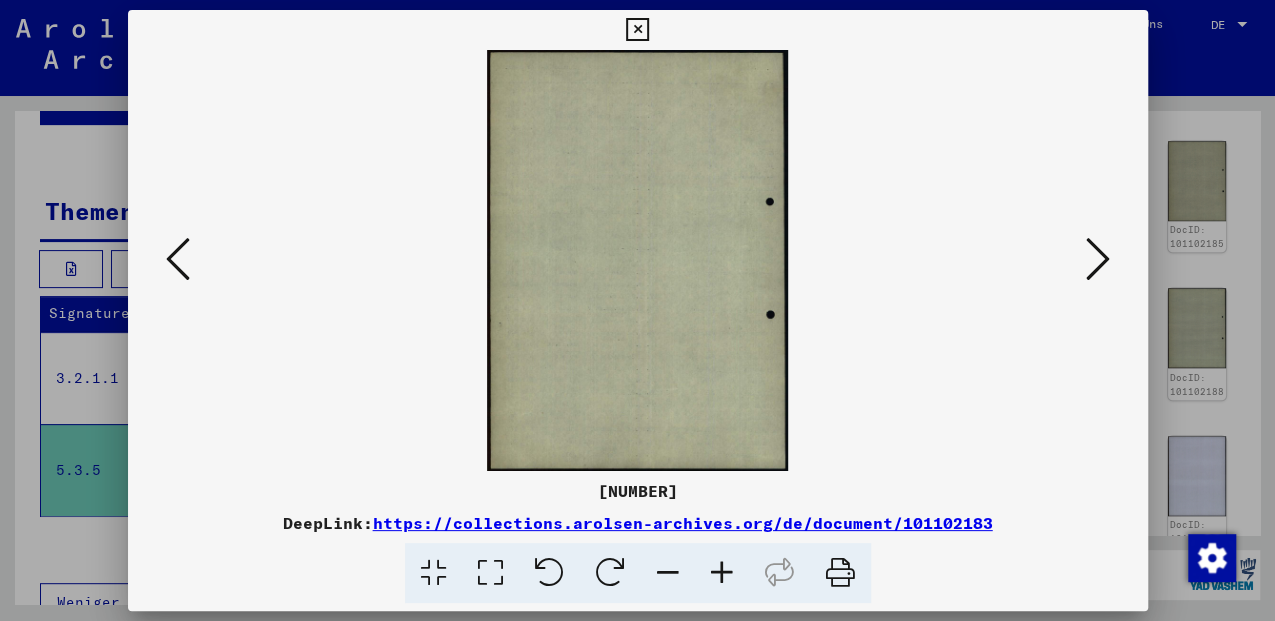 click at bounding box center (178, 259) 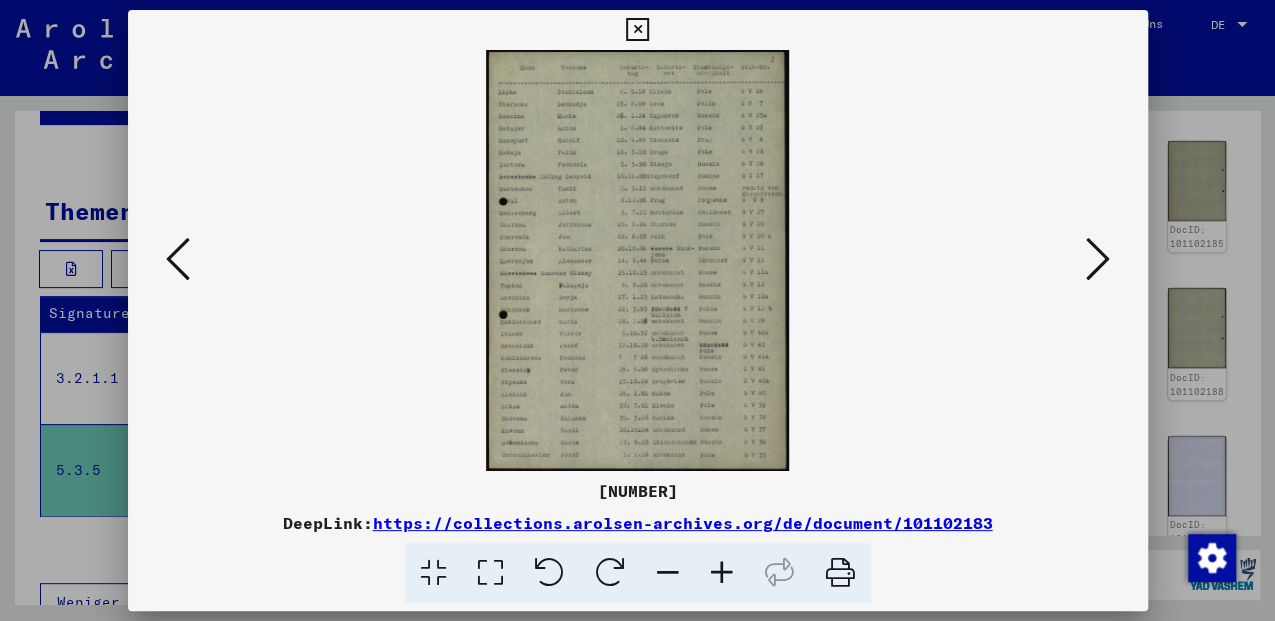 click at bounding box center (637, 30) 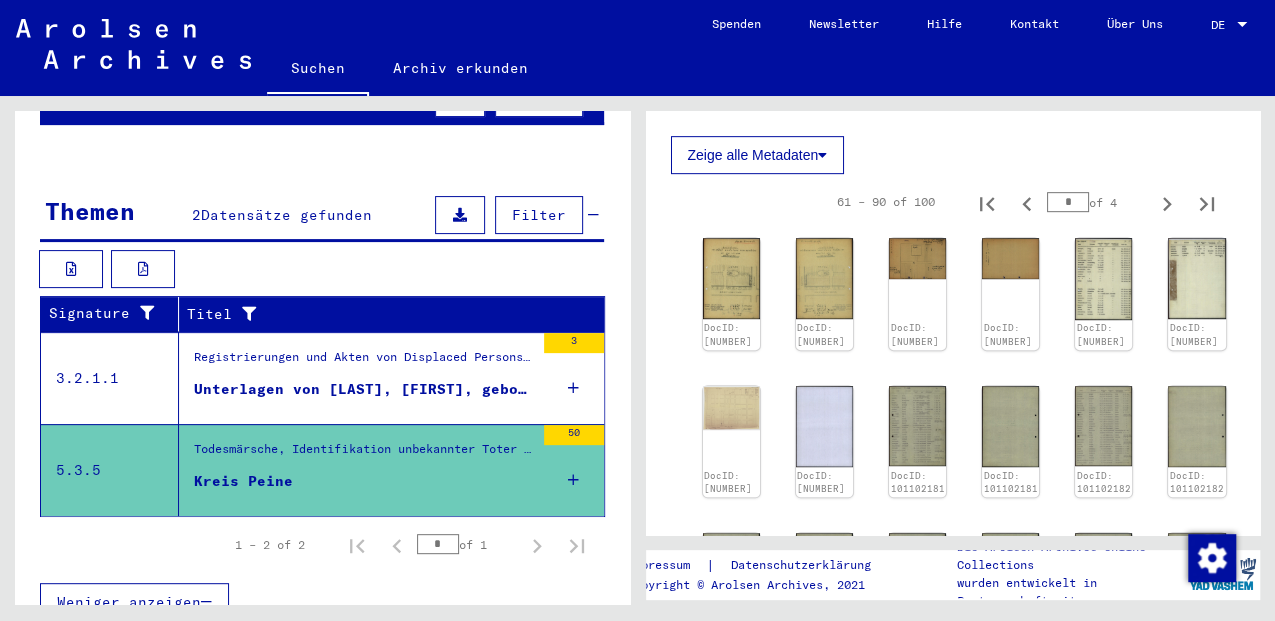 scroll, scrollTop: 526, scrollLeft: 0, axis: vertical 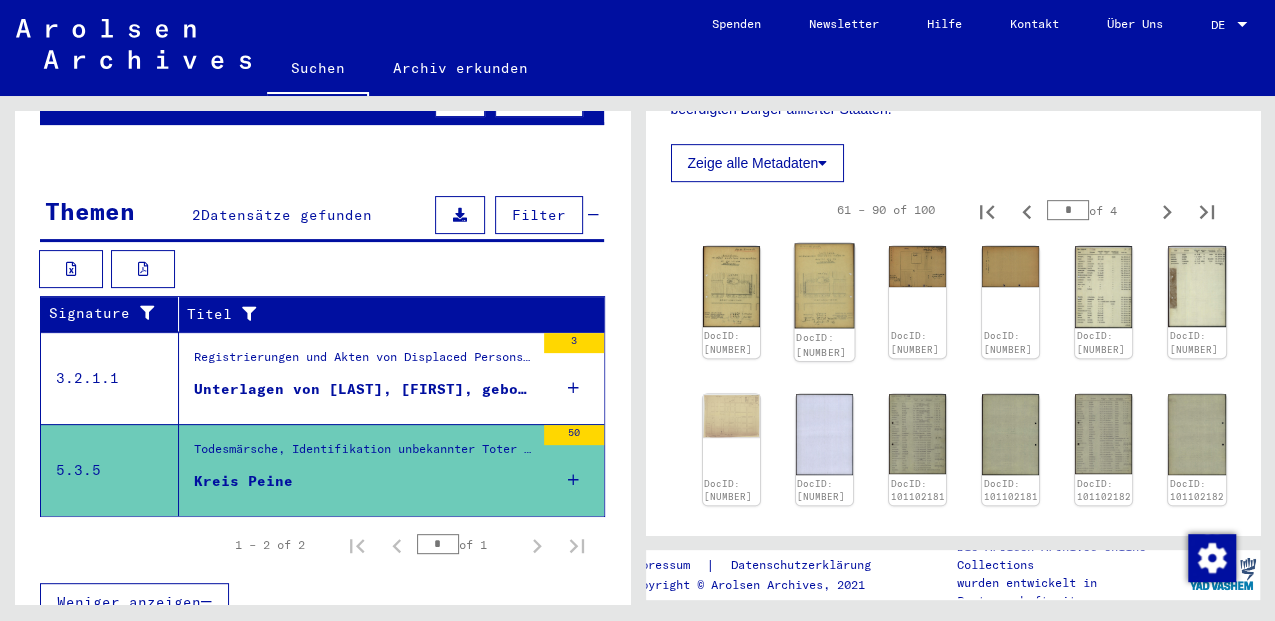 click 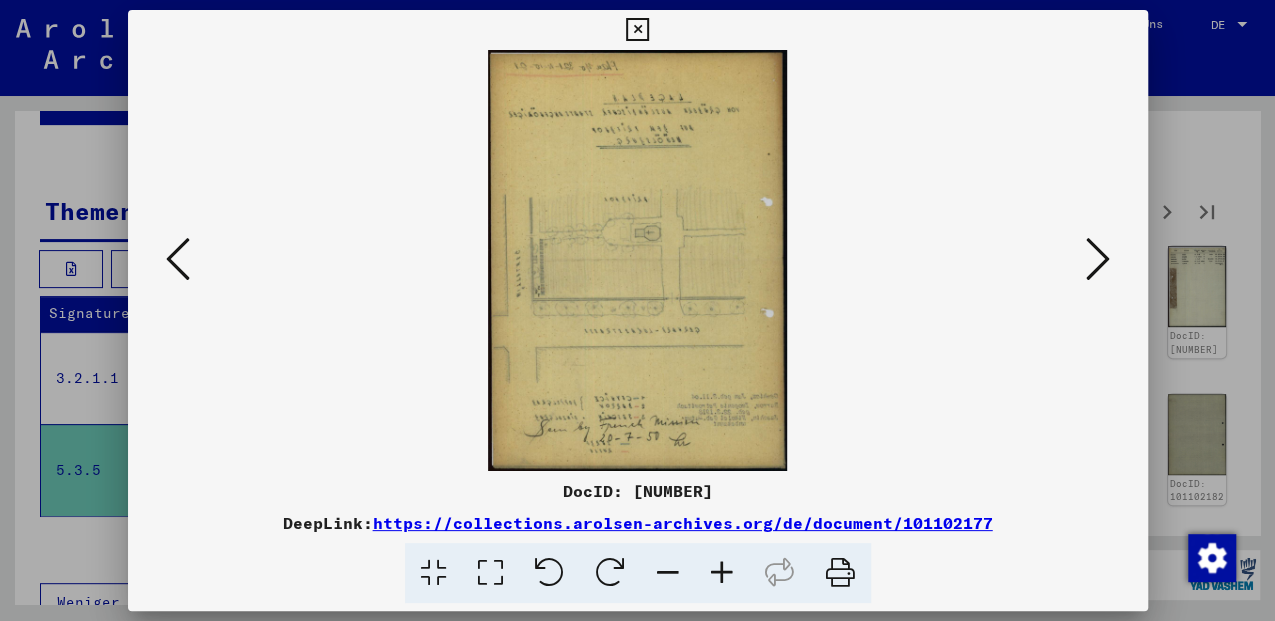 click at bounding box center (178, 260) 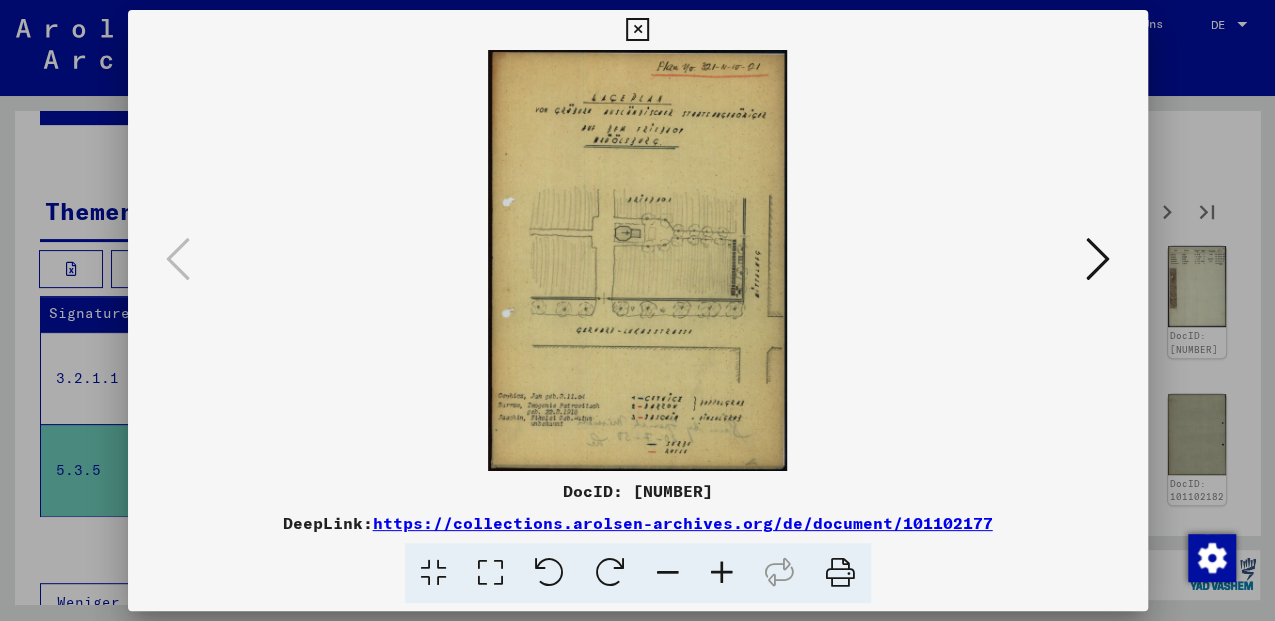 click at bounding box center (637, 30) 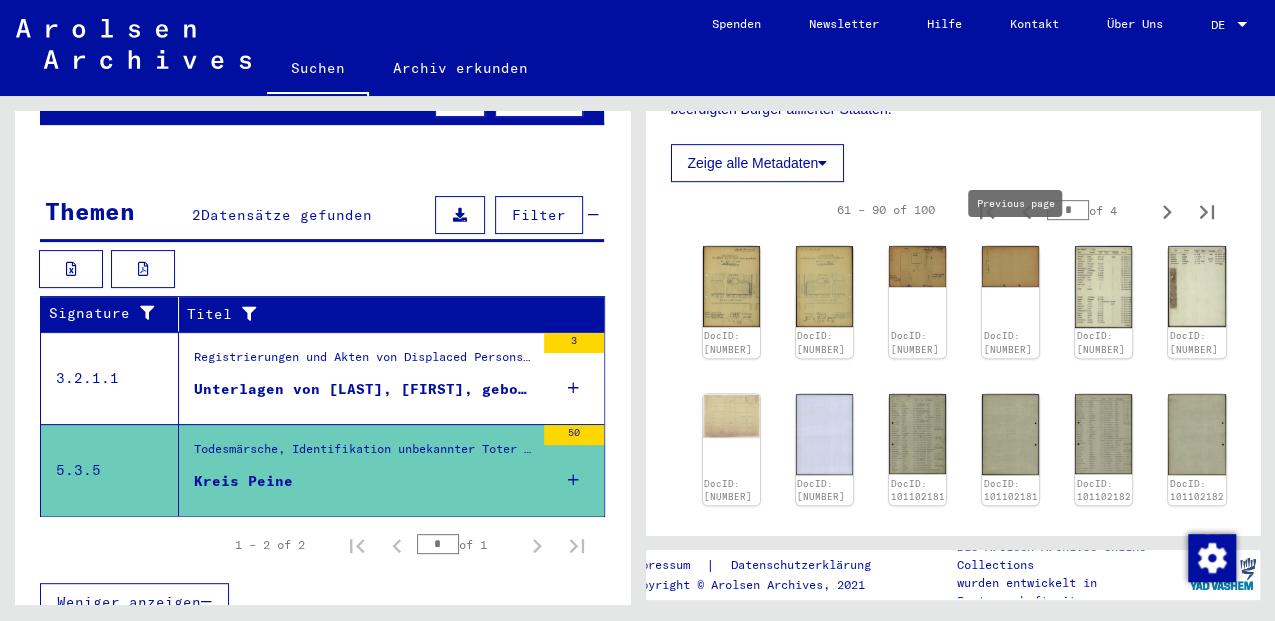 click 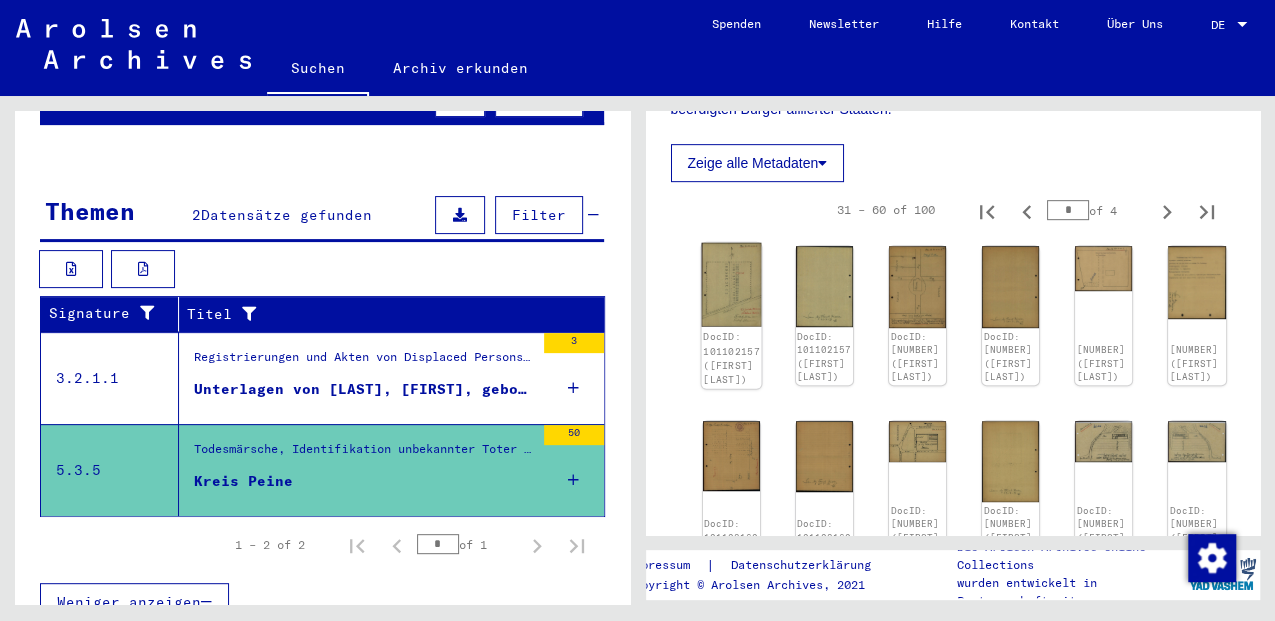 click 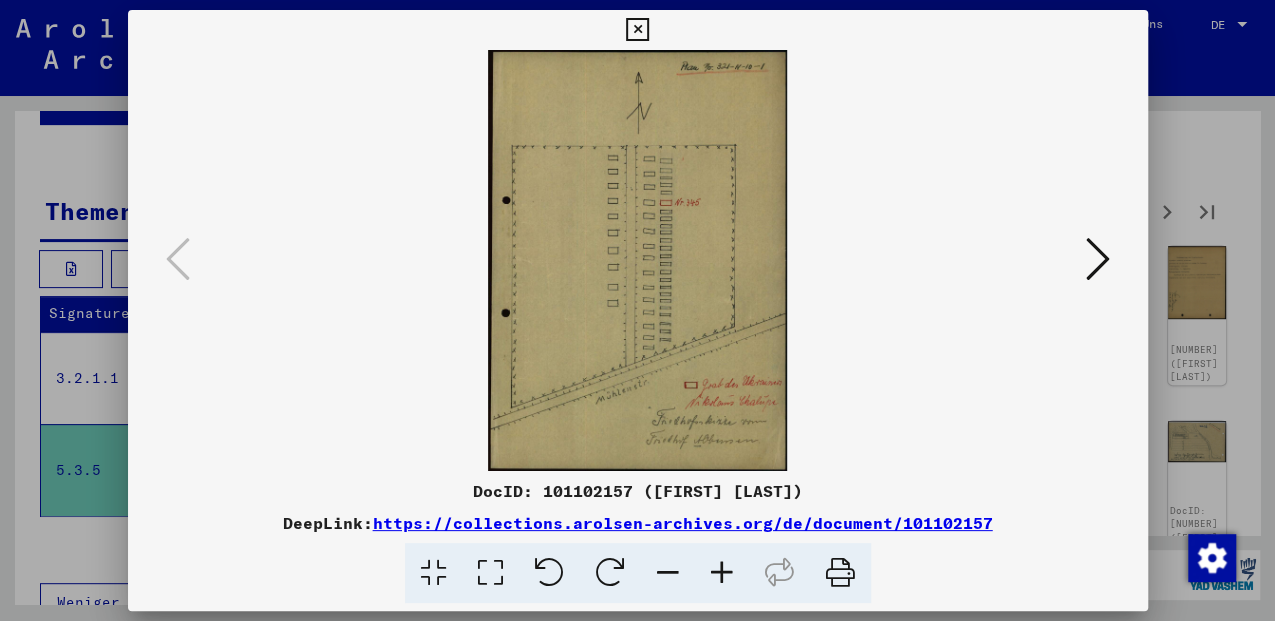 click at bounding box center (1098, 259) 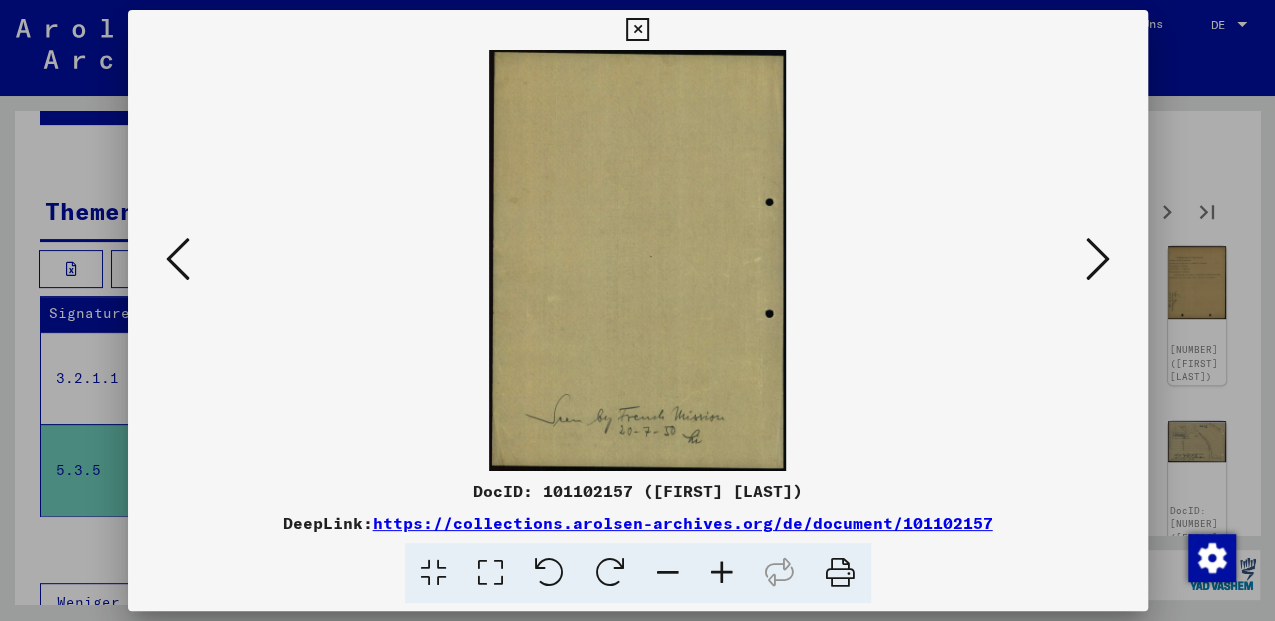 click at bounding box center (1098, 259) 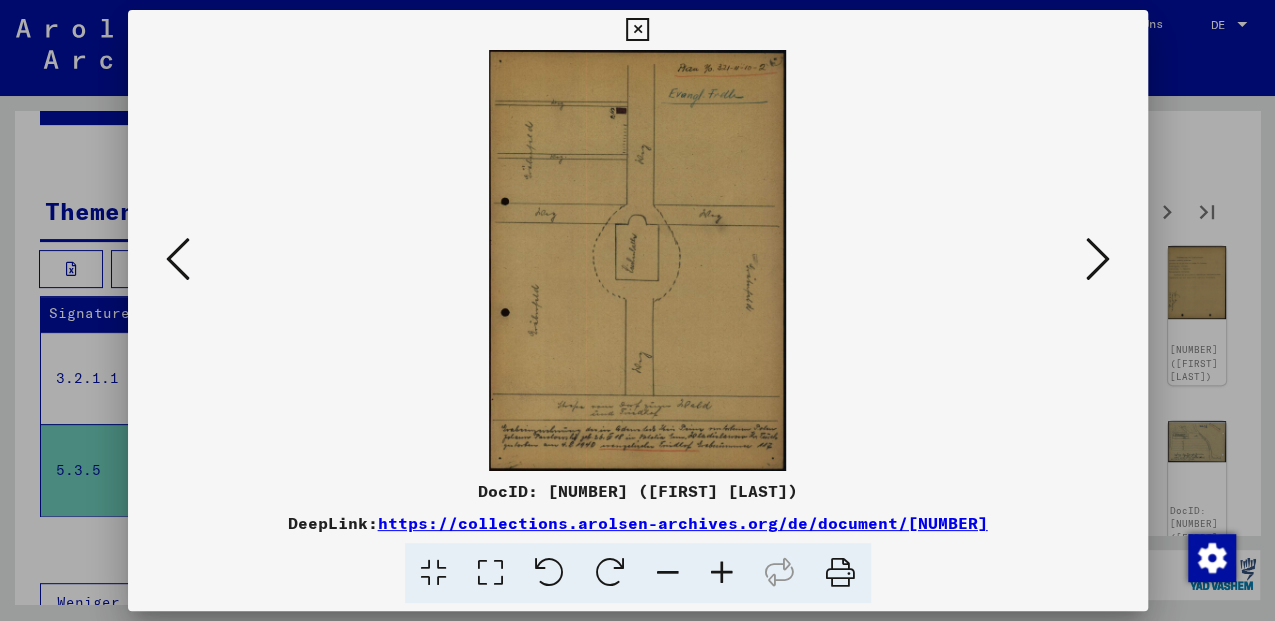 click at bounding box center [1098, 259] 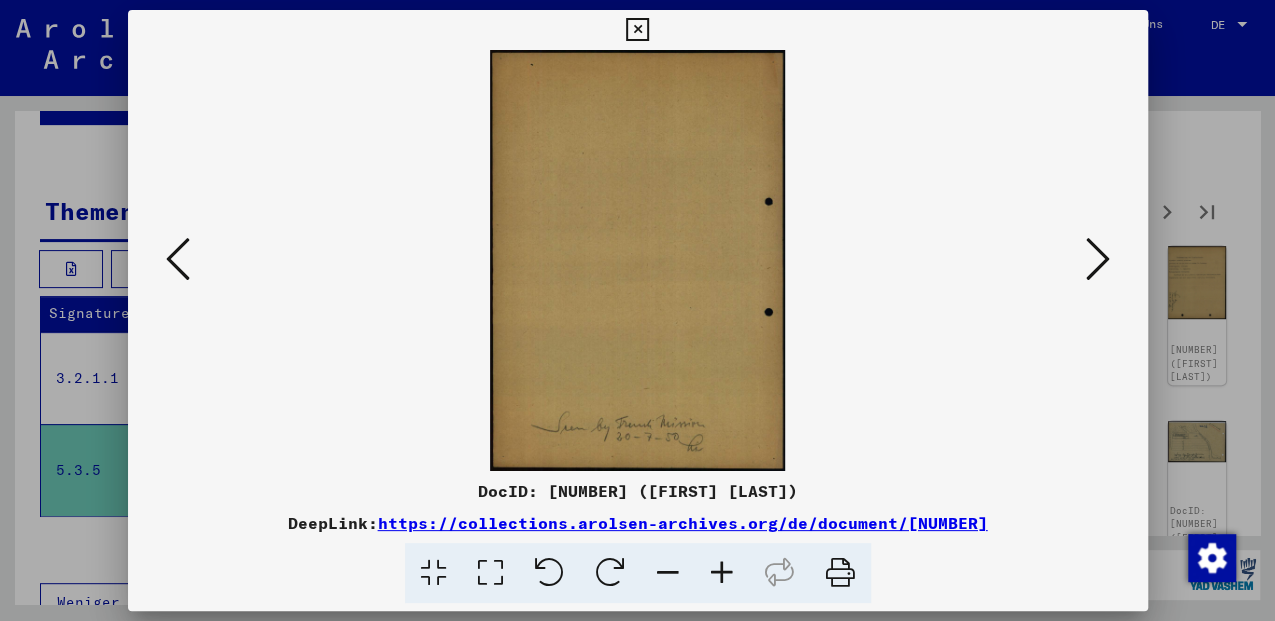 click at bounding box center [1098, 259] 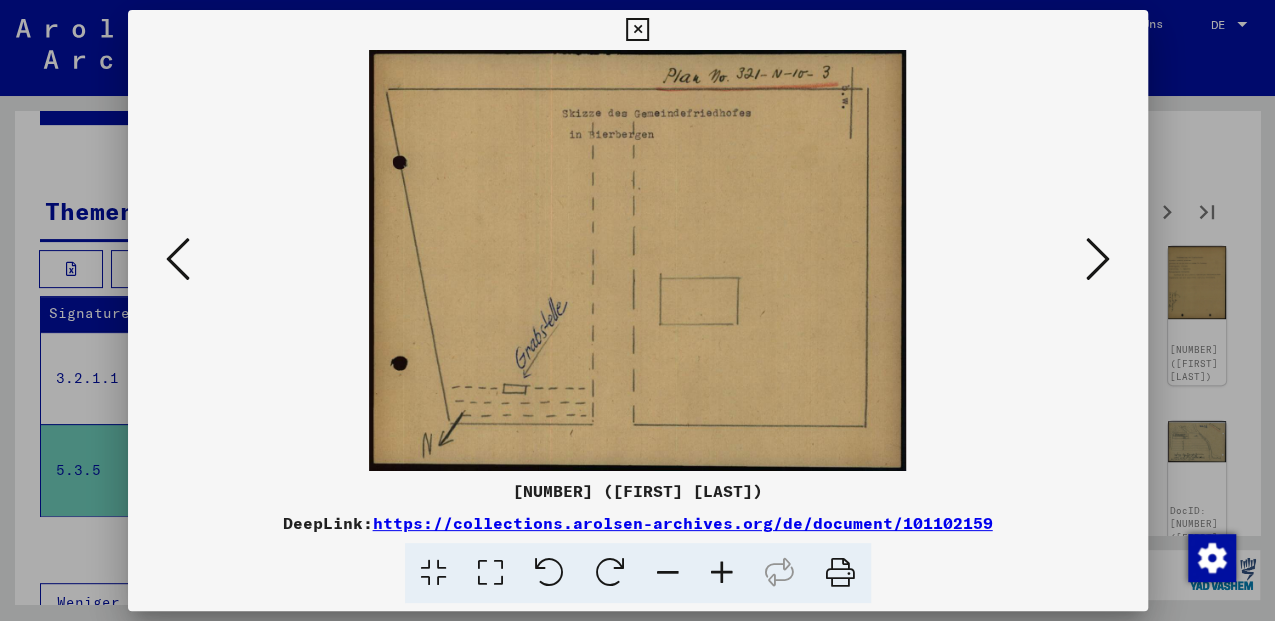 click at bounding box center [1098, 259] 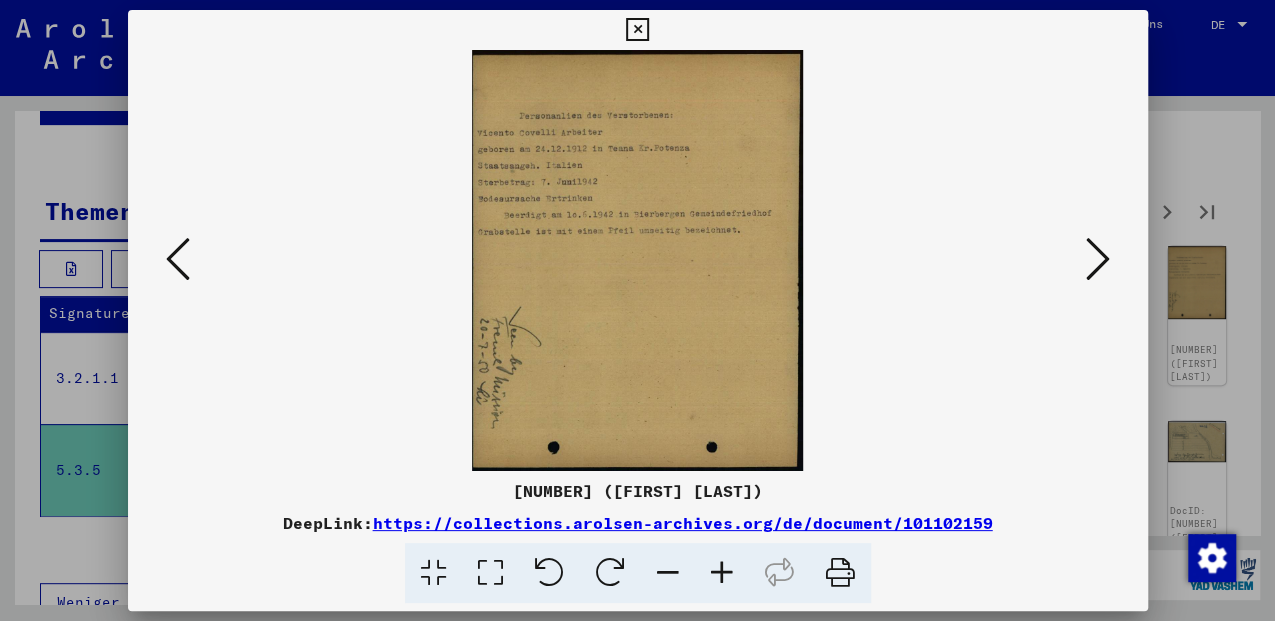 click at bounding box center (1098, 259) 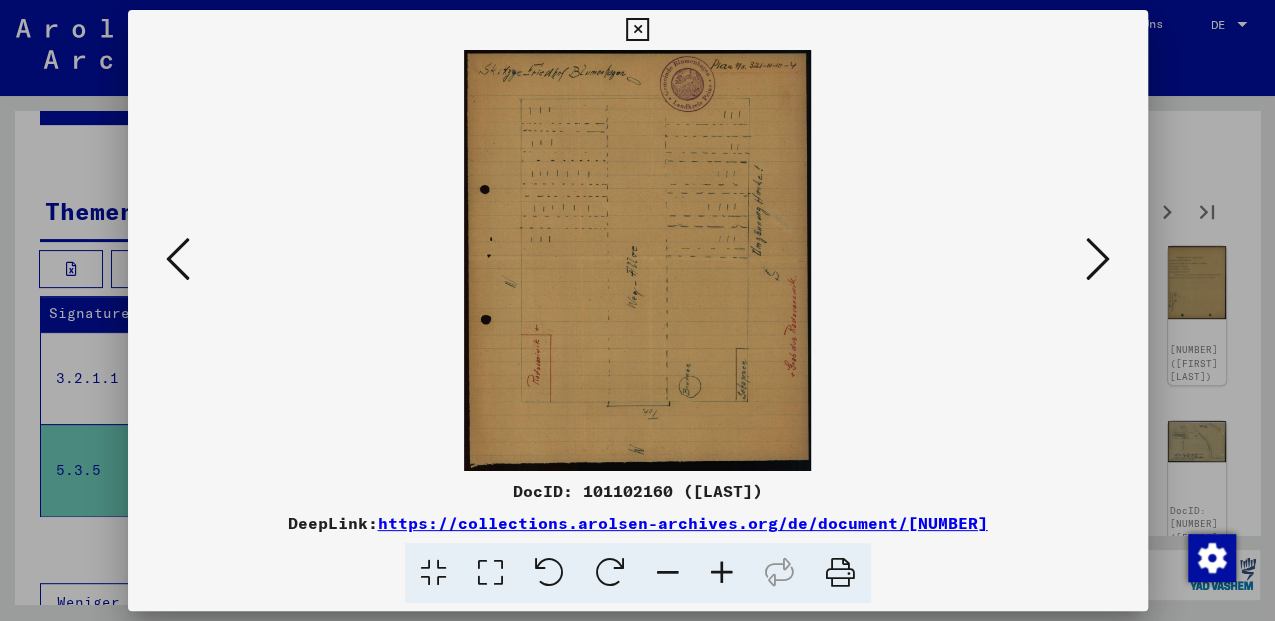 click at bounding box center [1098, 259] 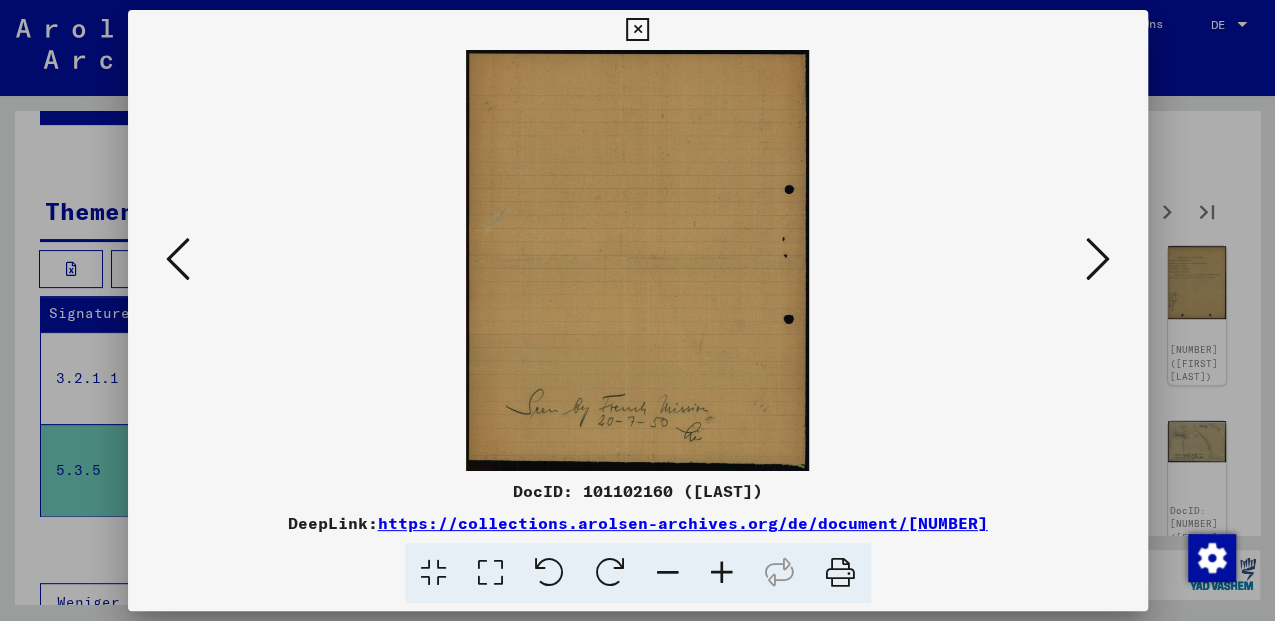 click at bounding box center [1098, 259] 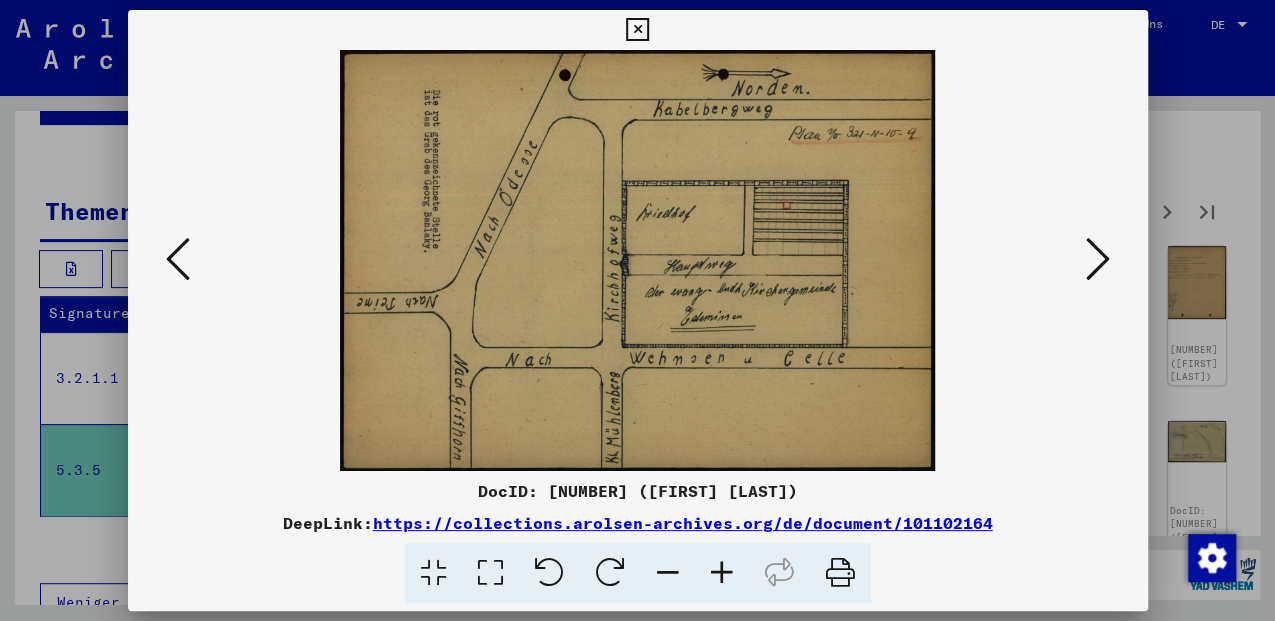 click at bounding box center [1098, 259] 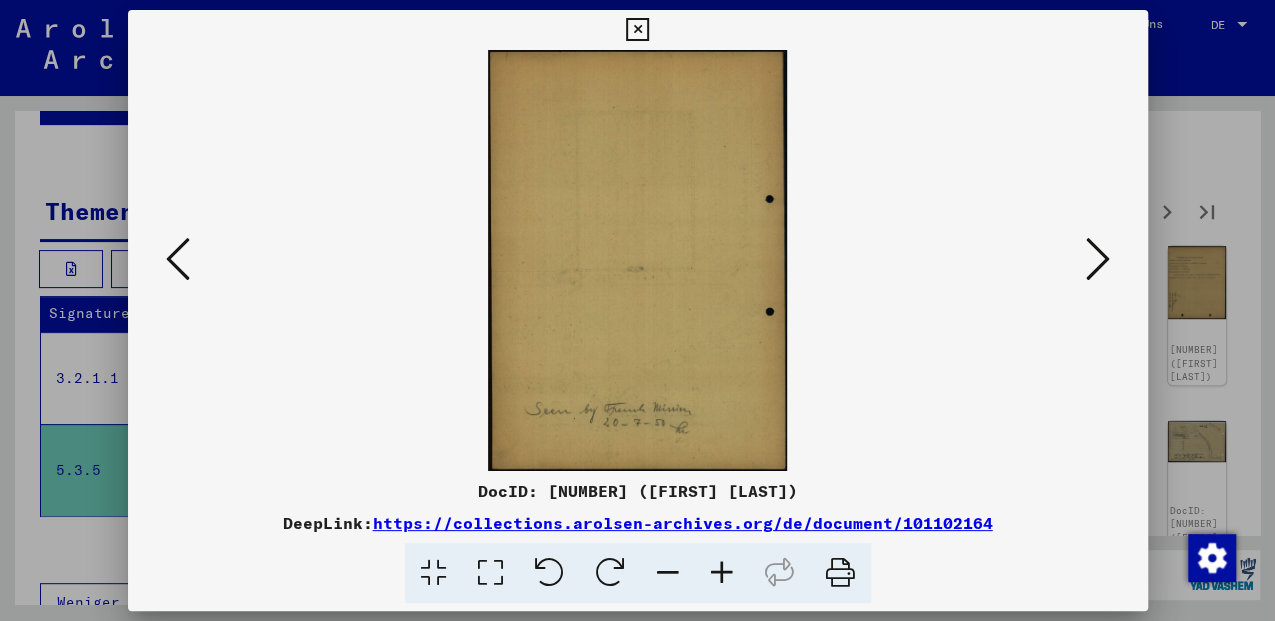 click at bounding box center (1098, 259) 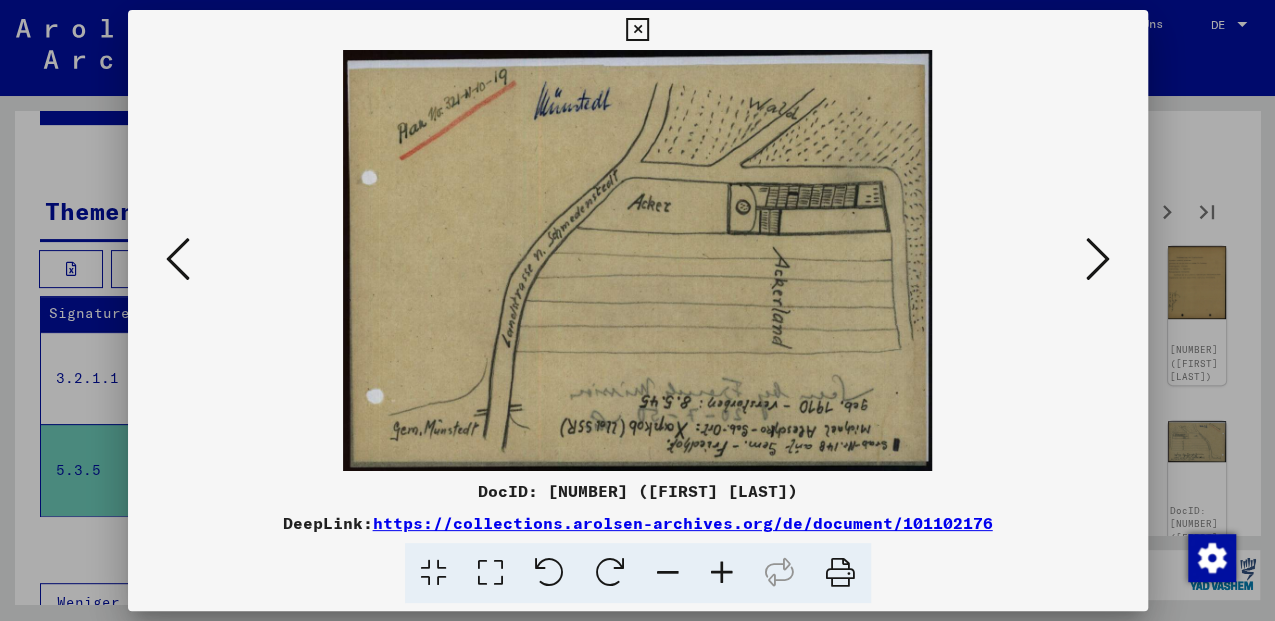 click at bounding box center [1098, 259] 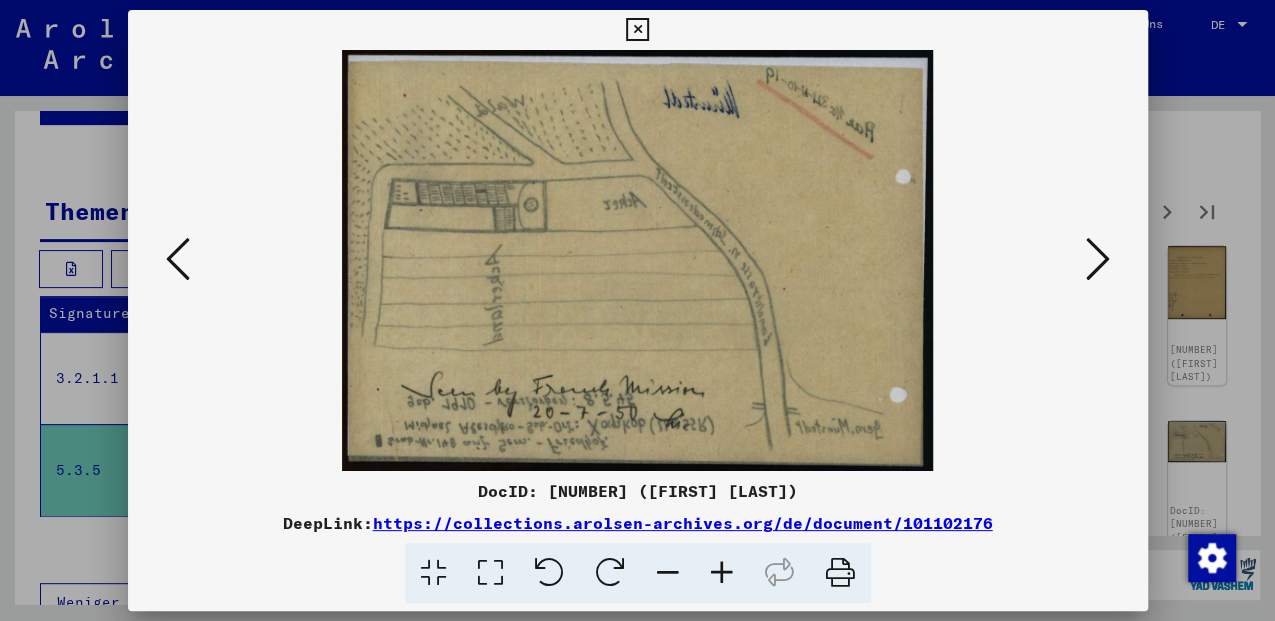 click at bounding box center (1098, 259) 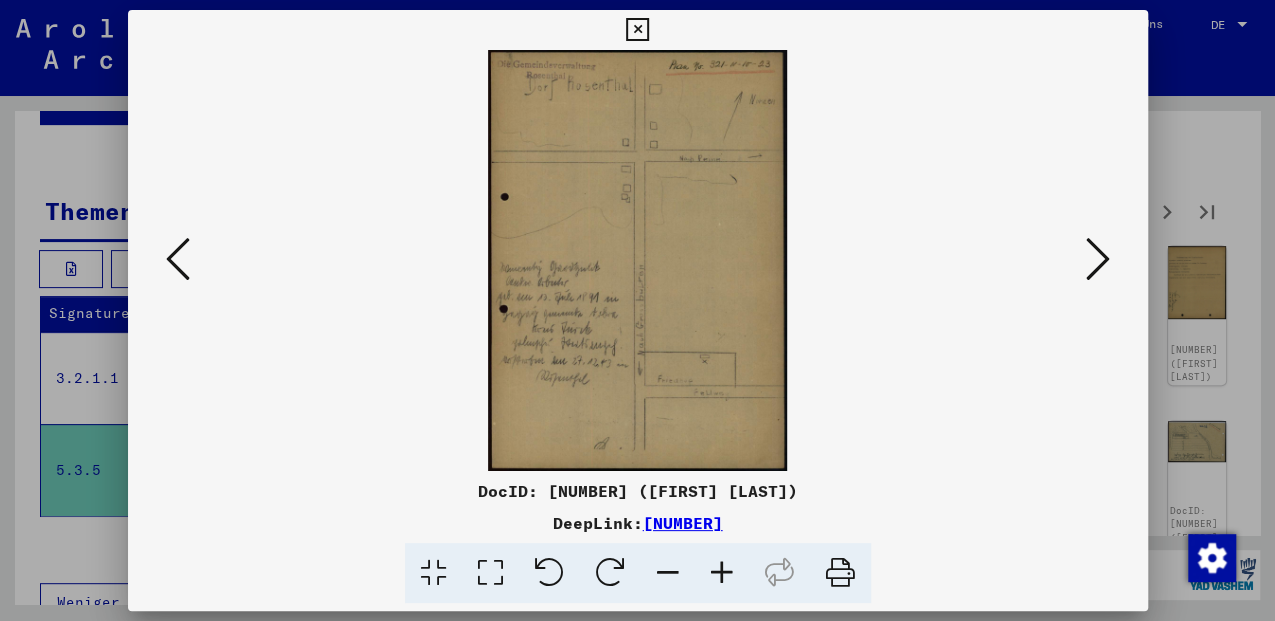 click at bounding box center (1098, 259) 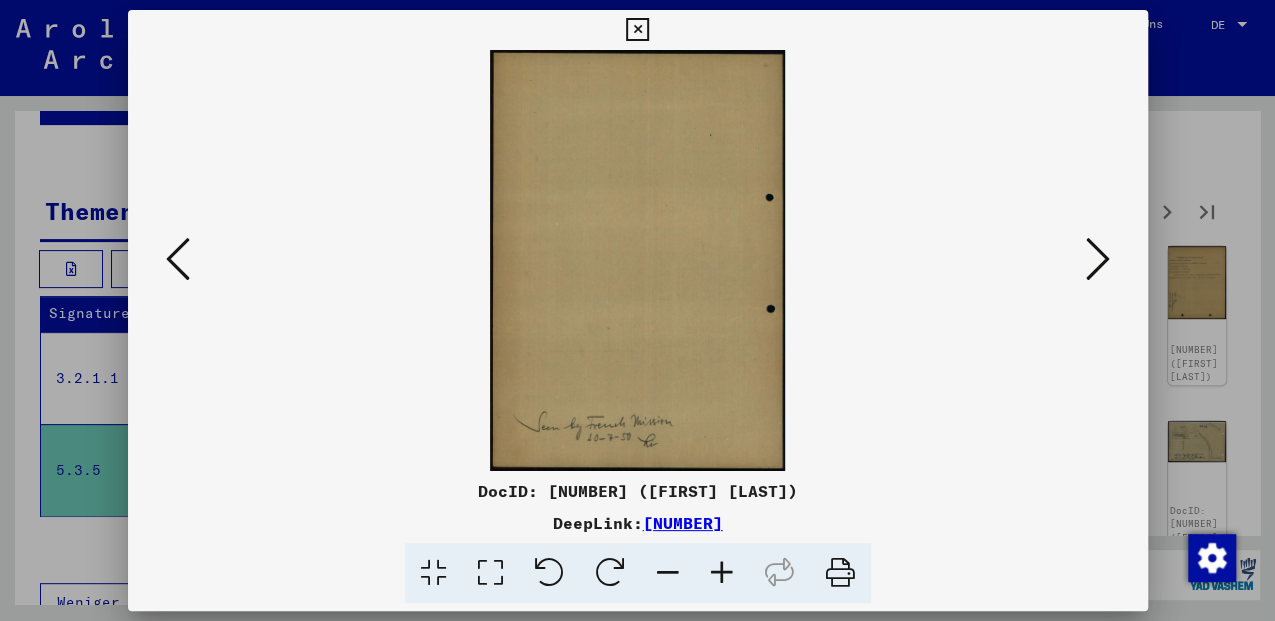 click at bounding box center [1098, 259] 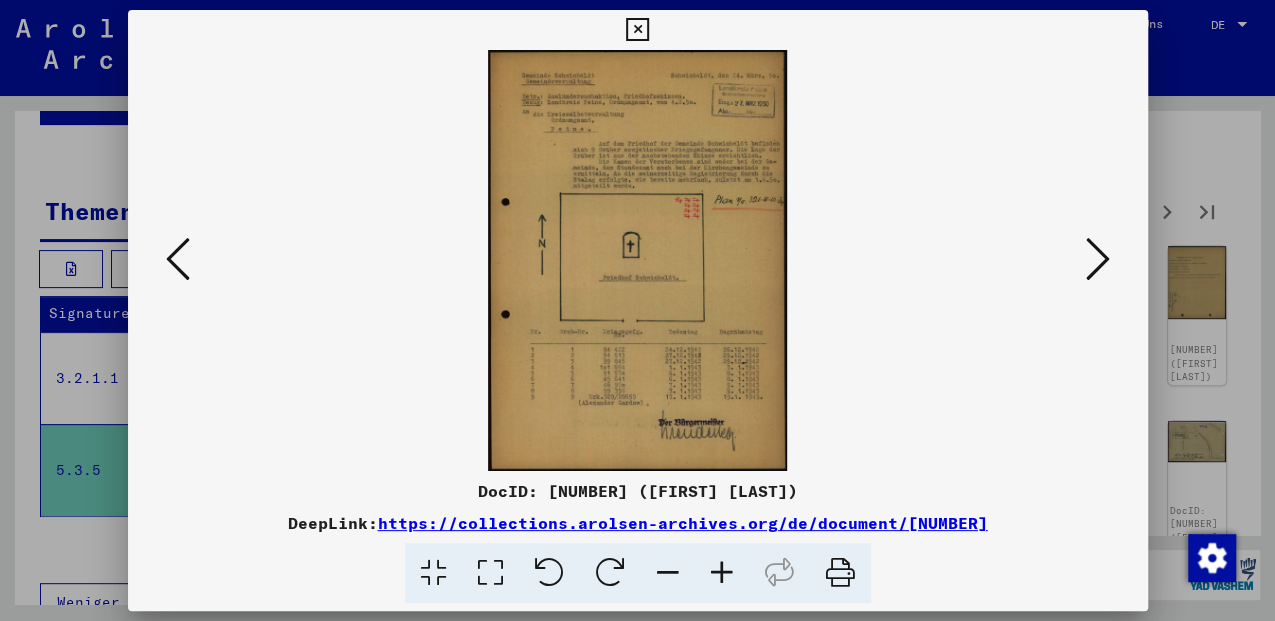 click at bounding box center [1098, 259] 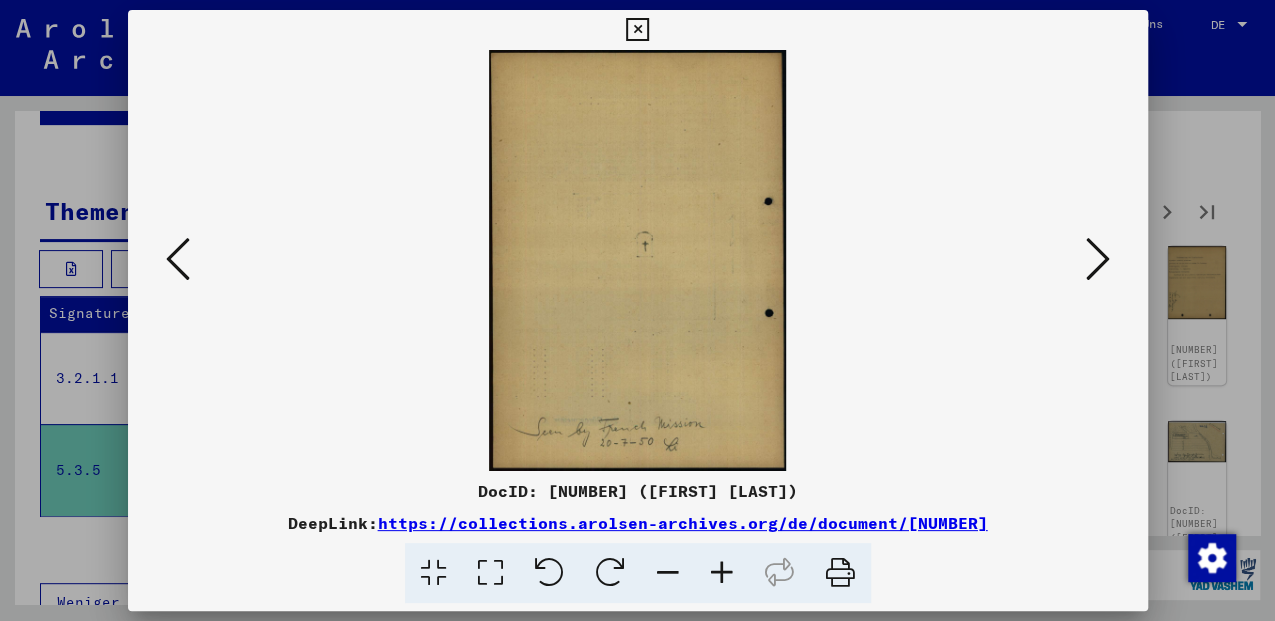 click at bounding box center (1098, 259) 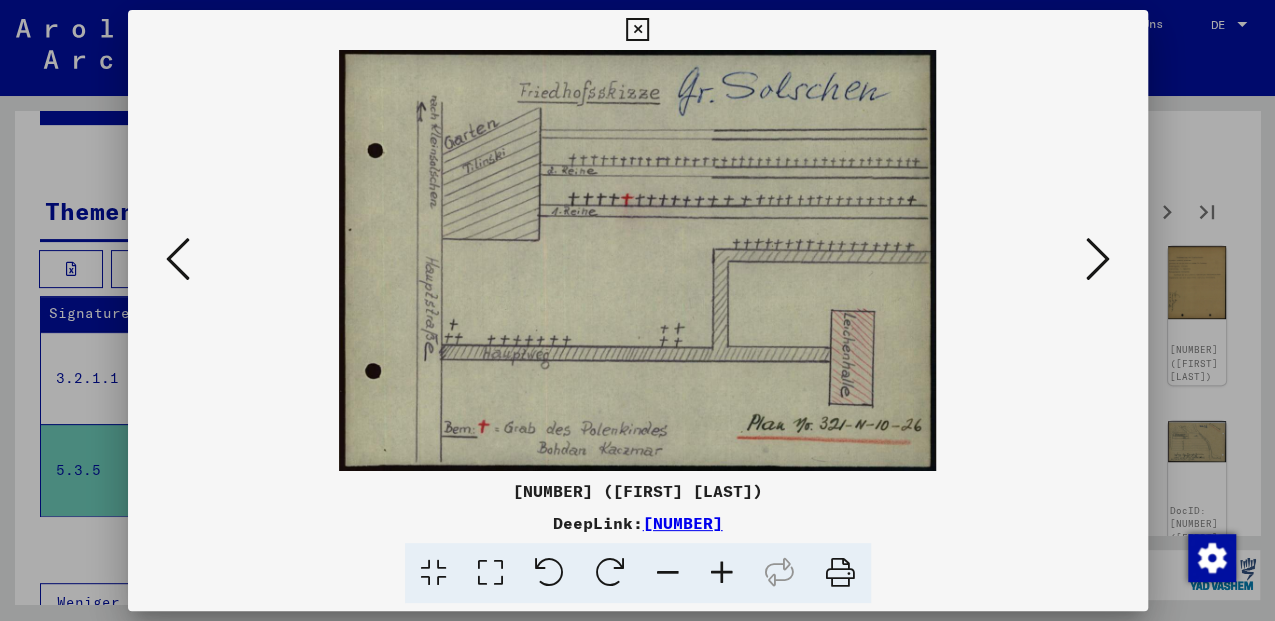 click at bounding box center [1098, 259] 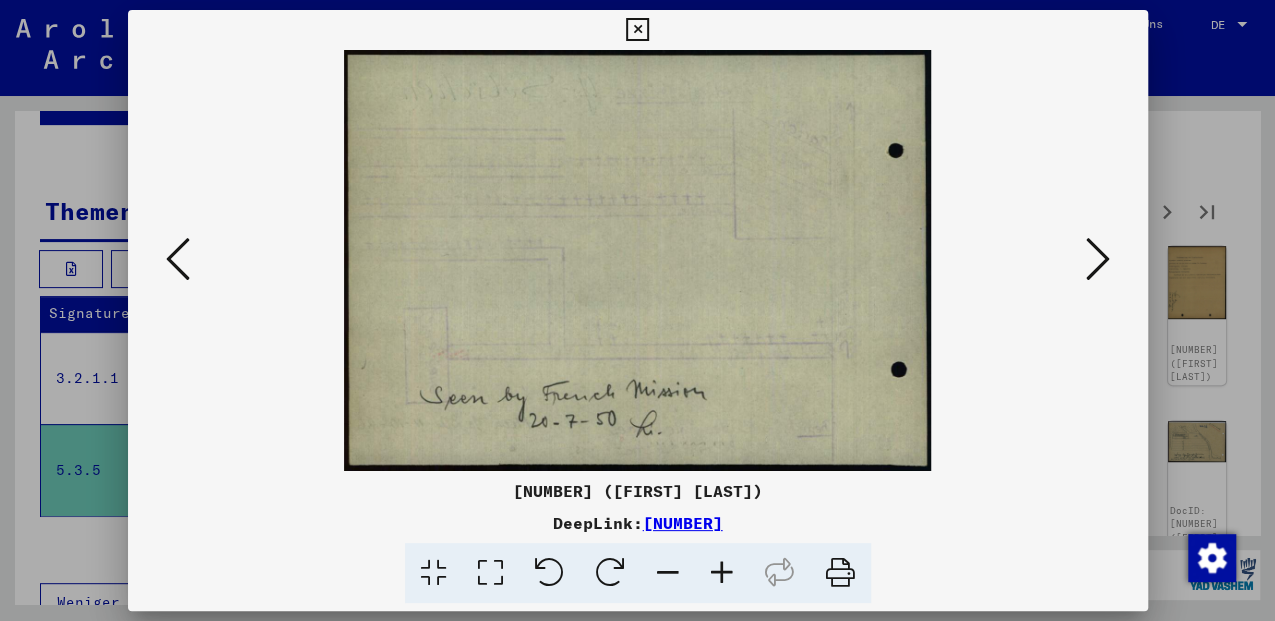 click at bounding box center (1098, 259) 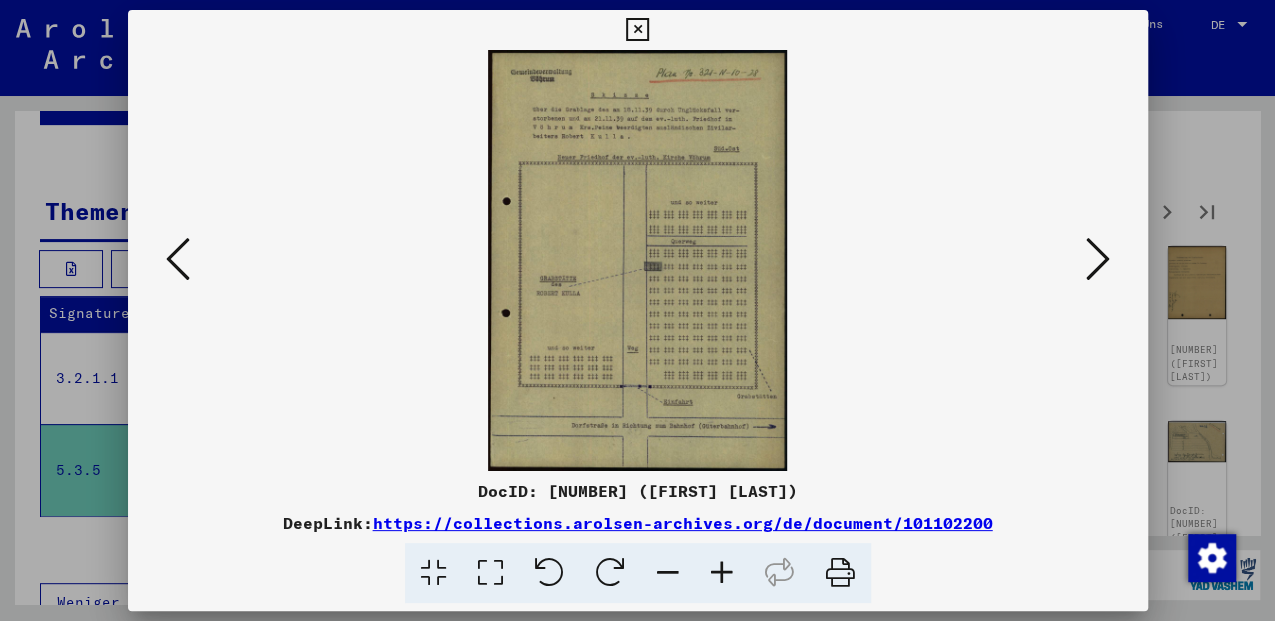 click at bounding box center [1098, 259] 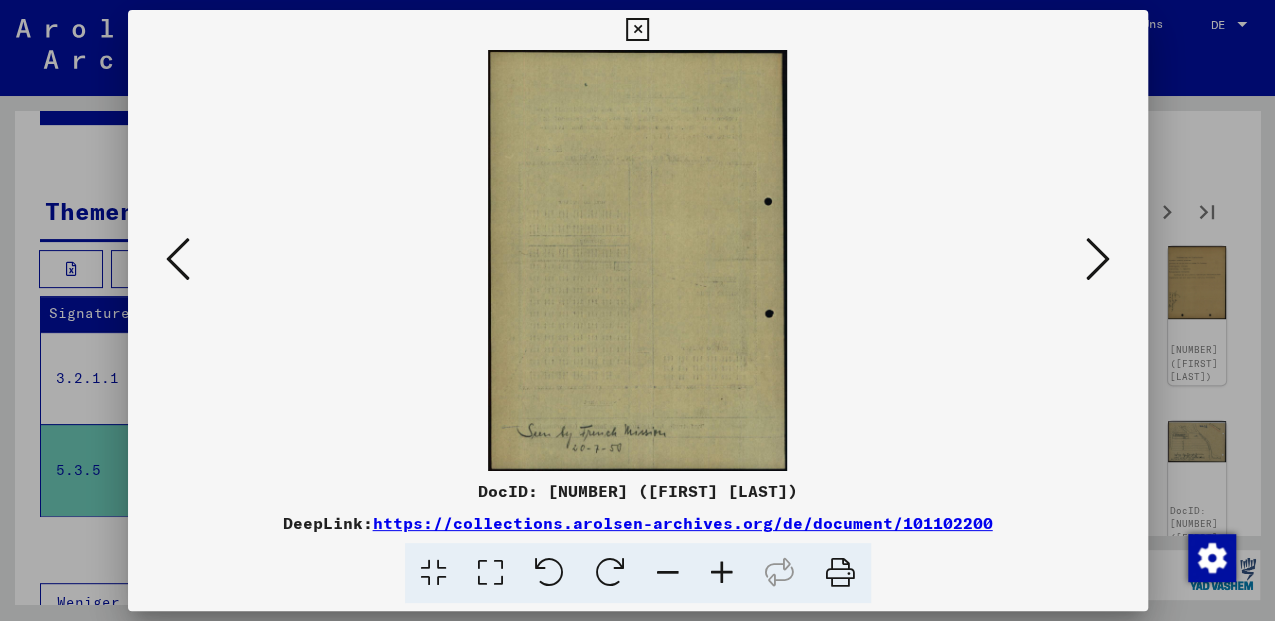 click at bounding box center (1098, 259) 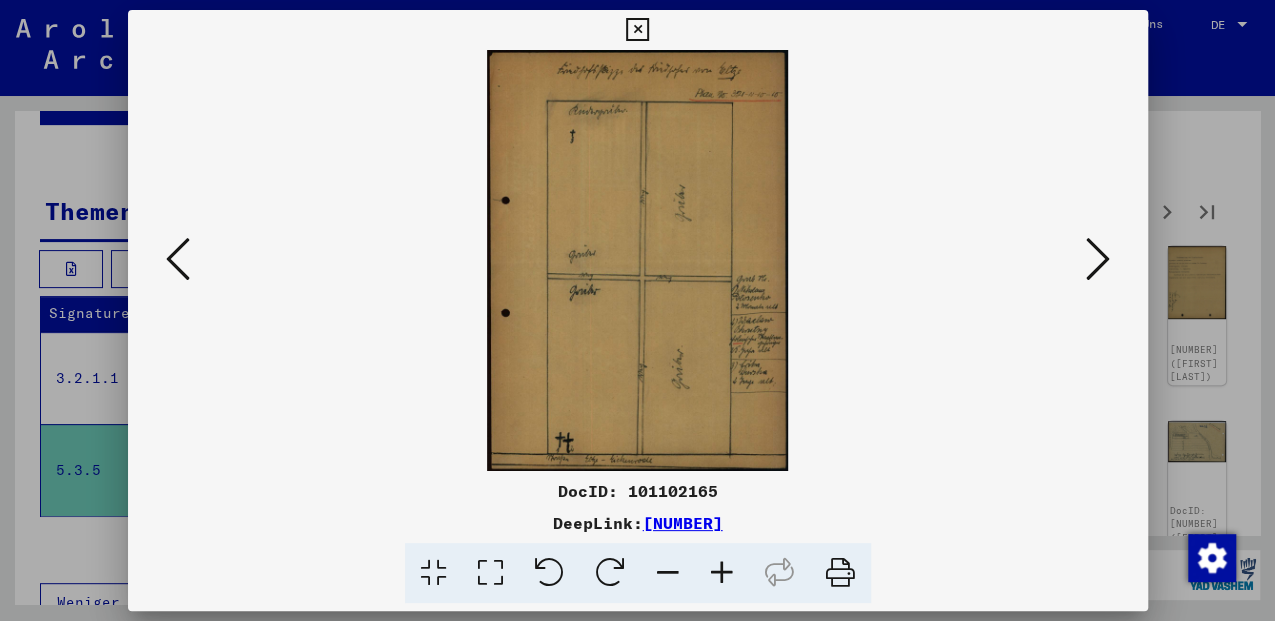 click at bounding box center [1098, 259] 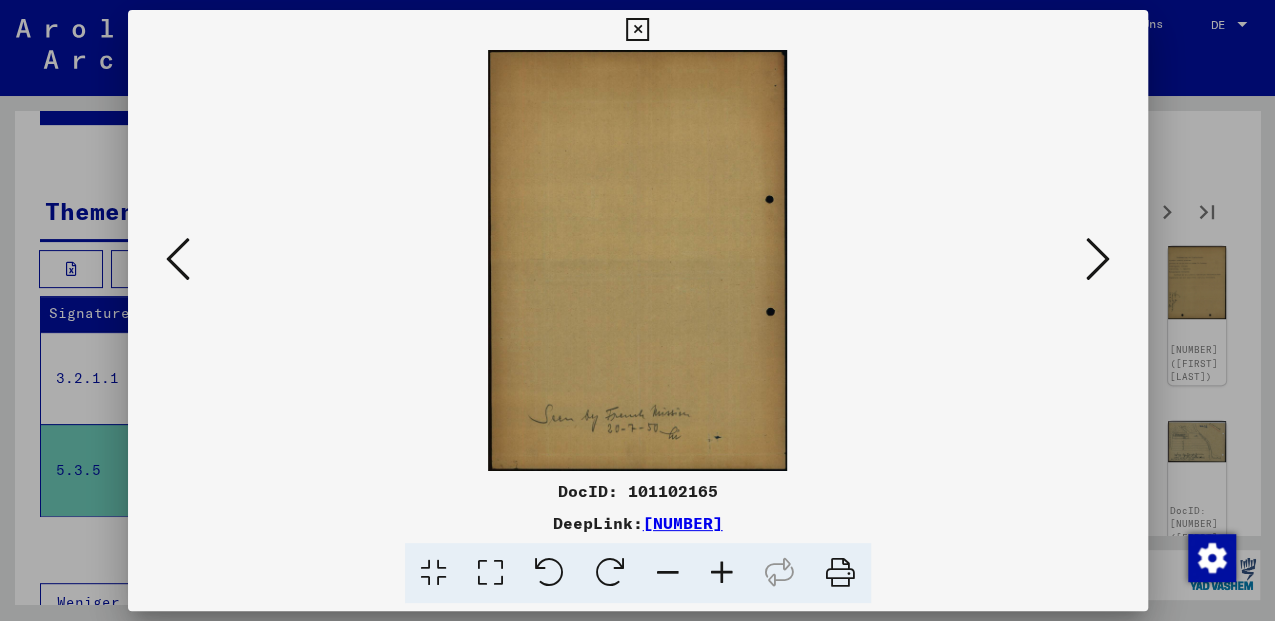 click at bounding box center (1098, 259) 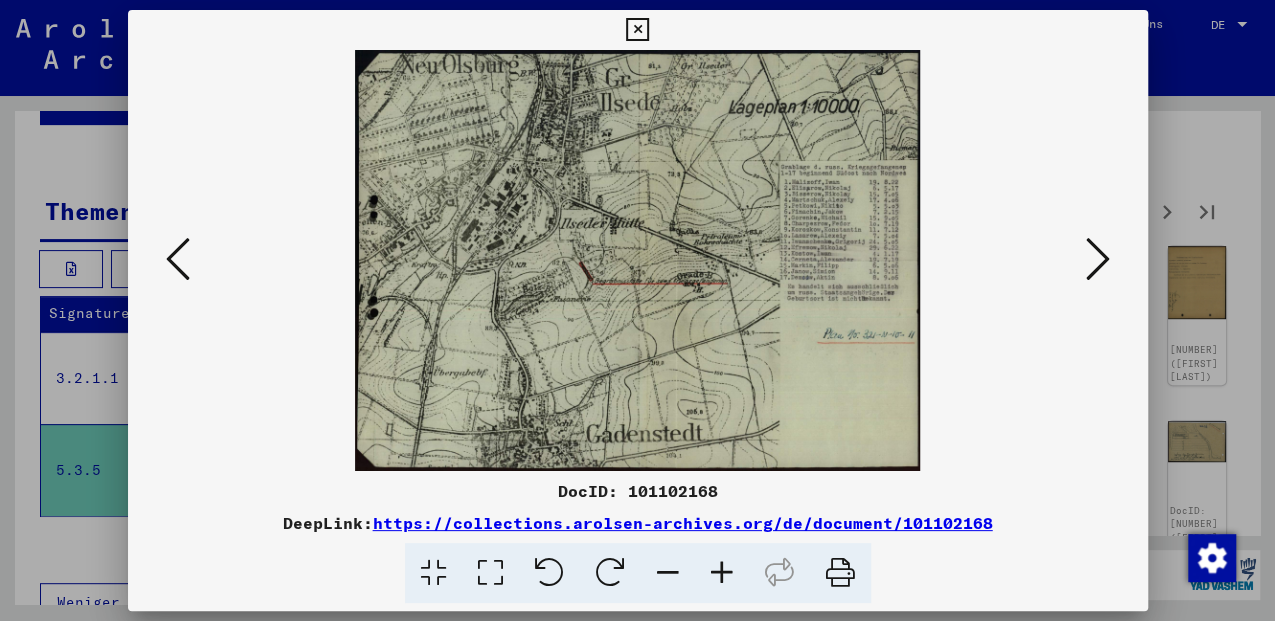 click at bounding box center (490, 573) 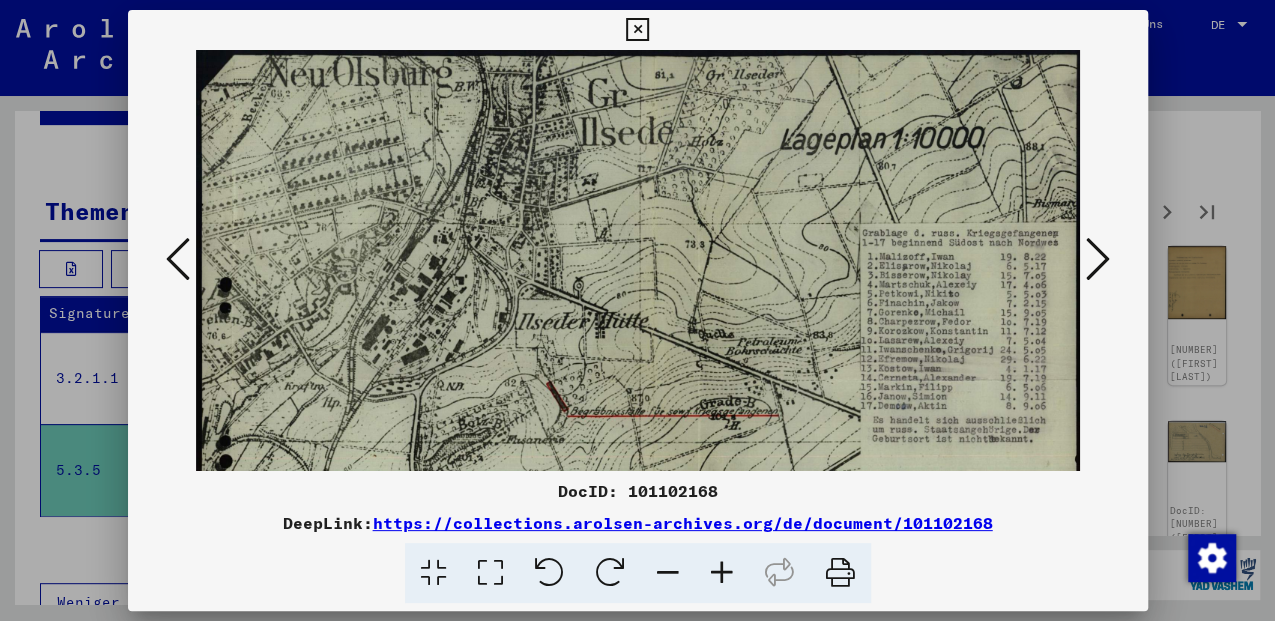 click at bounding box center (722, 573) 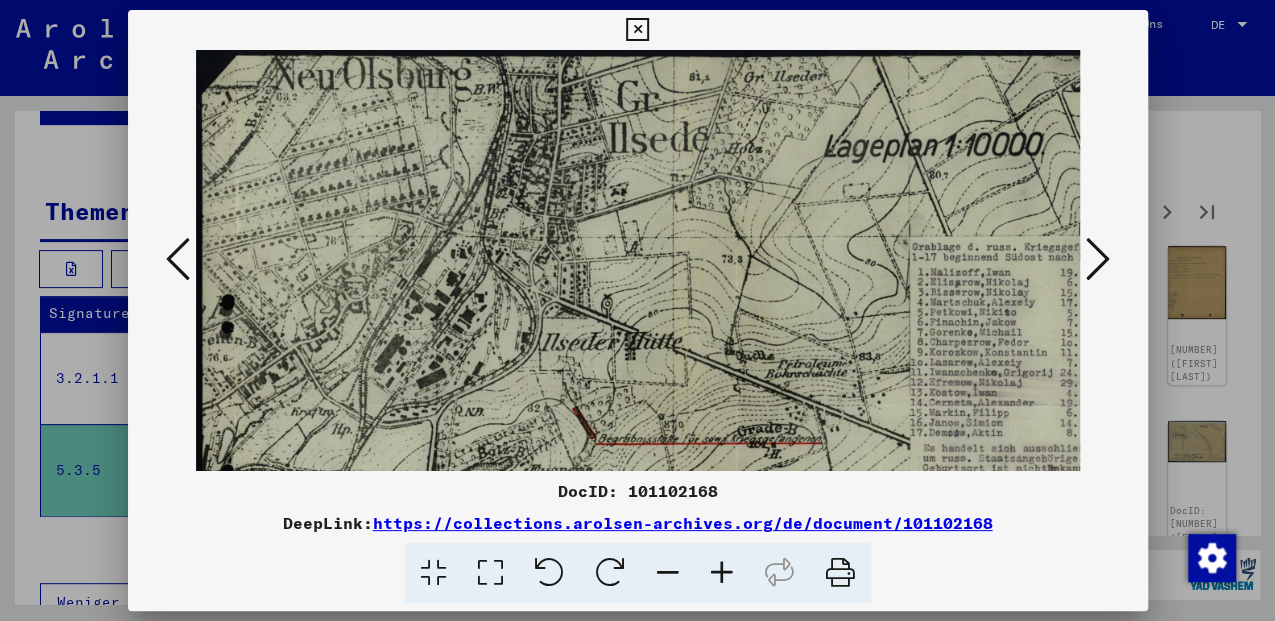 click at bounding box center (637, 30) 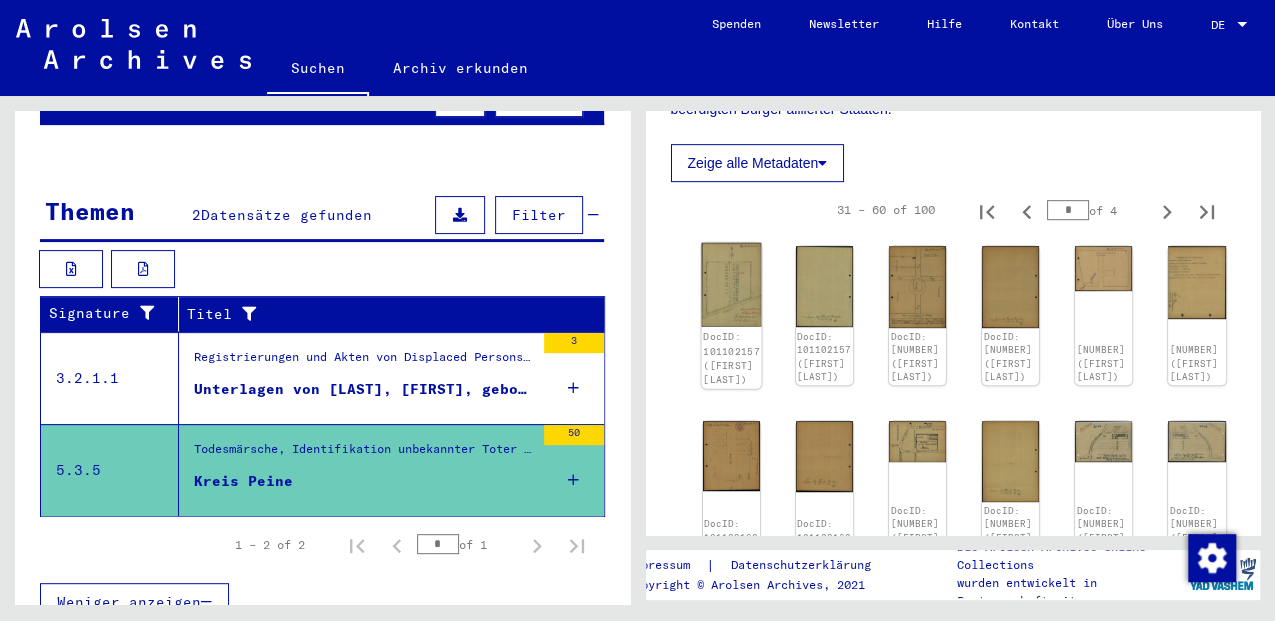 click 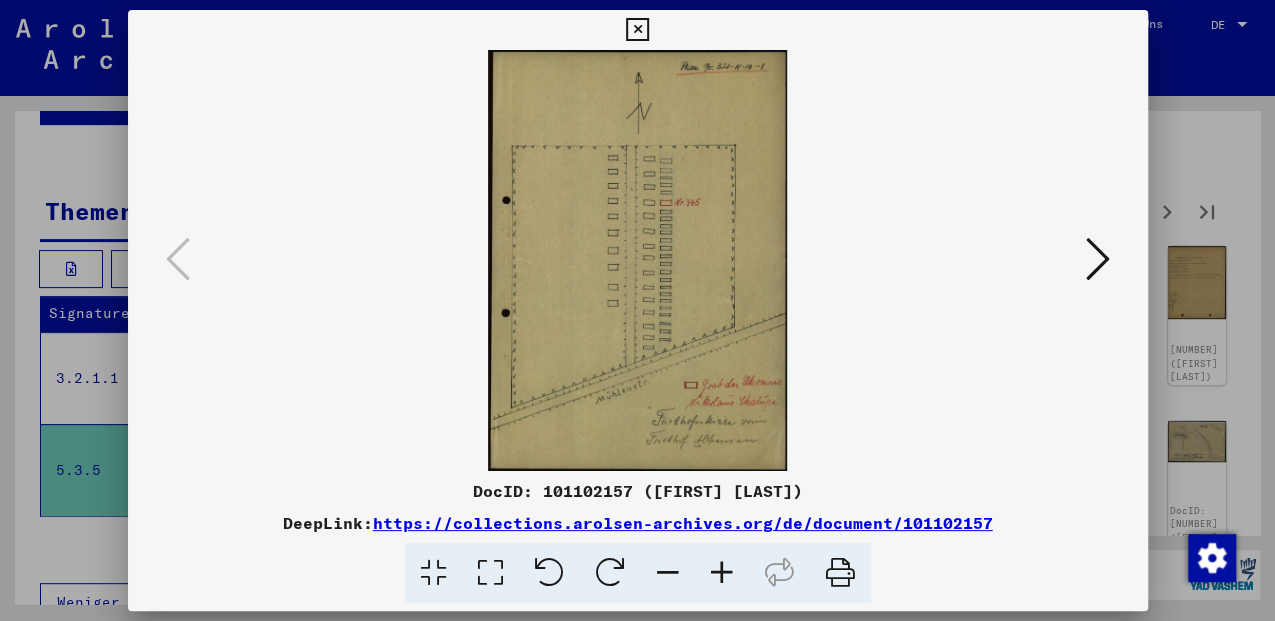 click at bounding box center (1098, 259) 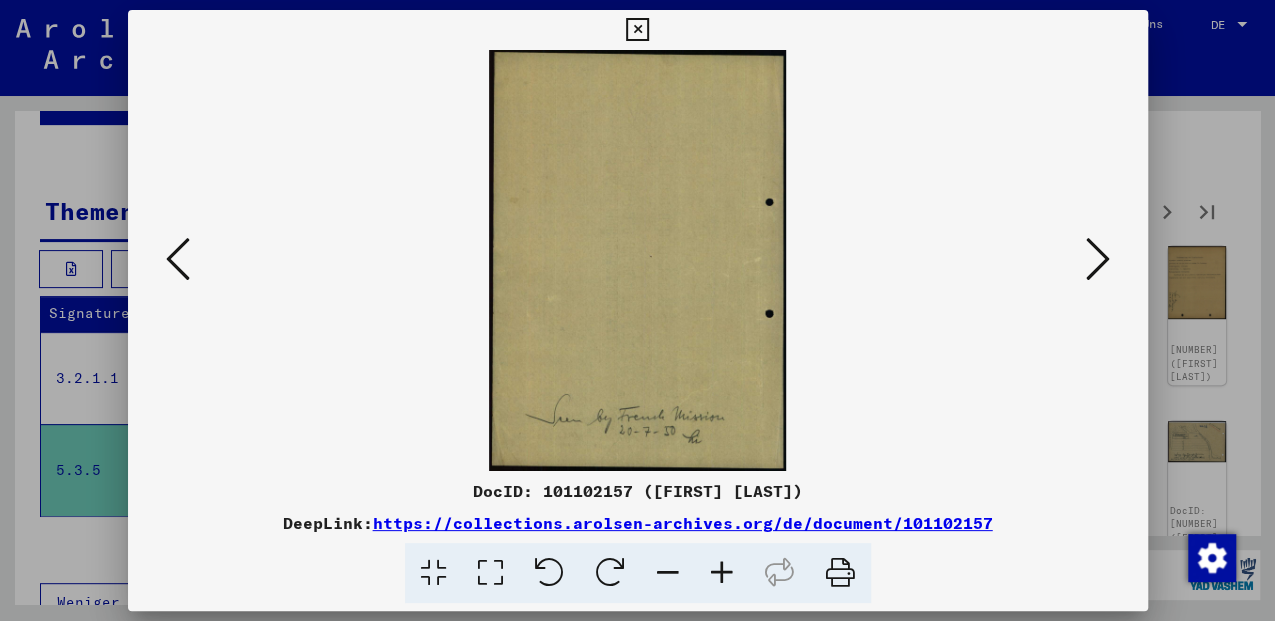 click at bounding box center (1098, 259) 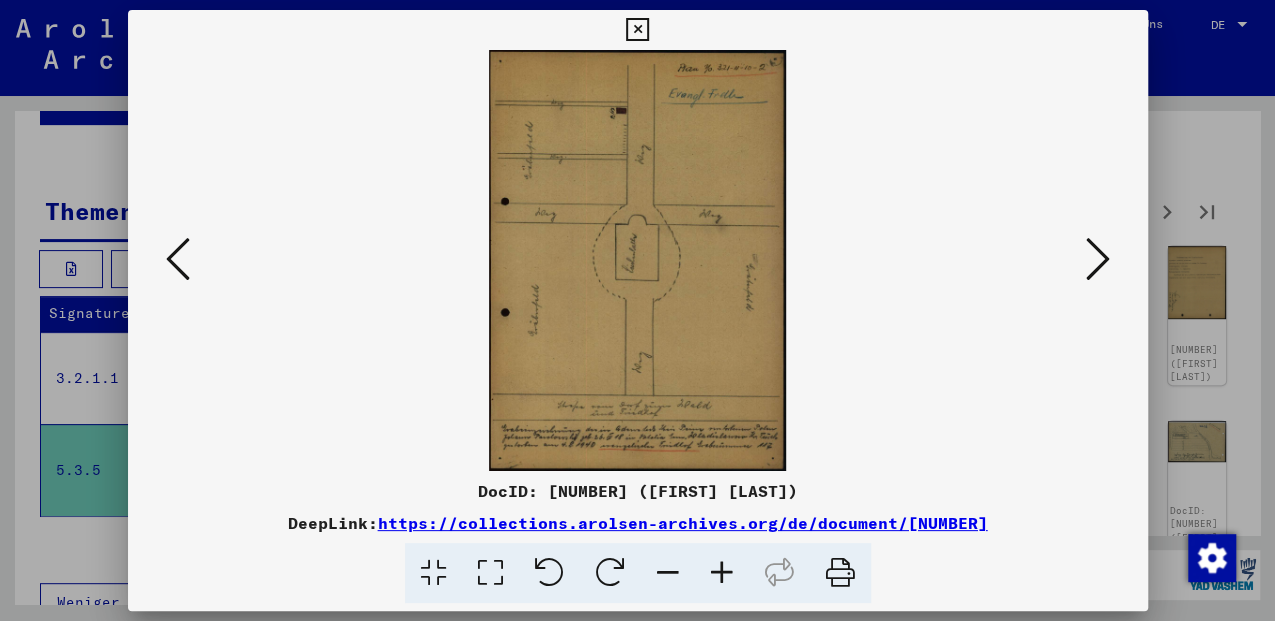 click at bounding box center [1098, 259] 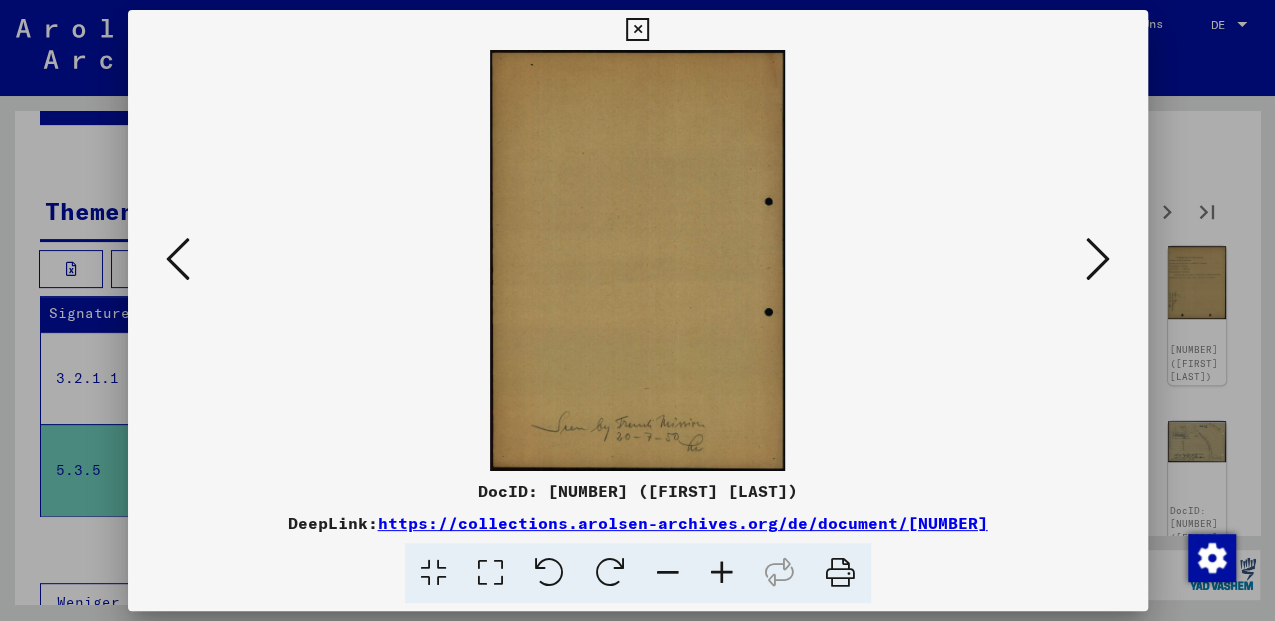 click at bounding box center [1098, 259] 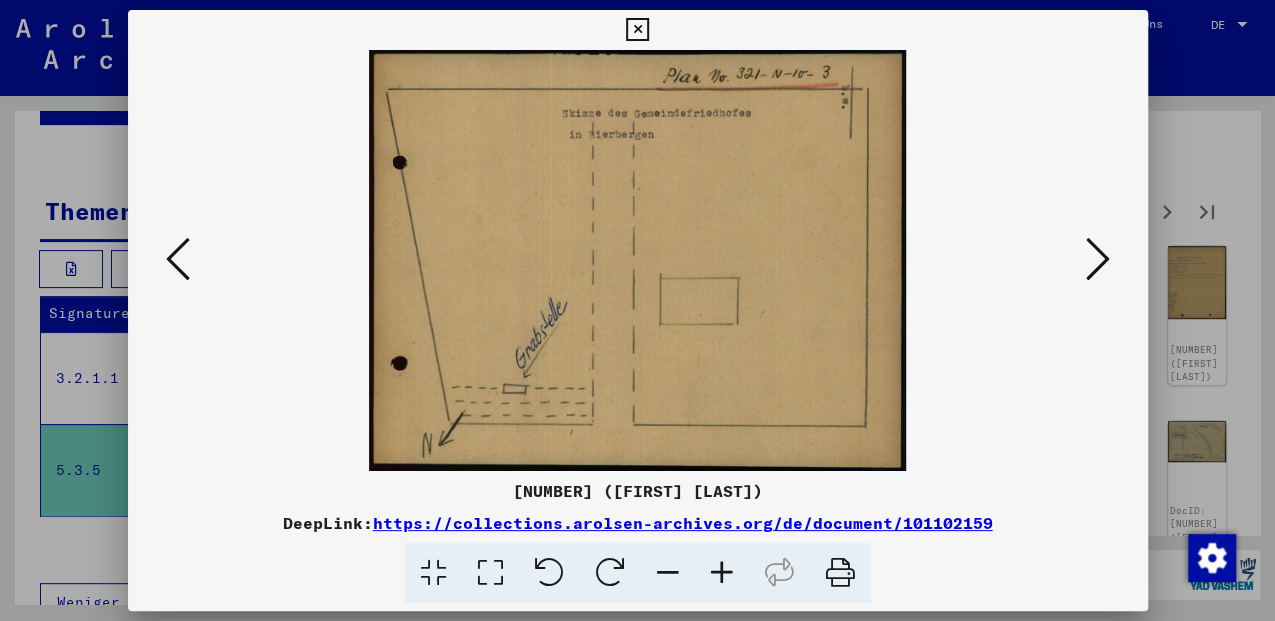 click at bounding box center (178, 259) 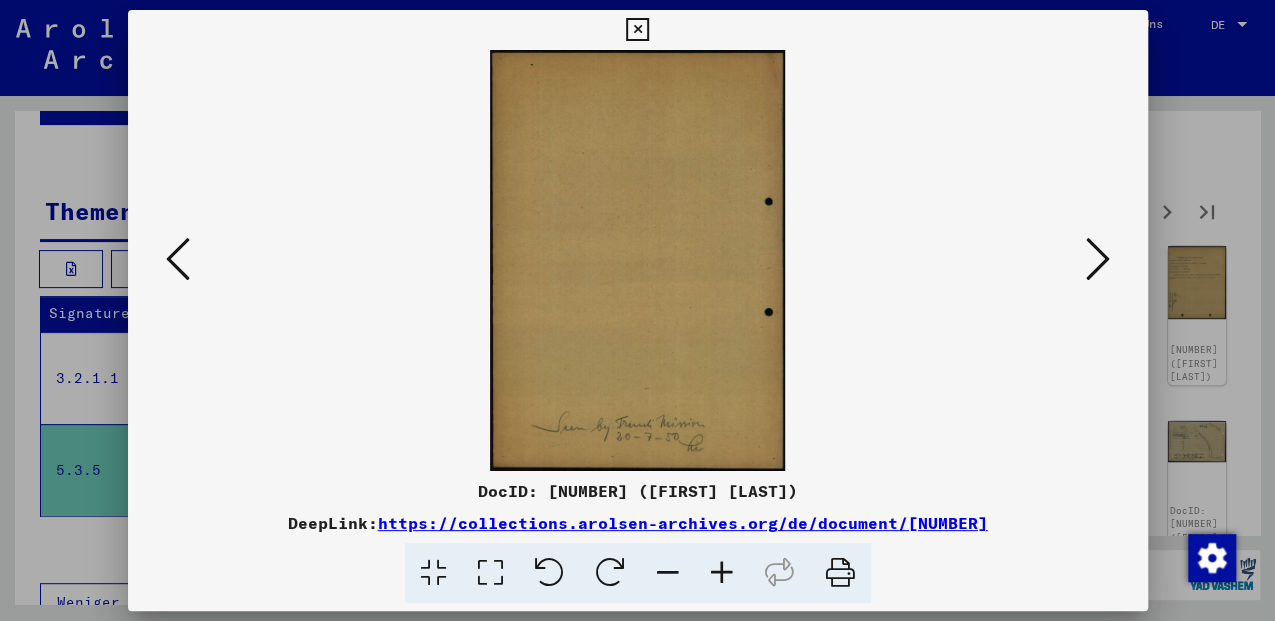 click at bounding box center (178, 259) 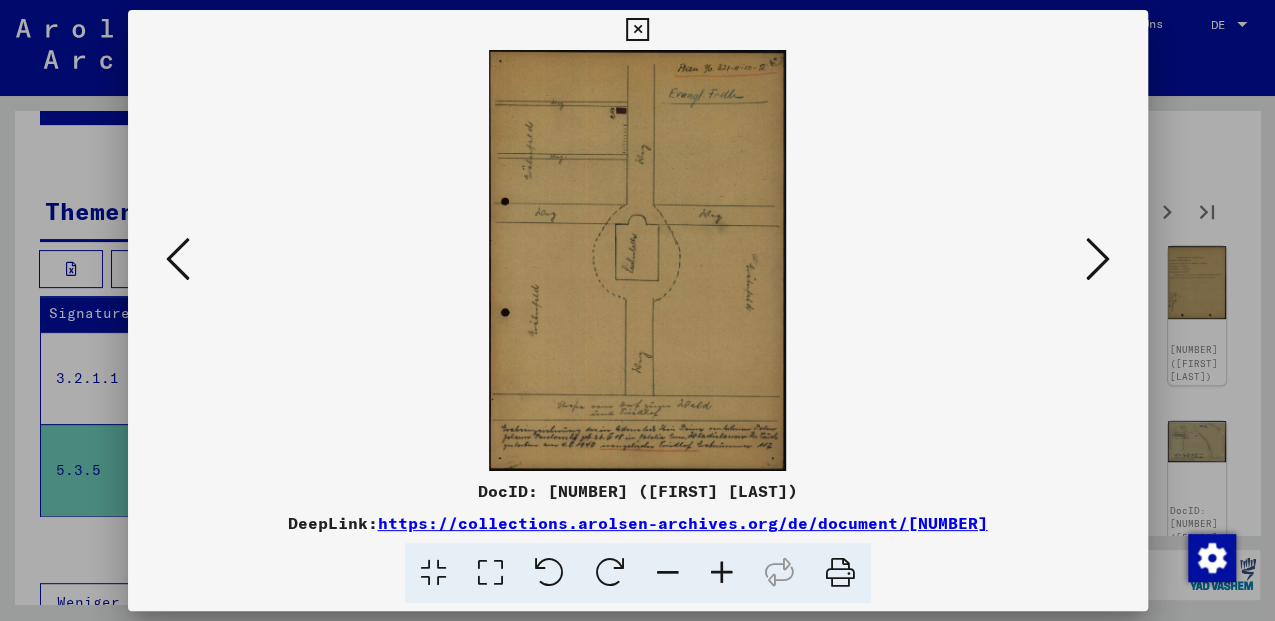 click at bounding box center [490, 573] 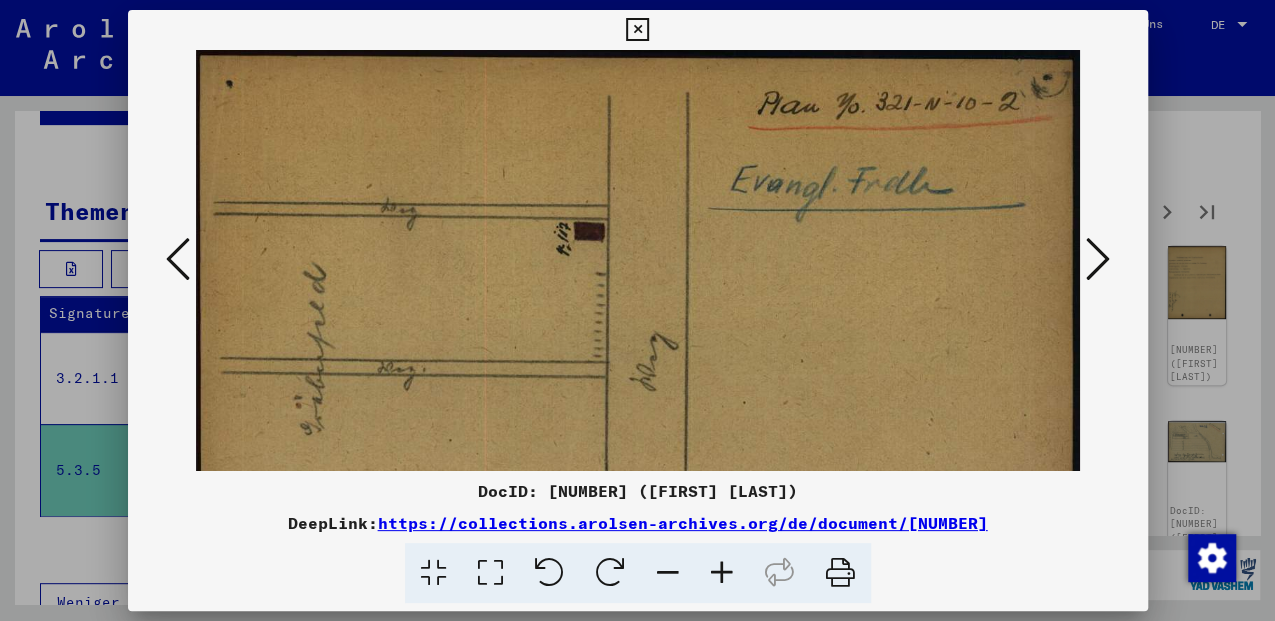 drag, startPoint x: 852, startPoint y: 232, endPoint x: 852, endPoint y: 312, distance: 80 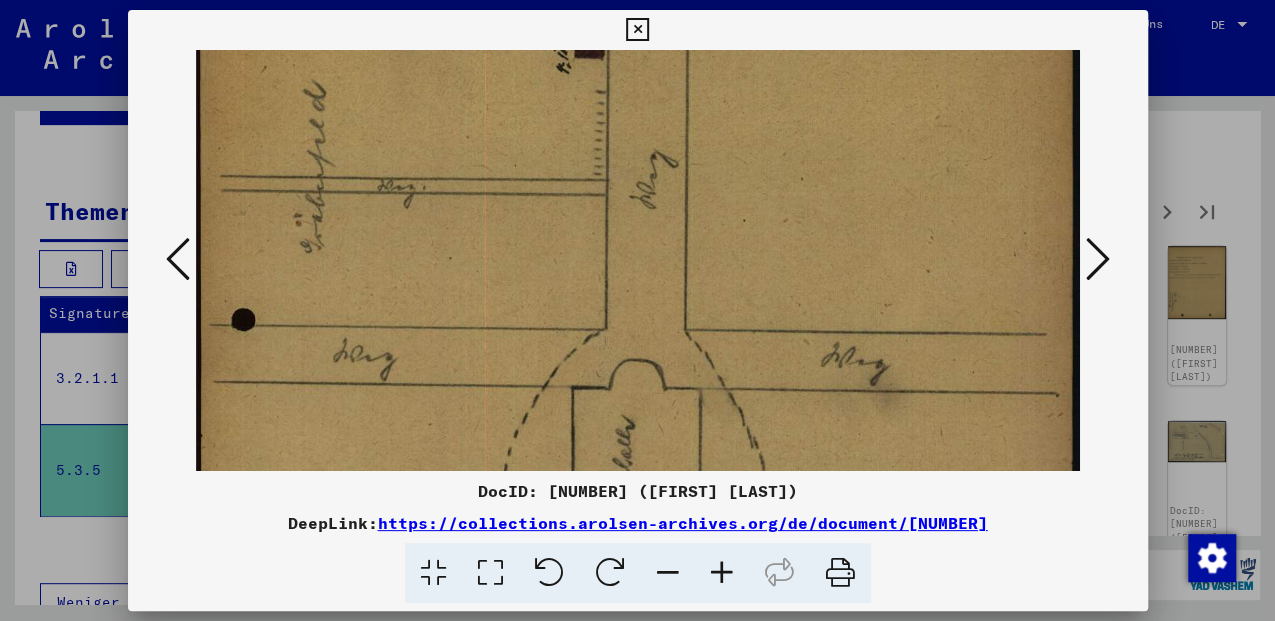 drag, startPoint x: 762, startPoint y: 407, endPoint x: 788, endPoint y: 216, distance: 192.7615 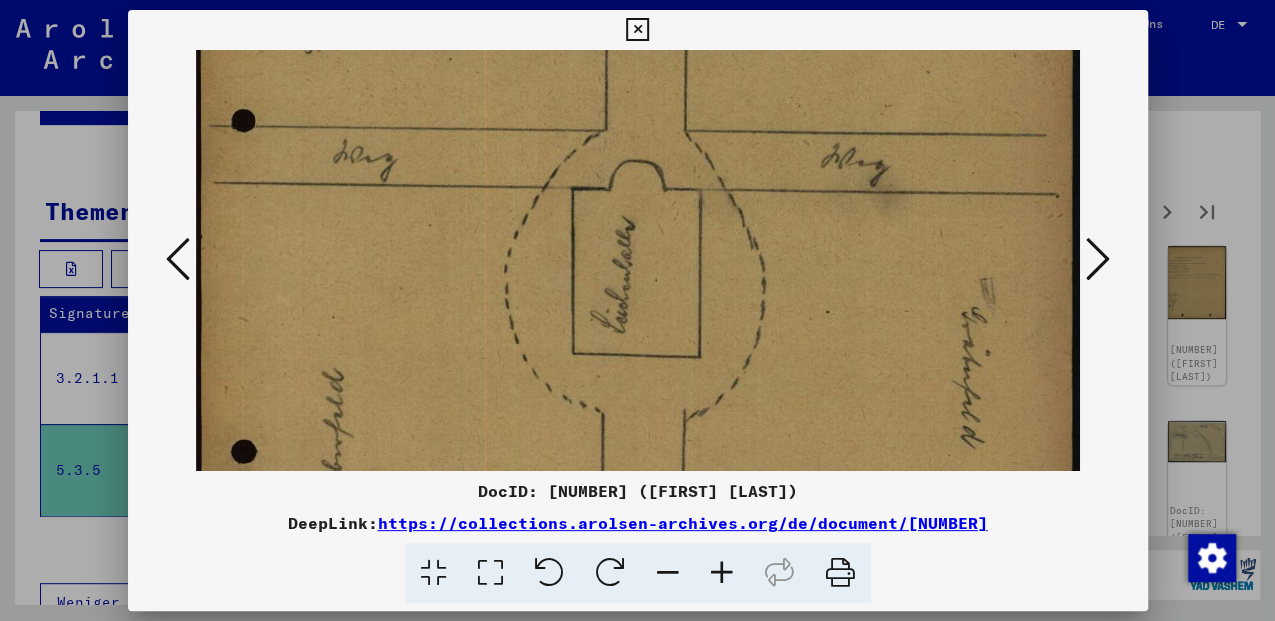 drag, startPoint x: 739, startPoint y: 406, endPoint x: 764, endPoint y: 222, distance: 185.6906 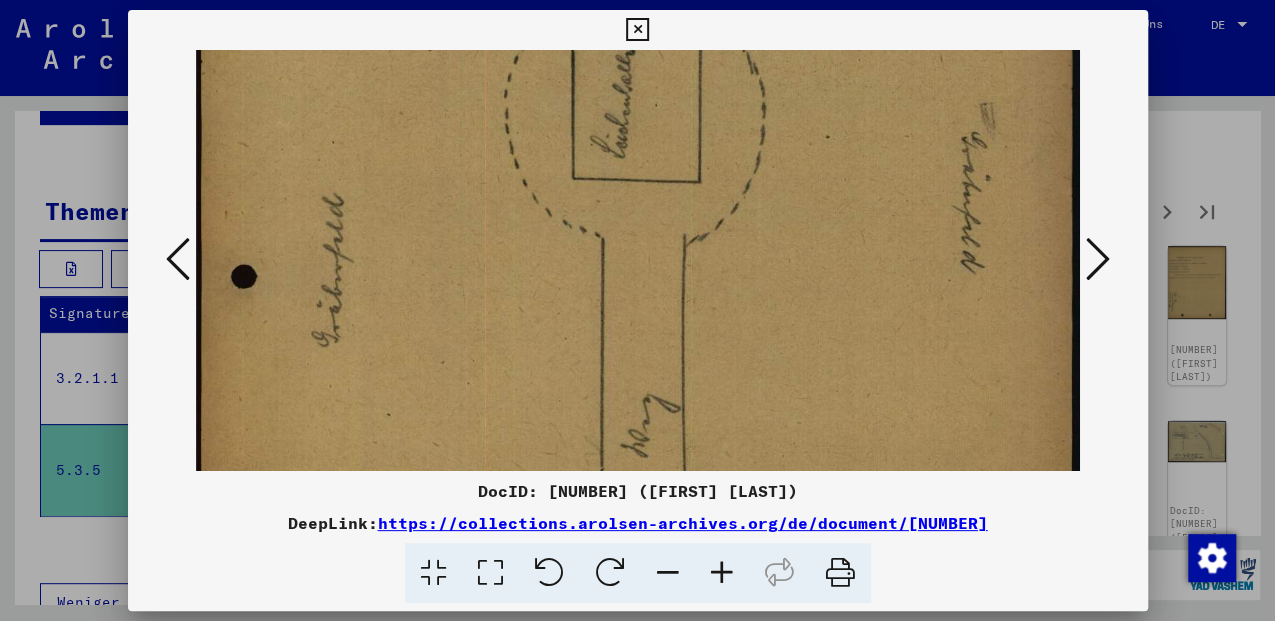 scroll, scrollTop: 571, scrollLeft: 0, axis: vertical 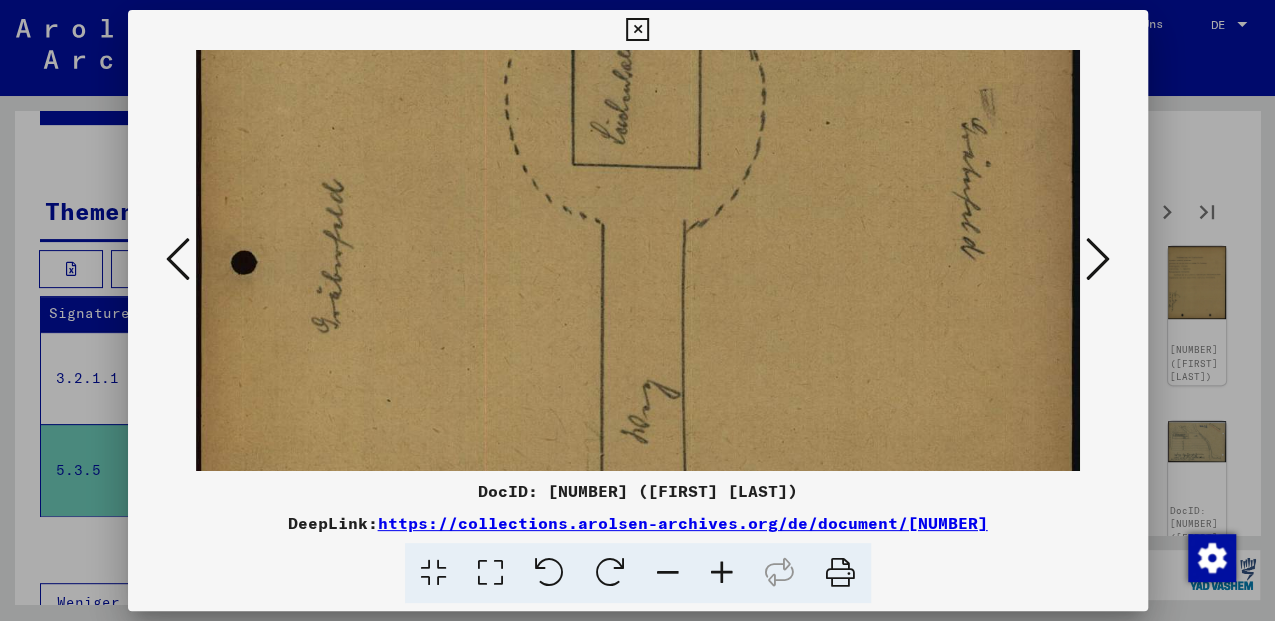 drag, startPoint x: 736, startPoint y: 436, endPoint x: 734, endPoint y: 264, distance: 172.01163 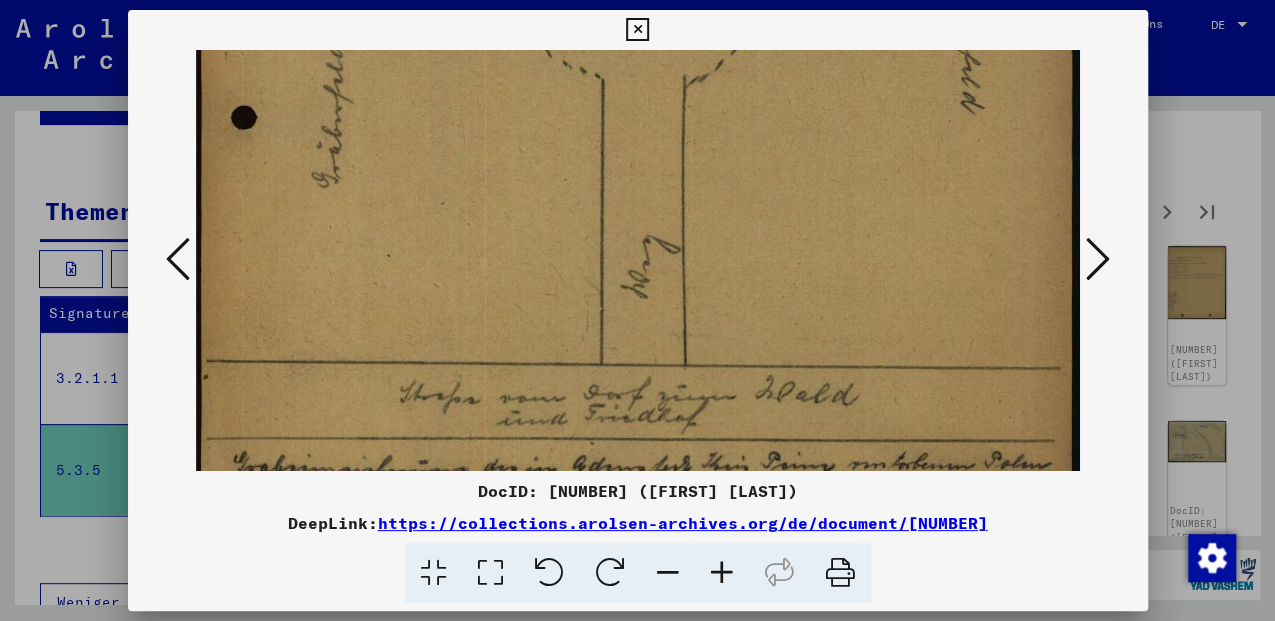 drag, startPoint x: 446, startPoint y: 398, endPoint x: 476, endPoint y: 255, distance: 146.11298 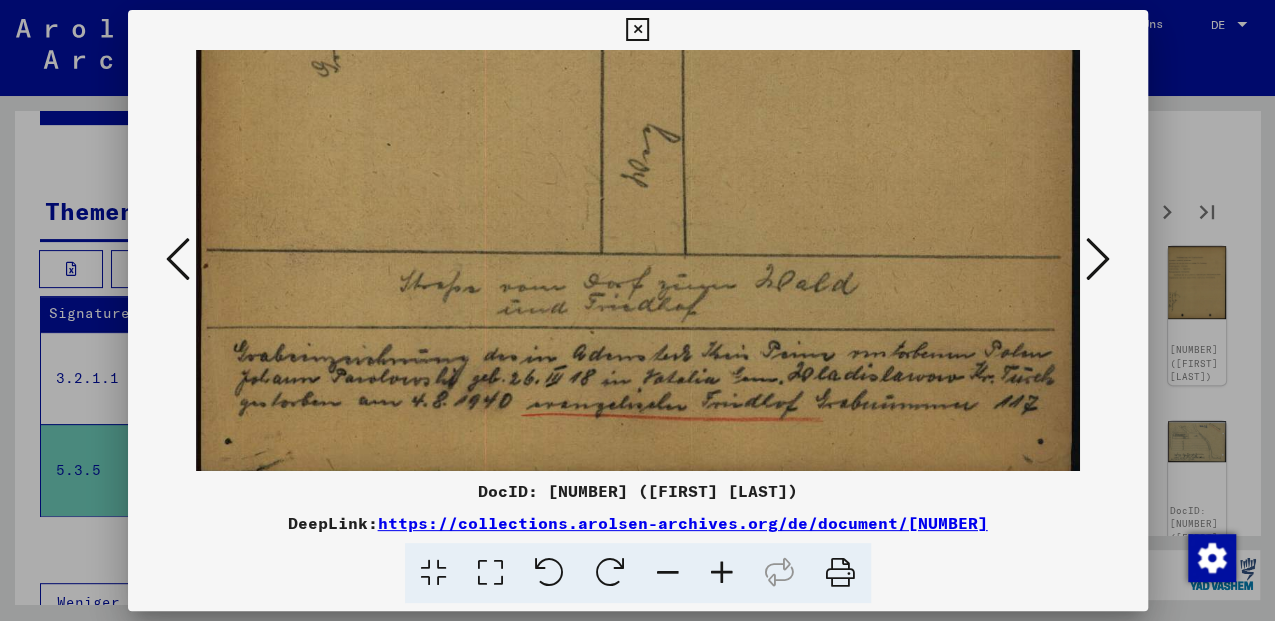 scroll, scrollTop: 835, scrollLeft: 0, axis: vertical 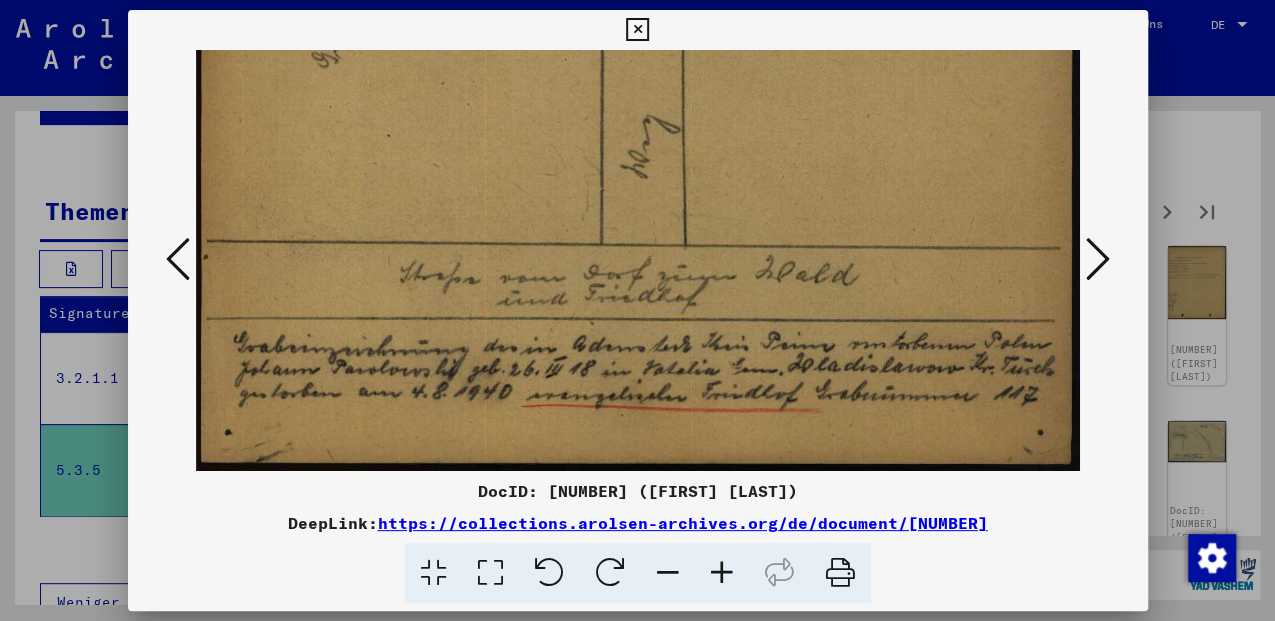 drag, startPoint x: 488, startPoint y: 412, endPoint x: 508, endPoint y: 308, distance: 105.90562 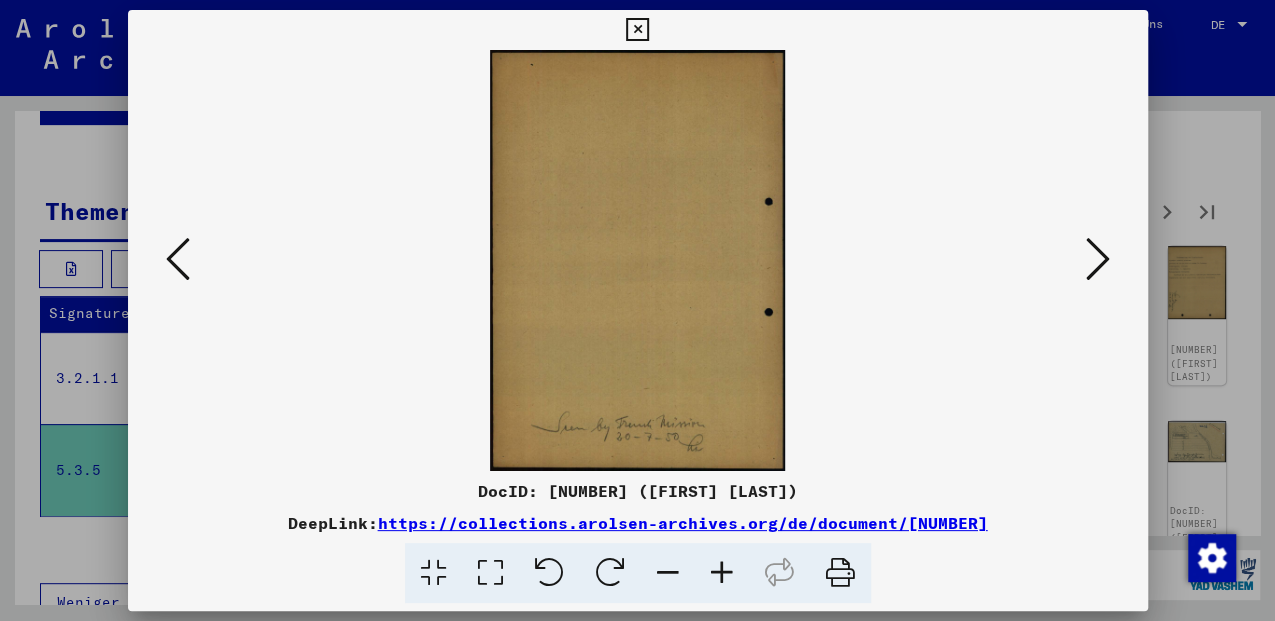 scroll, scrollTop: 0, scrollLeft: 0, axis: both 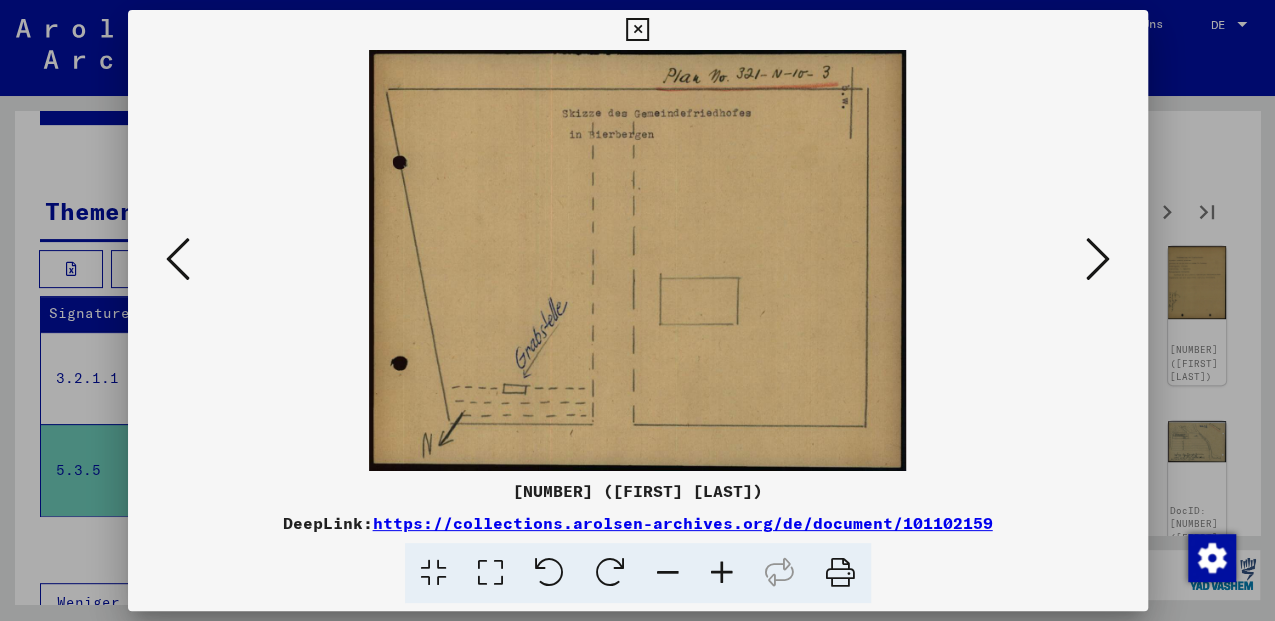 click at bounding box center [1098, 259] 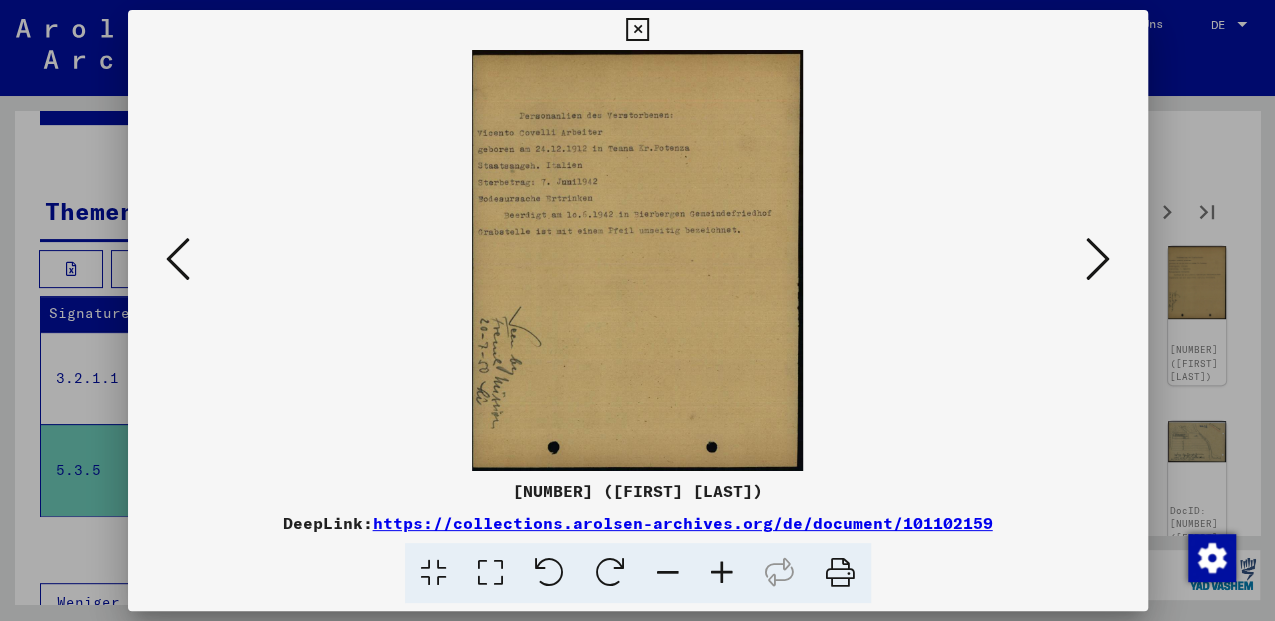 click at bounding box center (1098, 259) 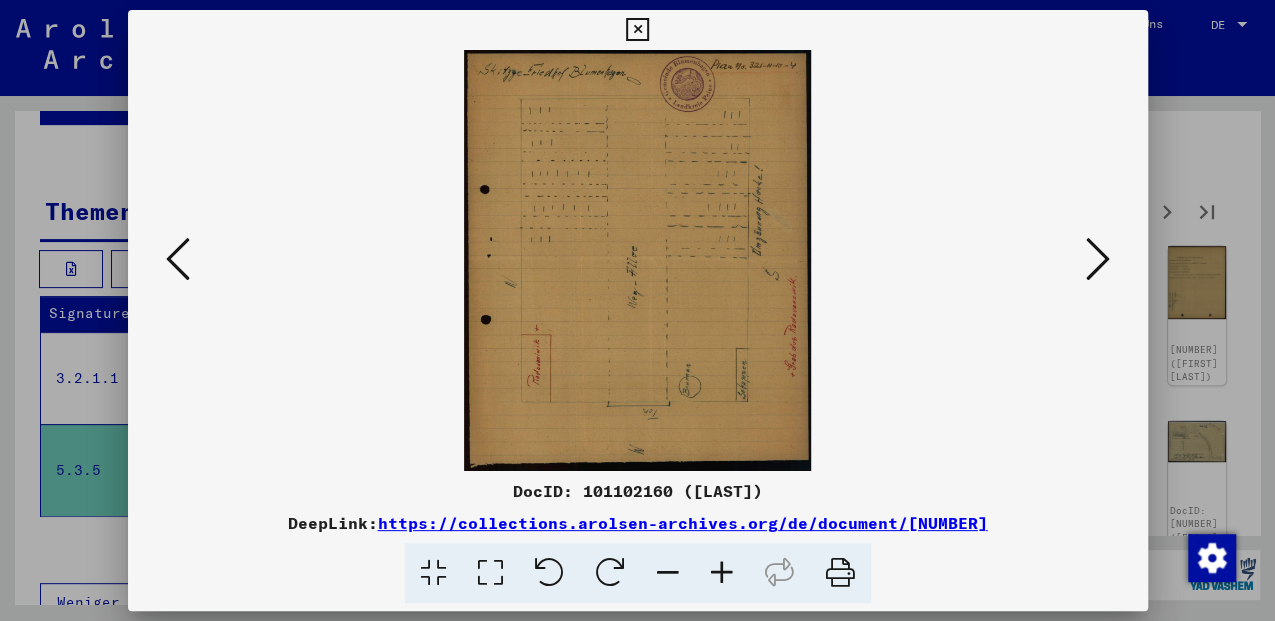 click at bounding box center [1098, 259] 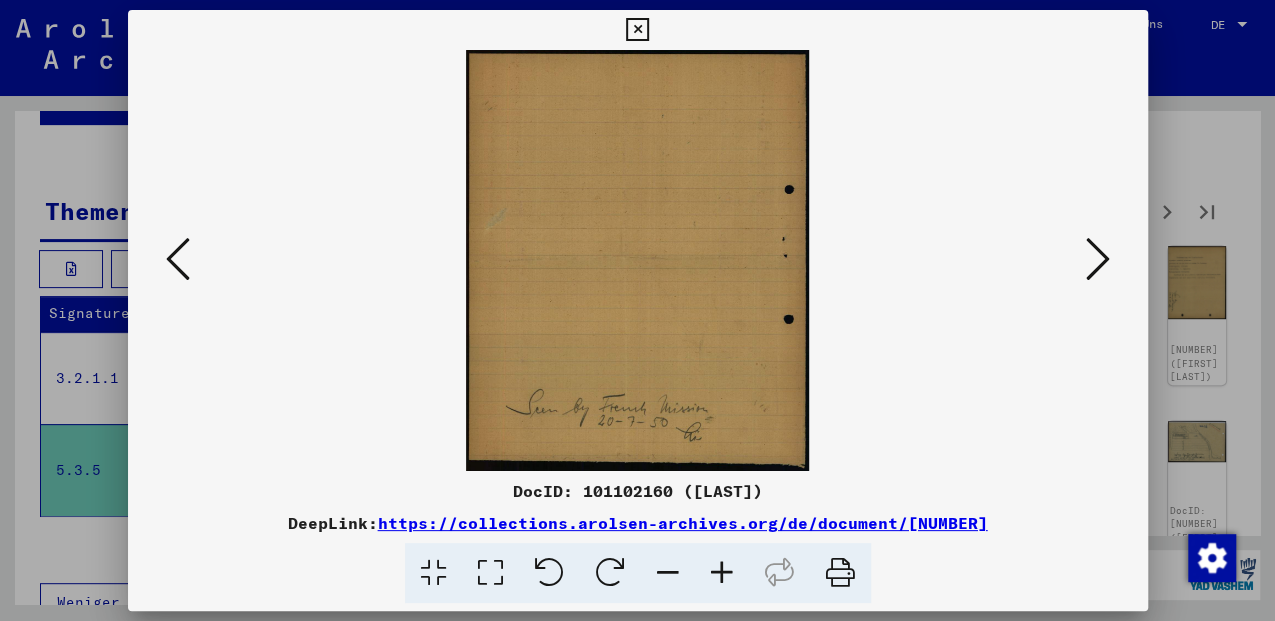 click at bounding box center (1098, 259) 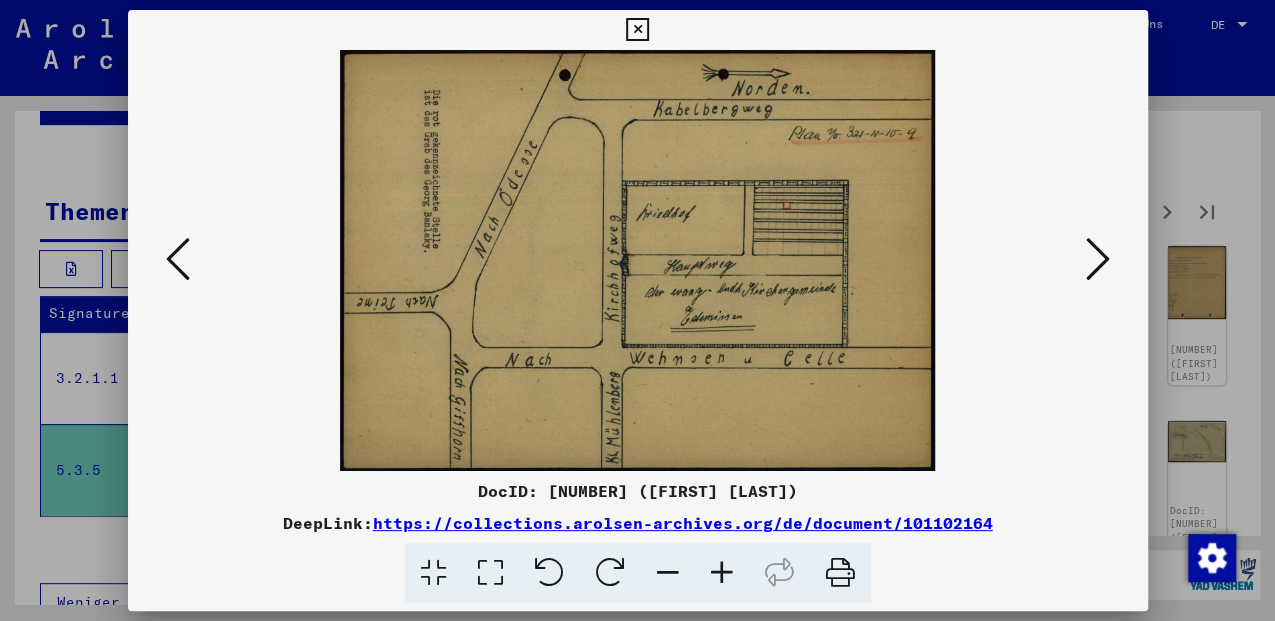 click at bounding box center [1098, 259] 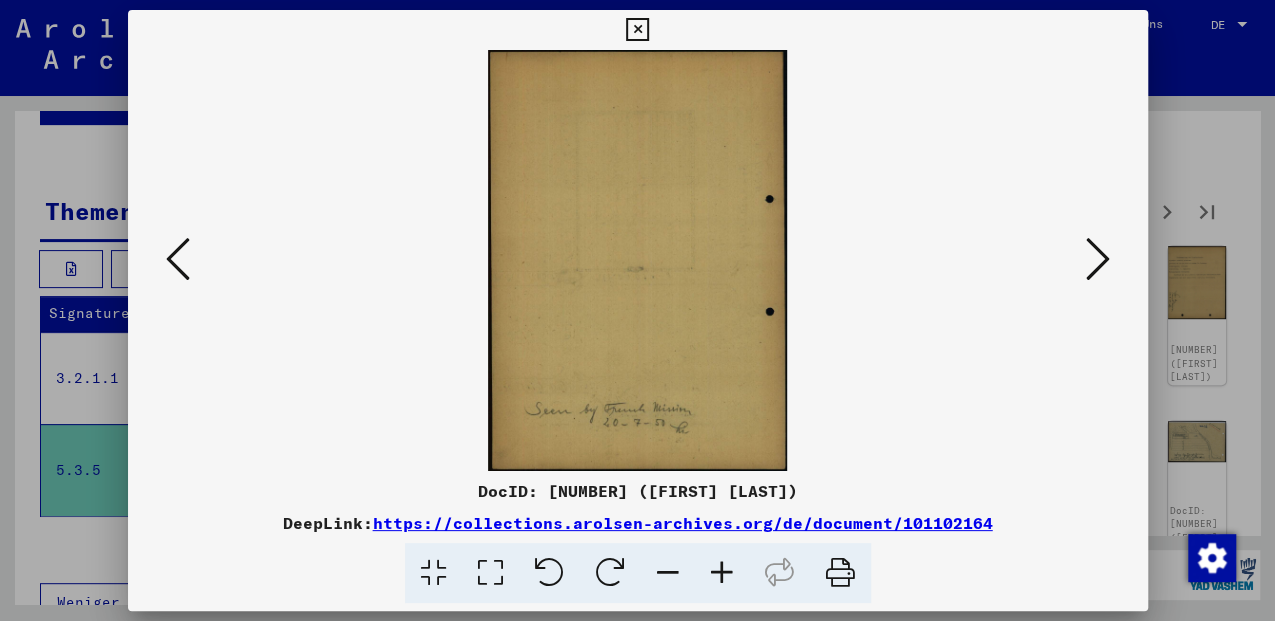 click at bounding box center (1098, 259) 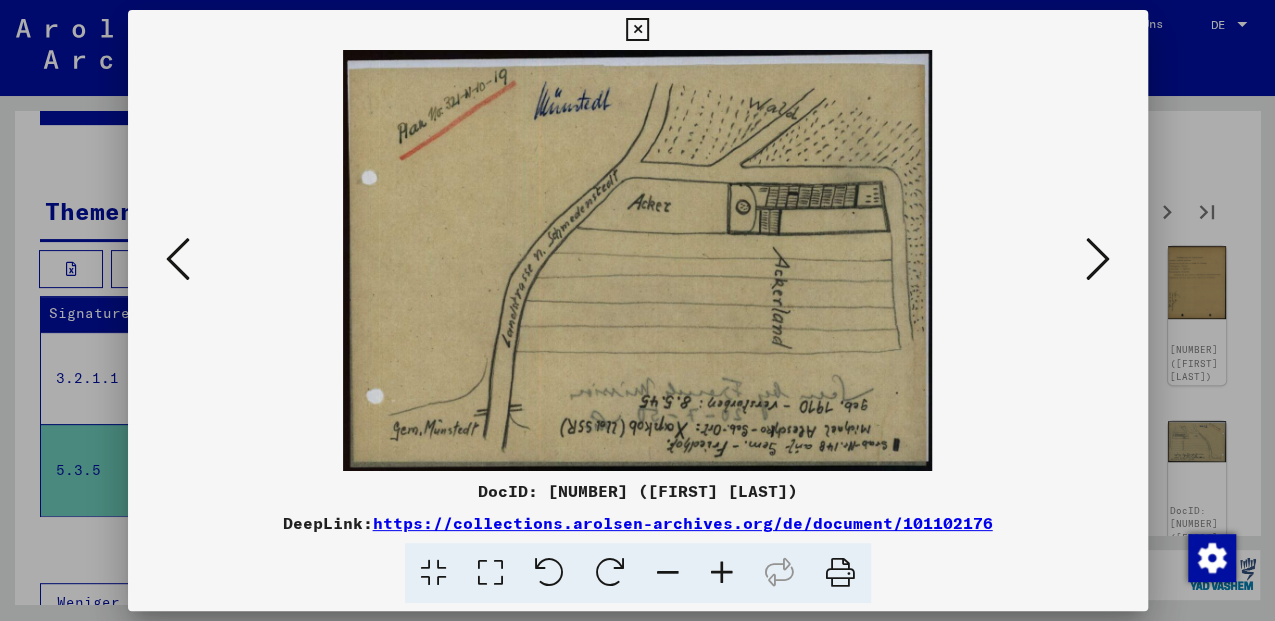 click at bounding box center (1098, 259) 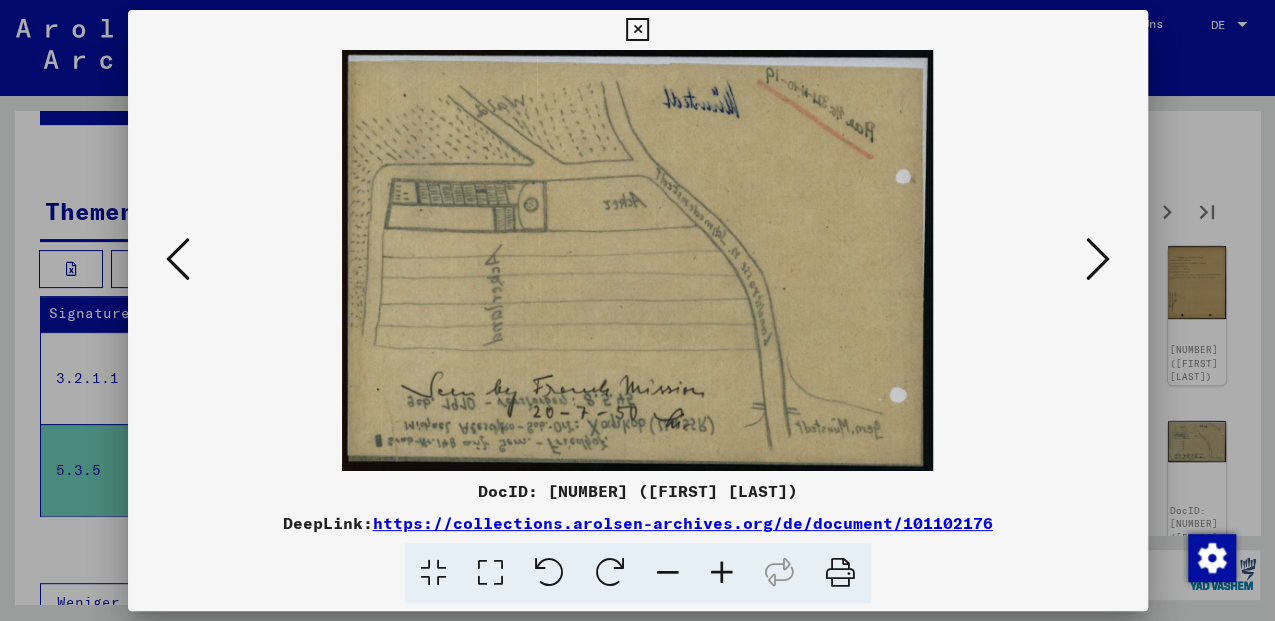 click at bounding box center (1098, 259) 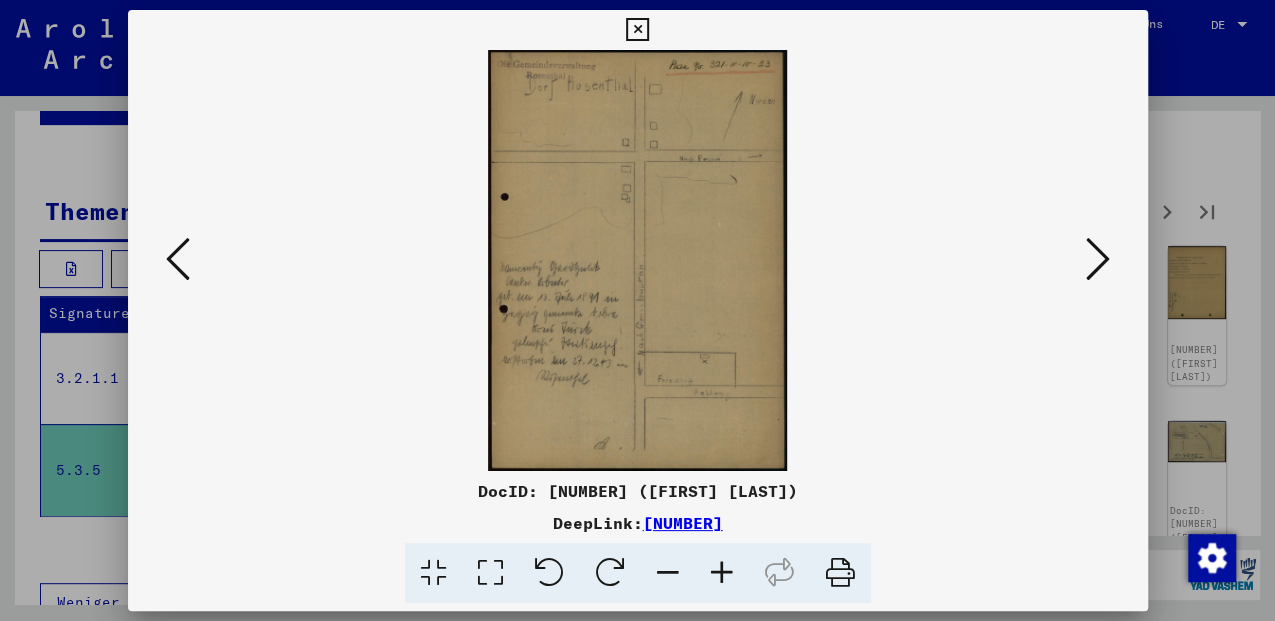 click at bounding box center [1098, 259] 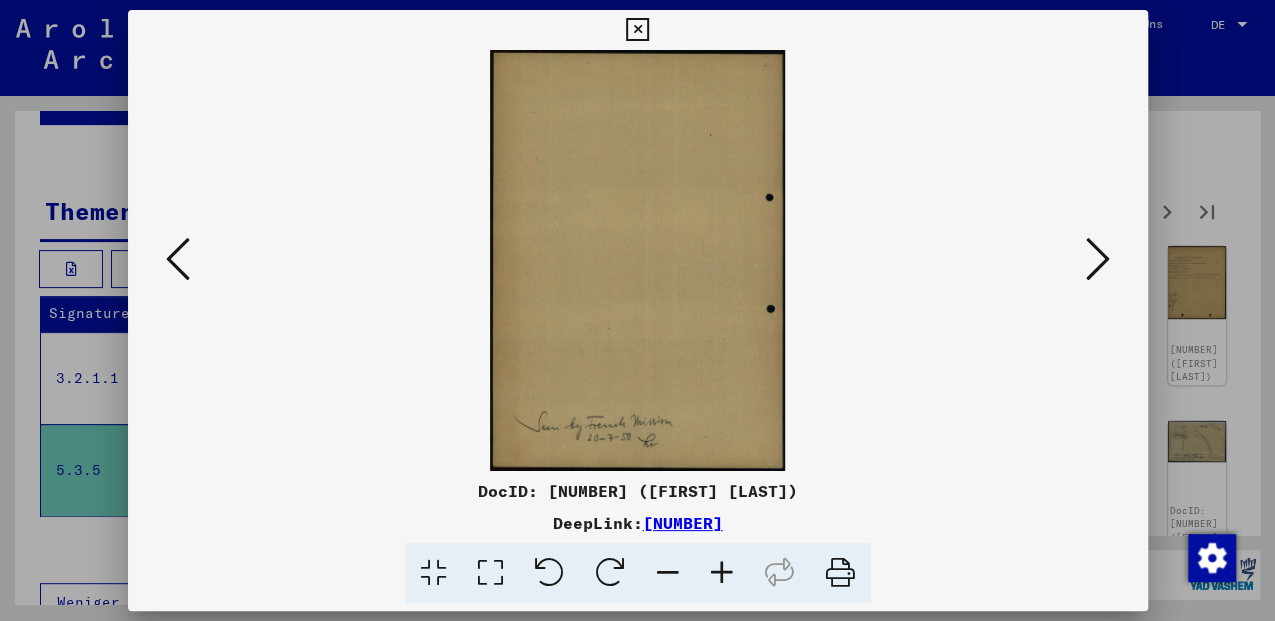 click at bounding box center (1098, 259) 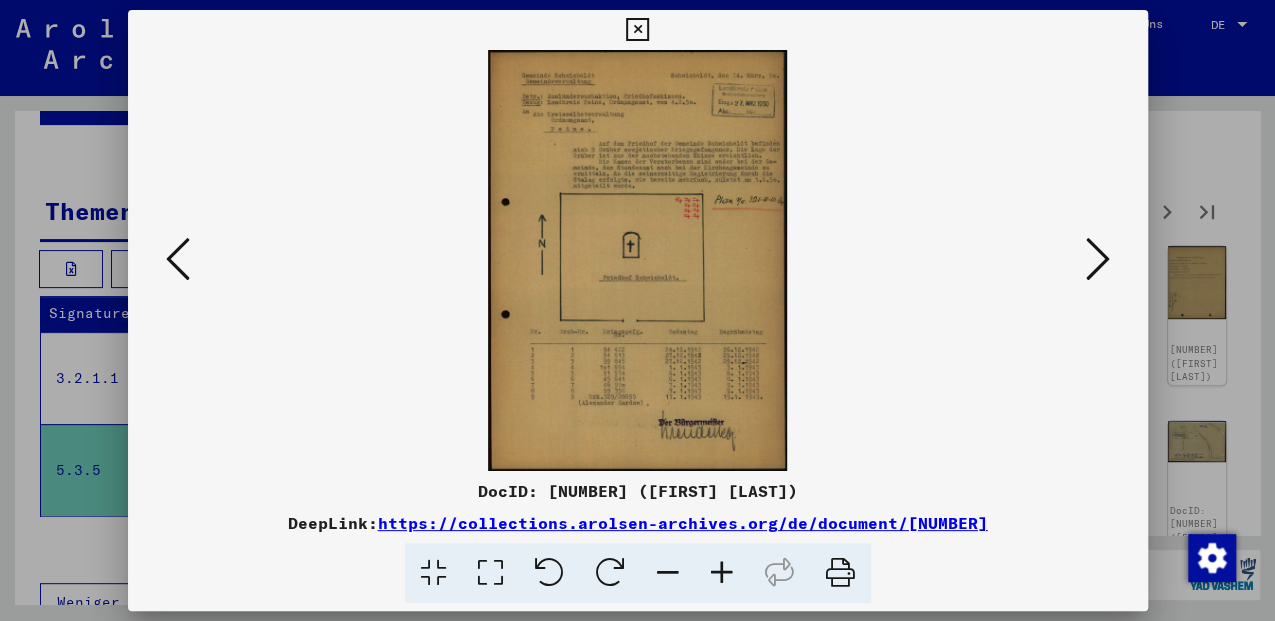 click at bounding box center [490, 573] 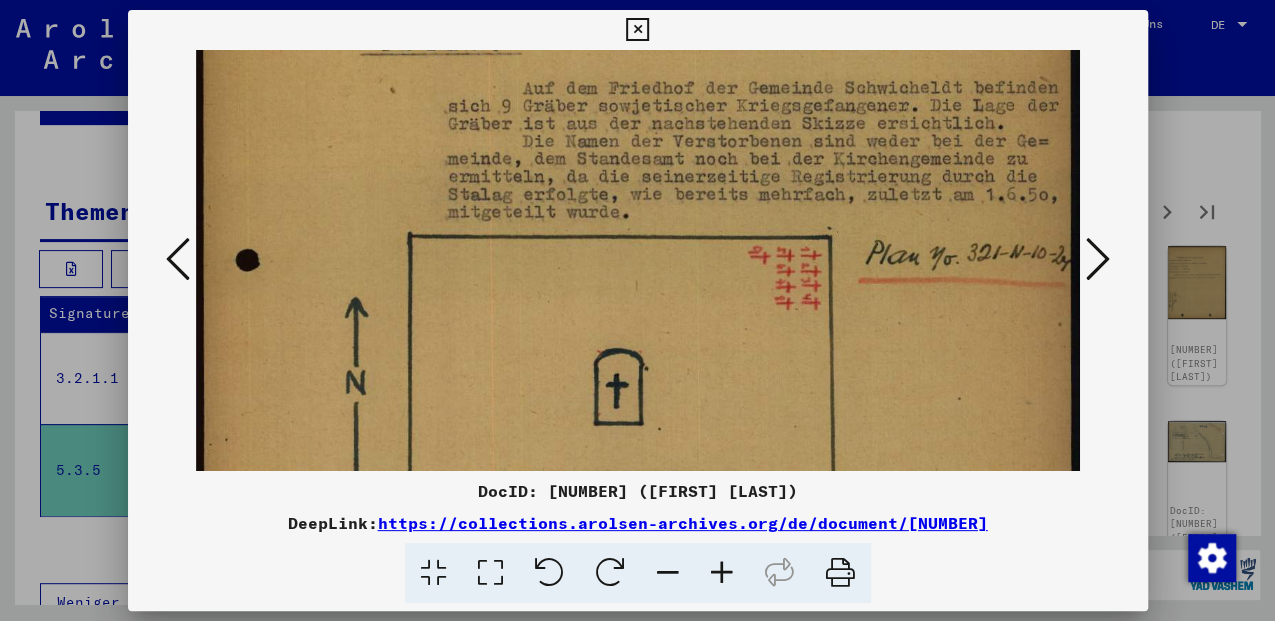drag, startPoint x: 671, startPoint y: 399, endPoint x: 643, endPoint y: 158, distance: 242.62111 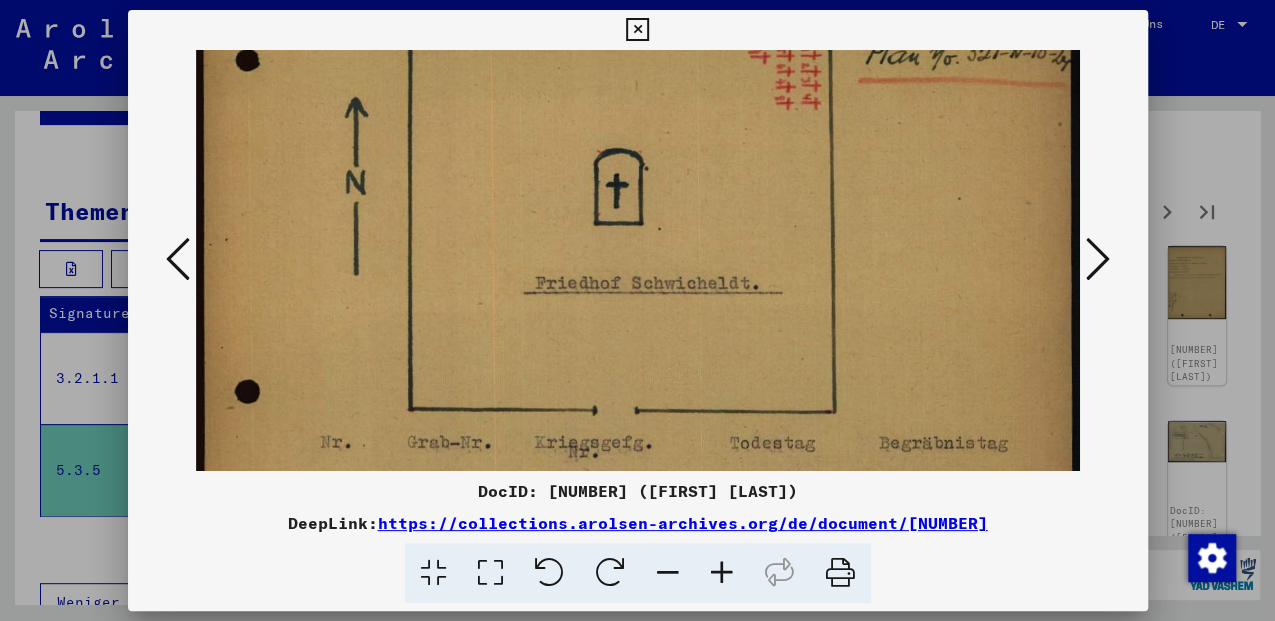 drag, startPoint x: 678, startPoint y: 362, endPoint x: 674, endPoint y: 153, distance: 209.03827 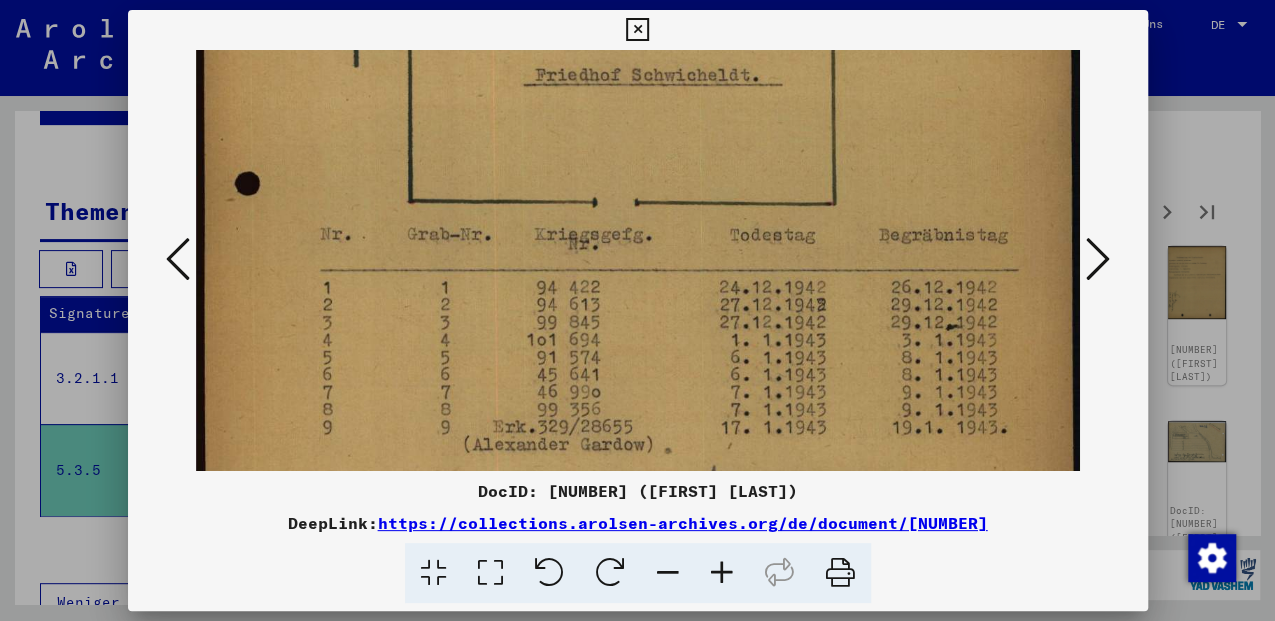 drag, startPoint x: 666, startPoint y: 379, endPoint x: 627, endPoint y: 231, distance: 153.05228 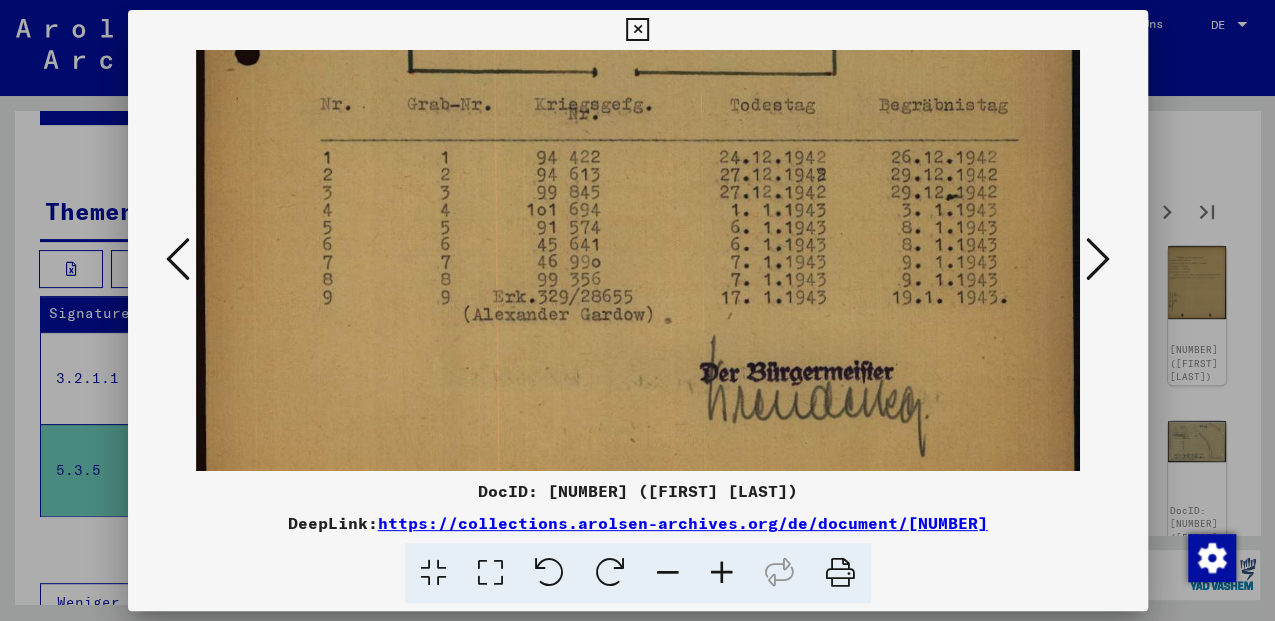 scroll, scrollTop: 820, scrollLeft: 0, axis: vertical 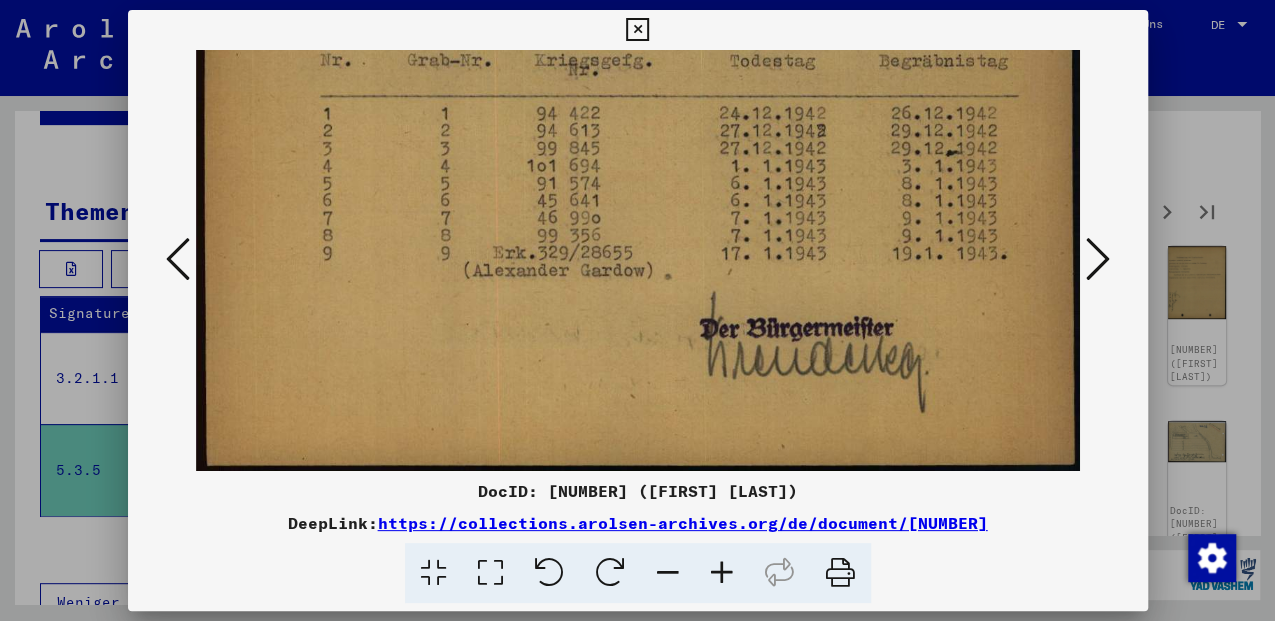 drag, startPoint x: 664, startPoint y: 376, endPoint x: 664, endPoint y: 239, distance: 137 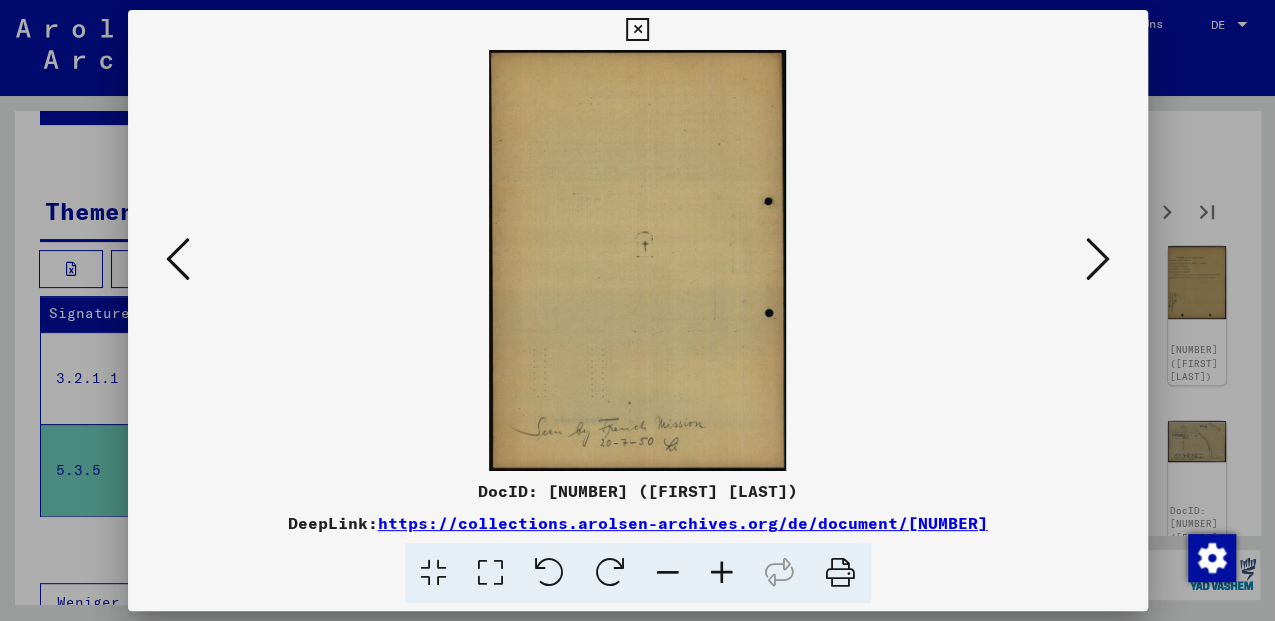 click at bounding box center [1098, 259] 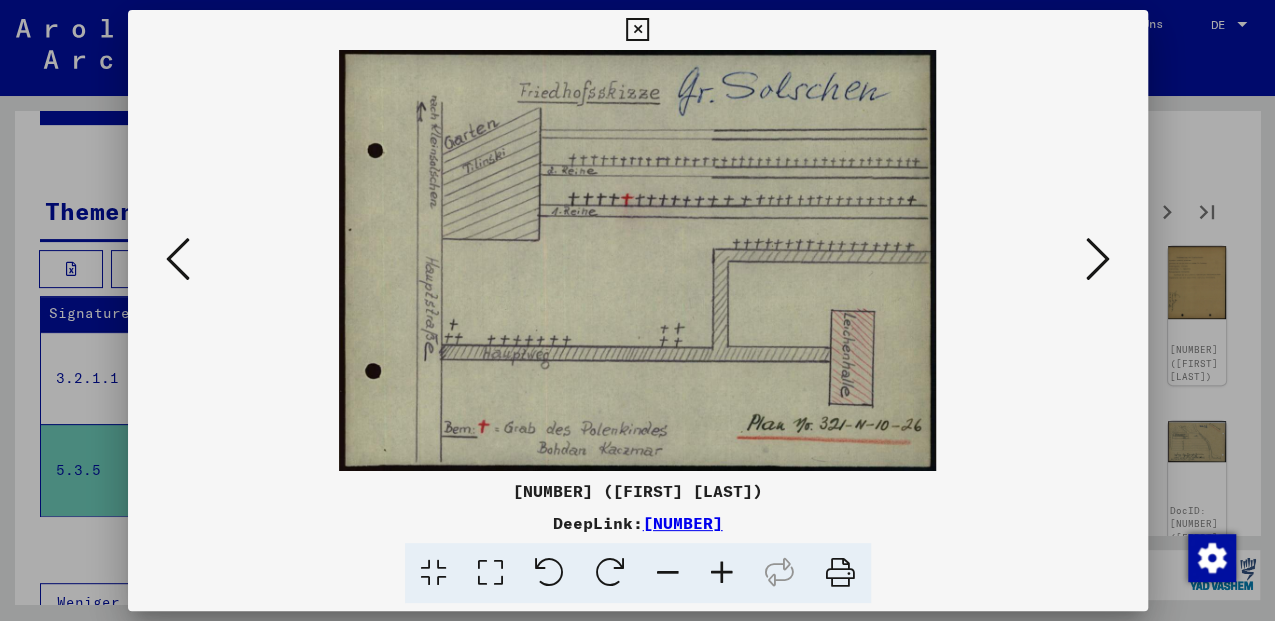 click at bounding box center [1098, 259] 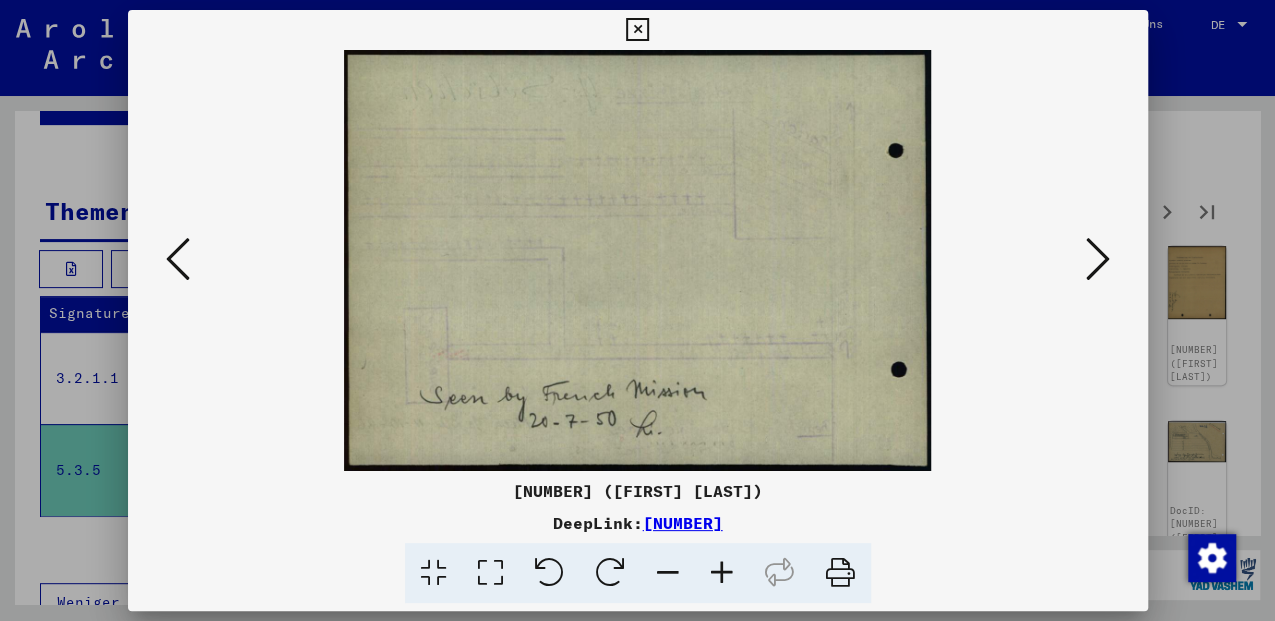 click at bounding box center [637, 30] 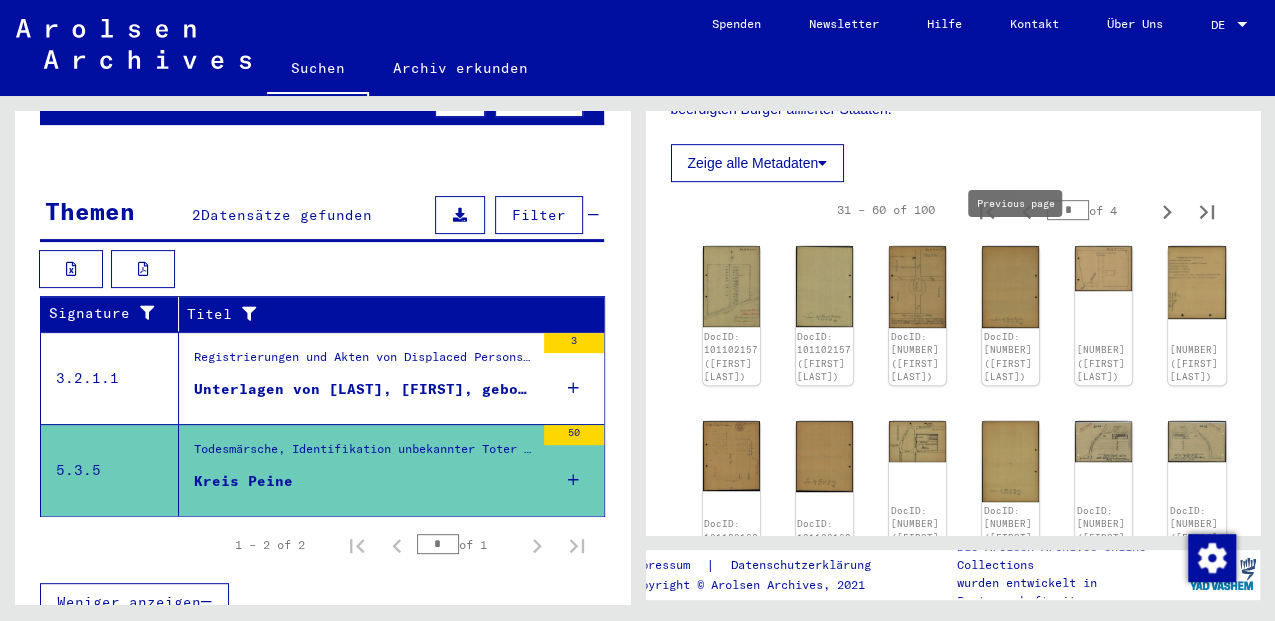 click 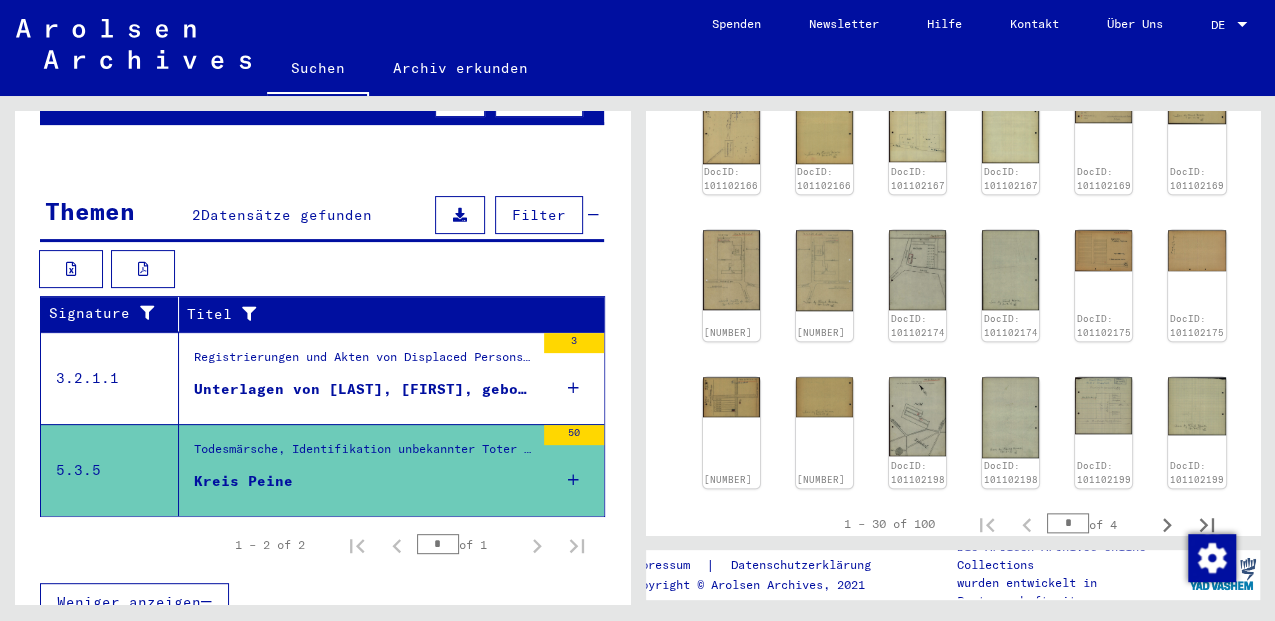 scroll, scrollTop: 1126, scrollLeft: 0, axis: vertical 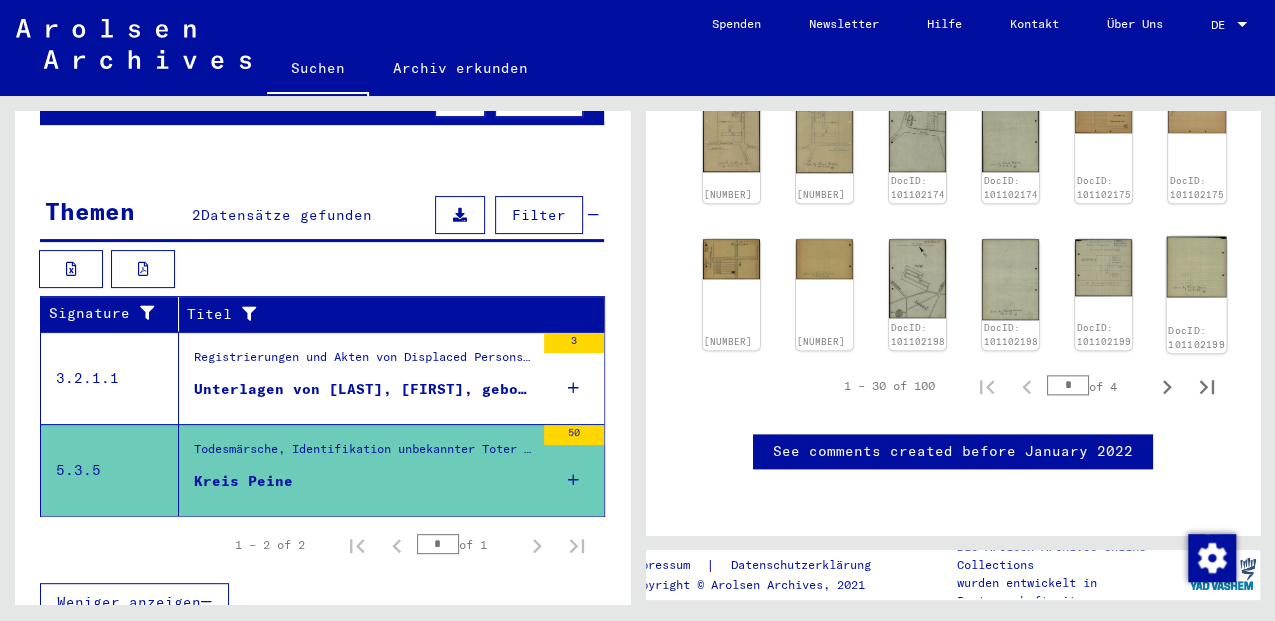 click 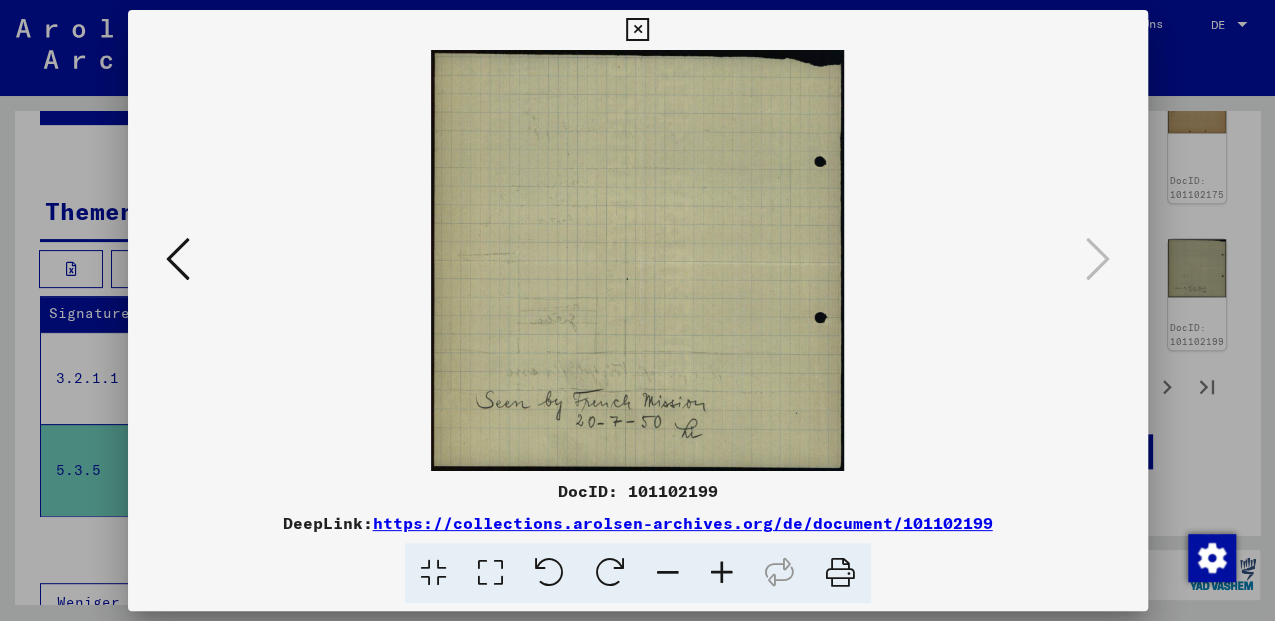 type 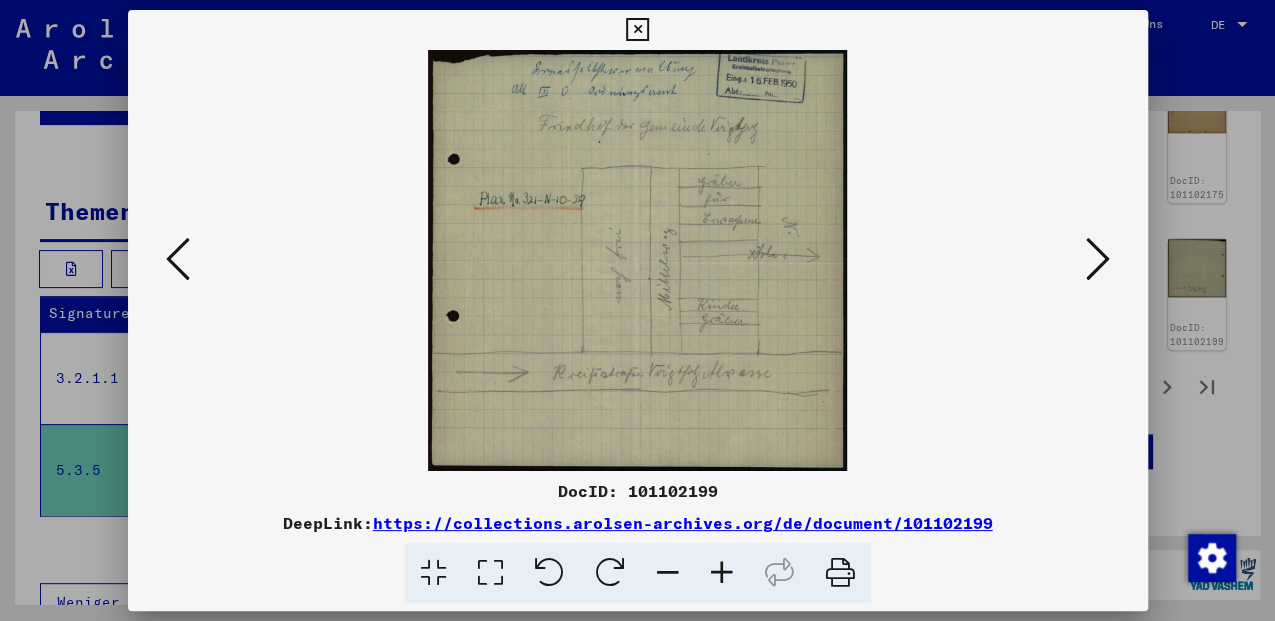 click at bounding box center [178, 259] 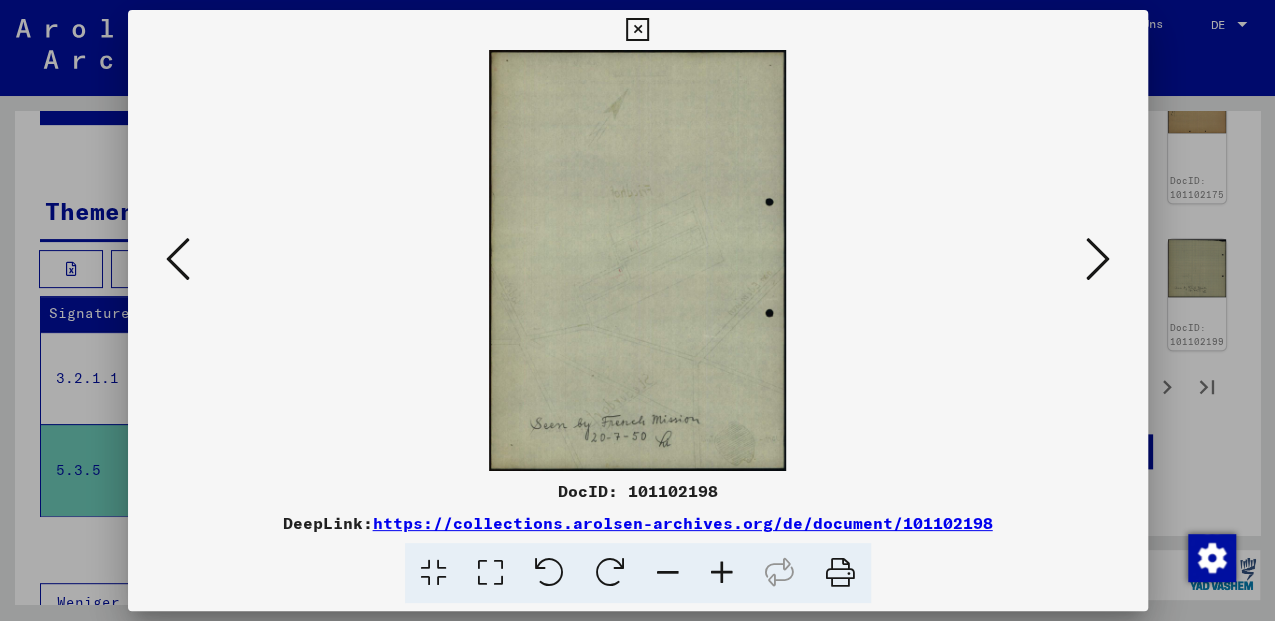click at bounding box center (178, 259) 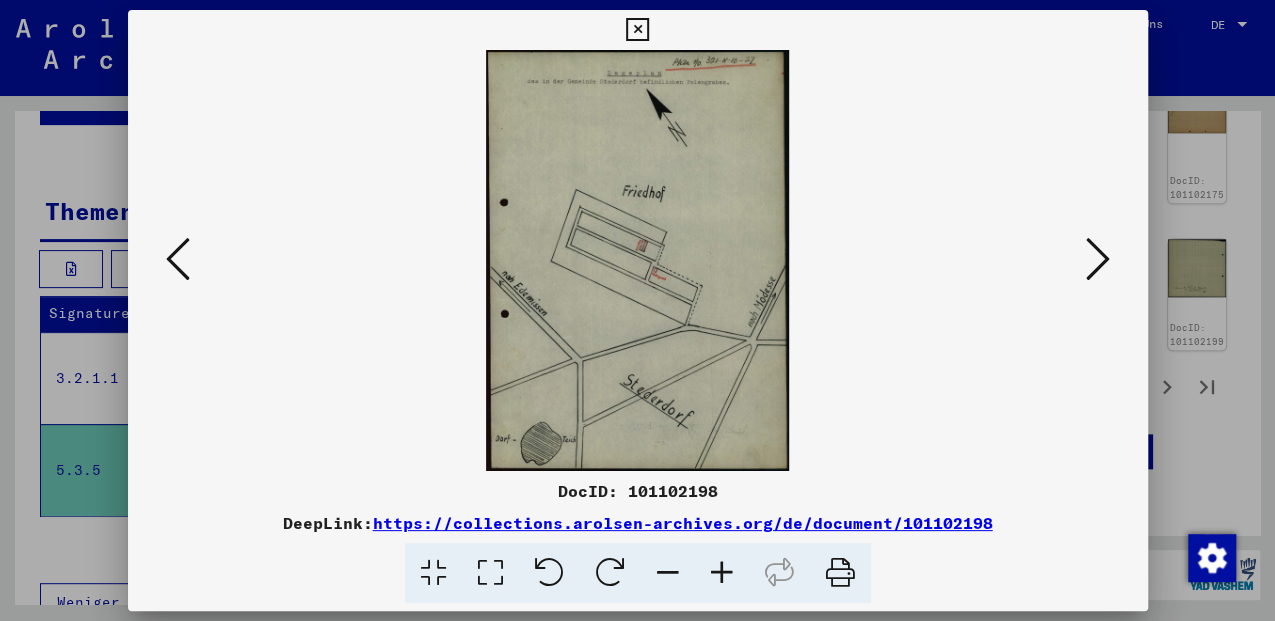 click at bounding box center [178, 259] 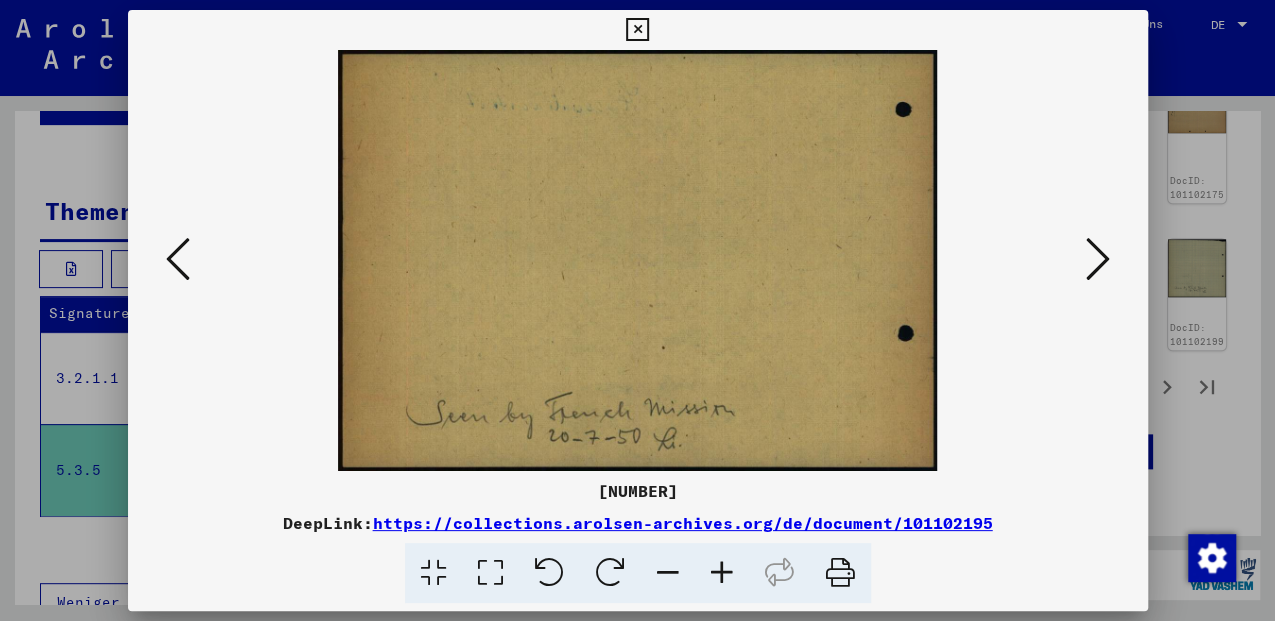 click at bounding box center [178, 259] 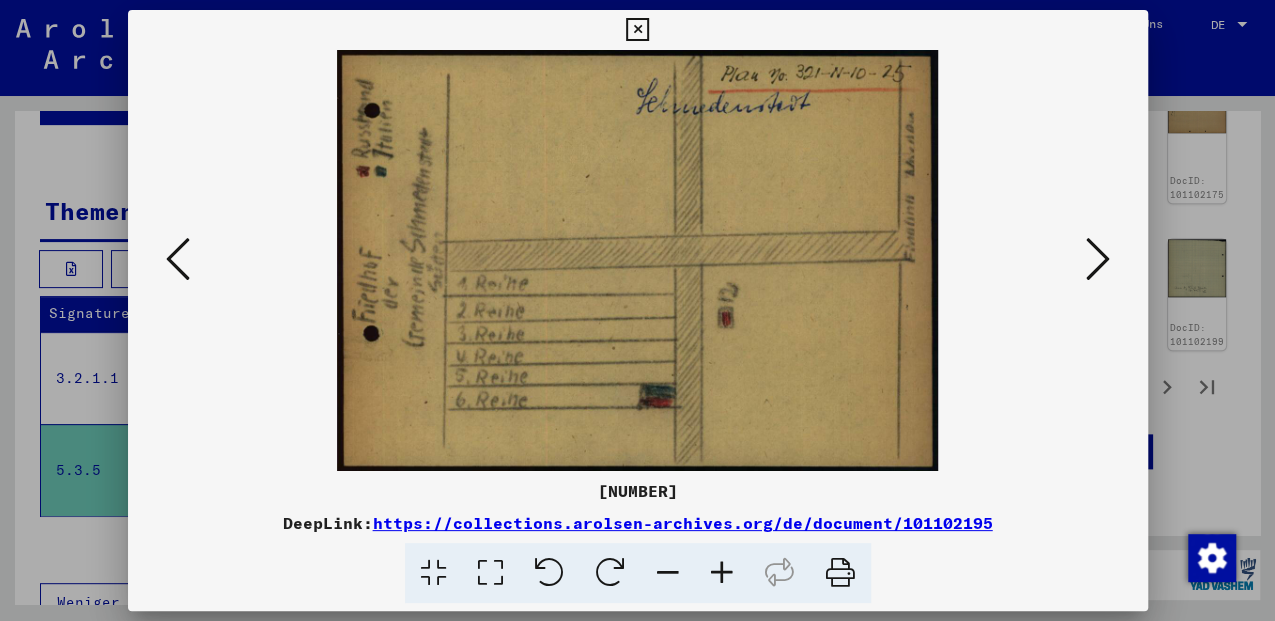 click at bounding box center [178, 259] 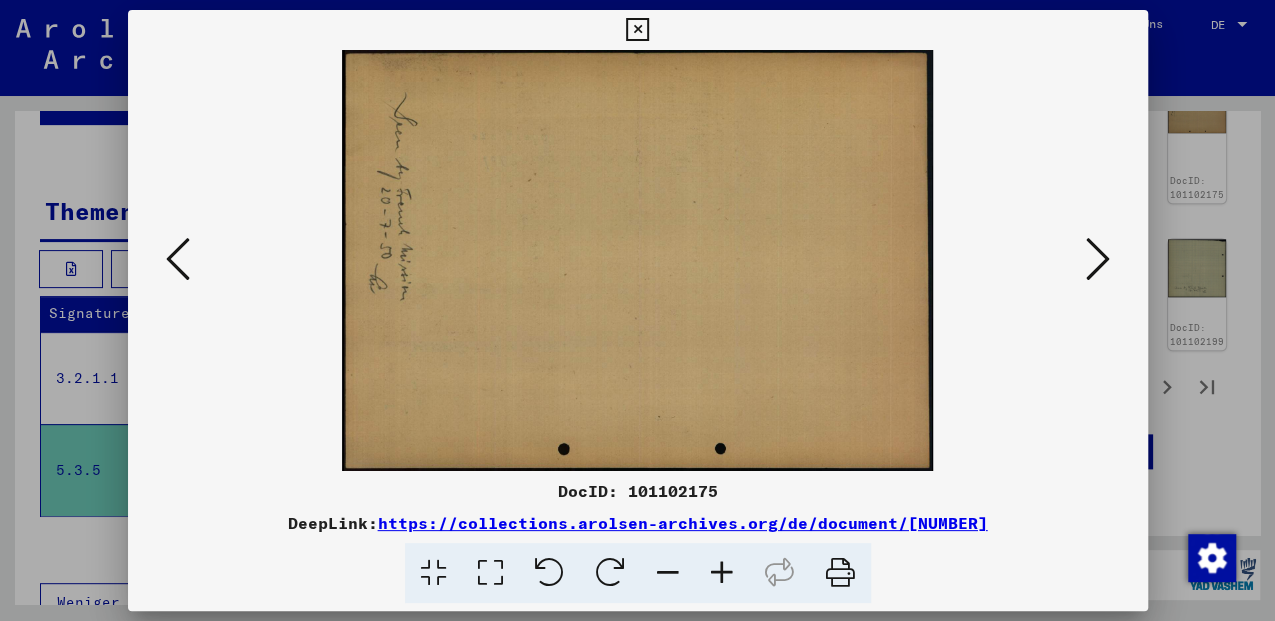 click at bounding box center (178, 259) 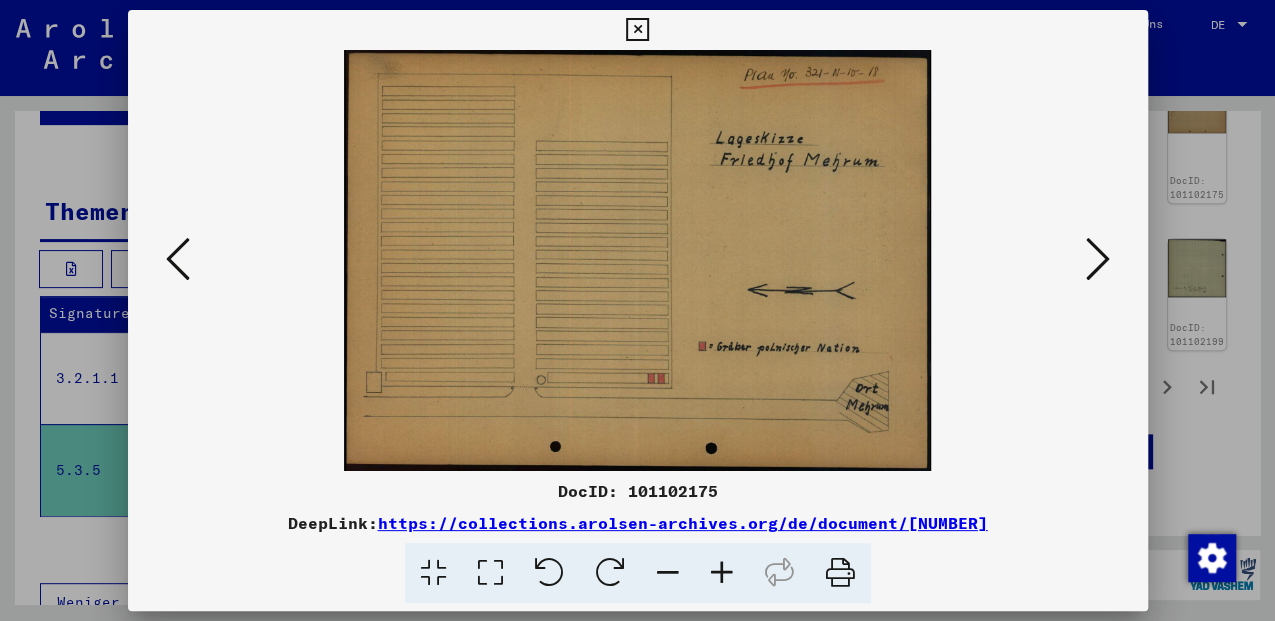 click at bounding box center (178, 259) 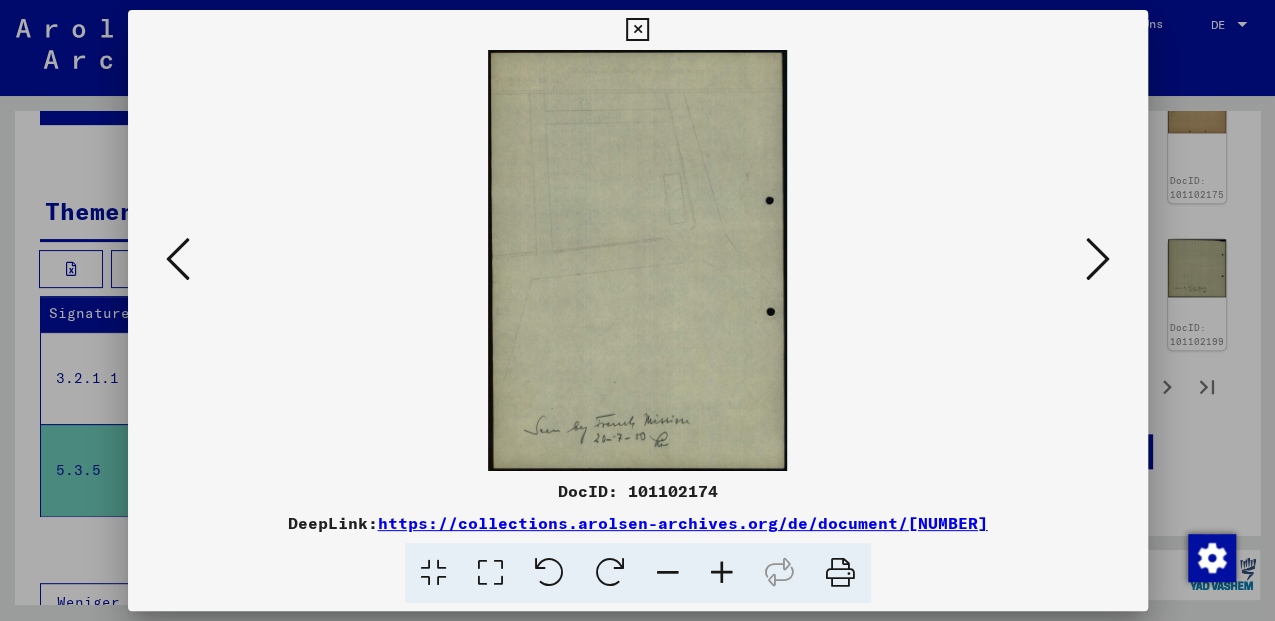 click at bounding box center [178, 259] 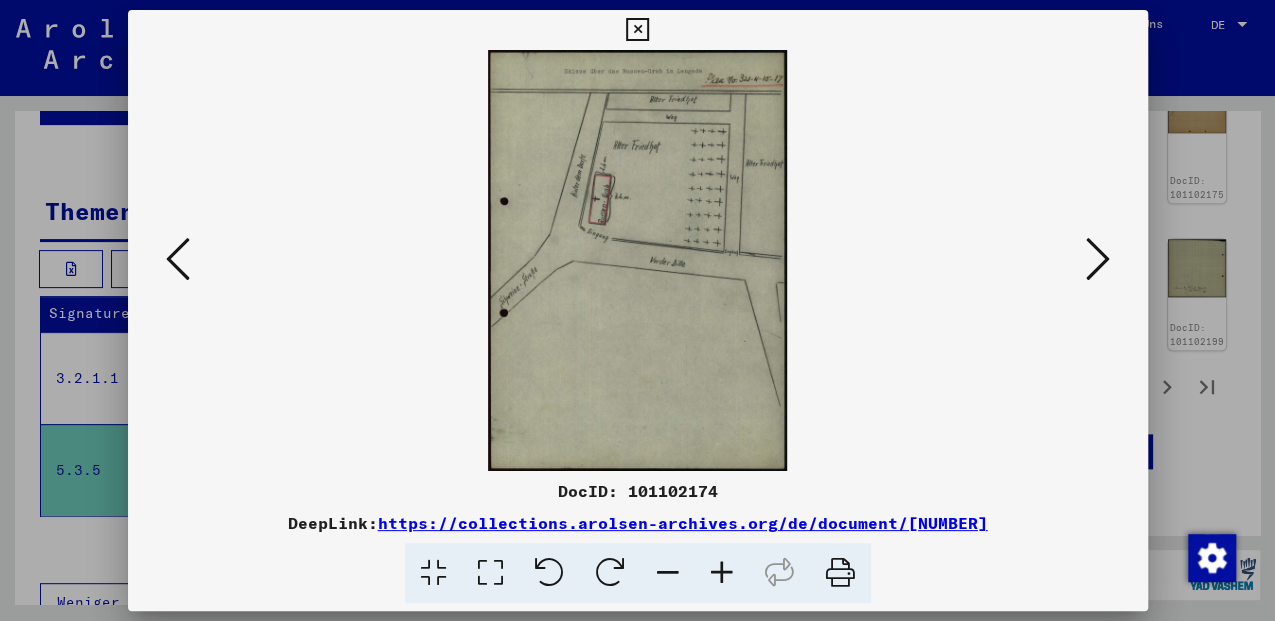 click at bounding box center [637, 30] 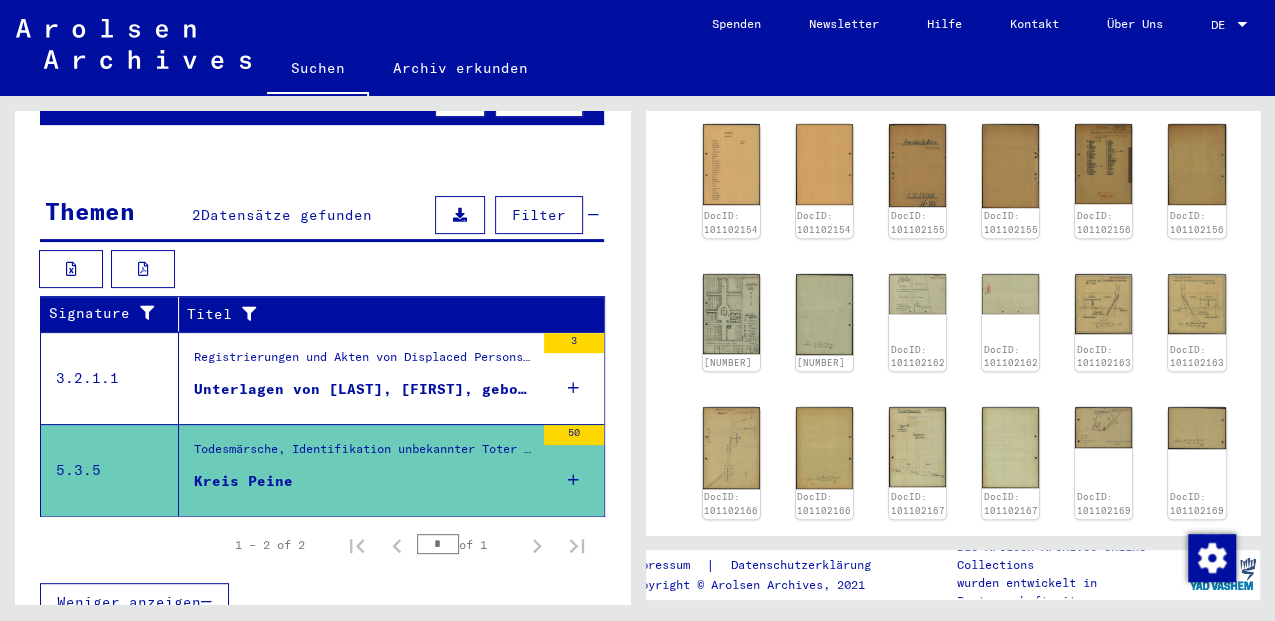 scroll, scrollTop: 593, scrollLeft: 0, axis: vertical 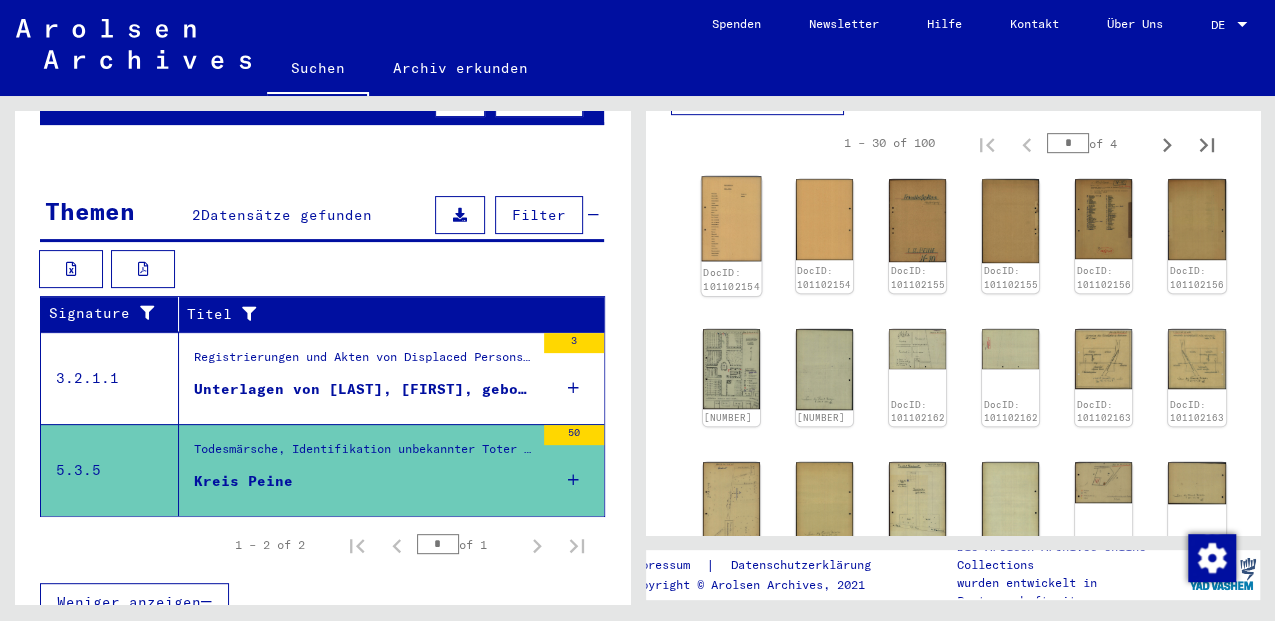 click 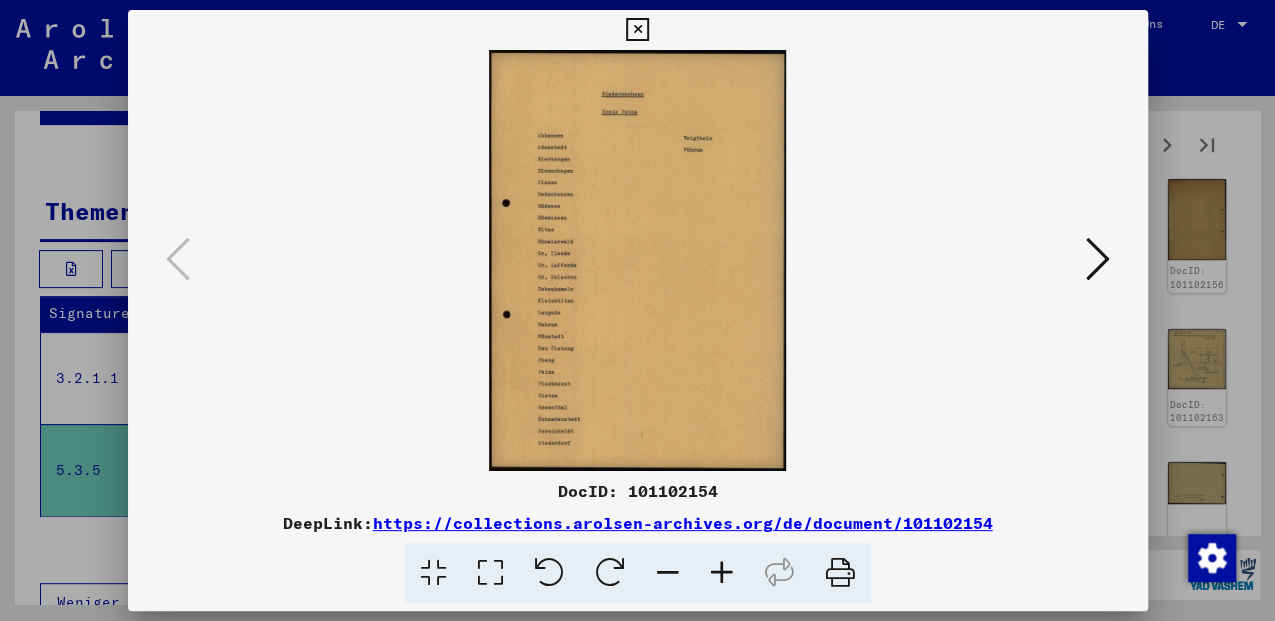 click at bounding box center (490, 573) 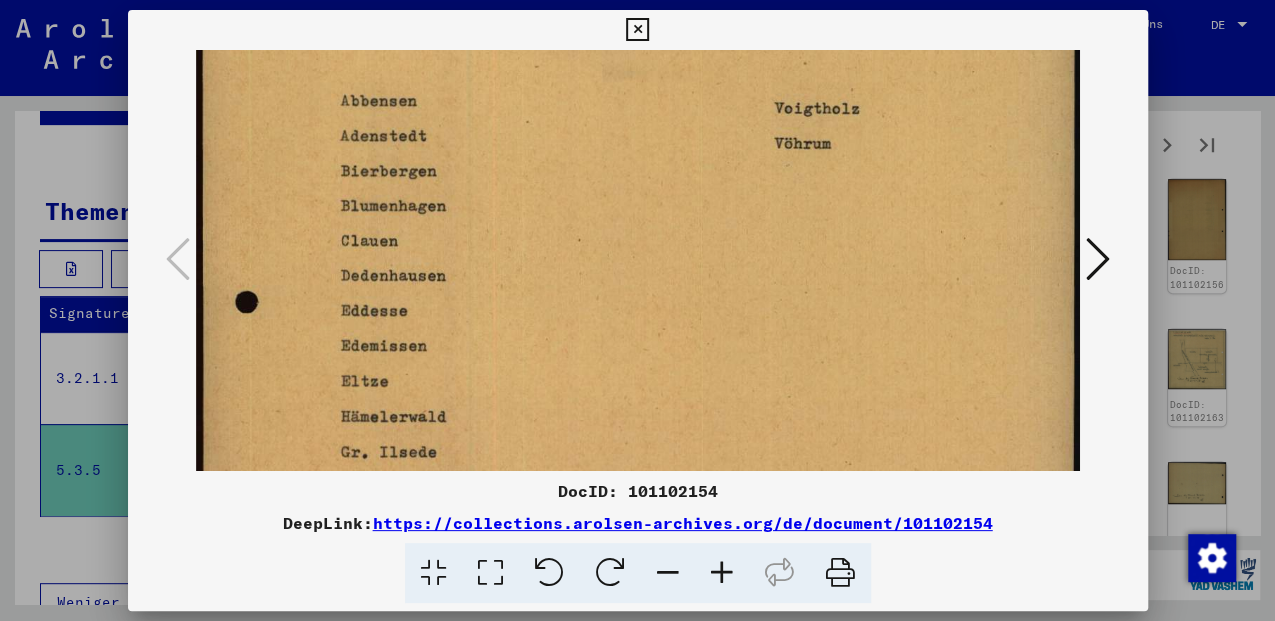 drag, startPoint x: 560, startPoint y: 358, endPoint x: 617, endPoint y: 173, distance: 193.58203 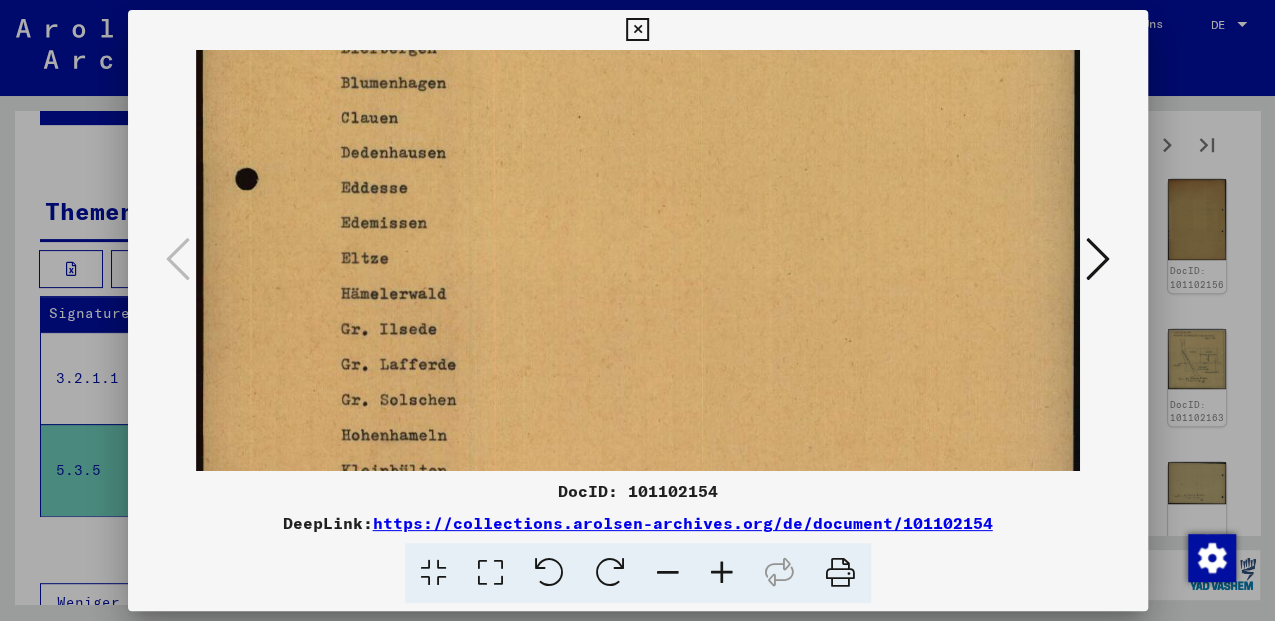drag, startPoint x: 596, startPoint y: 360, endPoint x: 616, endPoint y: 187, distance: 174.15224 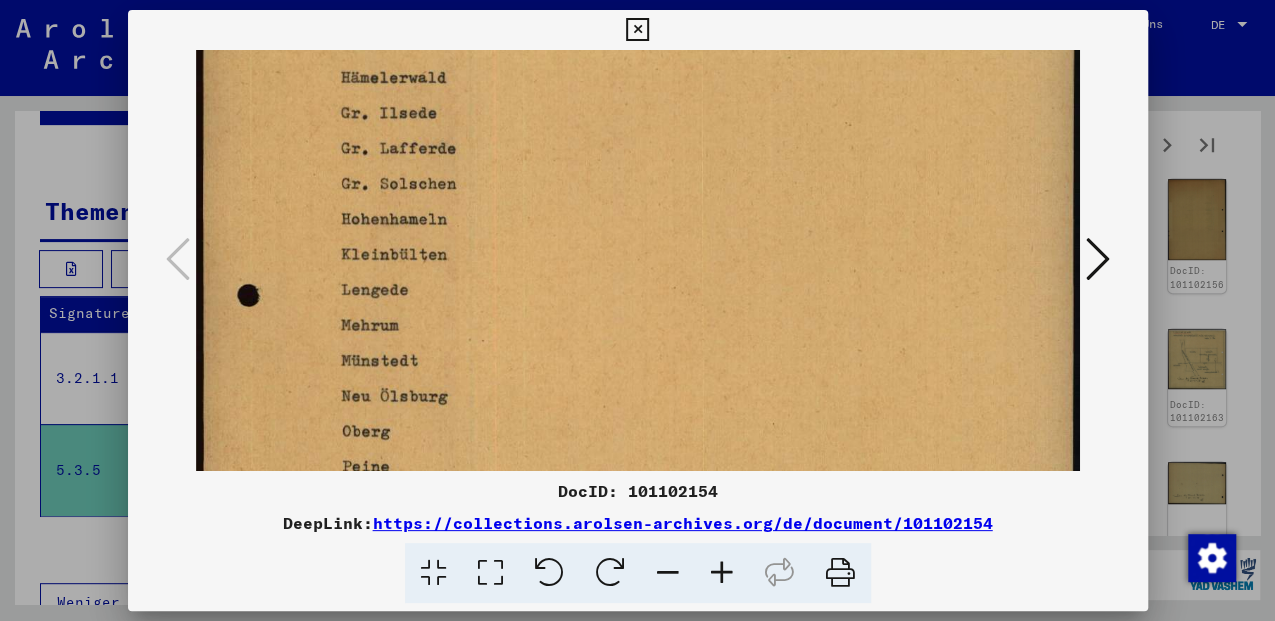 drag, startPoint x: 594, startPoint y: 373, endPoint x: 608, endPoint y: 210, distance: 163.60013 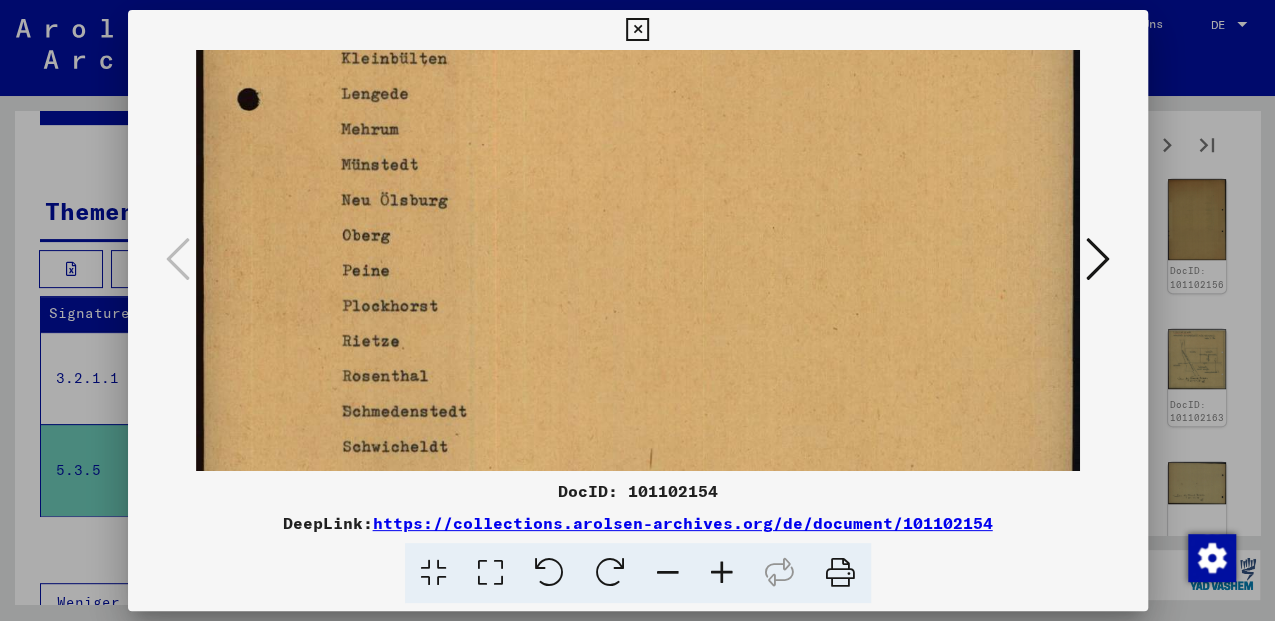drag, startPoint x: 645, startPoint y: 358, endPoint x: 628, endPoint y: 217, distance: 142.02112 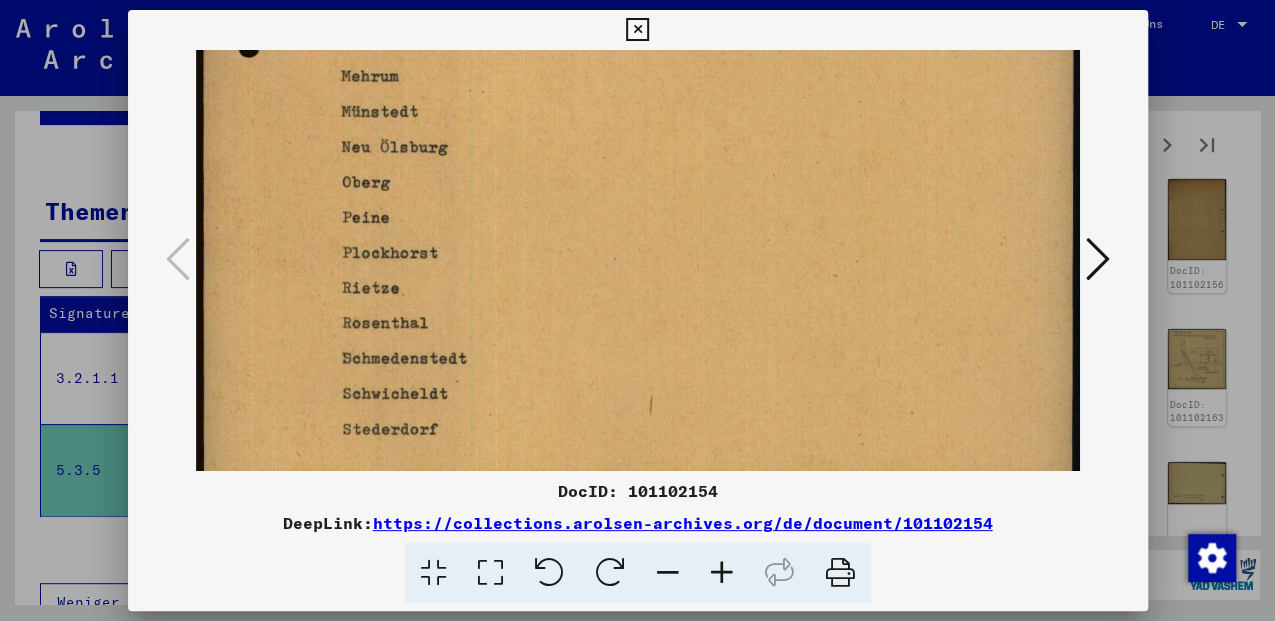 scroll, scrollTop: 834, scrollLeft: 0, axis: vertical 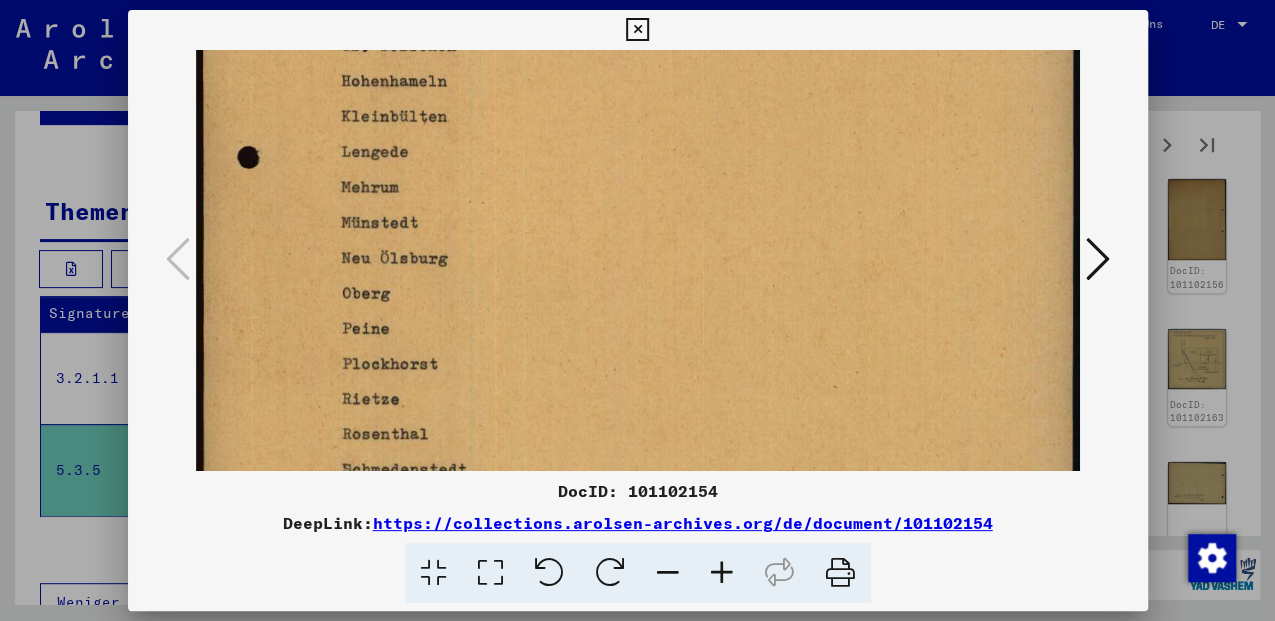 drag, startPoint x: 548, startPoint y: 375, endPoint x: 538, endPoint y: 364, distance: 14.866069 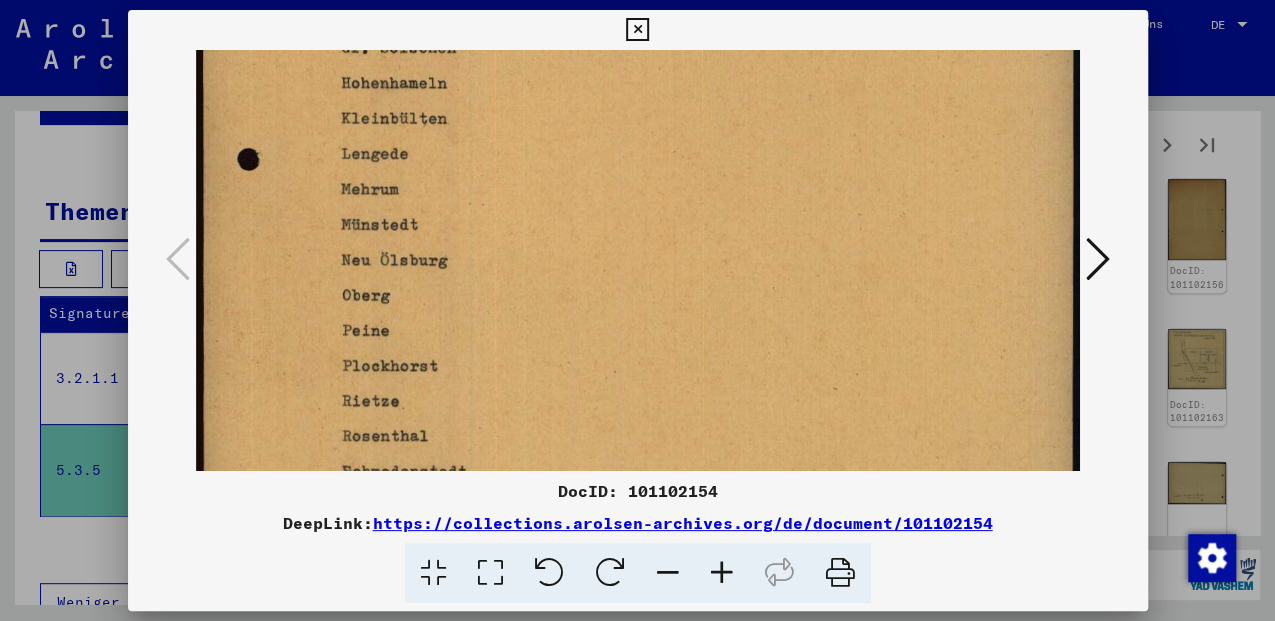 click at bounding box center (637, 30) 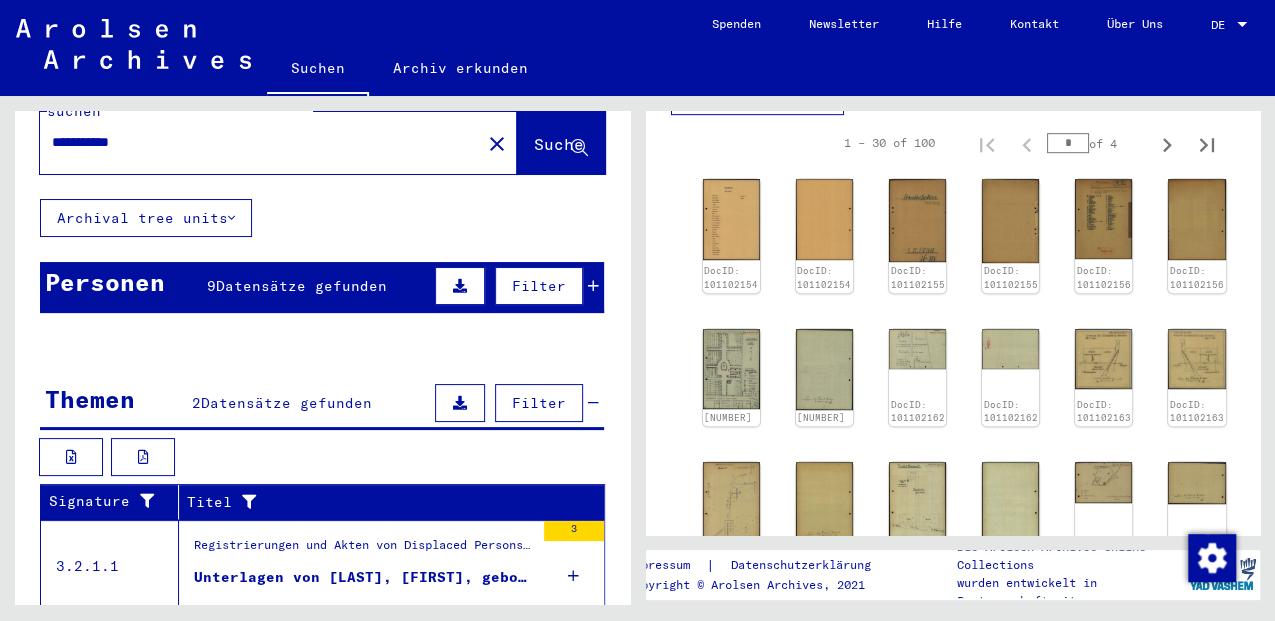 scroll, scrollTop: 0, scrollLeft: 0, axis: both 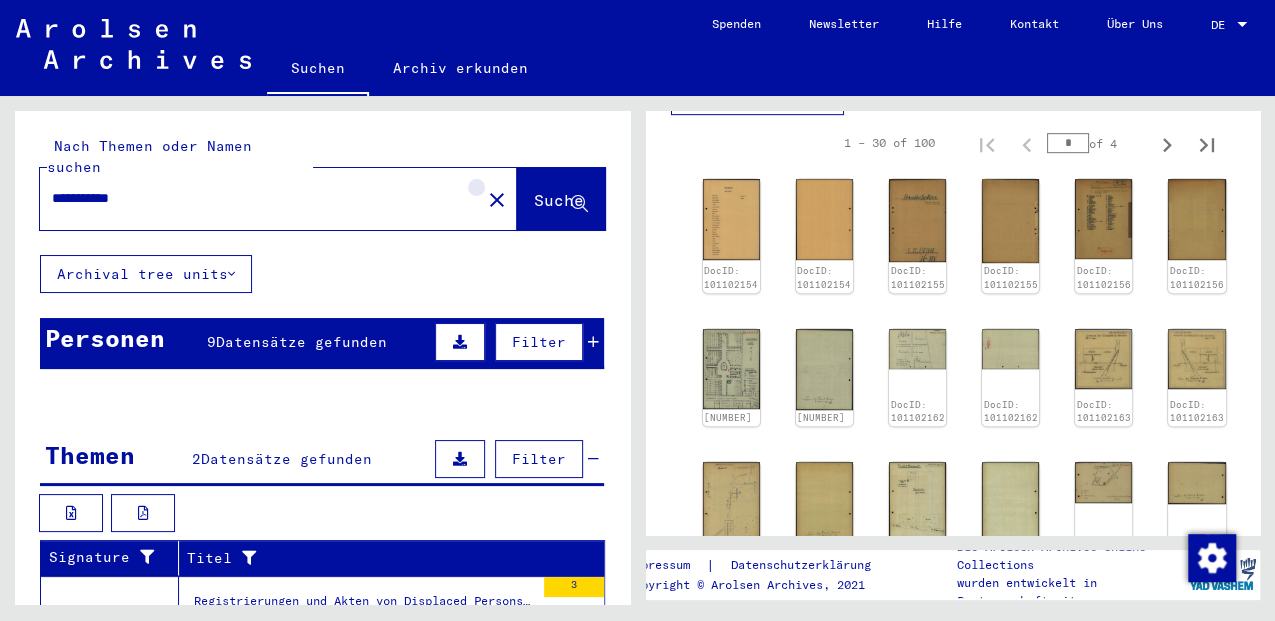 click on "close" 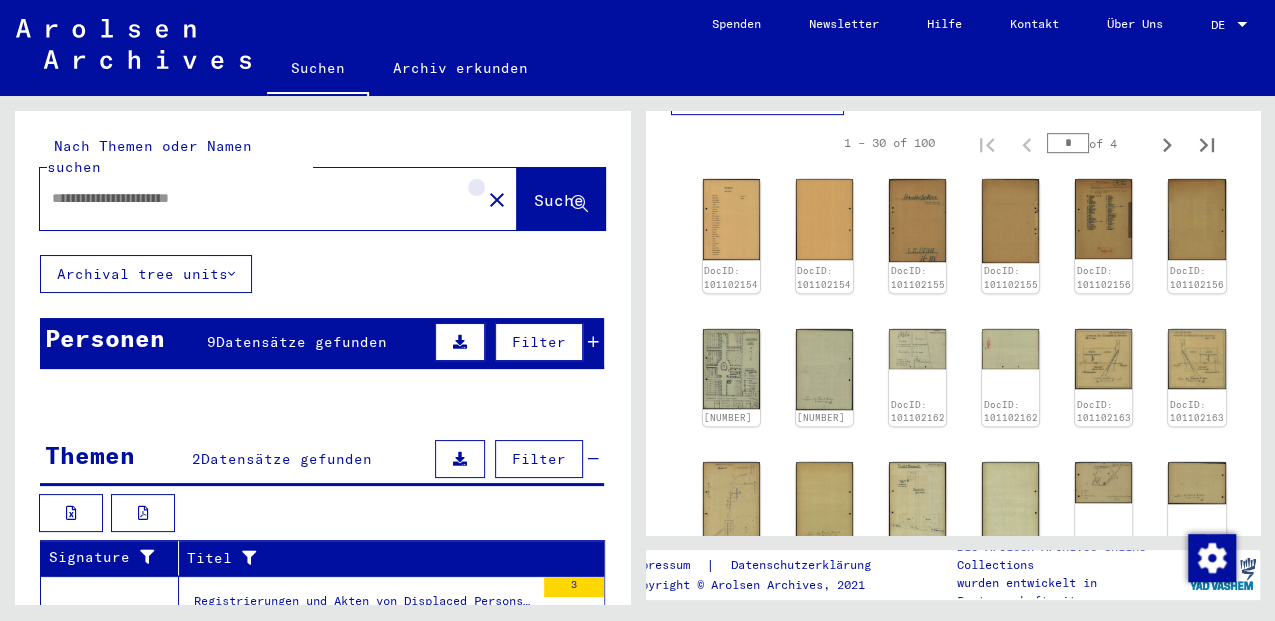 scroll, scrollTop: 0, scrollLeft: 0, axis: both 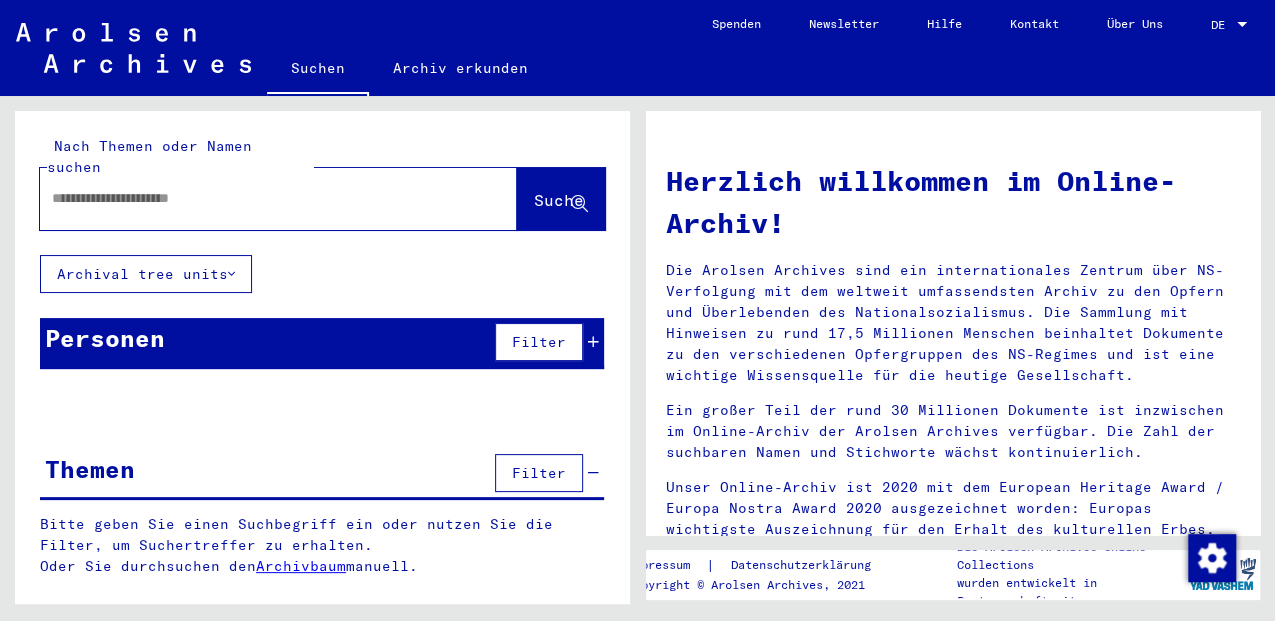 click at bounding box center [254, 198] 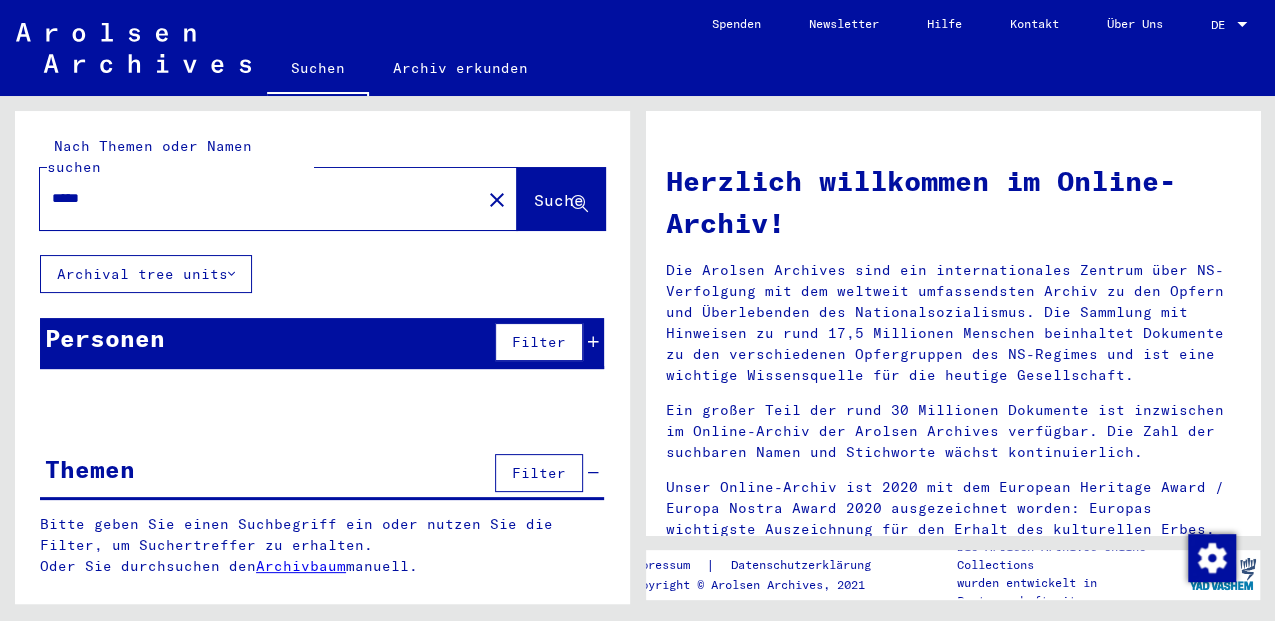 click on "Suche" 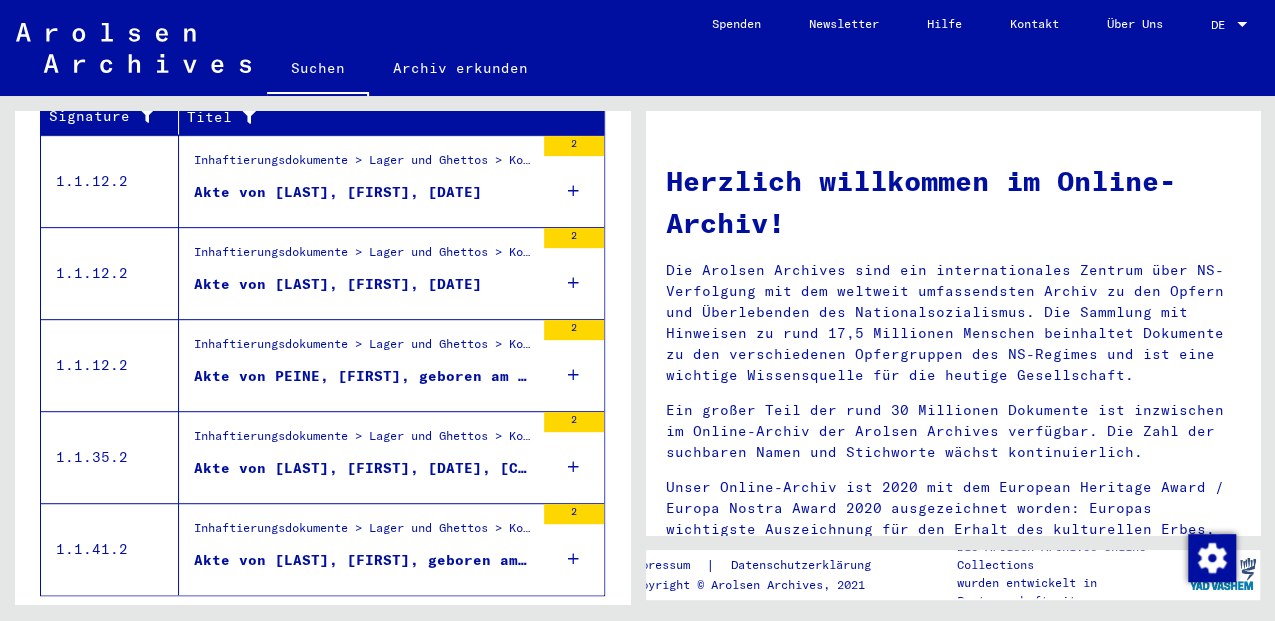 scroll, scrollTop: 463, scrollLeft: 0, axis: vertical 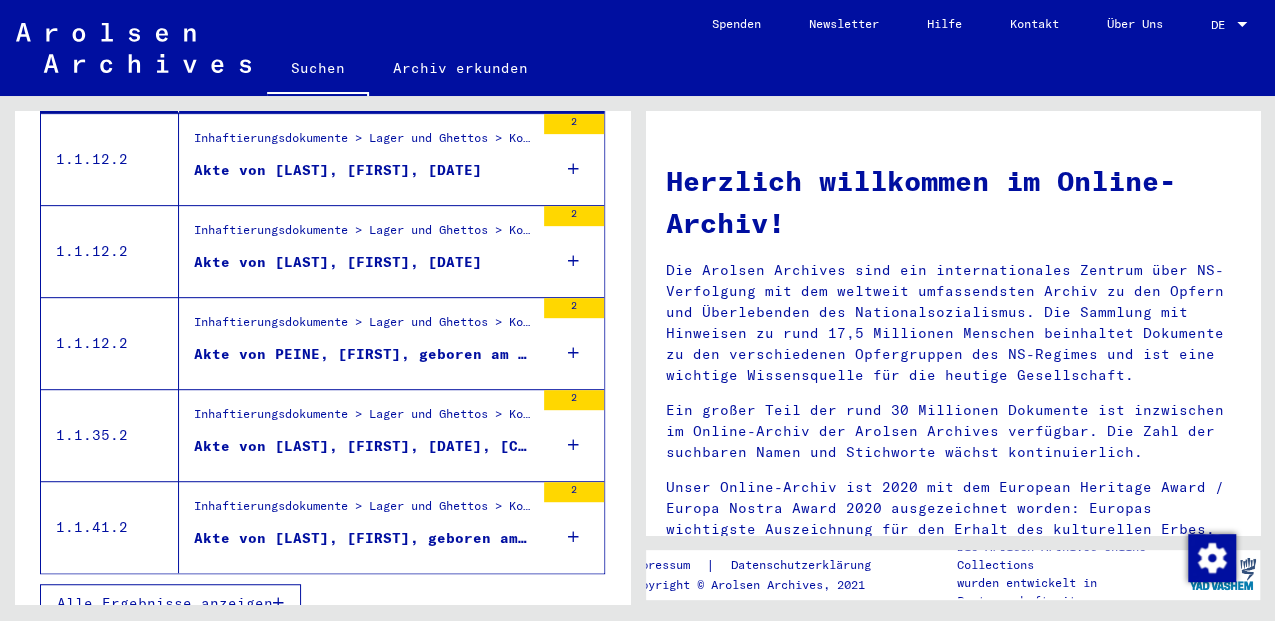 click at bounding box center (278, 603) 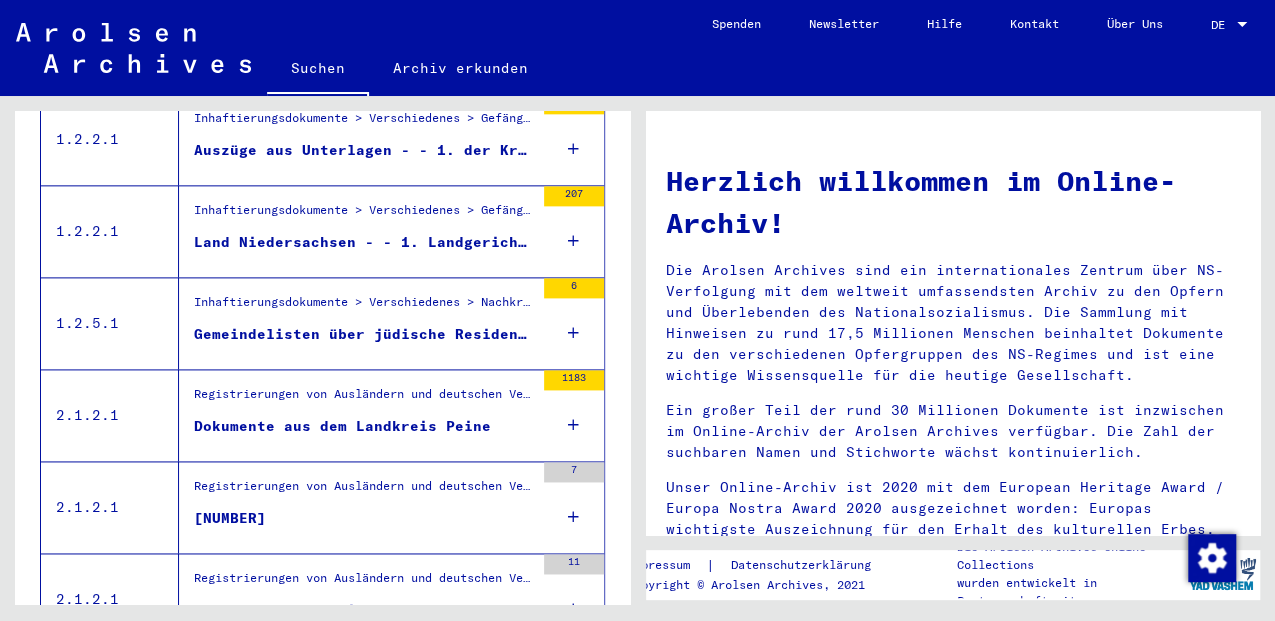 scroll, scrollTop: 1330, scrollLeft: 0, axis: vertical 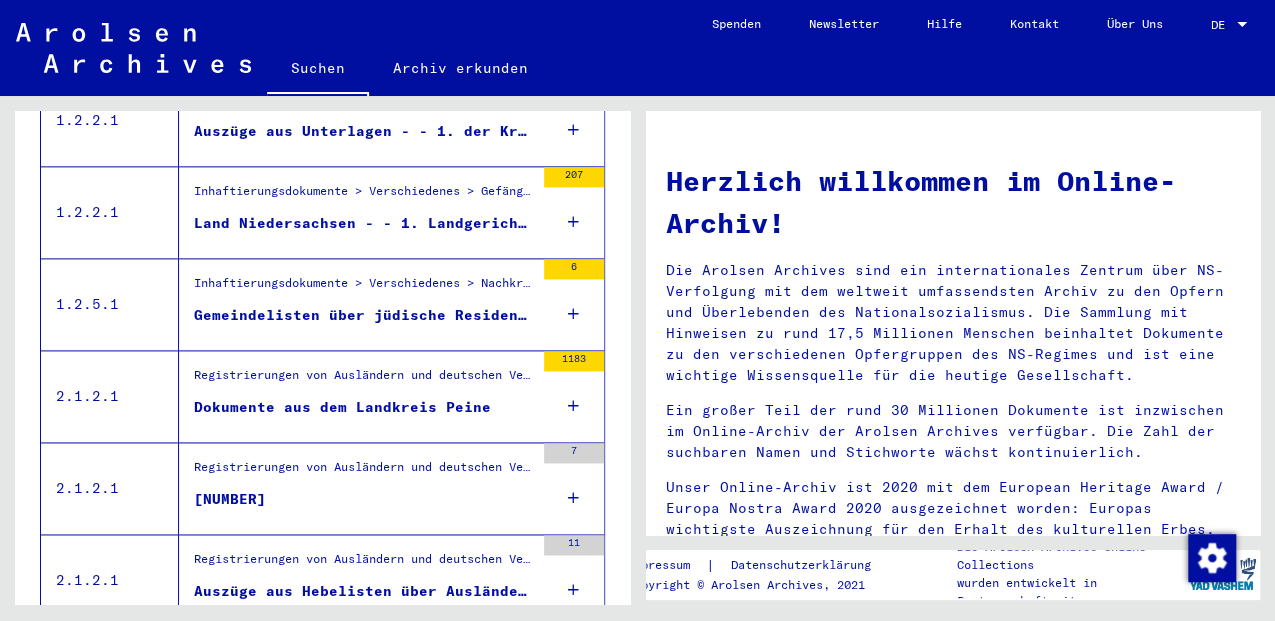 click at bounding box center [573, 406] 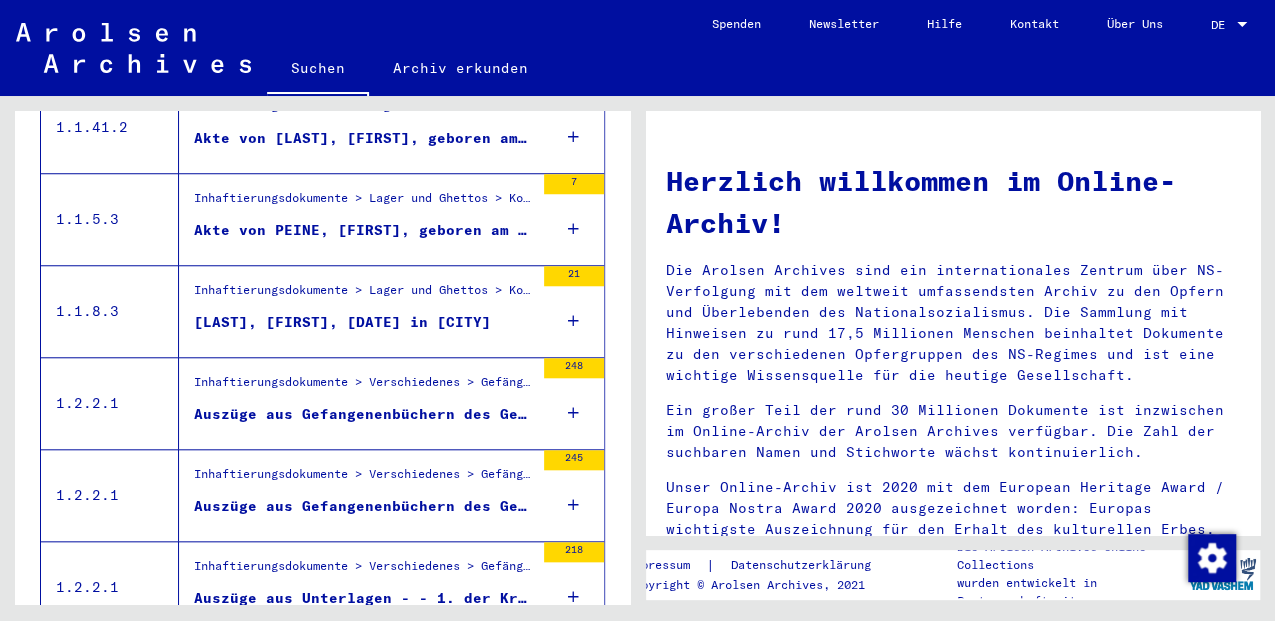 scroll, scrollTop: 864, scrollLeft: 0, axis: vertical 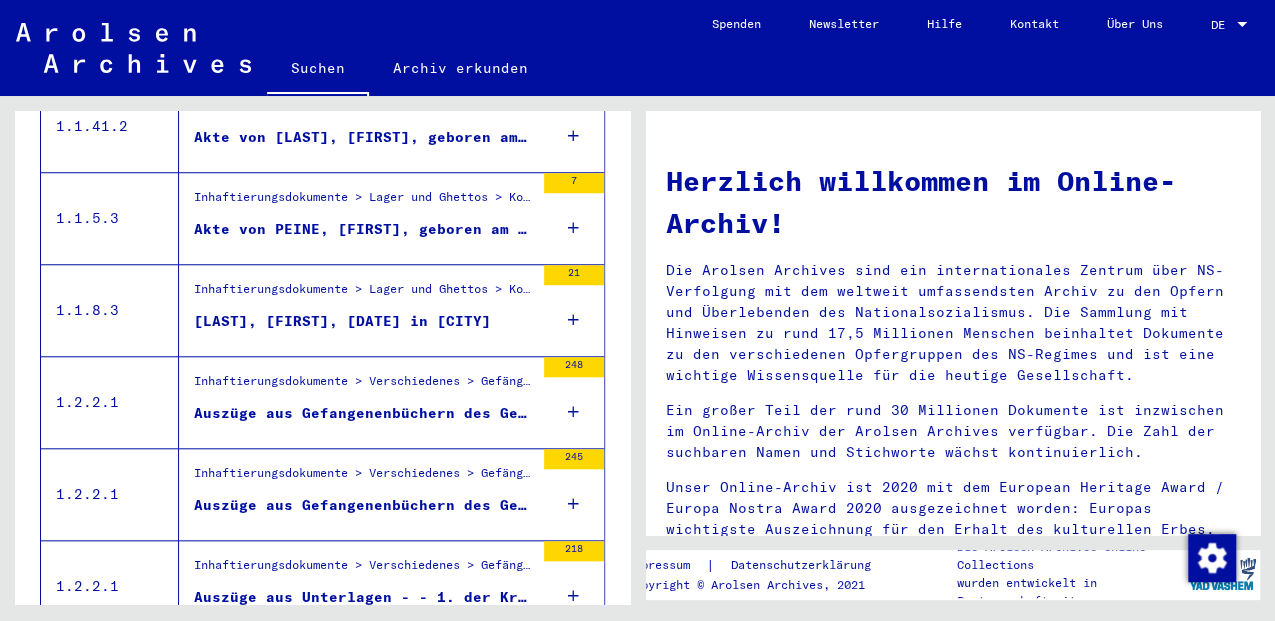 click at bounding box center (573, 412) 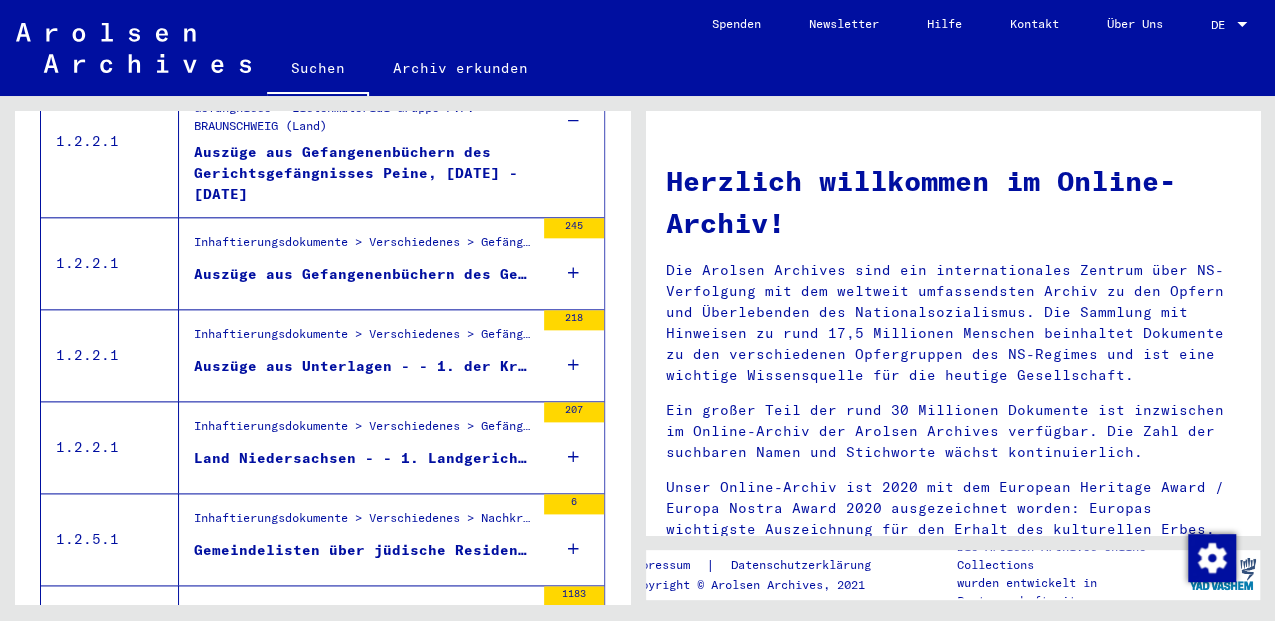 scroll, scrollTop: 1264, scrollLeft: 0, axis: vertical 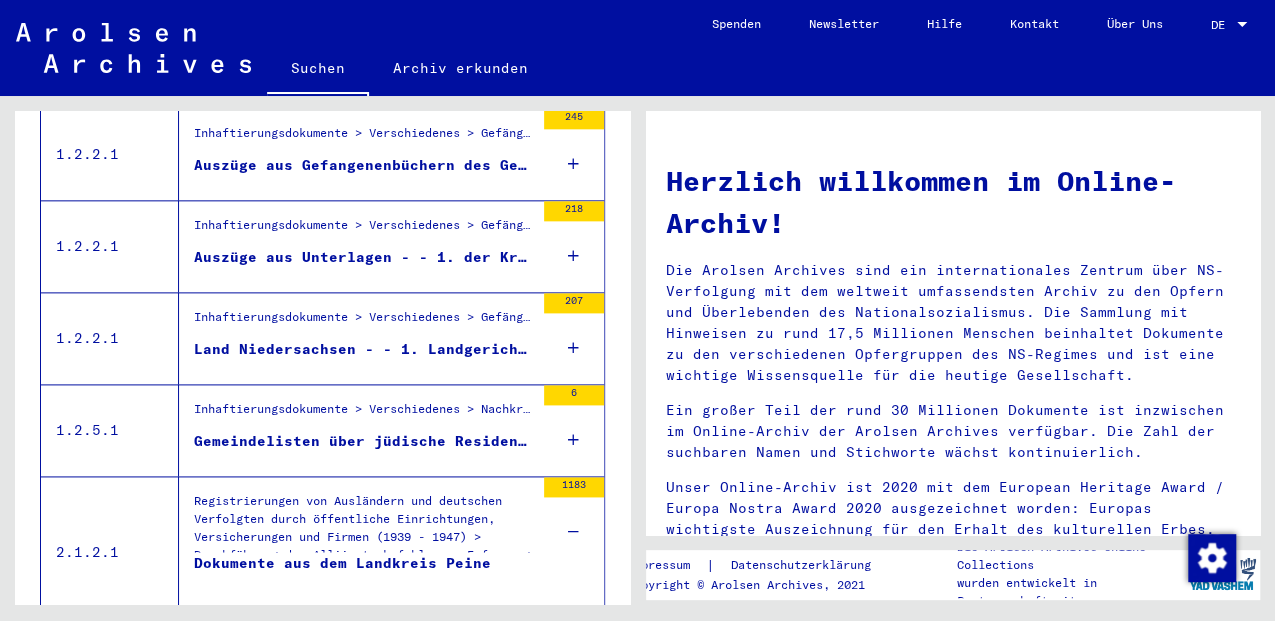 click at bounding box center [573, 256] 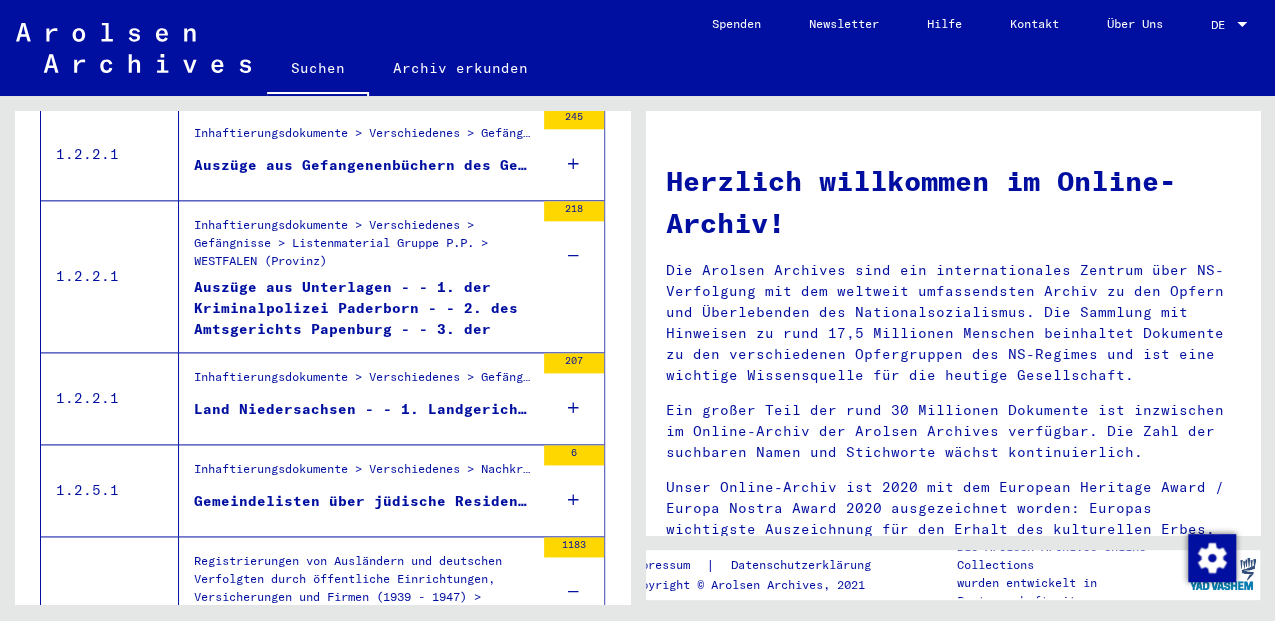 click at bounding box center (573, 408) 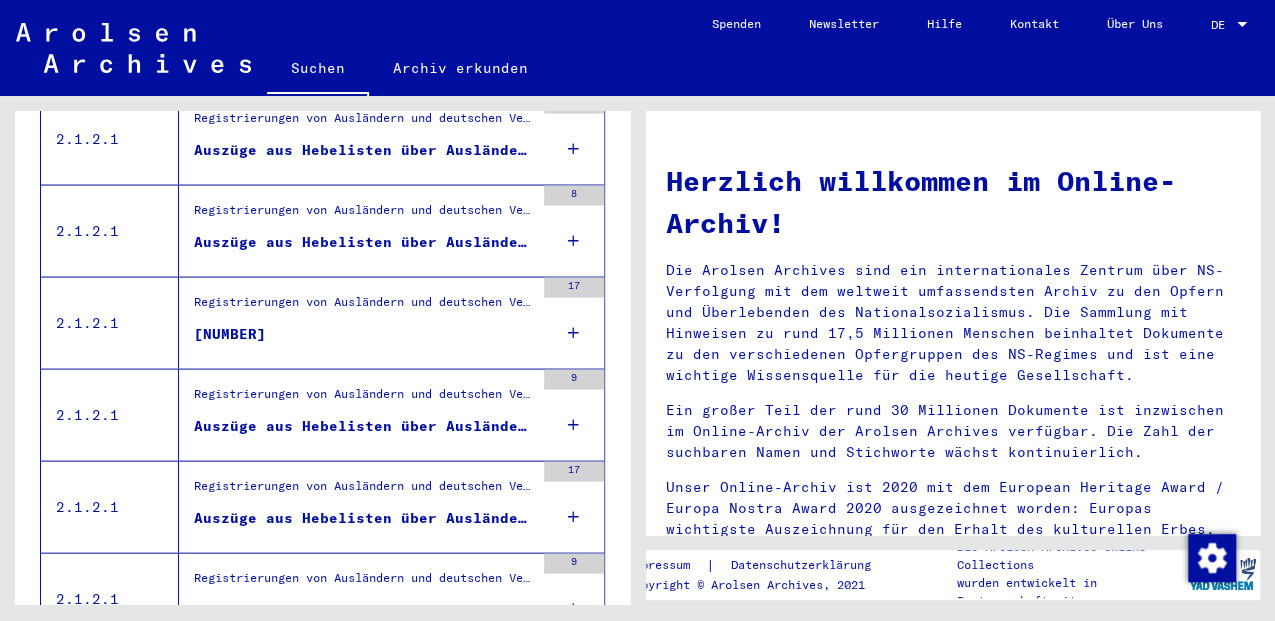scroll, scrollTop: 2130, scrollLeft: 0, axis: vertical 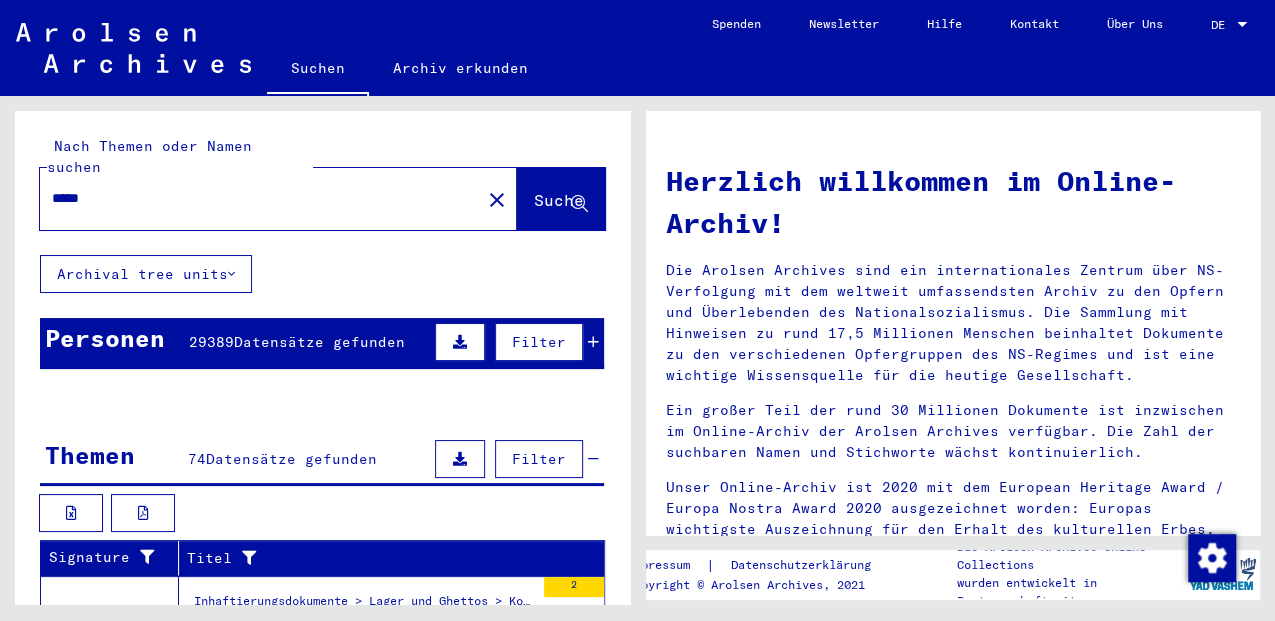 click on "*****" at bounding box center (254, 198) 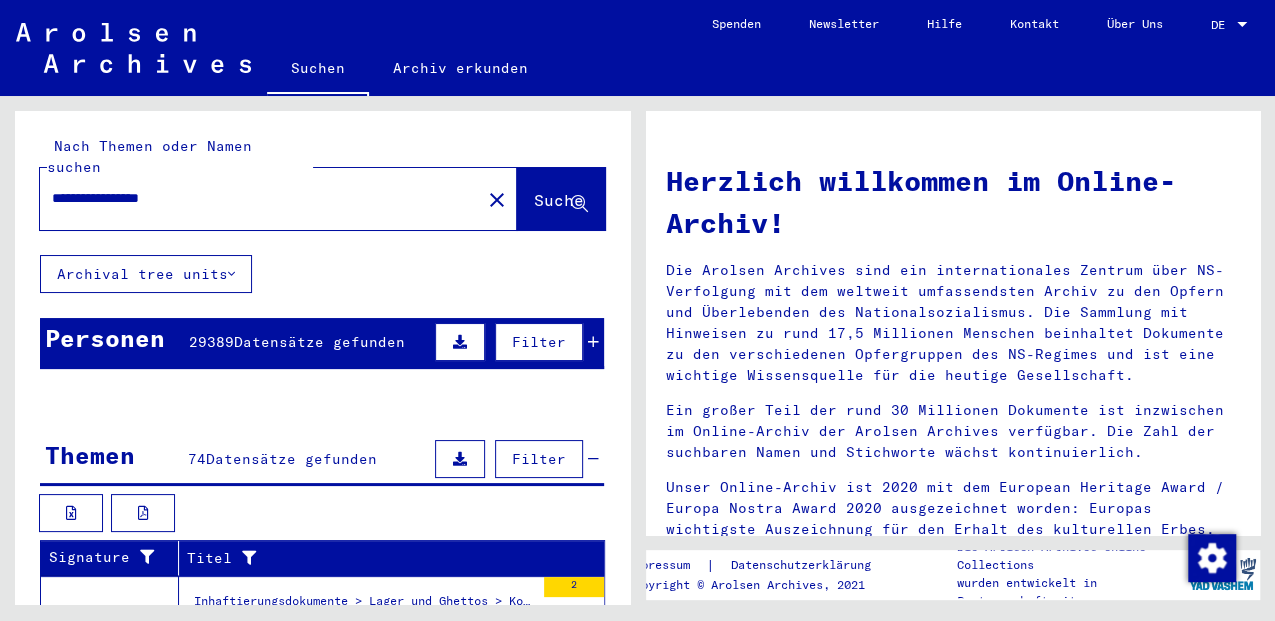 type on "**********" 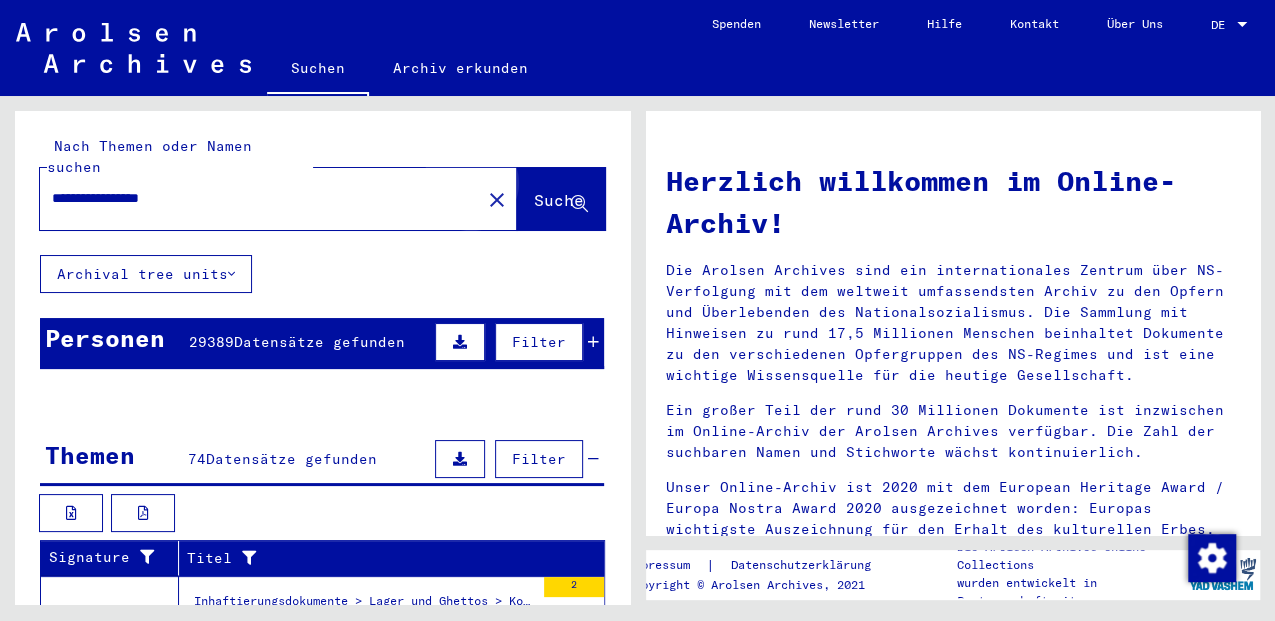 click on "Suche" 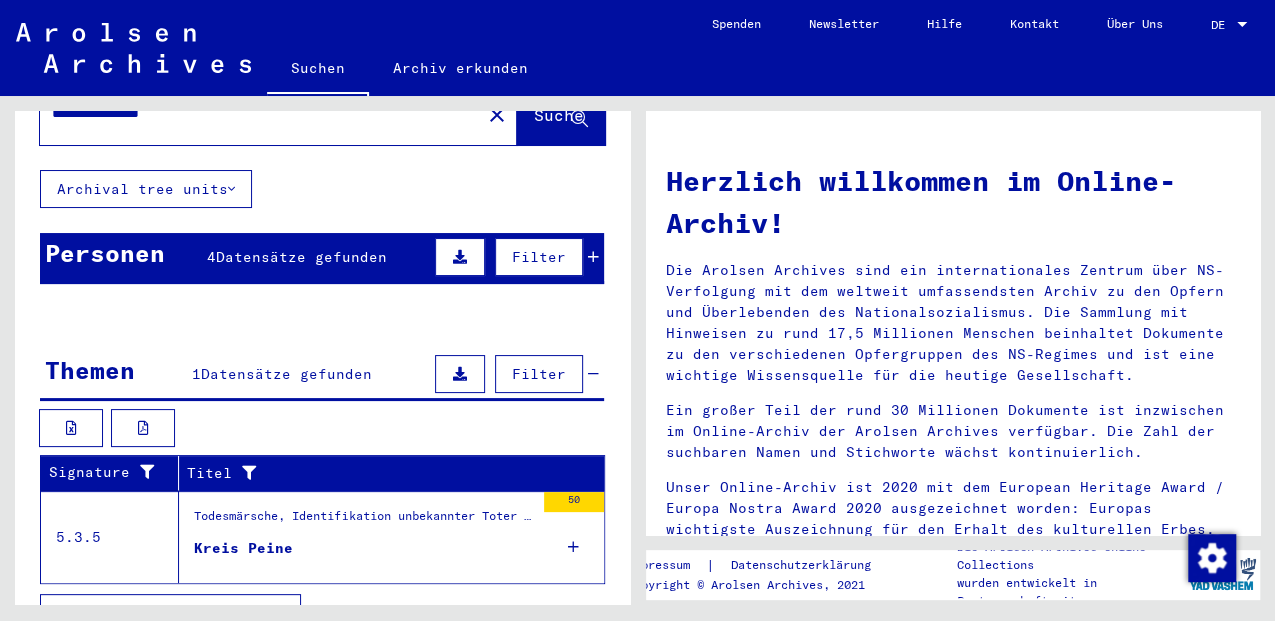 scroll, scrollTop: 96, scrollLeft: 0, axis: vertical 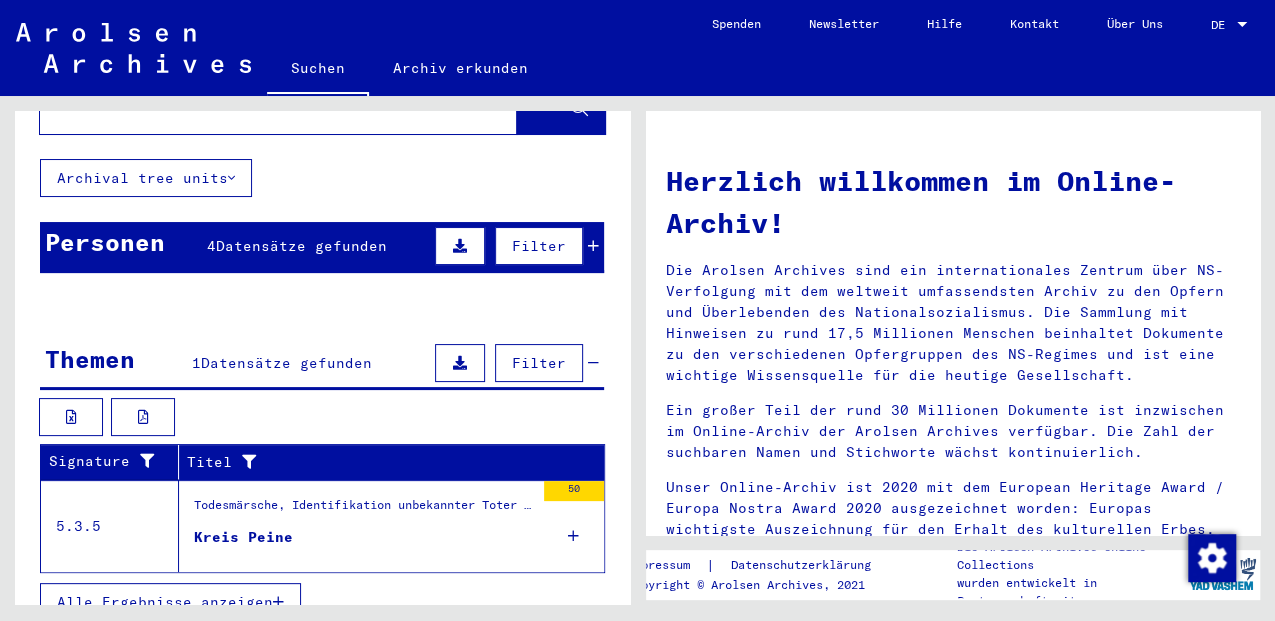 click on "Alle Ergebnisse anzeigen" at bounding box center [322, 556] 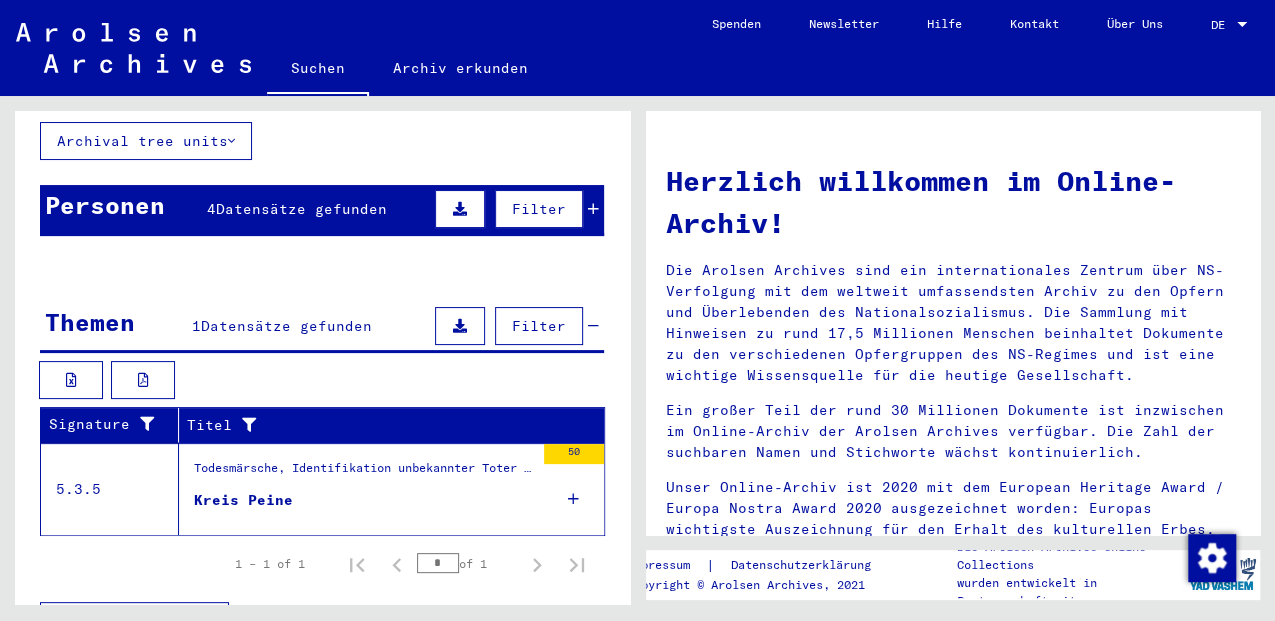 scroll, scrollTop: 152, scrollLeft: 0, axis: vertical 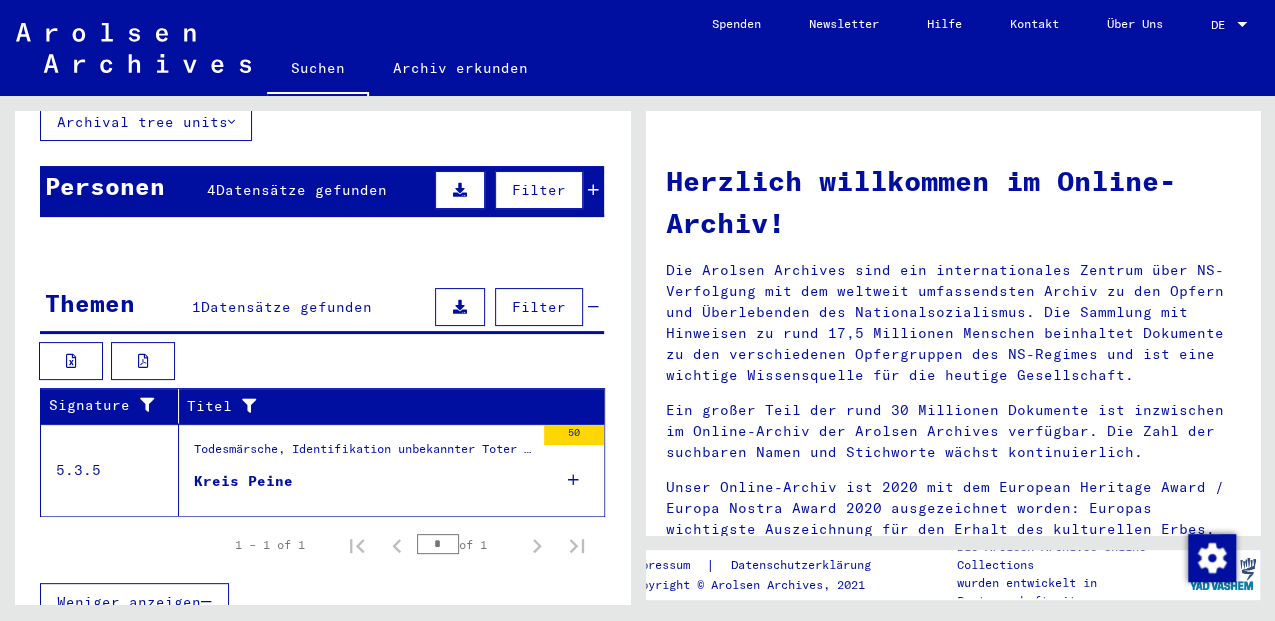 click 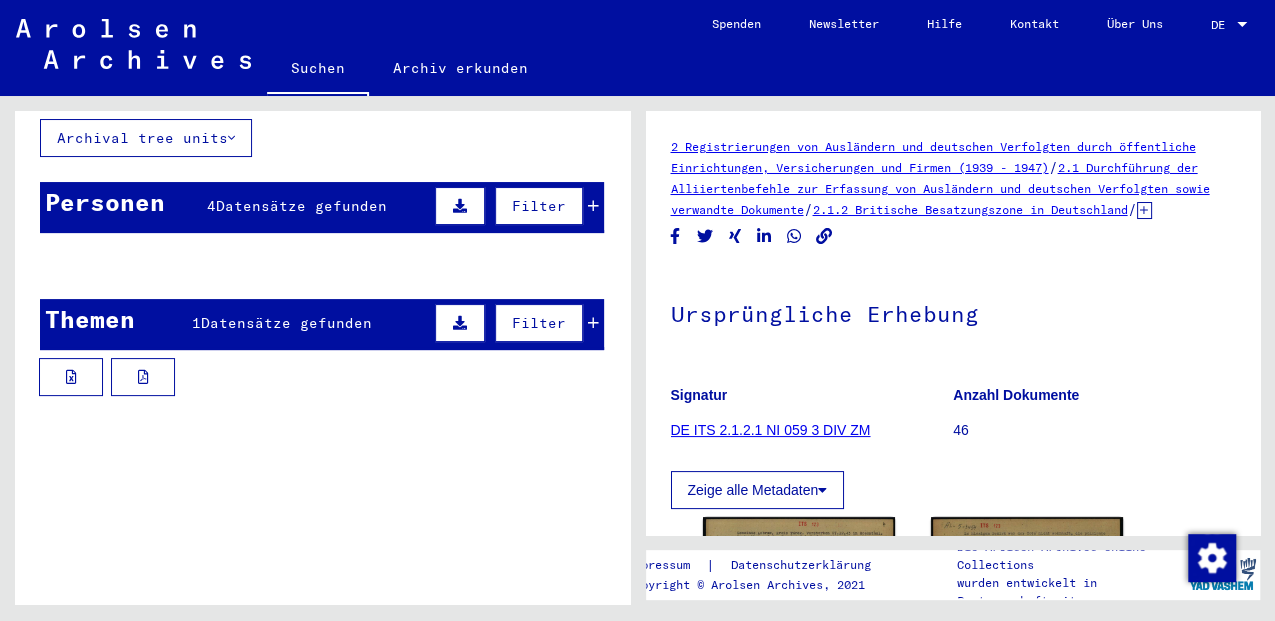 scroll, scrollTop: 0, scrollLeft: 0, axis: both 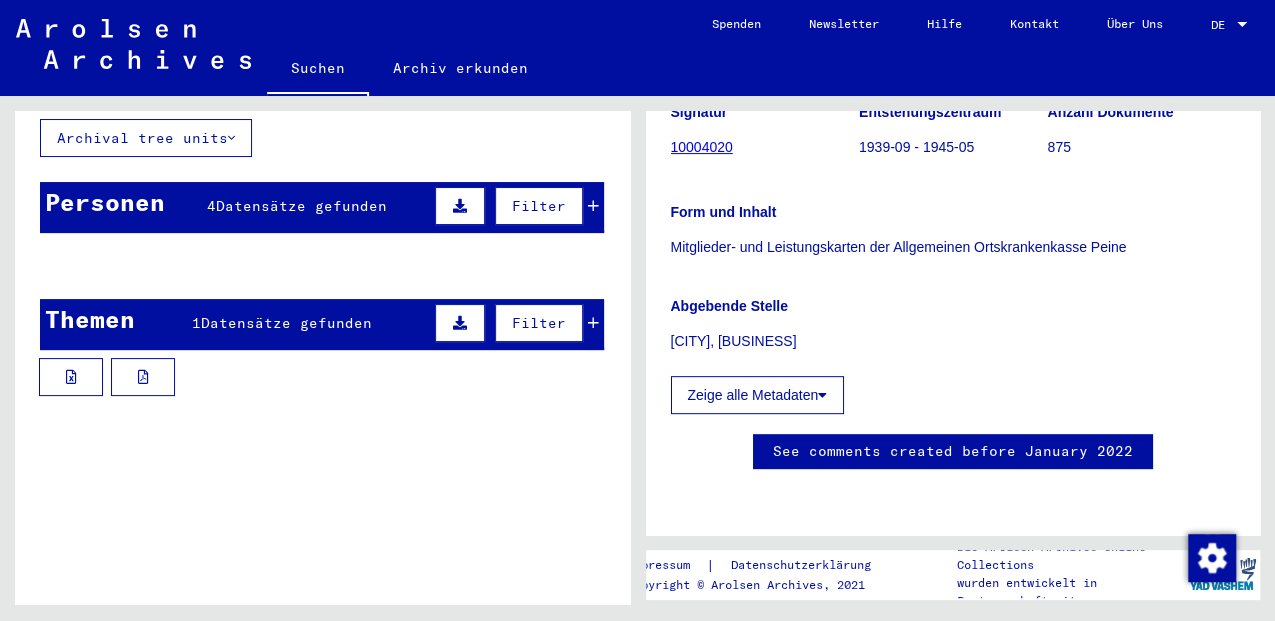 click on "Datensätze gefunden" at bounding box center (301, 206) 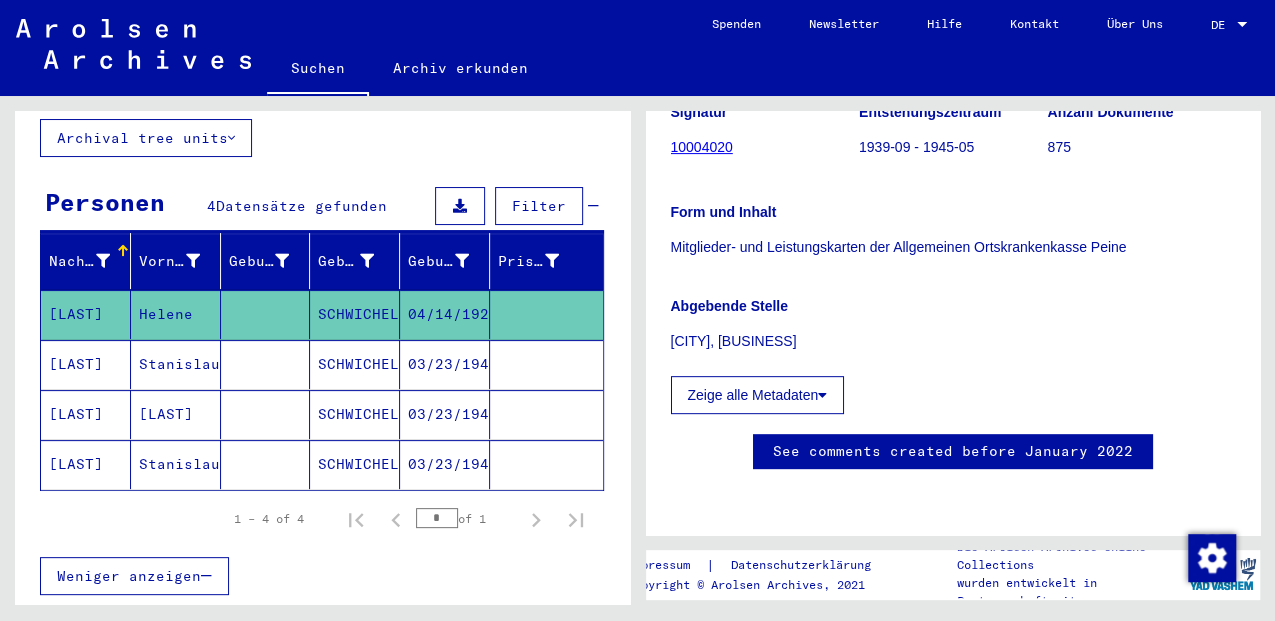 scroll, scrollTop: 152, scrollLeft: 0, axis: vertical 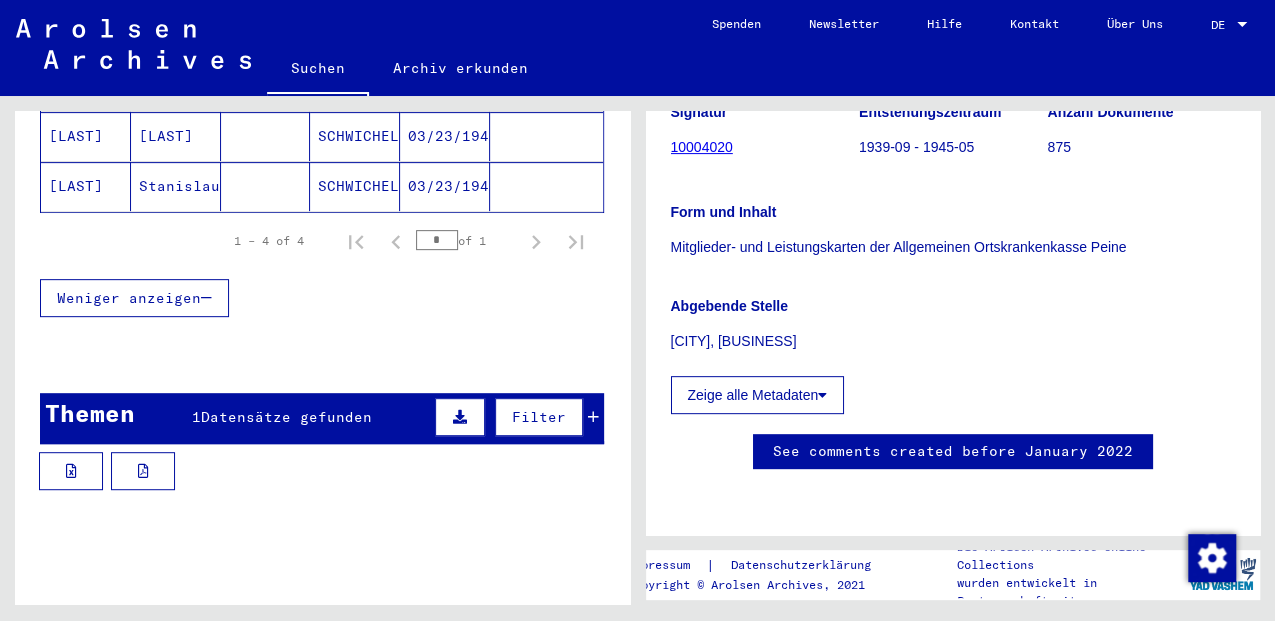 click at bounding box center [593, 417] 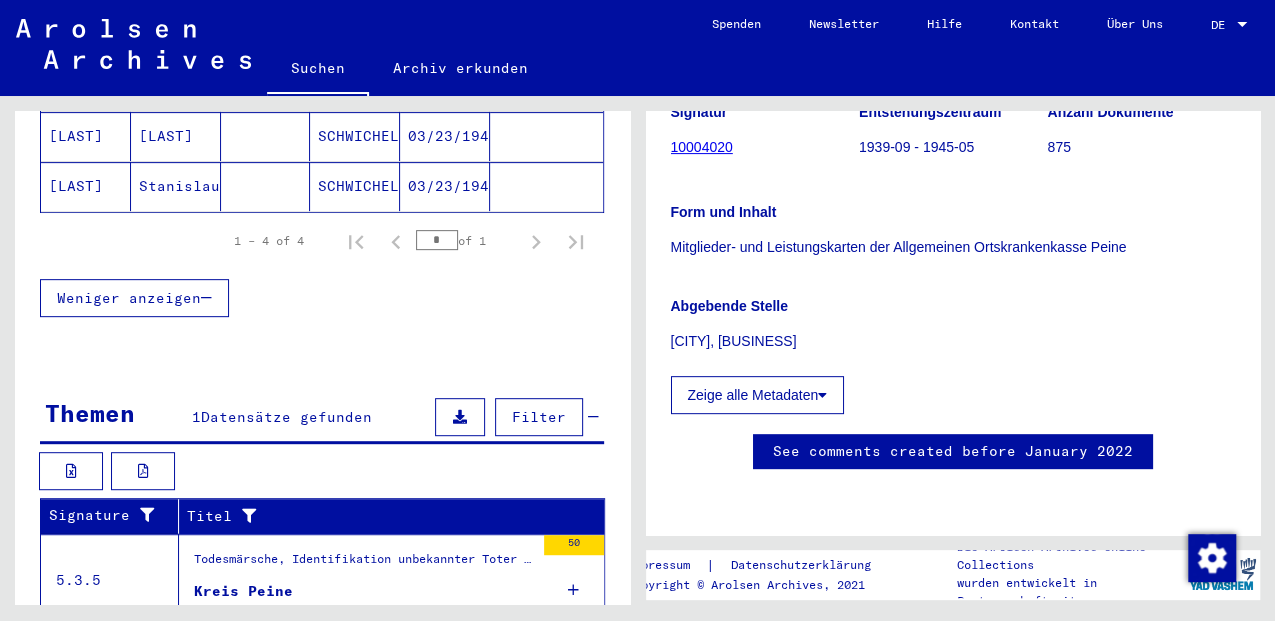 scroll, scrollTop: 520, scrollLeft: 0, axis: vertical 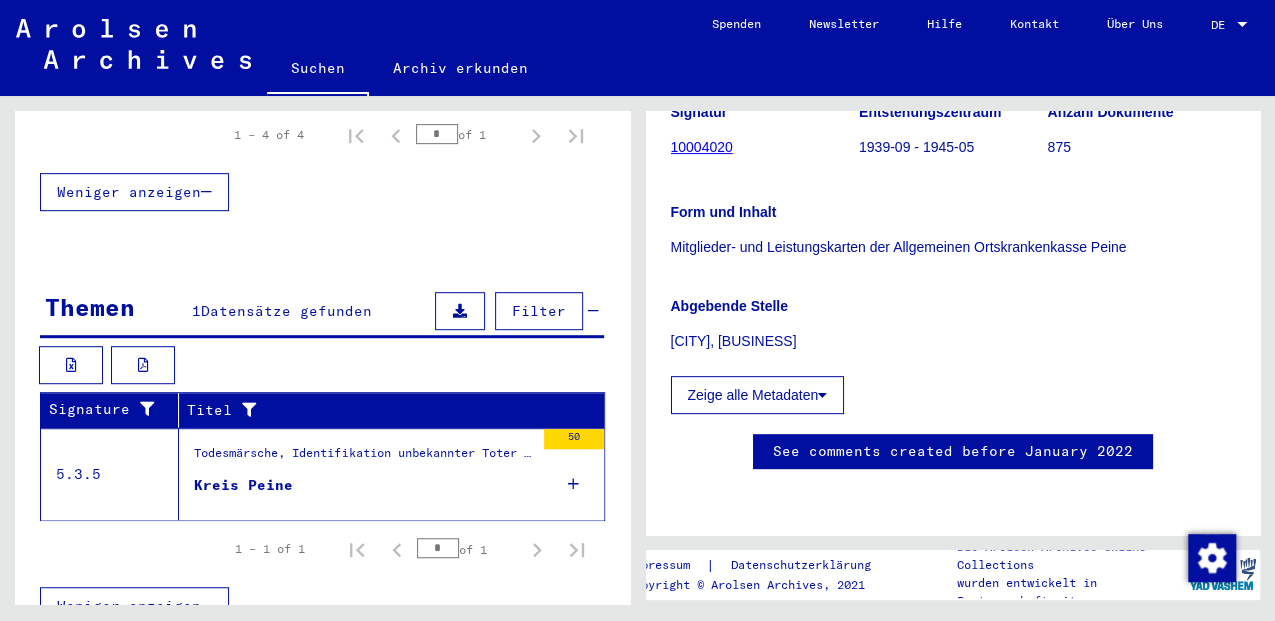 click at bounding box center (573, 484) 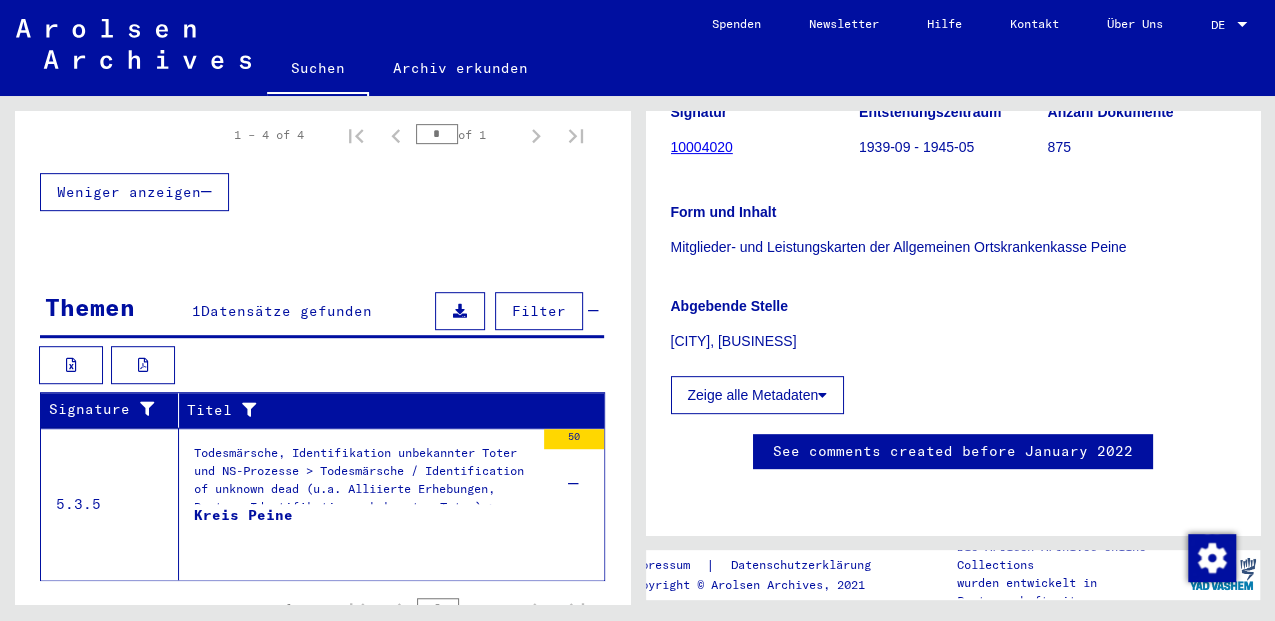 scroll, scrollTop: 580, scrollLeft: 0, axis: vertical 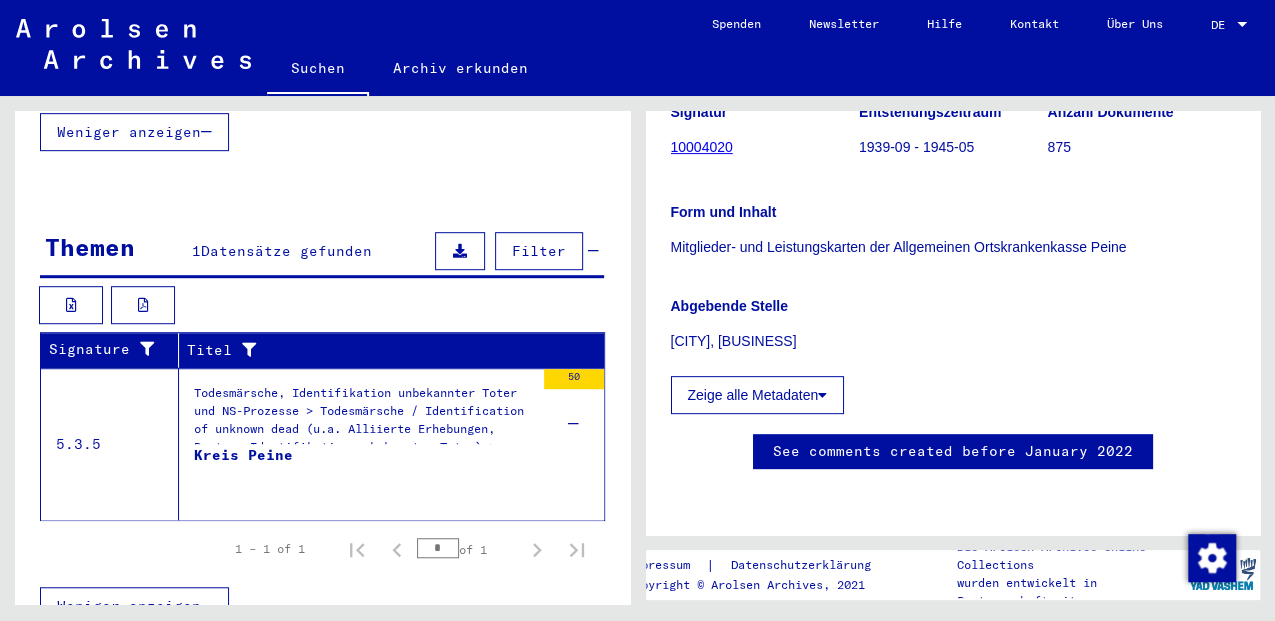 click on "Todesmärsche, Identifikation unbekannter Toter und NS-Prozesse > Todesmärsche / Identification of unknown dead (u.a. Alliierte Erhebungen, Routen, Identifikation unbekannter Toter) > Grabermittlung / Friedhofspläne > Niedersachsen" at bounding box center [364, 419] 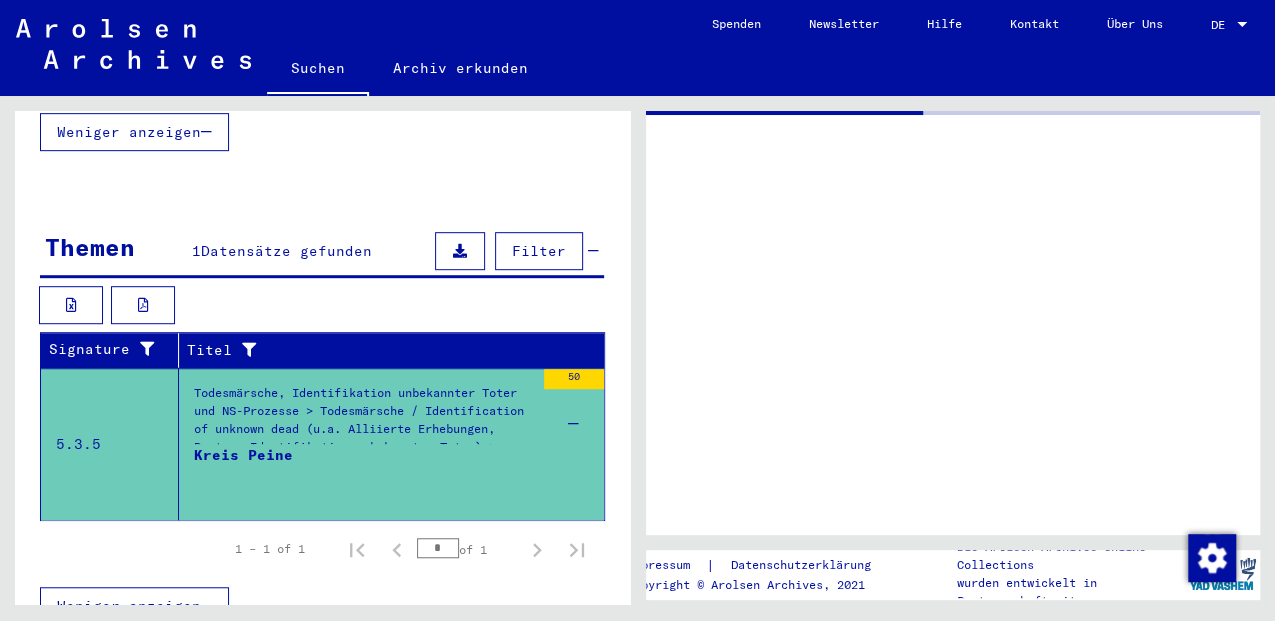 scroll, scrollTop: 0, scrollLeft: 0, axis: both 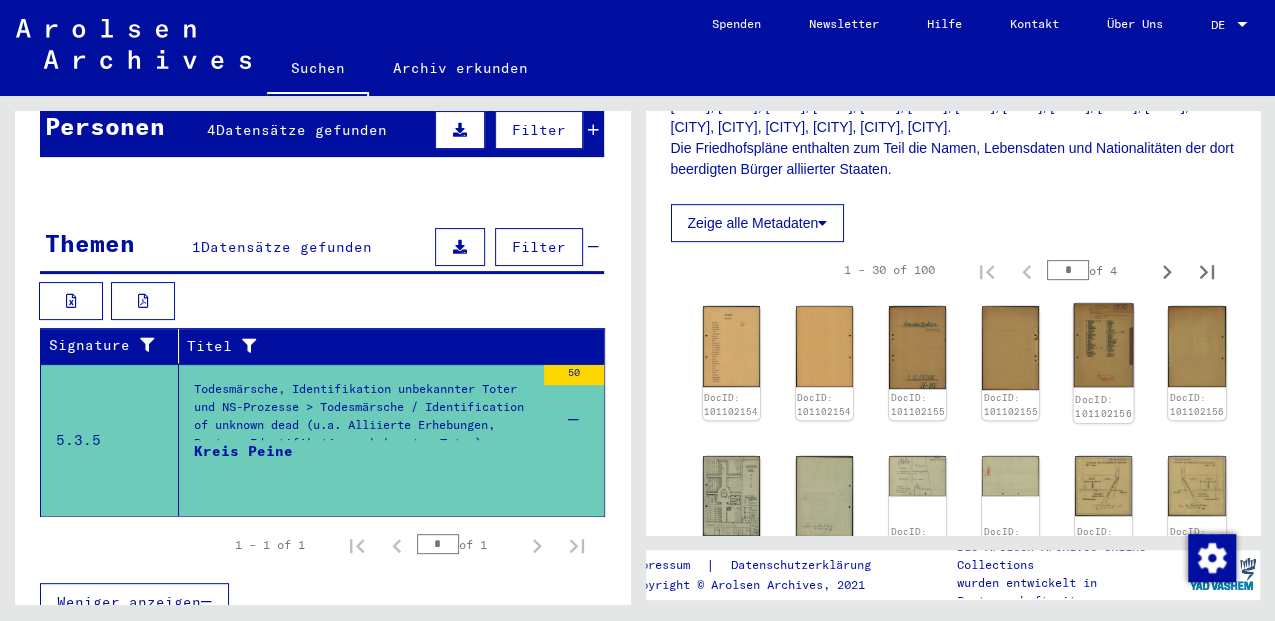 click 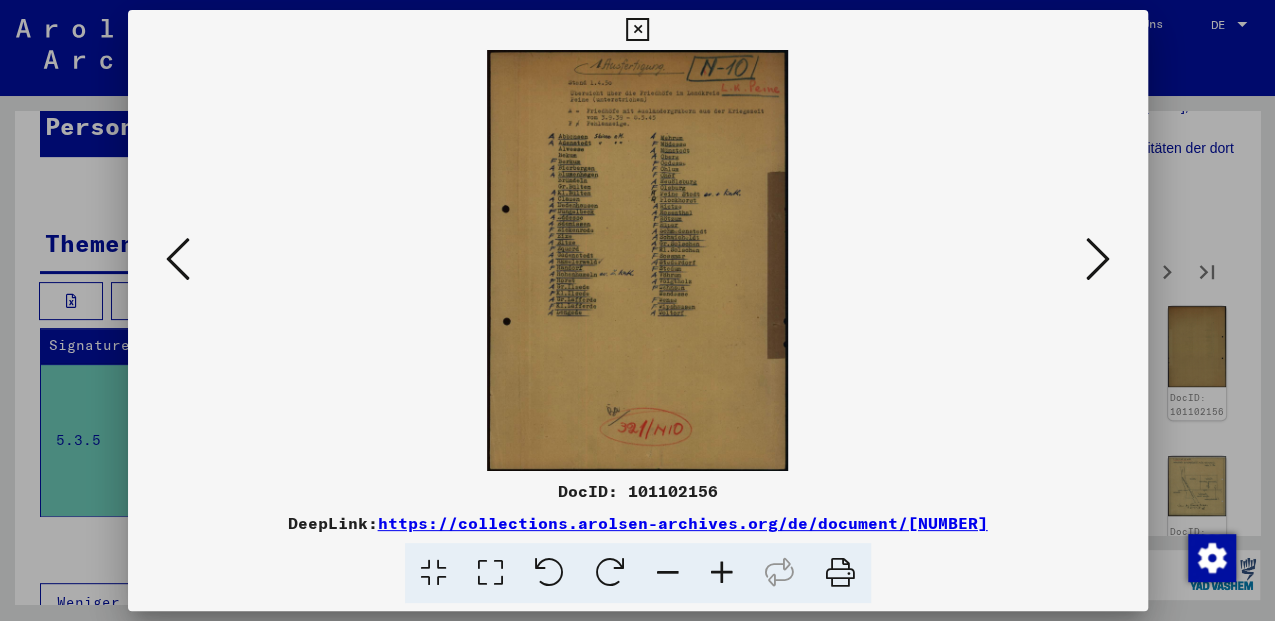 click at bounding box center [638, 260] 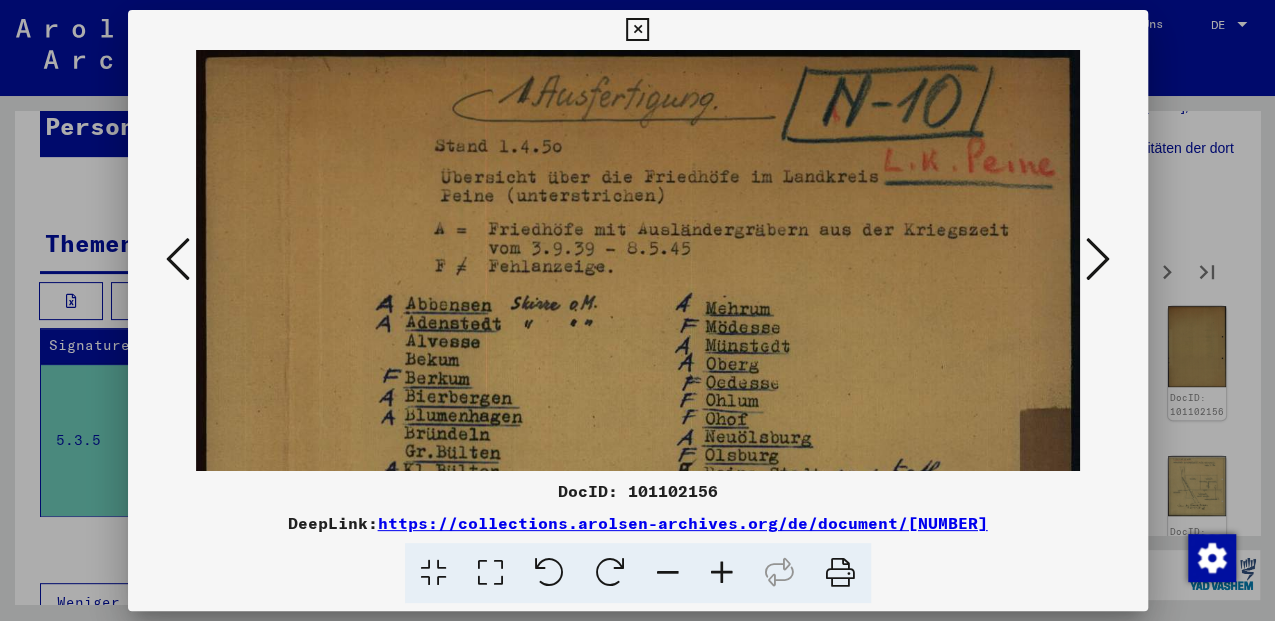 click at bounding box center [637, 30] 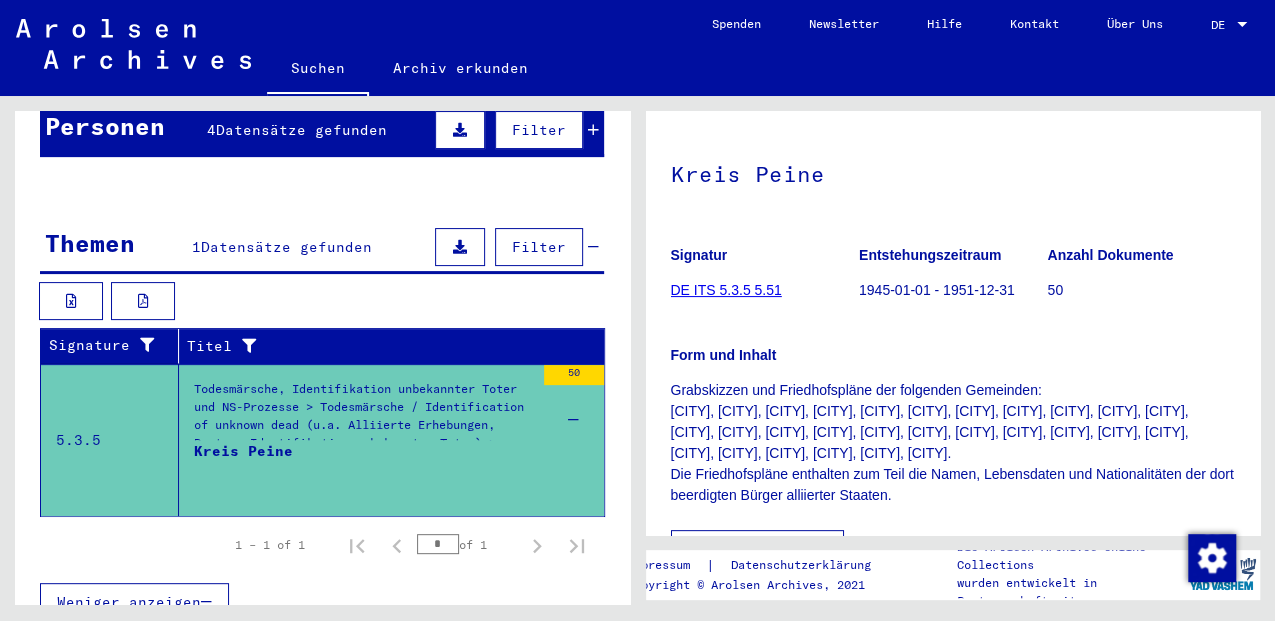 scroll, scrollTop: 0, scrollLeft: 0, axis: both 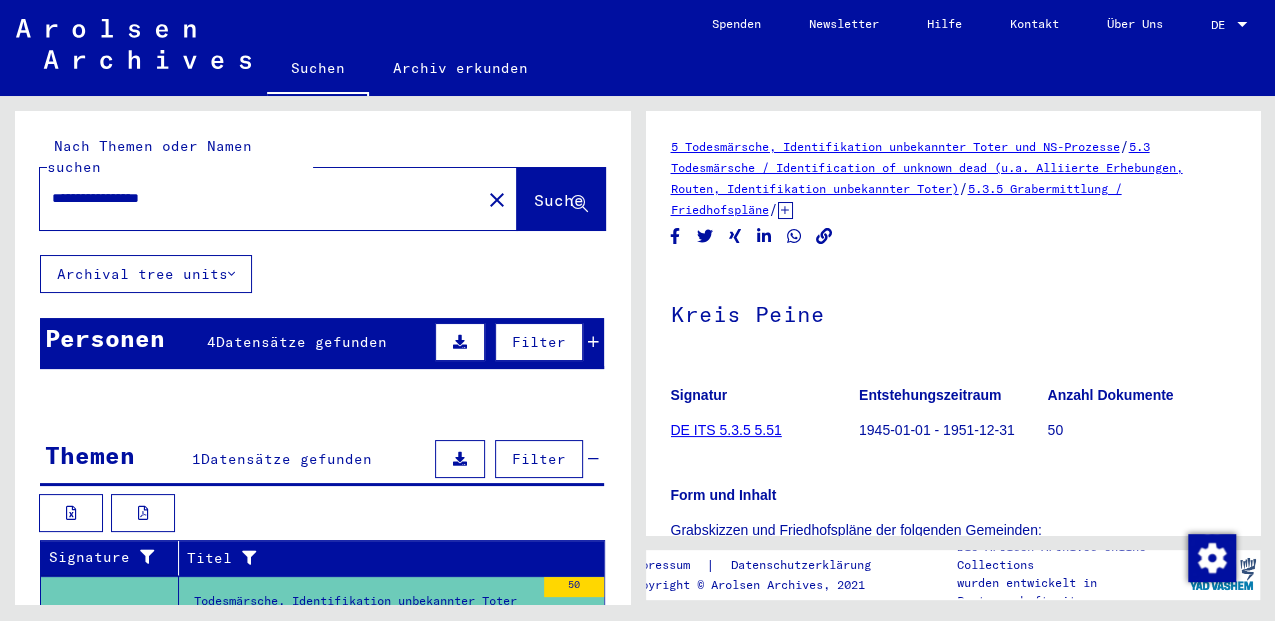 click on "close" 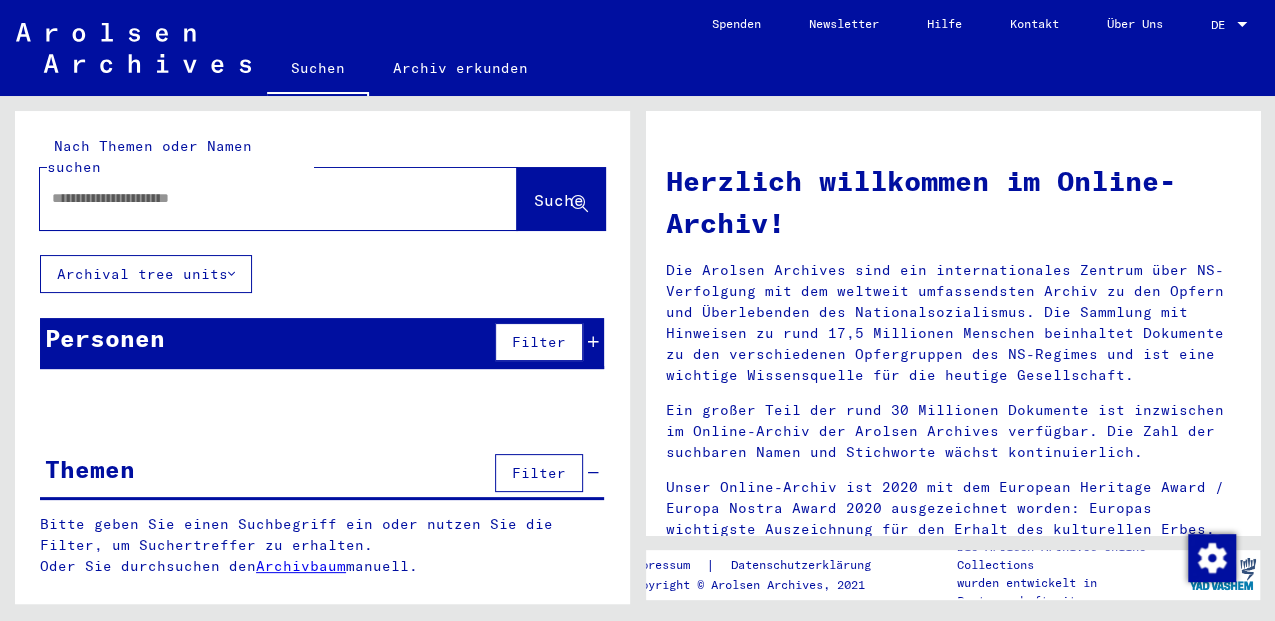 drag, startPoint x: 387, startPoint y: 166, endPoint x: 480, endPoint y: 244, distance: 121.37957 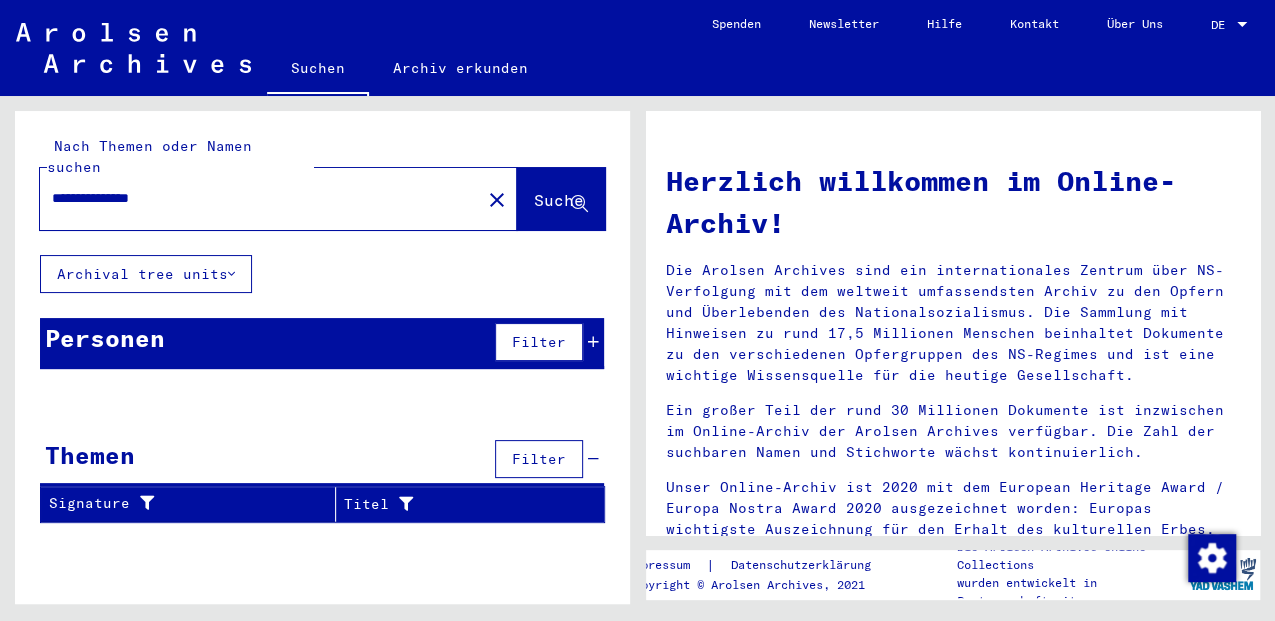 drag, startPoint x: 130, startPoint y: 178, endPoint x: 271, endPoint y: 183, distance: 141.08862 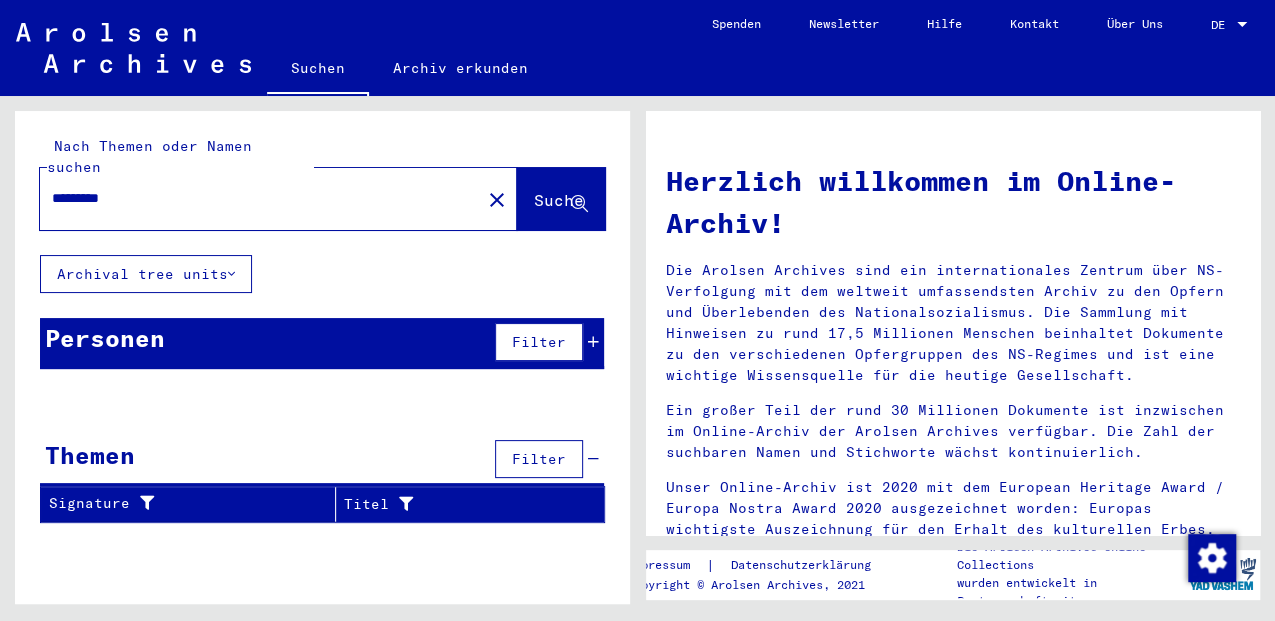 drag, startPoint x: 136, startPoint y: 174, endPoint x: 0, endPoint y: 160, distance: 136.71869 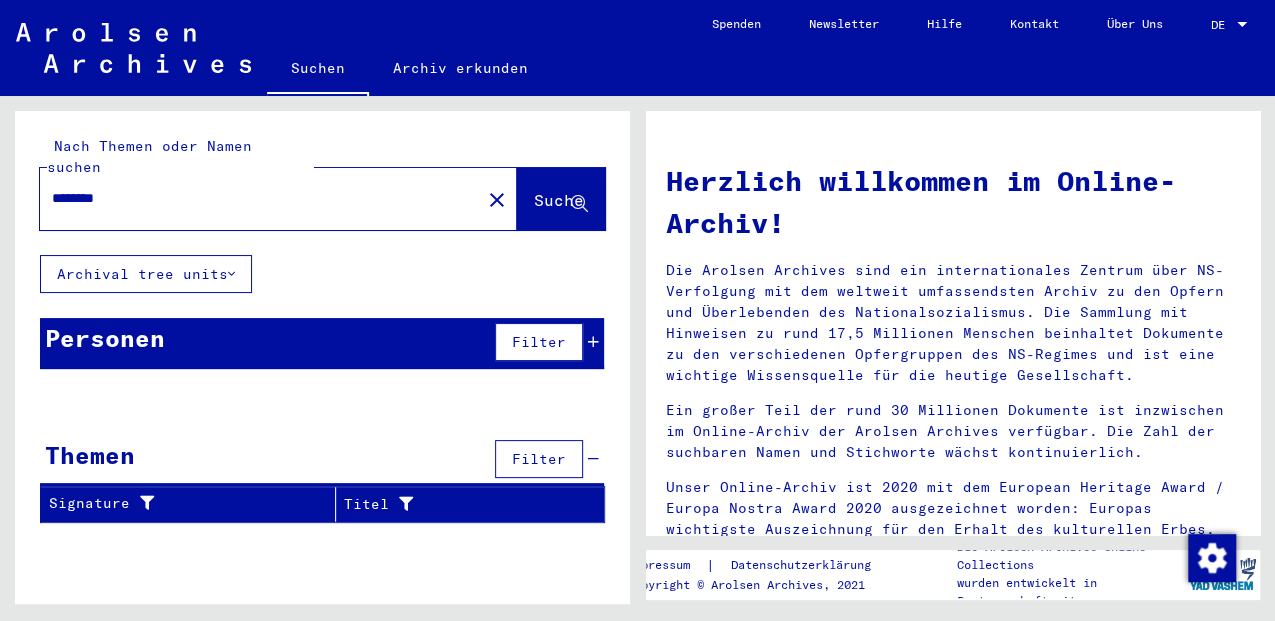 type on "********" 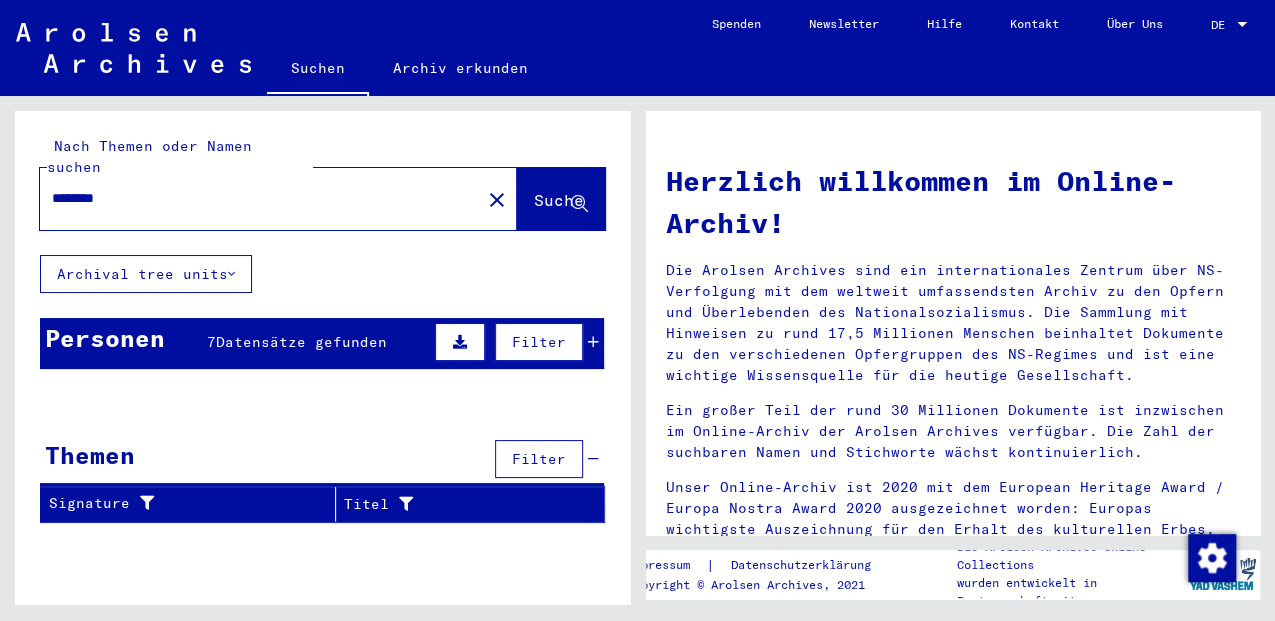 drag, startPoint x: 266, startPoint y: 319, endPoint x: 264, endPoint y: 414, distance: 95.02105 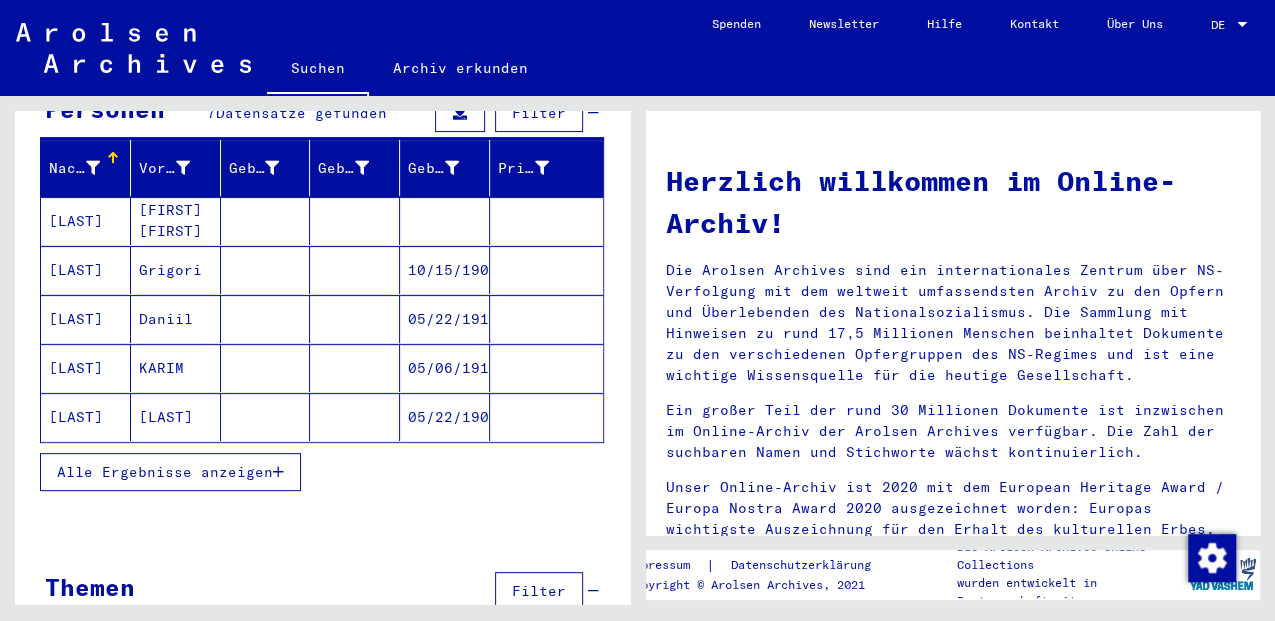 scroll, scrollTop: 252, scrollLeft: 0, axis: vertical 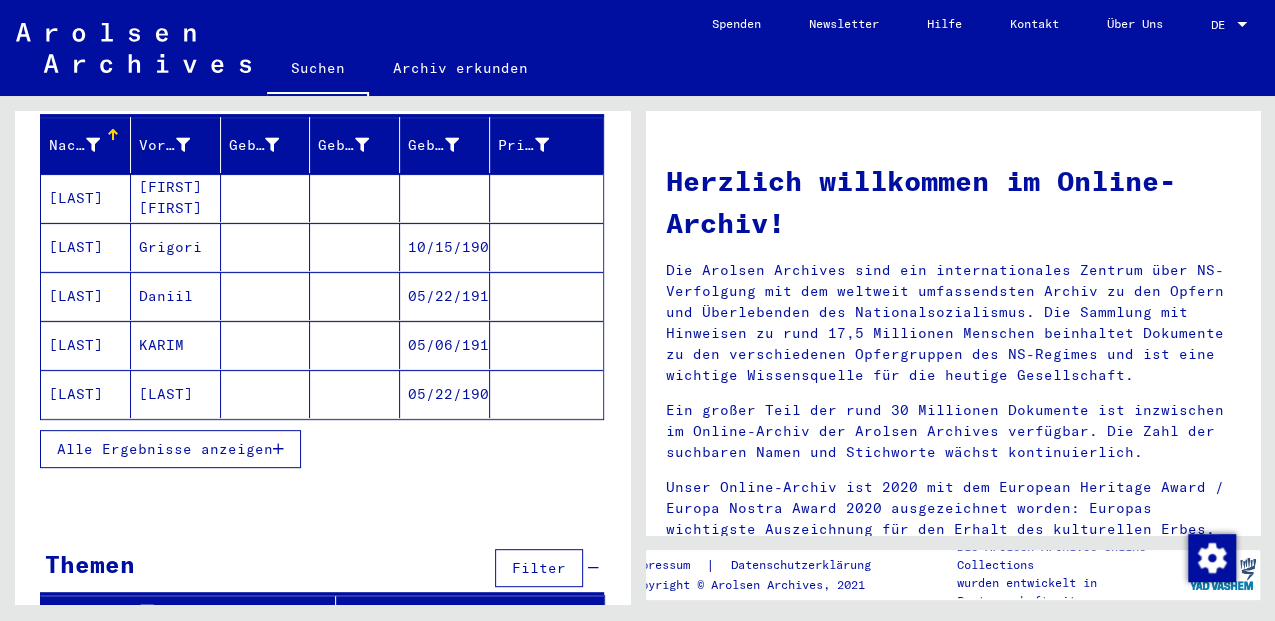 click at bounding box center [278, 449] 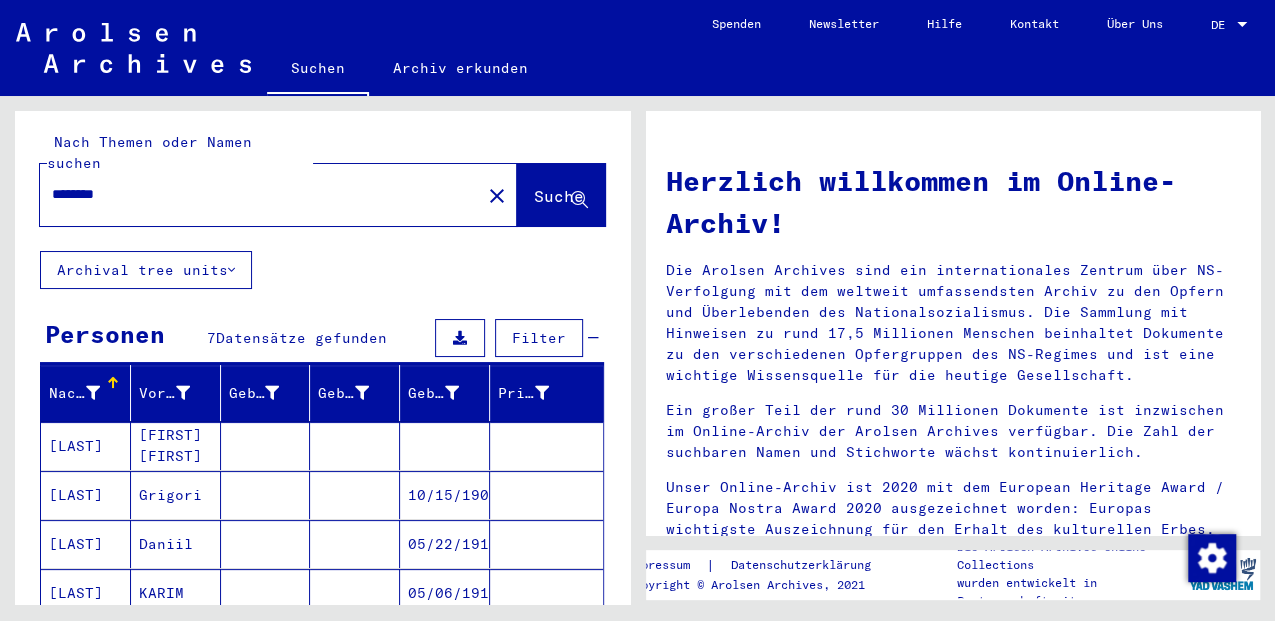 scroll, scrollTop: 0, scrollLeft: 0, axis: both 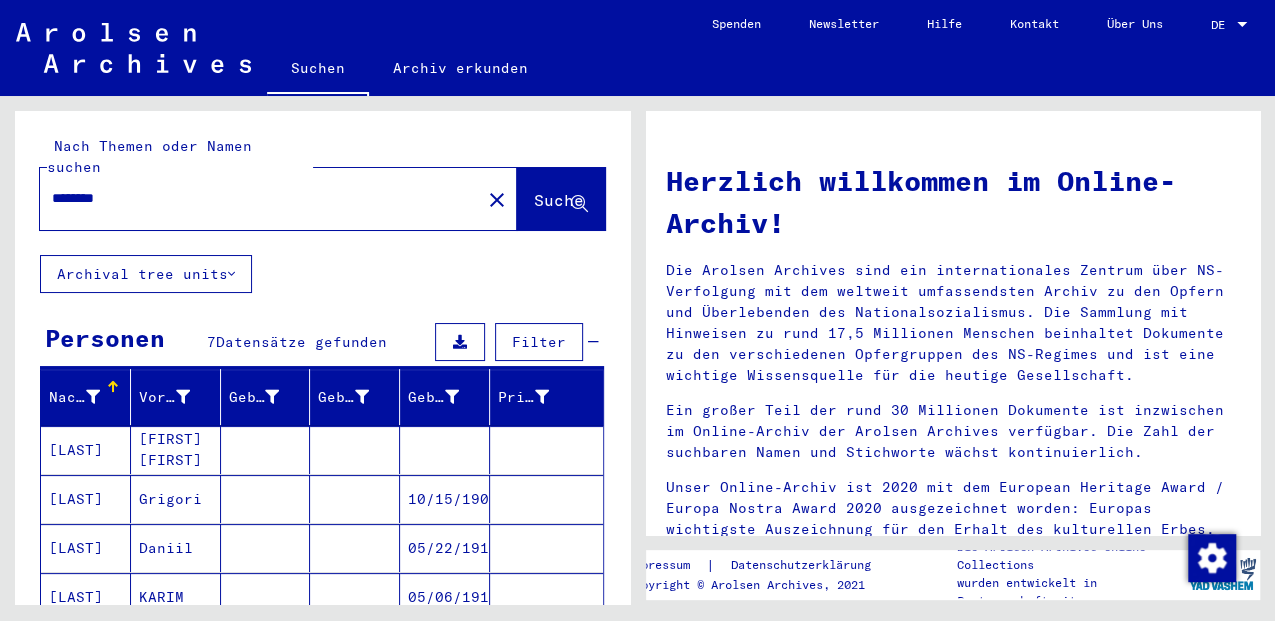 click on "close" 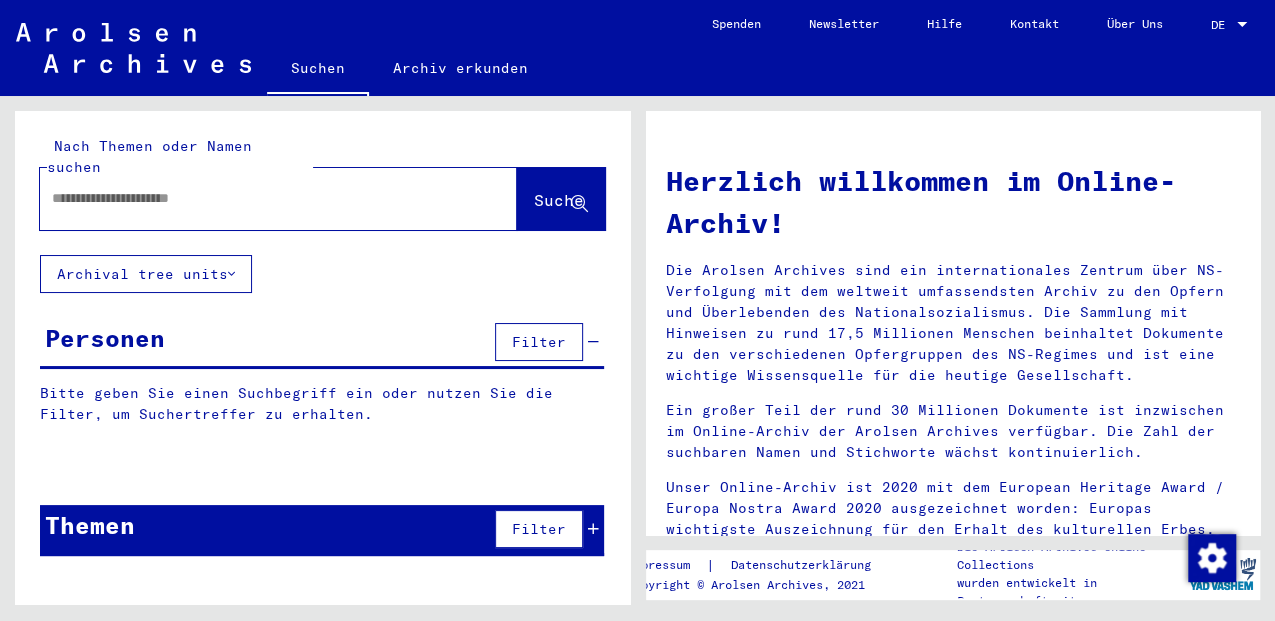 click at bounding box center (254, 198) 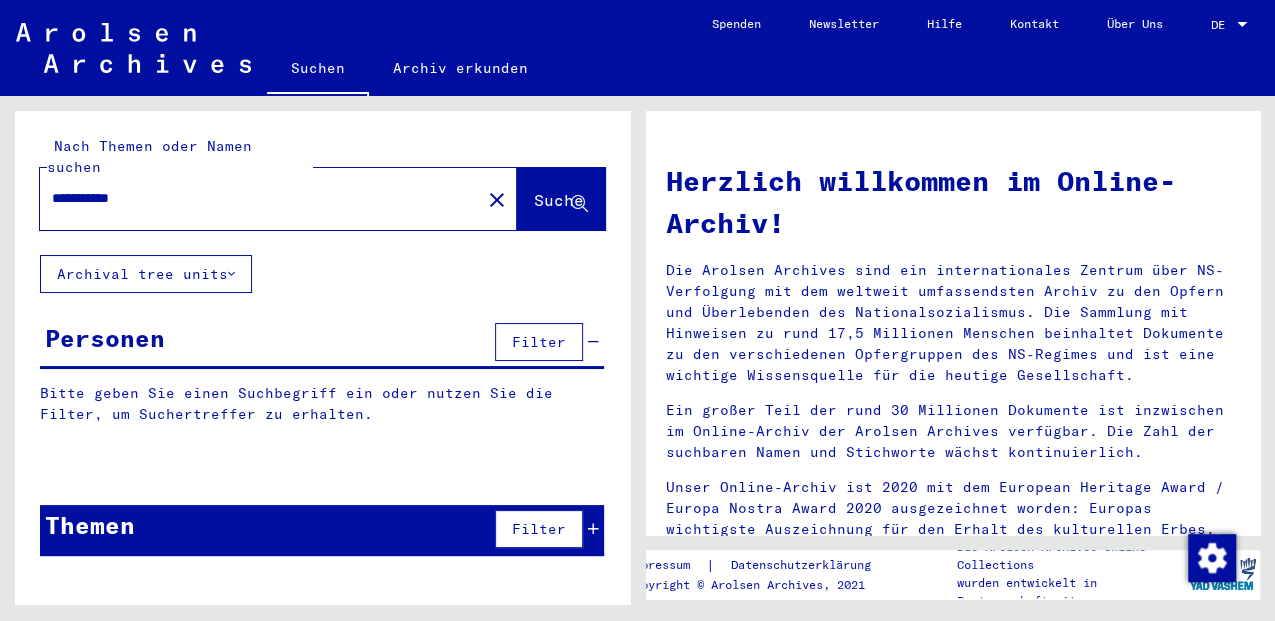 type on "**********" 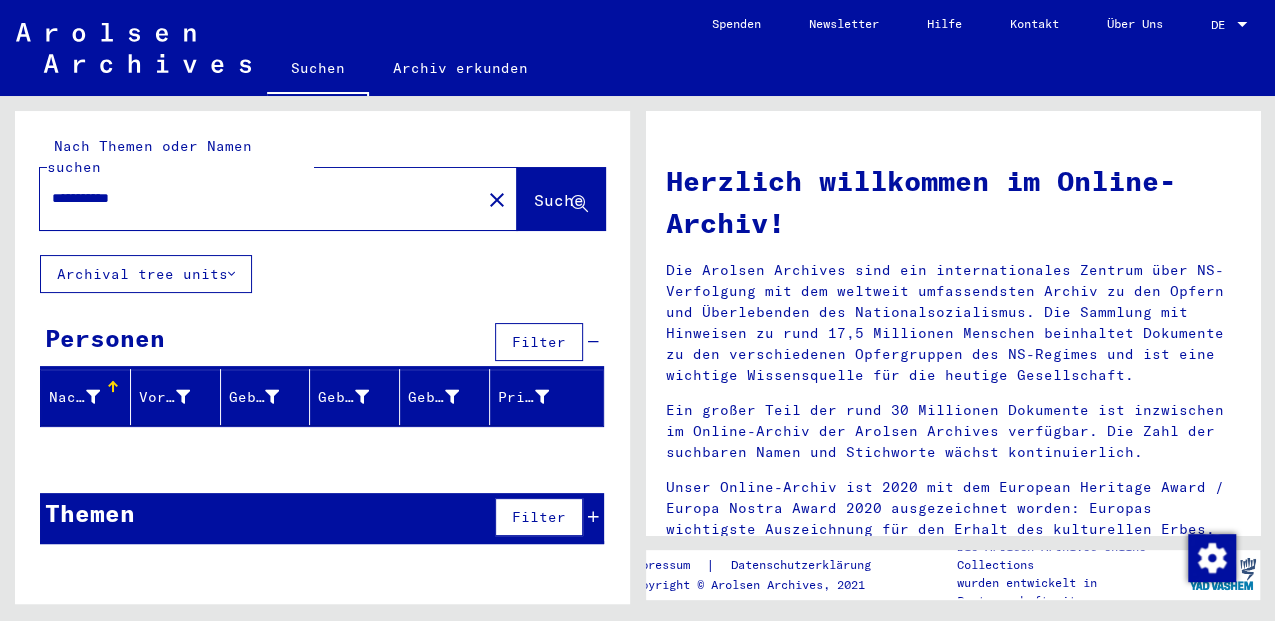 click on "close" 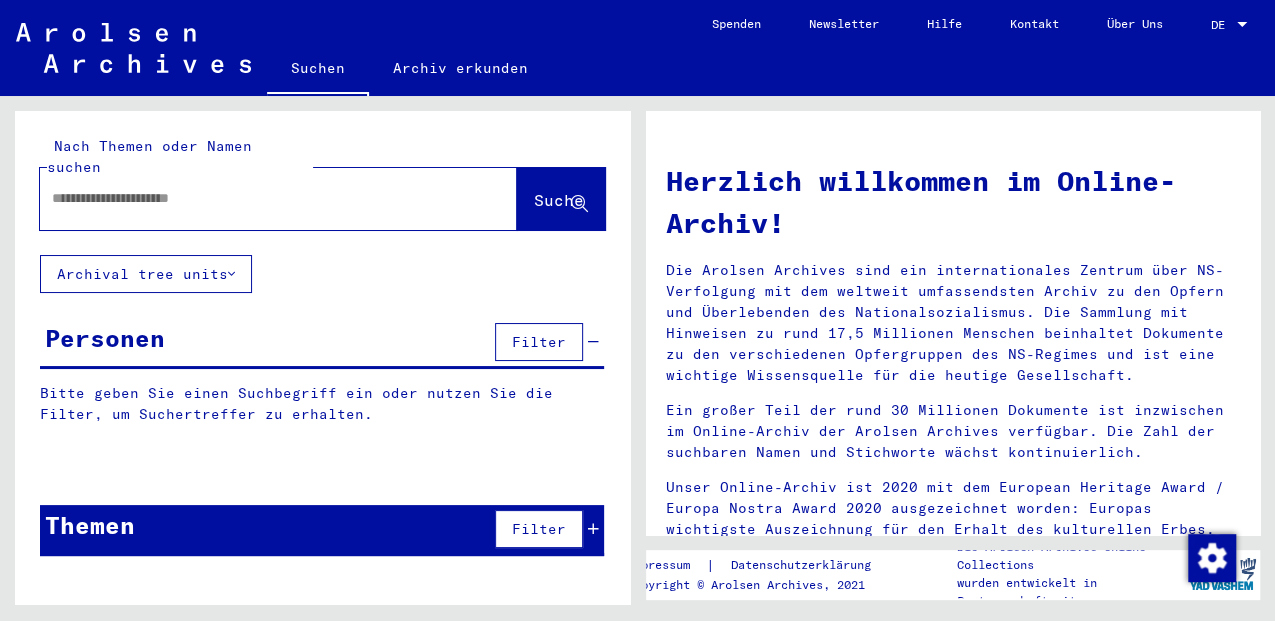 click at bounding box center (254, 198) 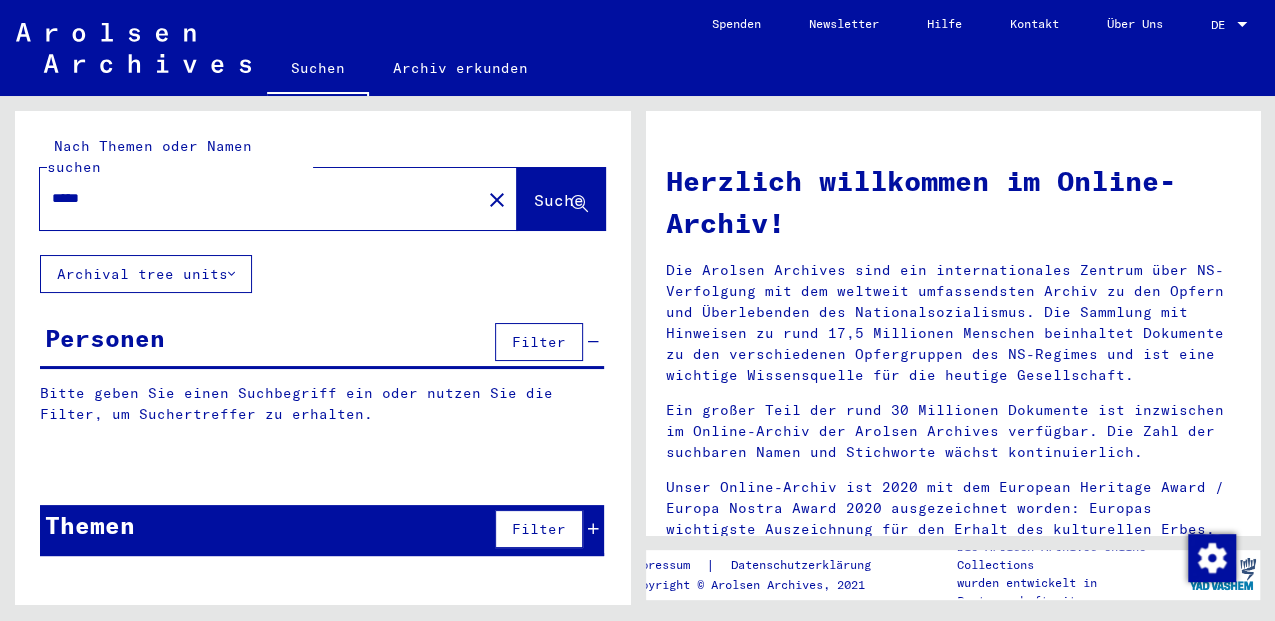 type on "*****" 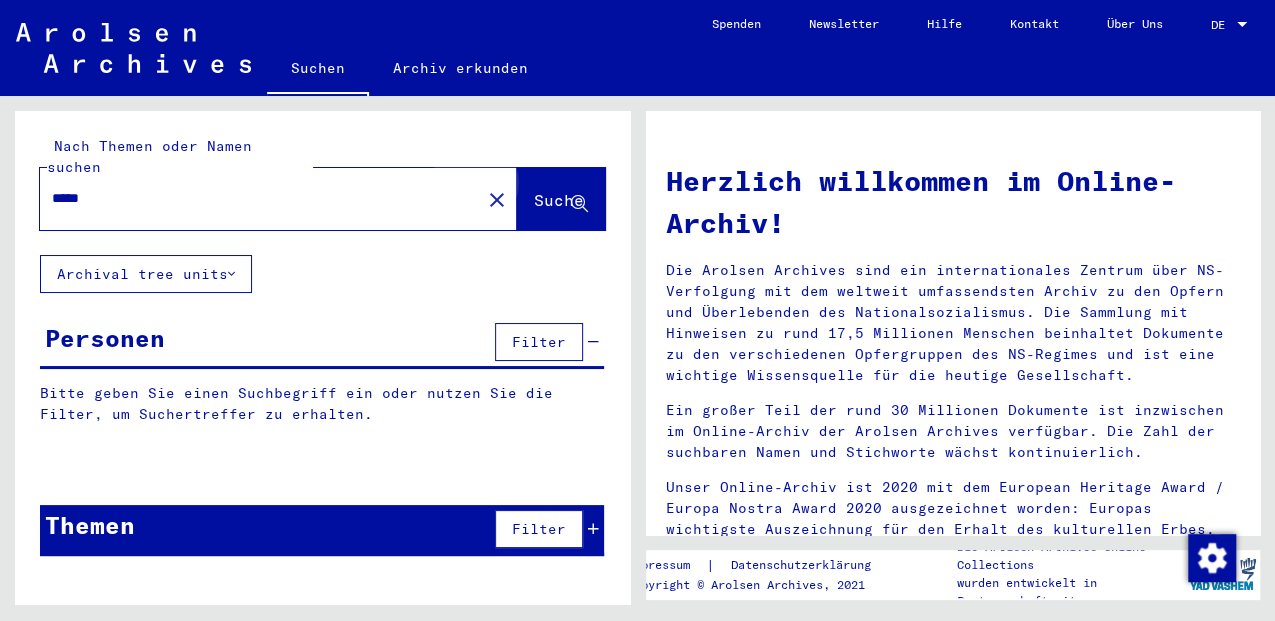 click on "Suche" 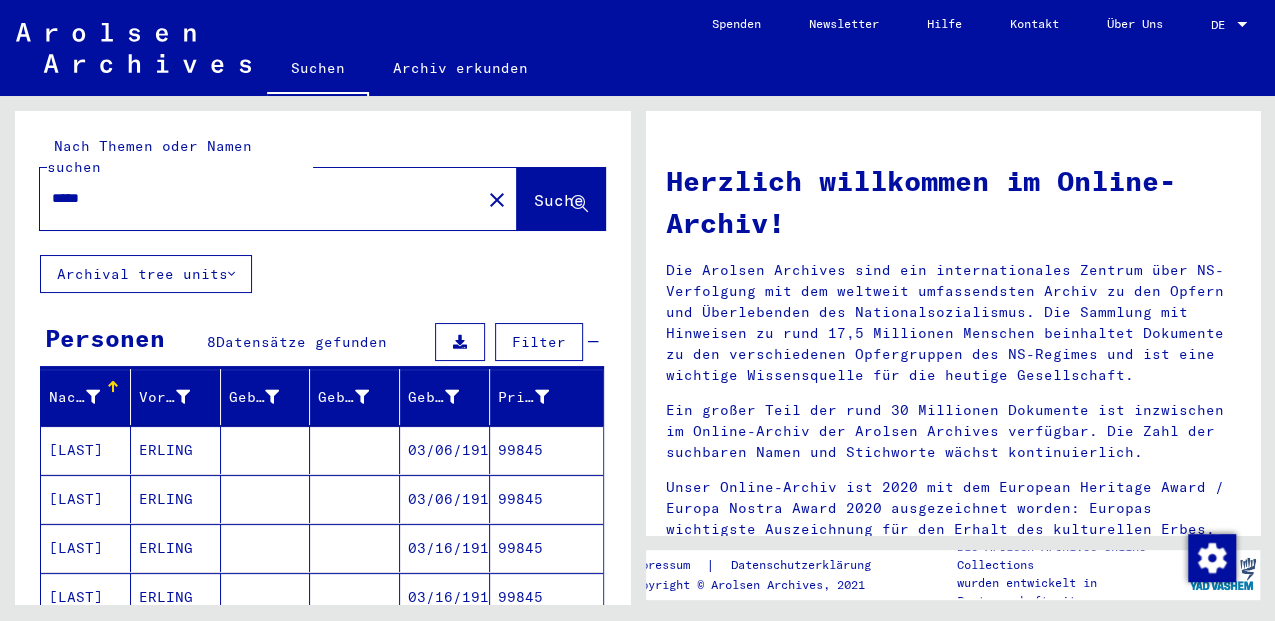 drag, startPoint x: 618, startPoint y: 347, endPoint x: 620, endPoint y: 386, distance: 39.051247 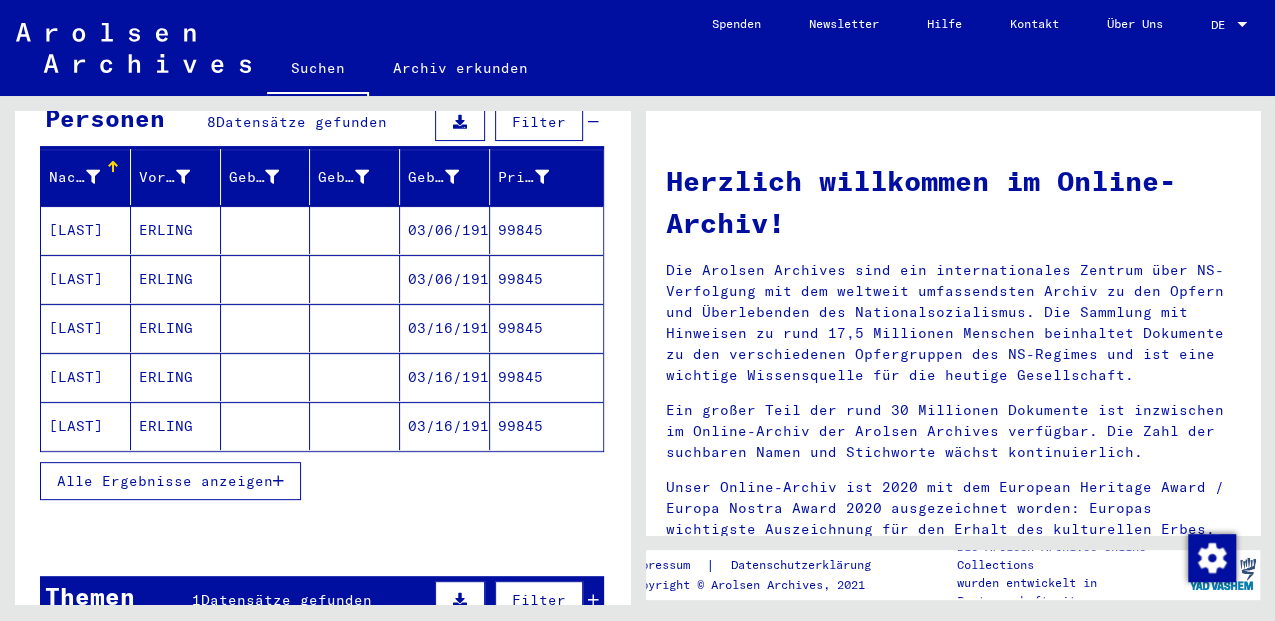 scroll, scrollTop: 266, scrollLeft: 0, axis: vertical 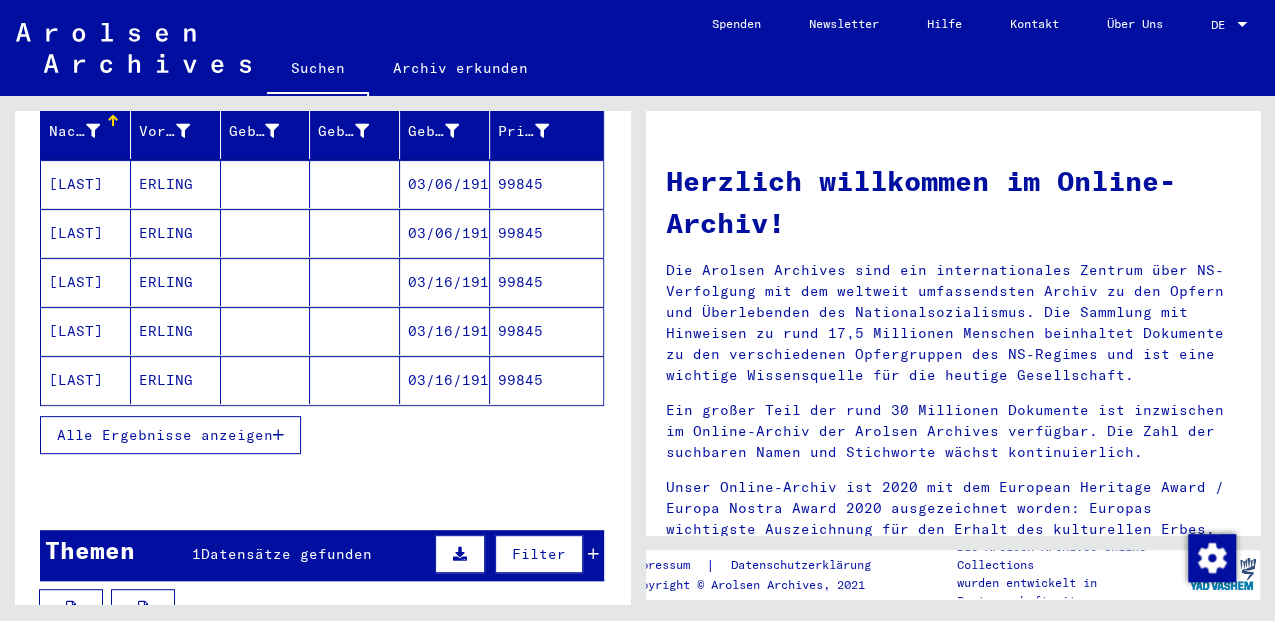 click at bounding box center (278, 435) 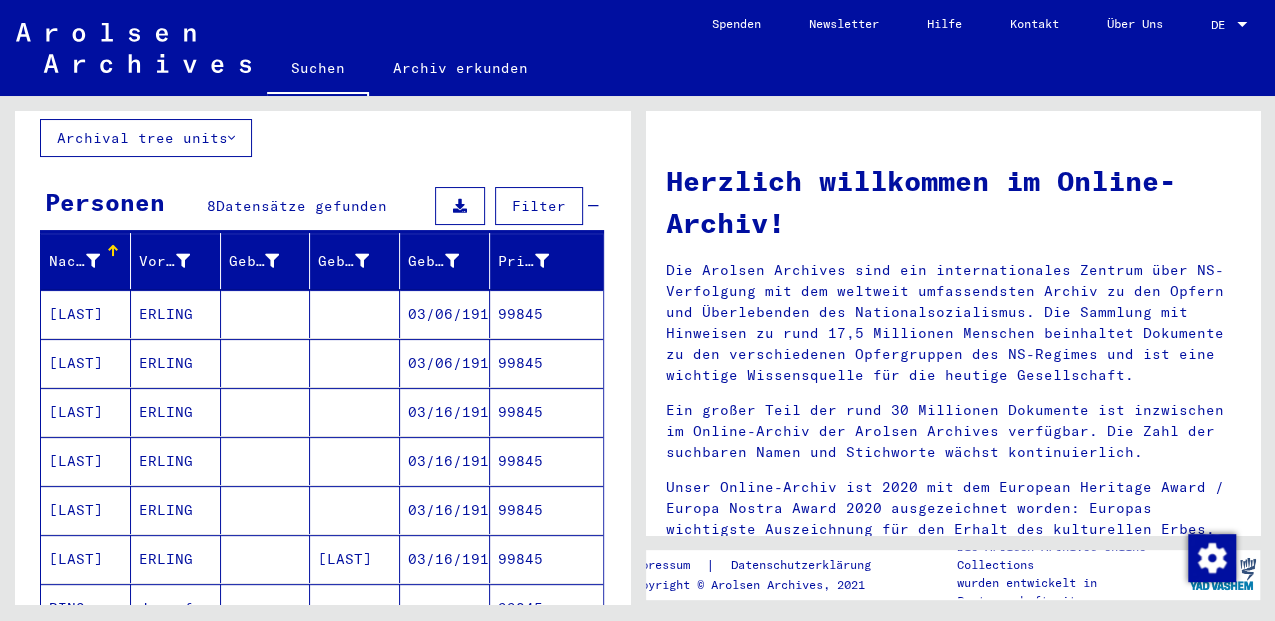 scroll, scrollTop: 0, scrollLeft: 0, axis: both 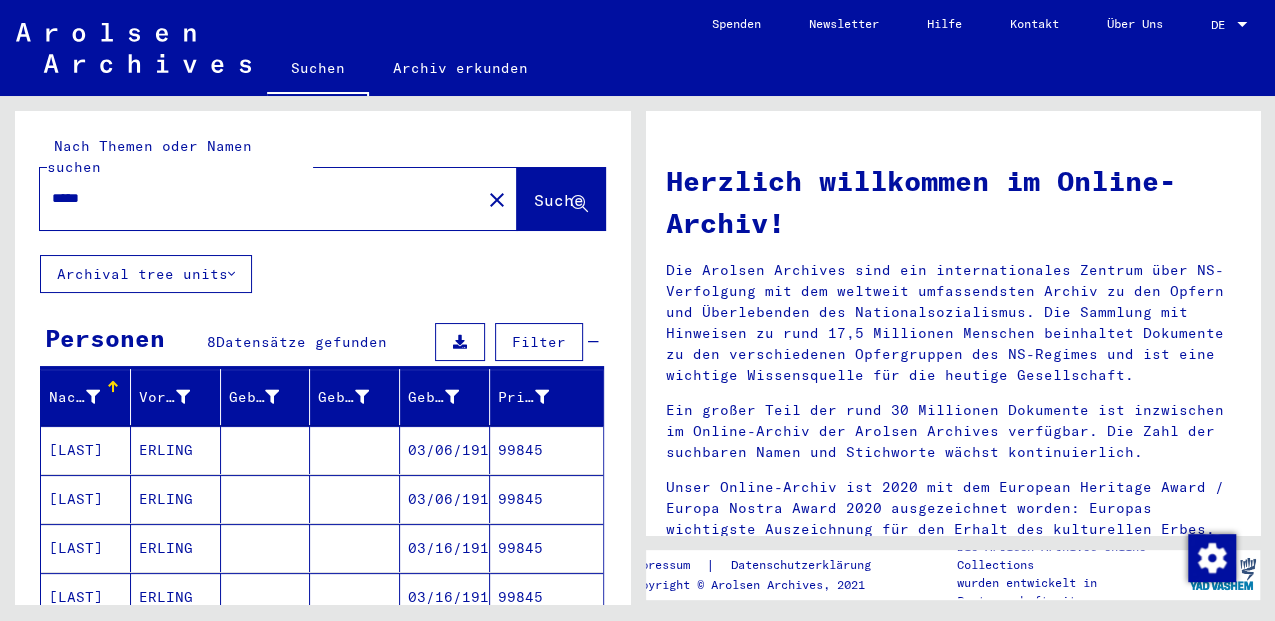 click on "close" 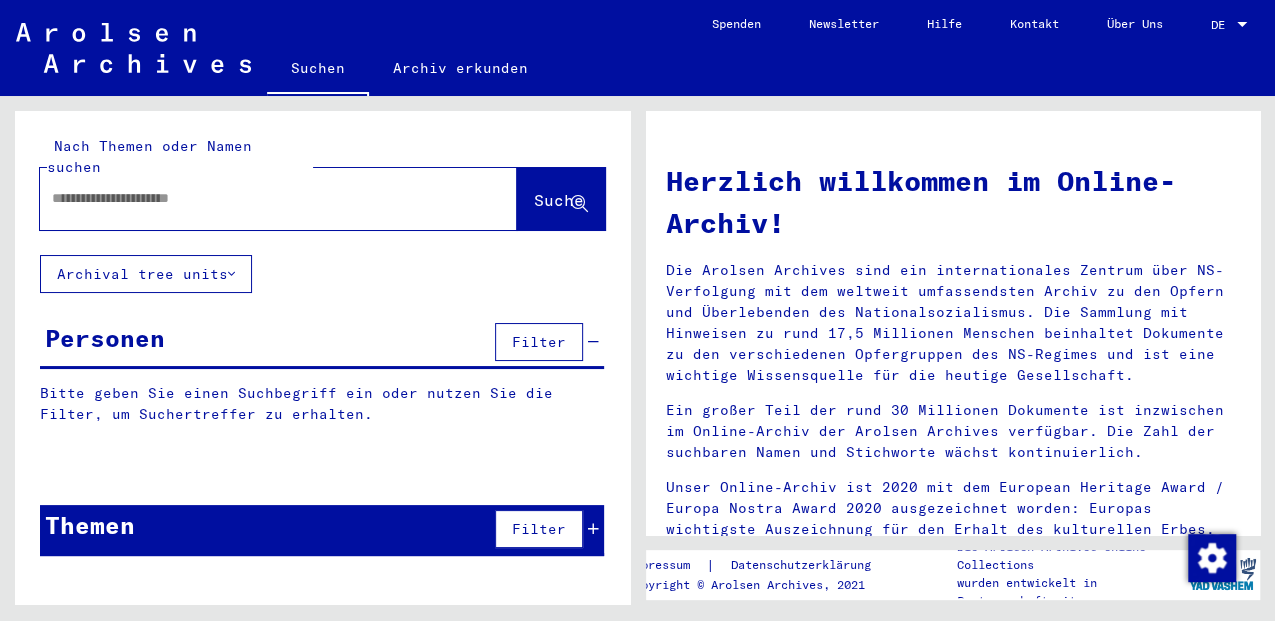 click 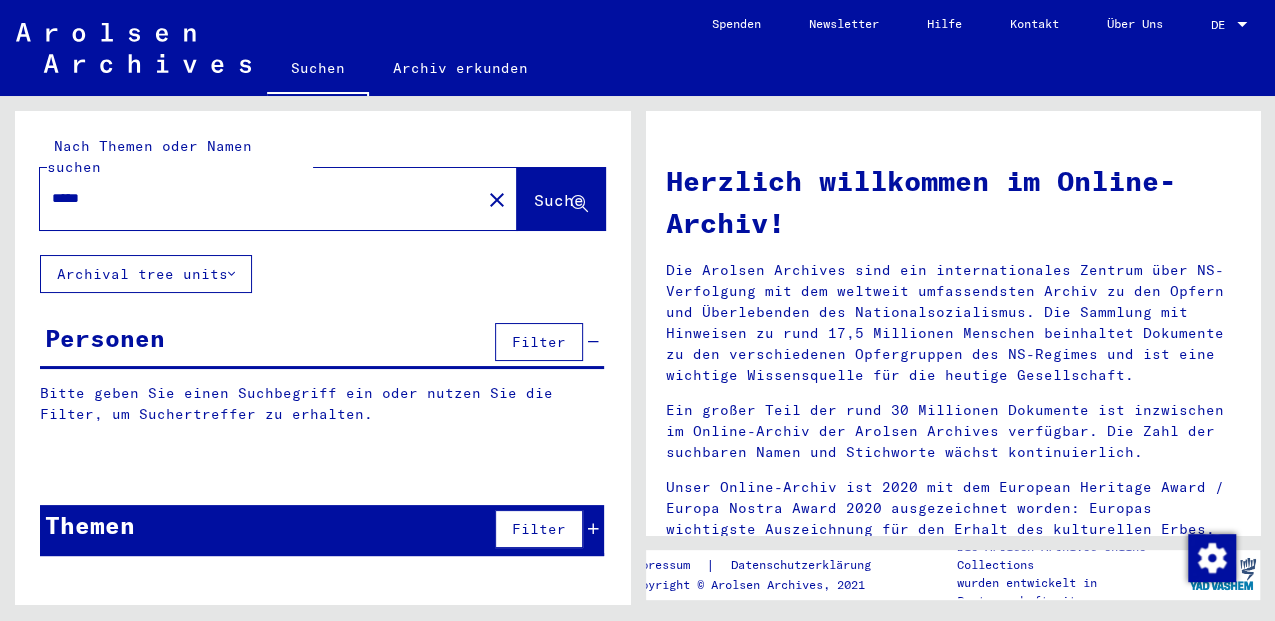 type on "*****" 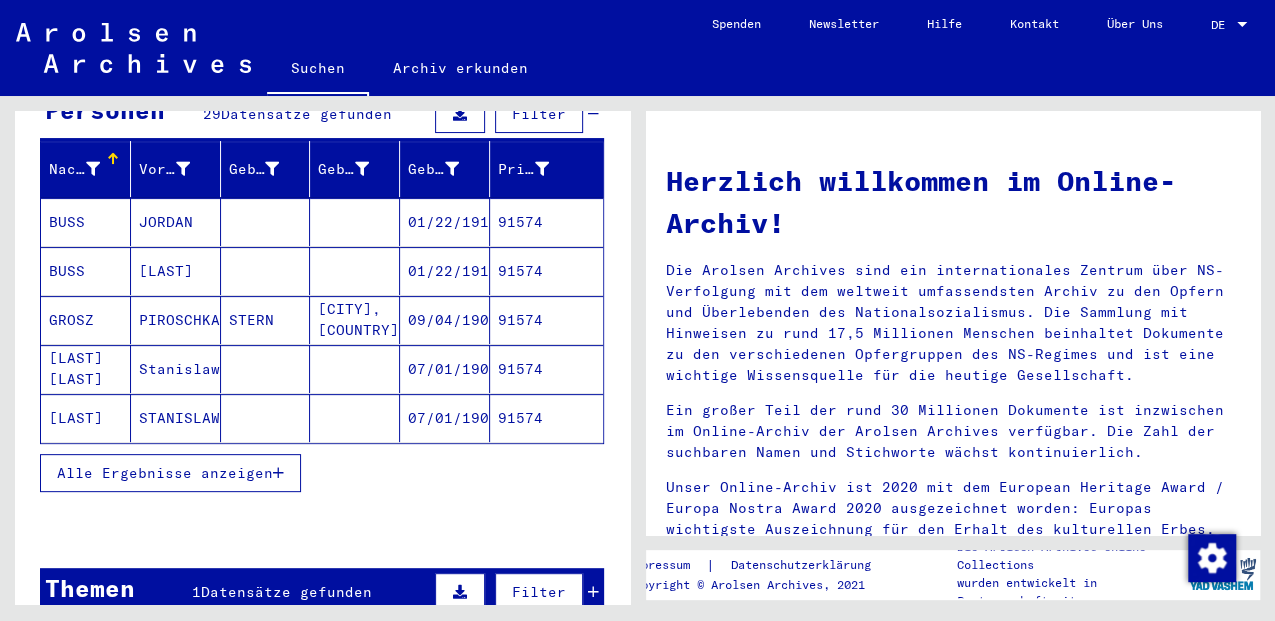 scroll, scrollTop: 235, scrollLeft: 0, axis: vertical 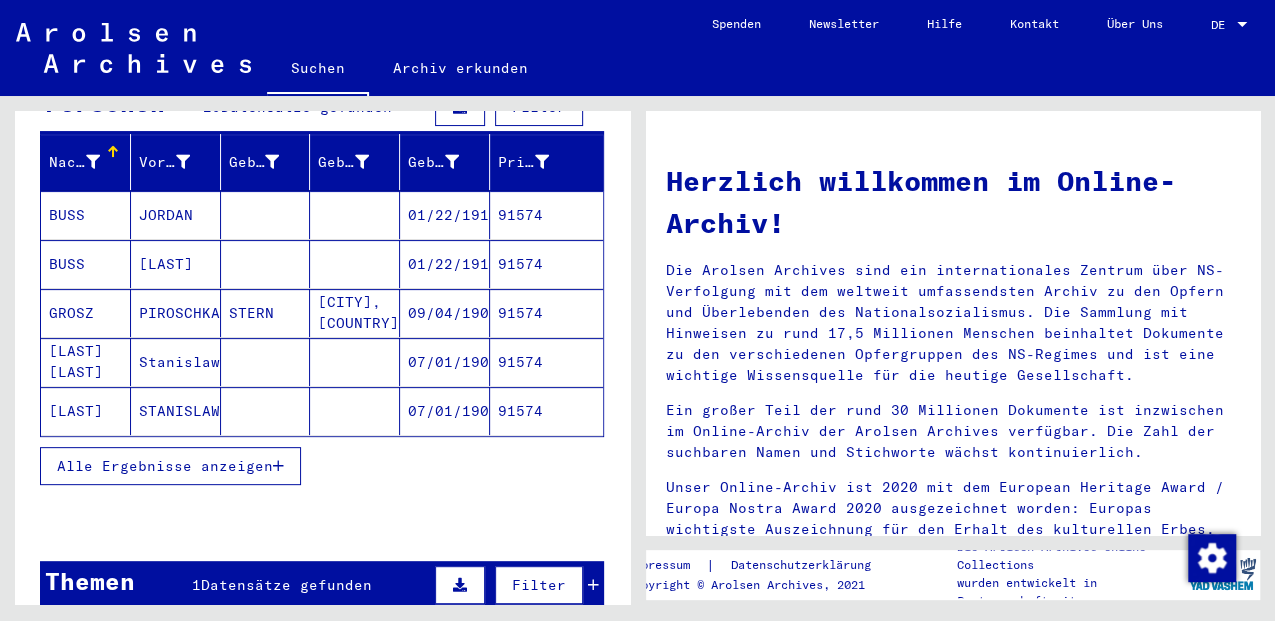 click at bounding box center (278, 466) 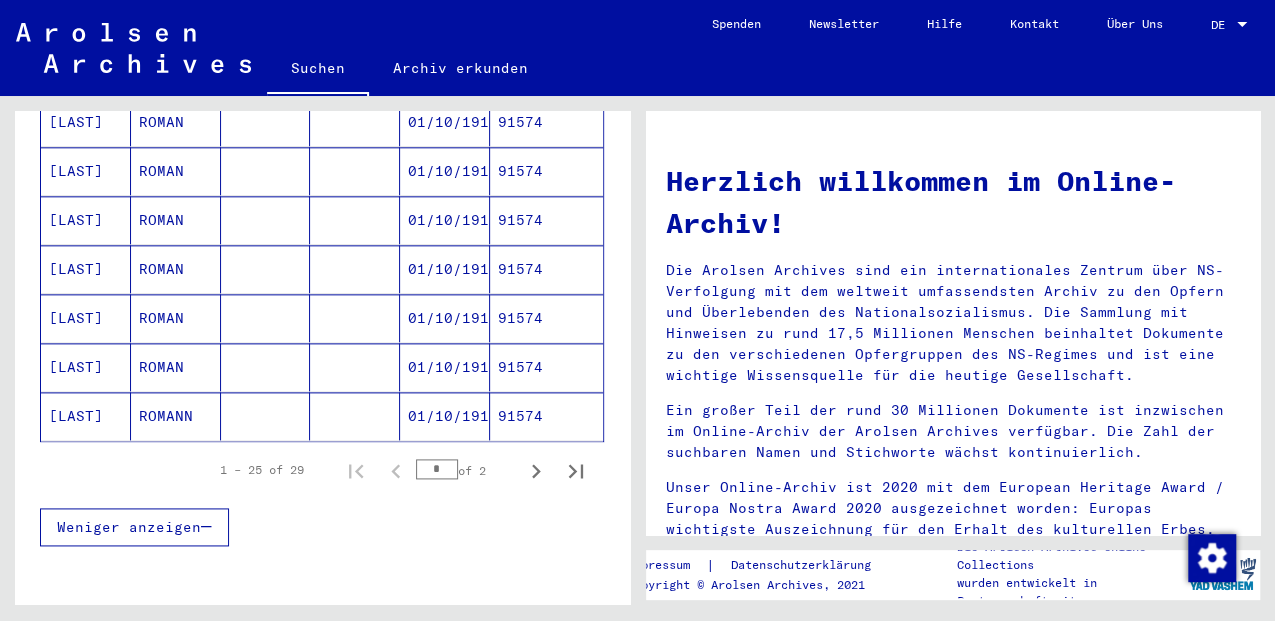 scroll, scrollTop: 1212, scrollLeft: 0, axis: vertical 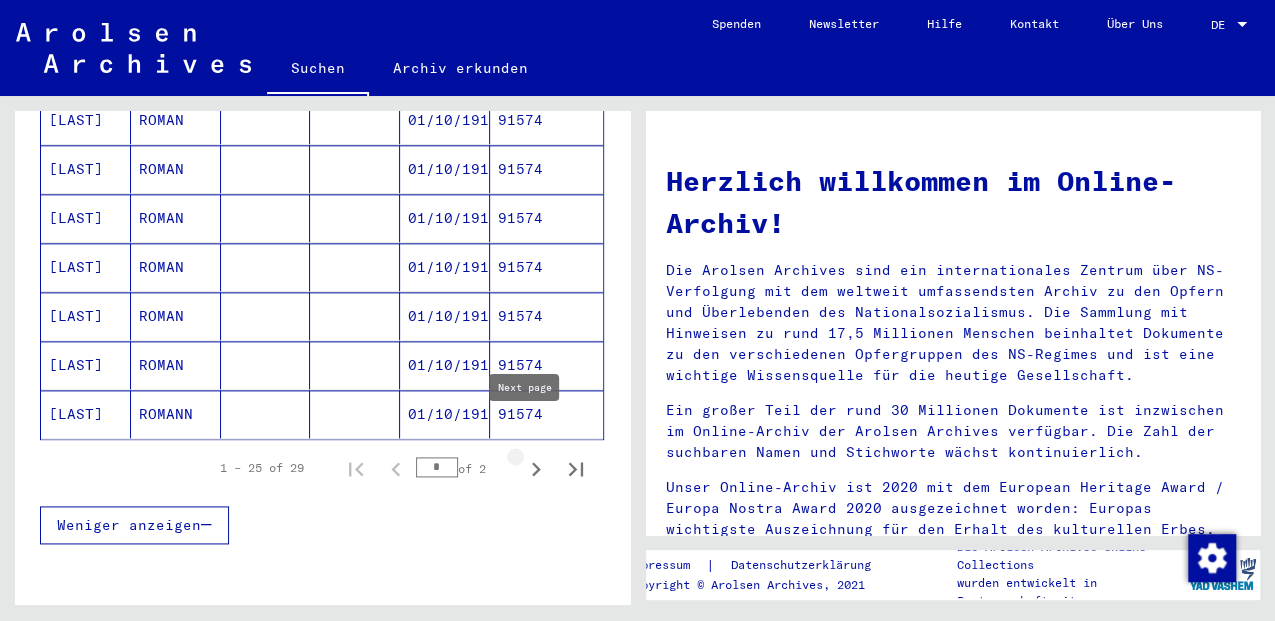 click 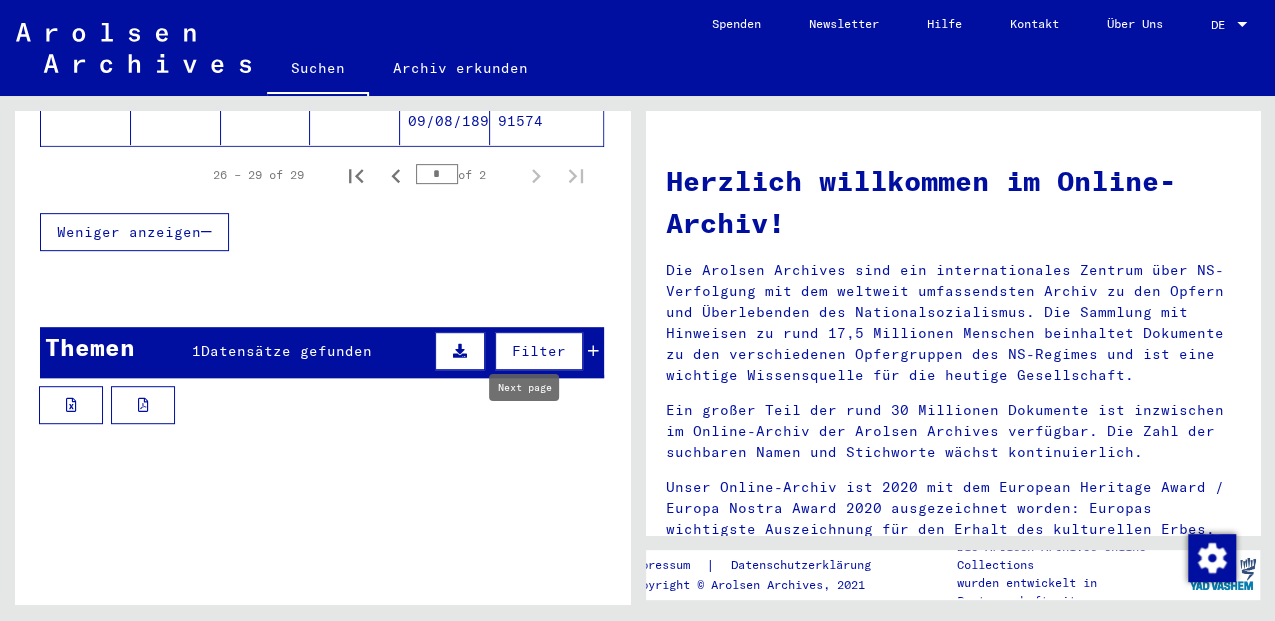 type on "*" 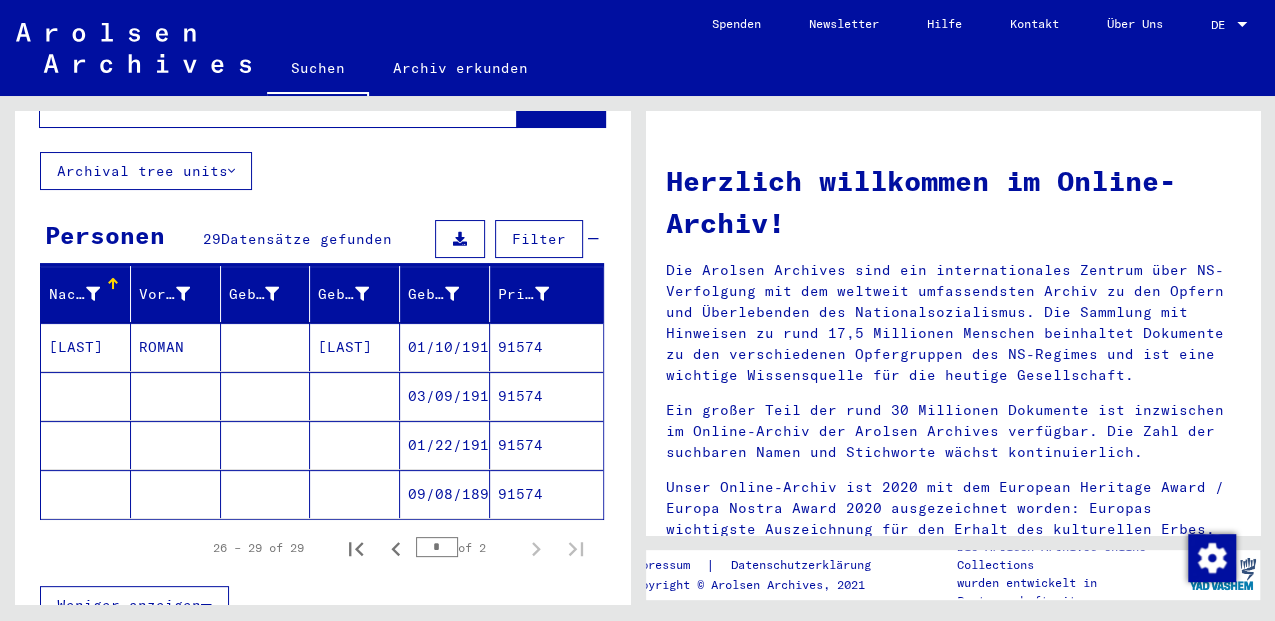 scroll, scrollTop: 46, scrollLeft: 0, axis: vertical 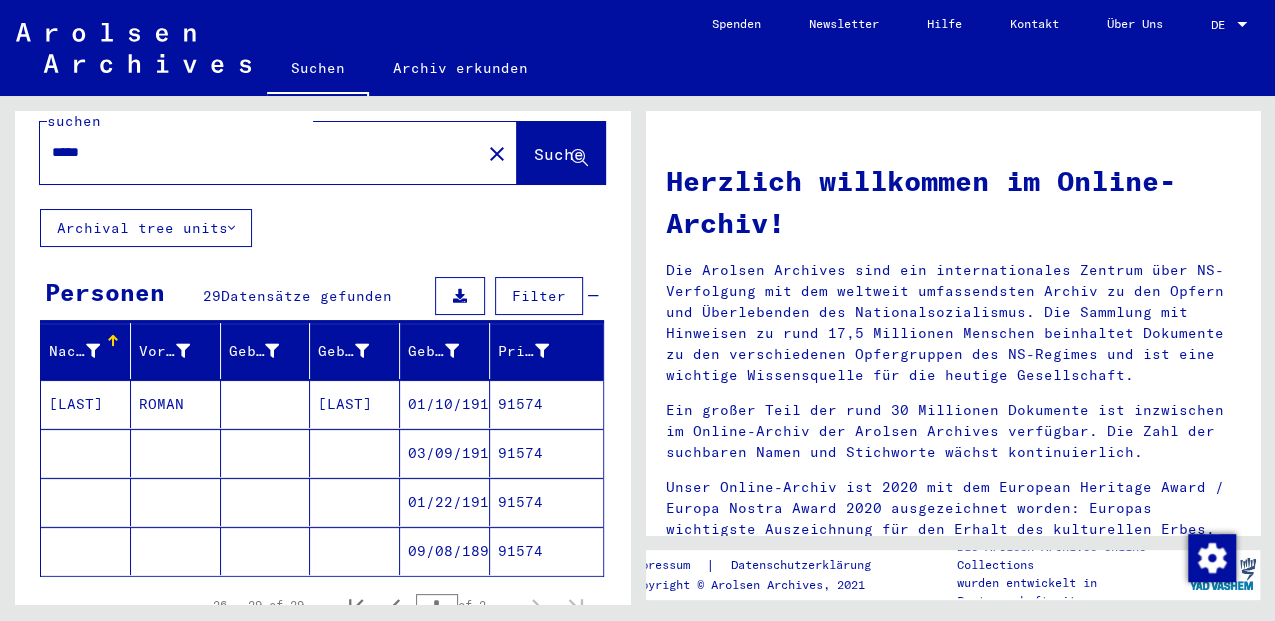 click on "91574" at bounding box center (546, 502) 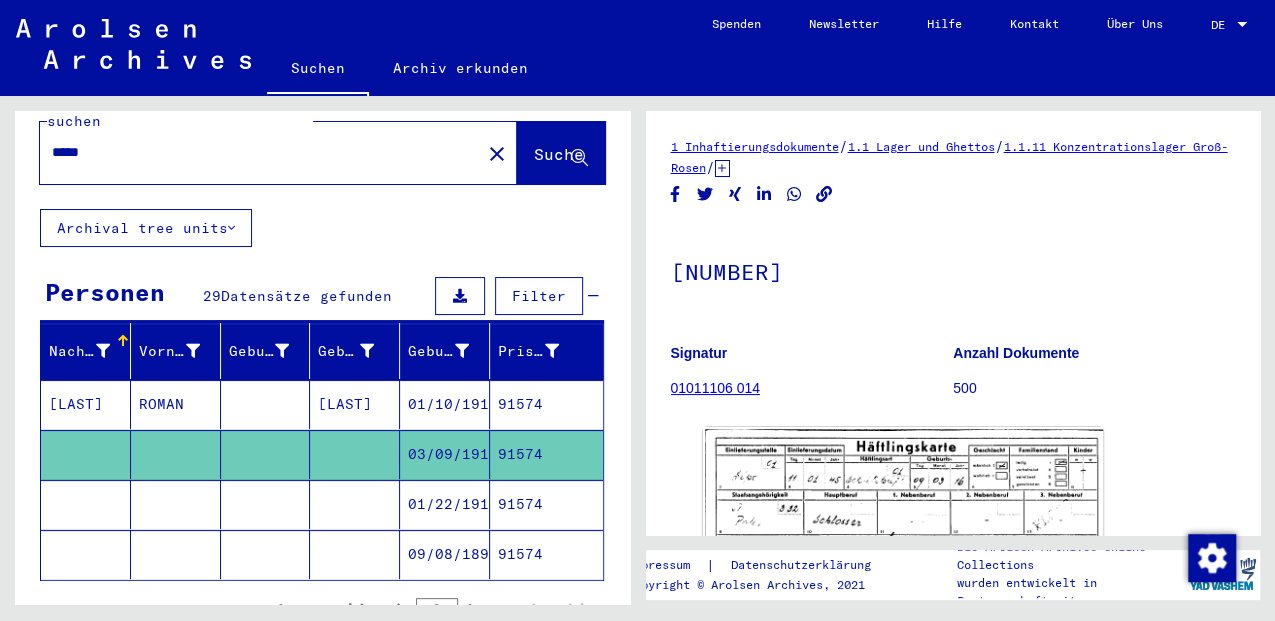 scroll, scrollTop: 0, scrollLeft: 0, axis: both 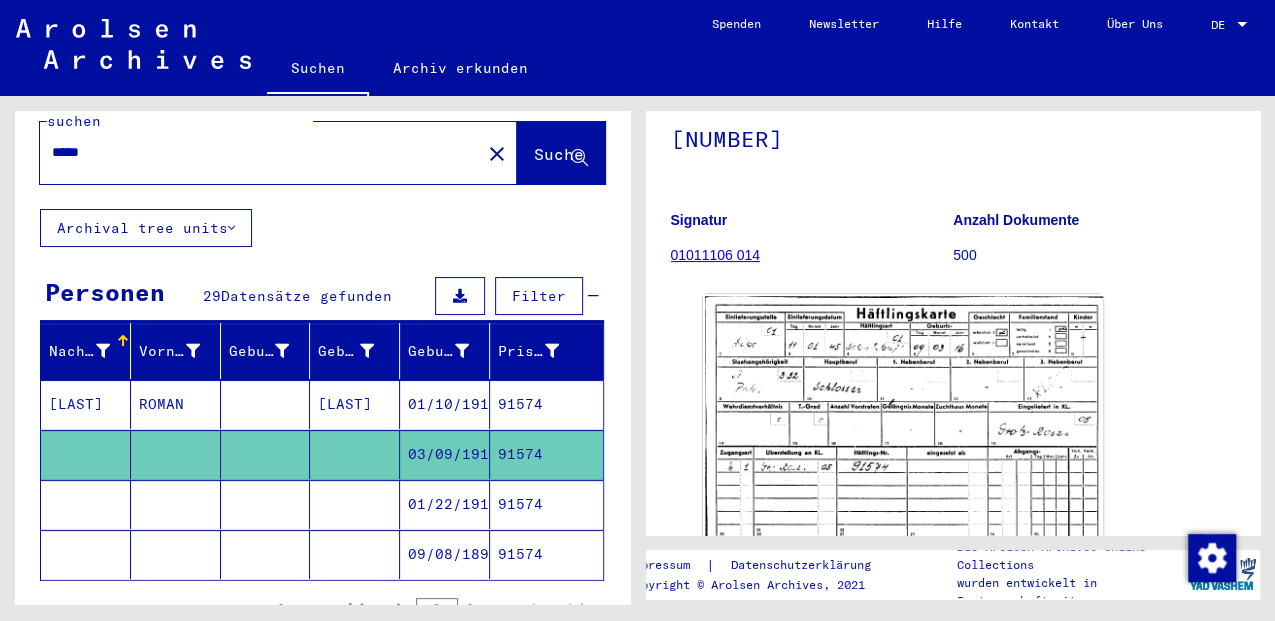 click on "*****" at bounding box center [260, 152] 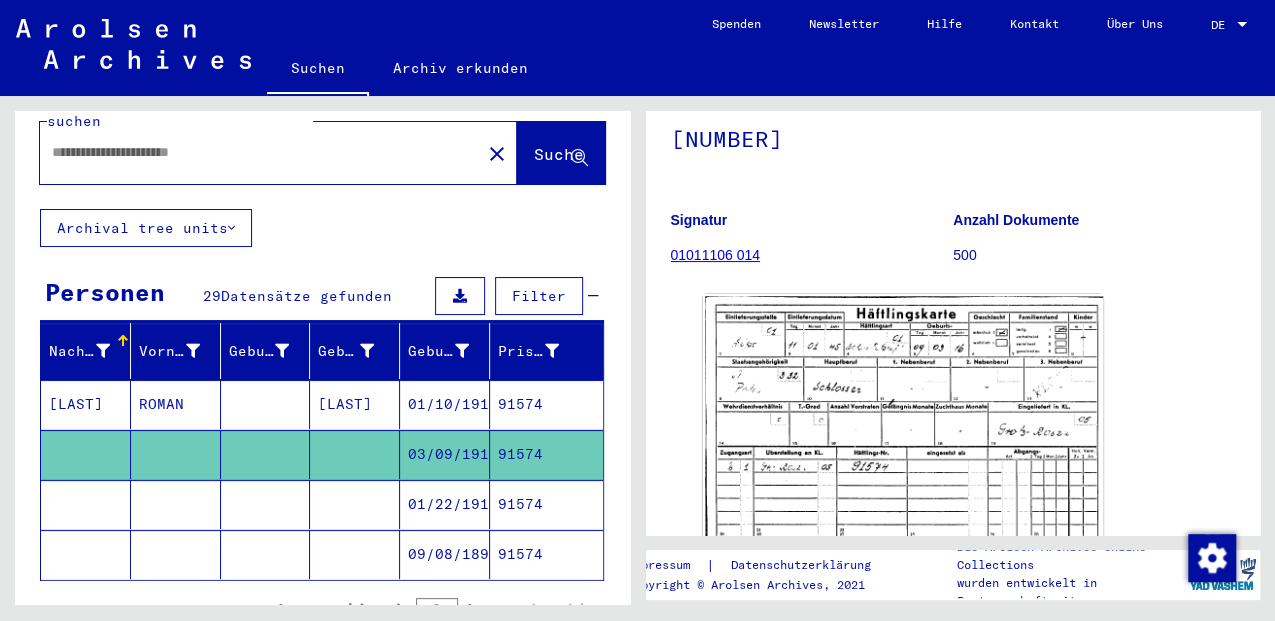 scroll, scrollTop: 0, scrollLeft: 0, axis: both 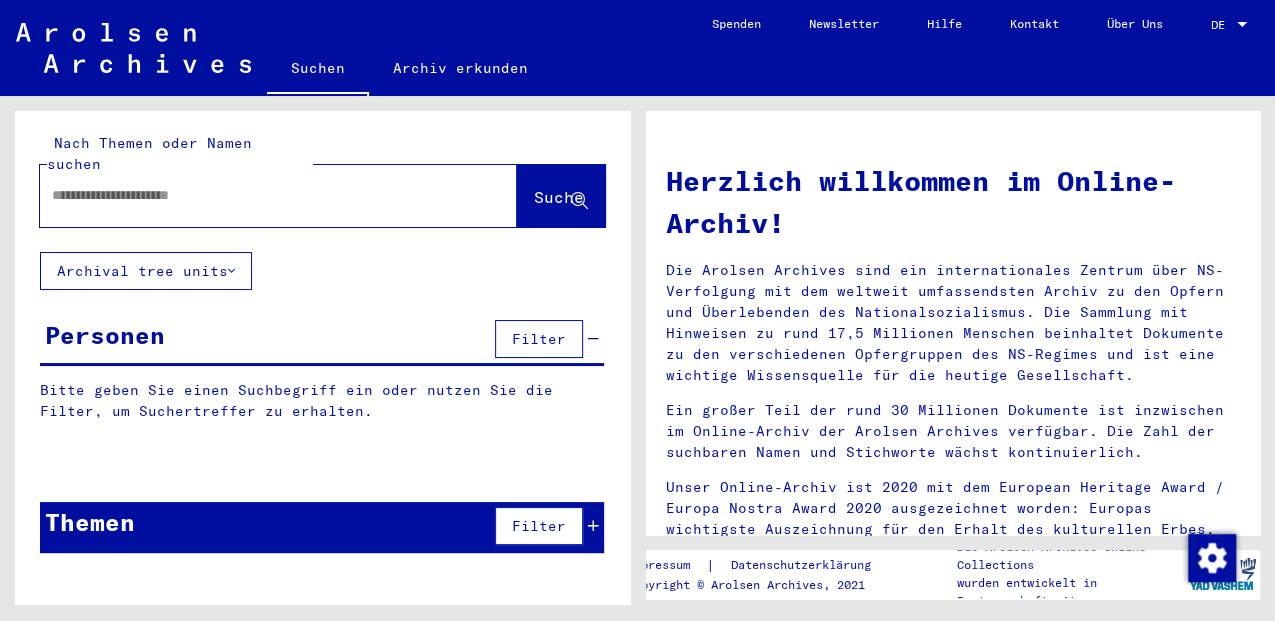 click on "Nach Themen oder Namen suchen  Suche" 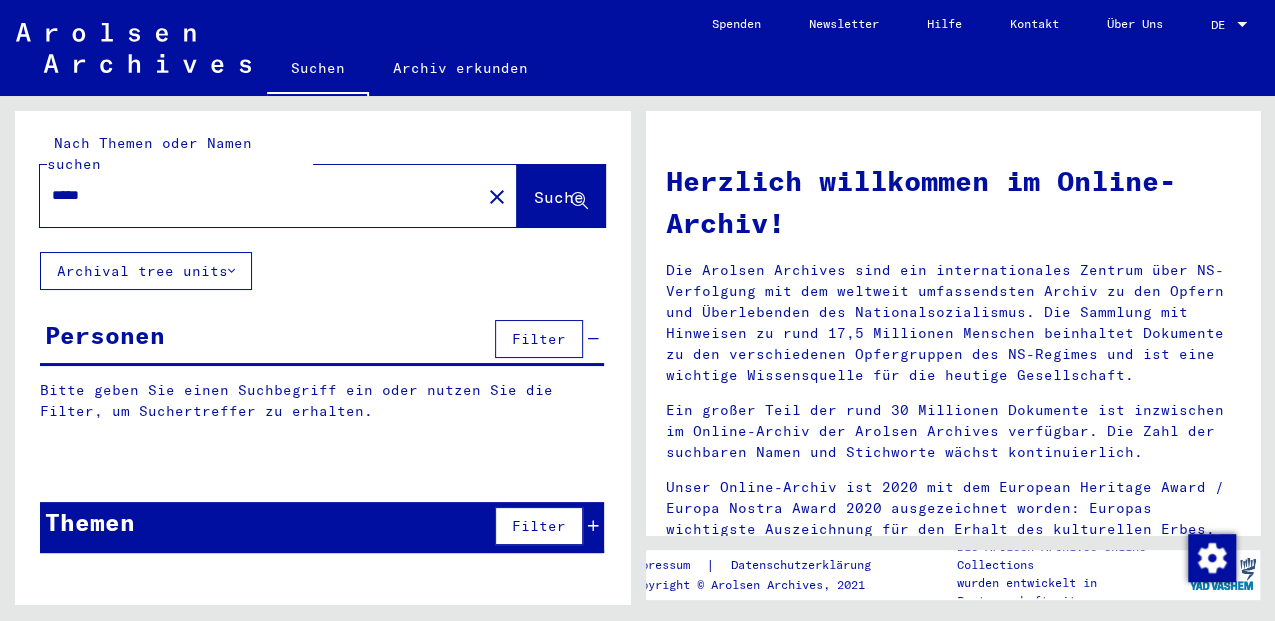 type on "*****" 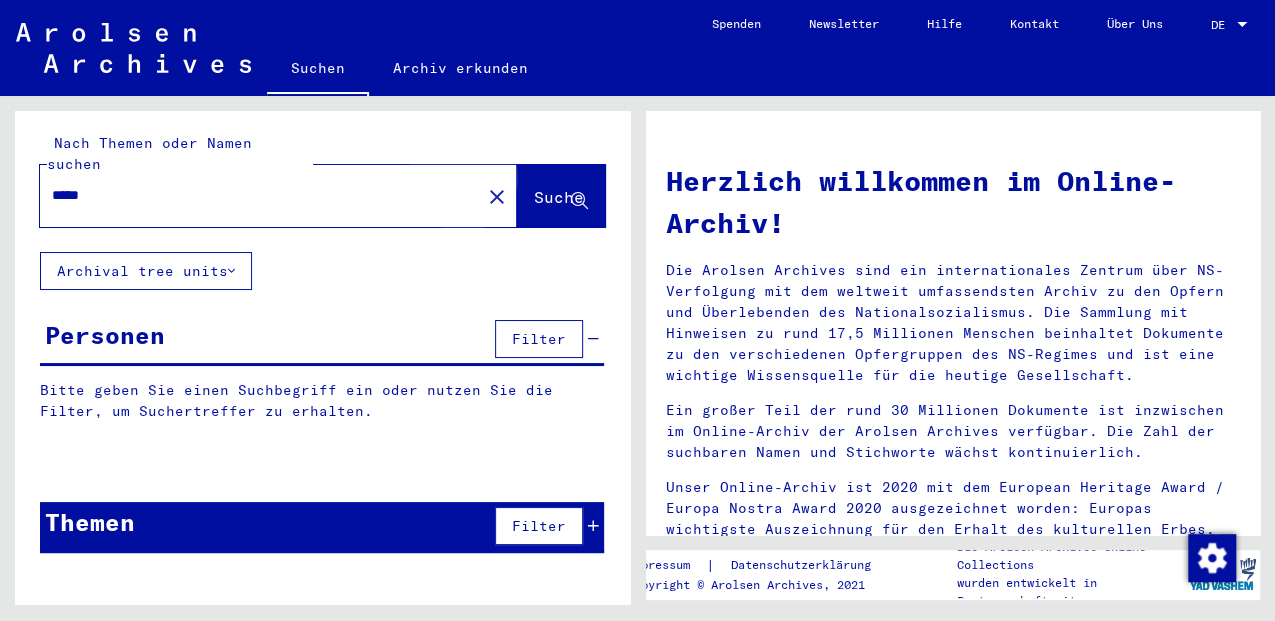 click on "Suche" 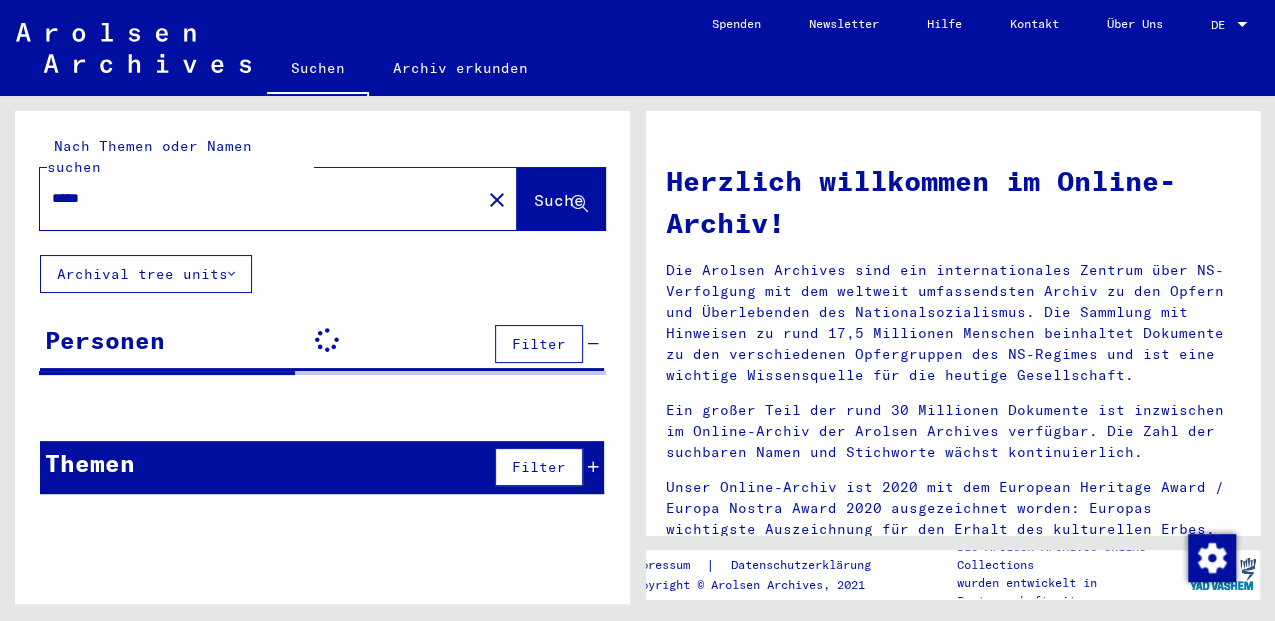 scroll, scrollTop: 0, scrollLeft: 0, axis: both 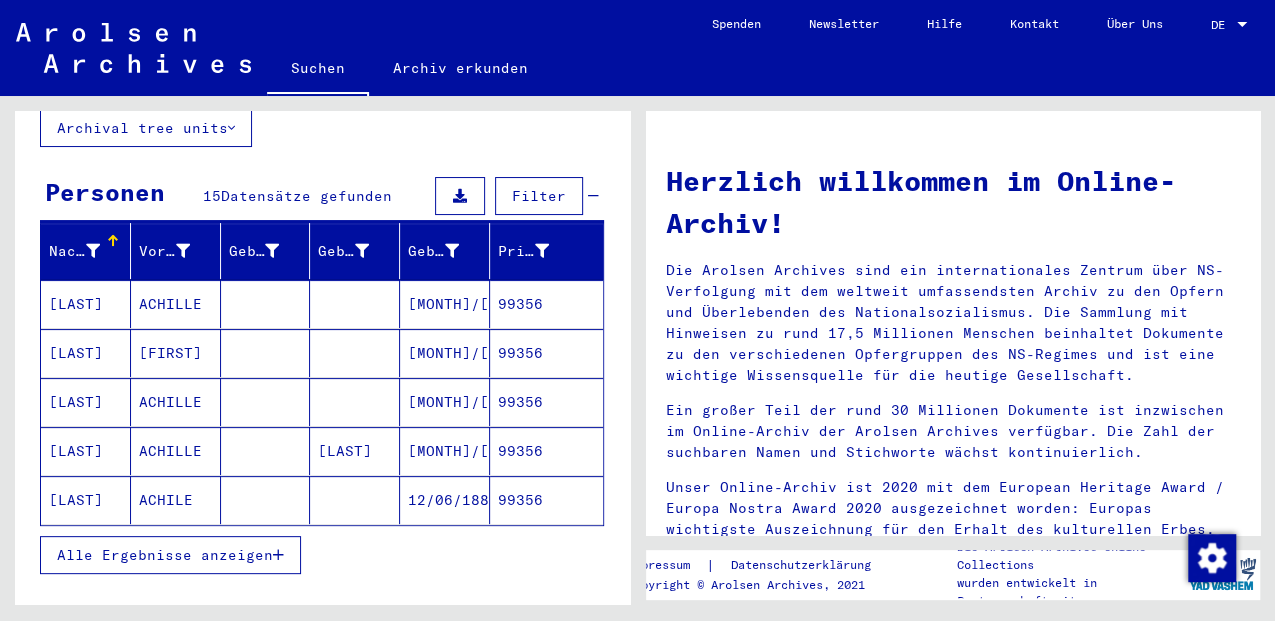 click at bounding box center (278, 555) 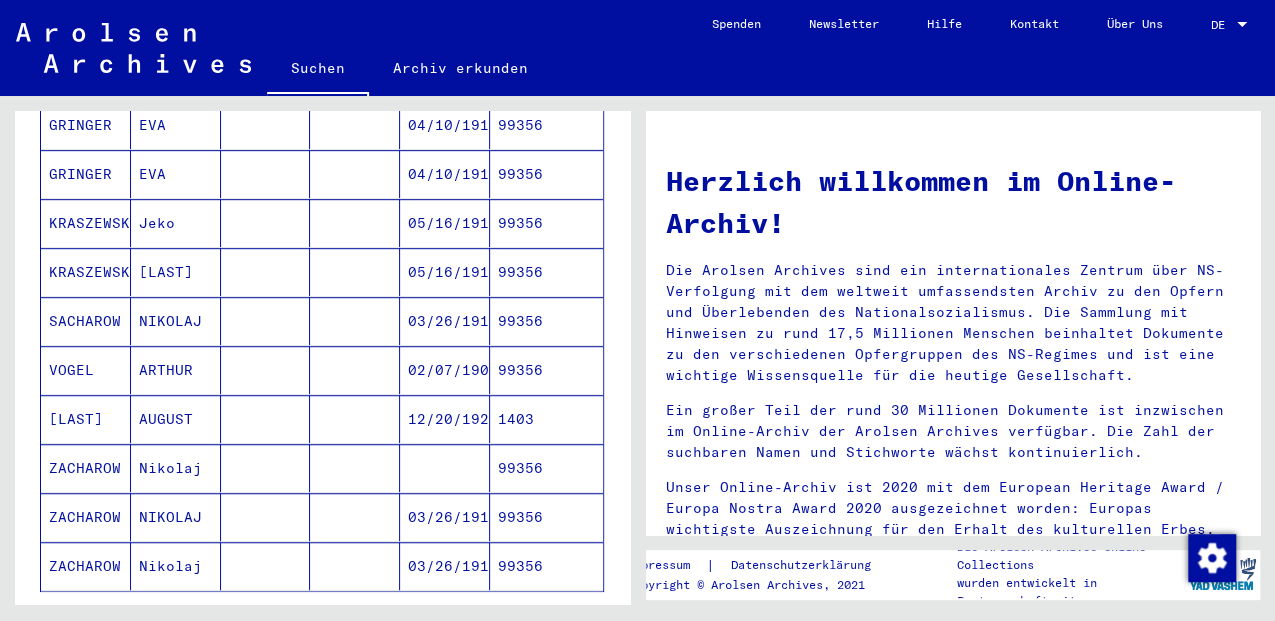 scroll, scrollTop: 546, scrollLeft: 0, axis: vertical 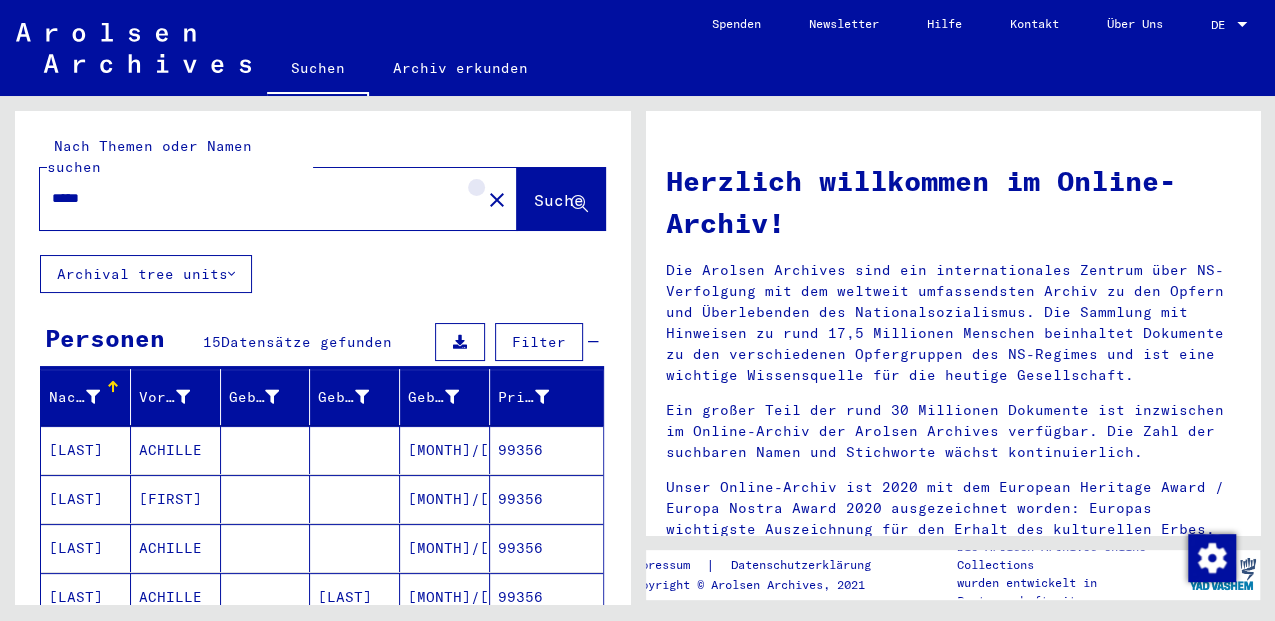 click on "close" 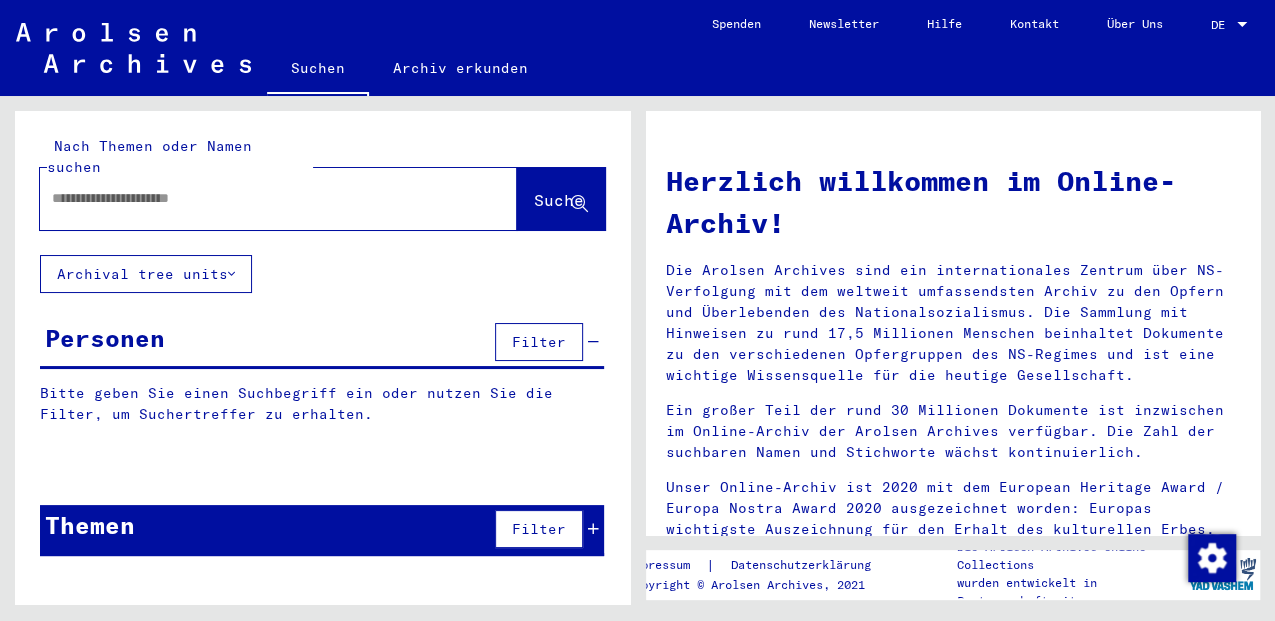 click at bounding box center [254, 198] 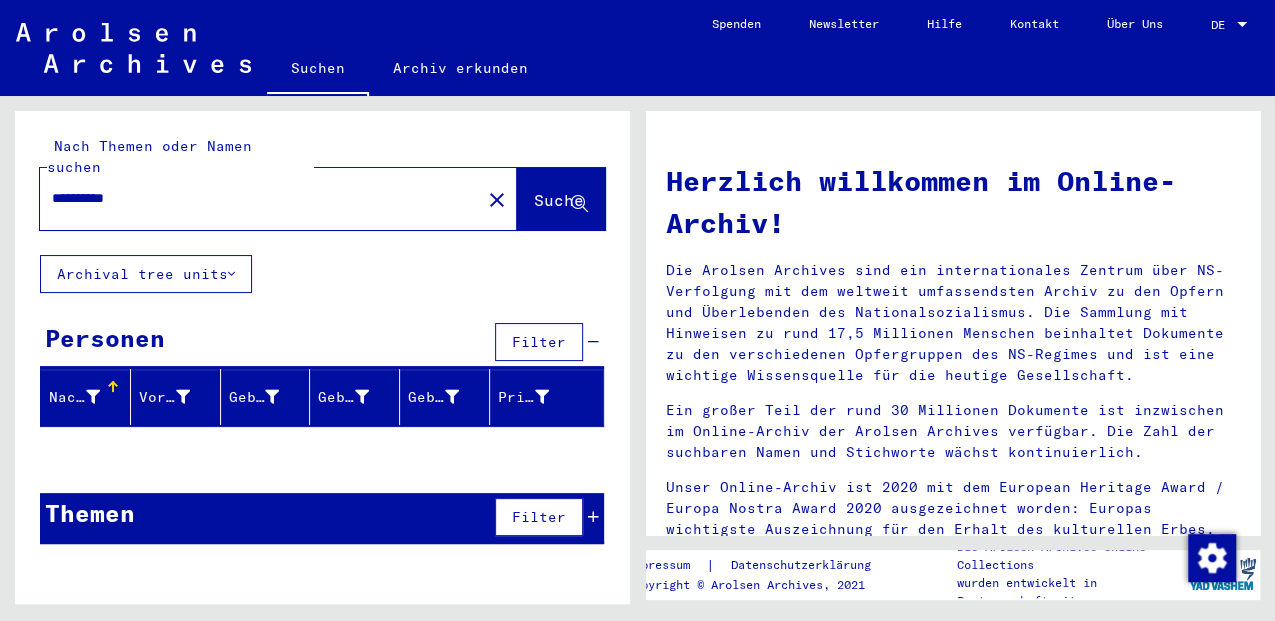 type on "**********" 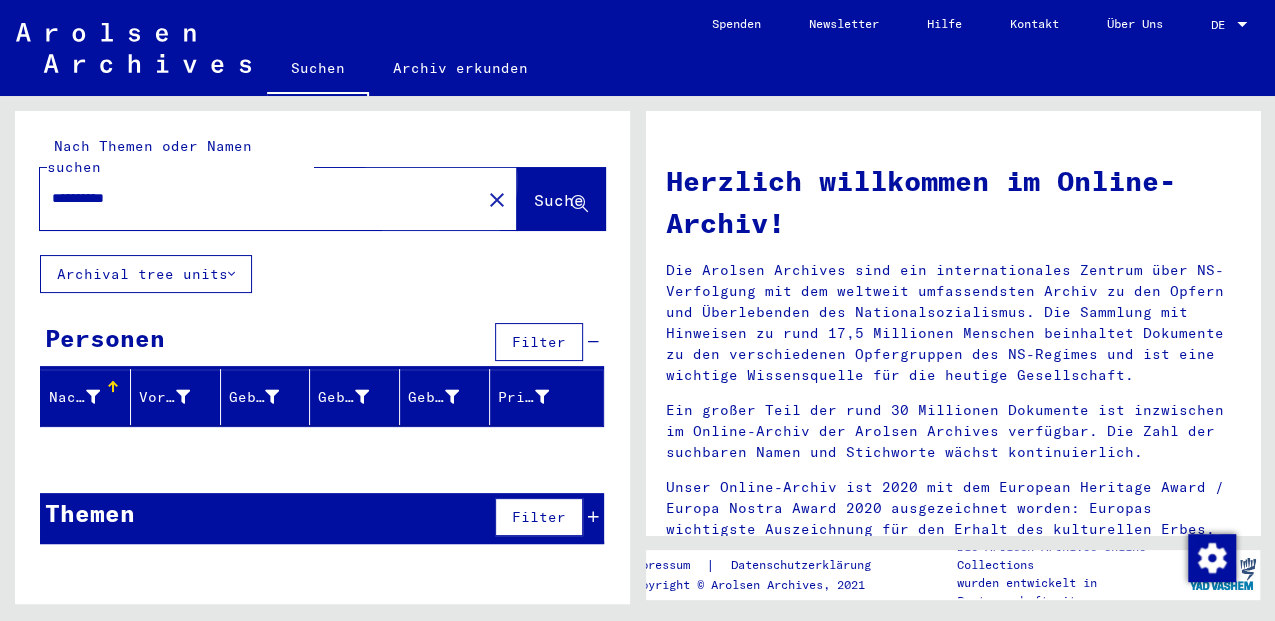 click on "Suche" 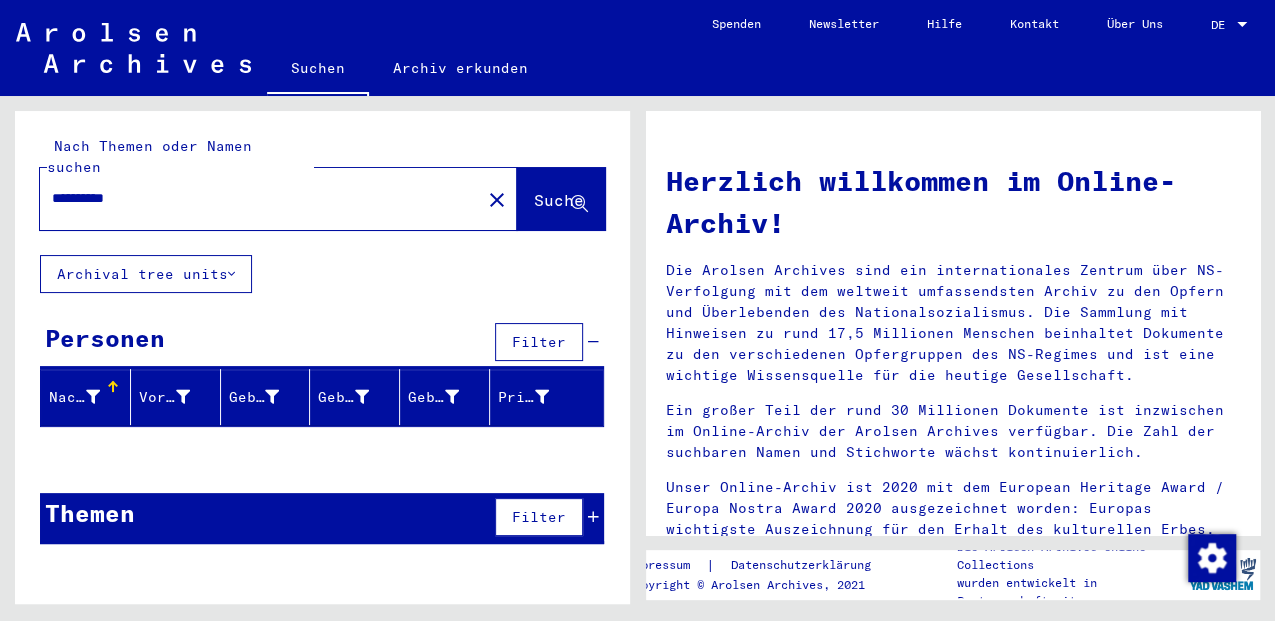 click on "close" 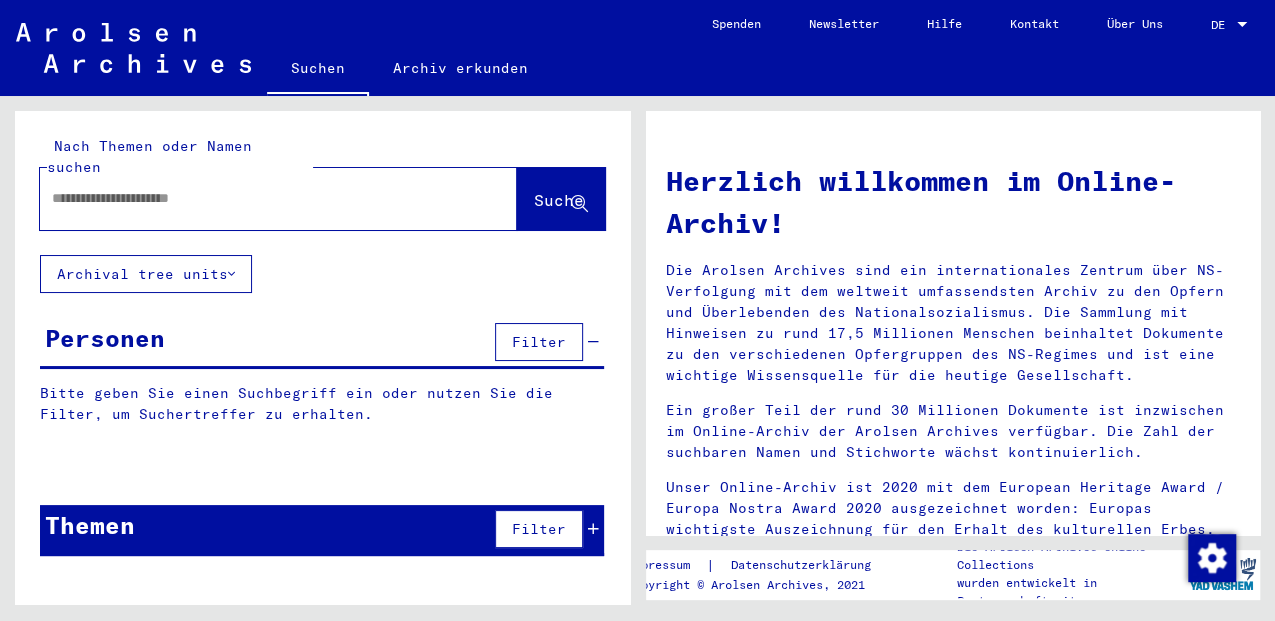 click at bounding box center [254, 198] 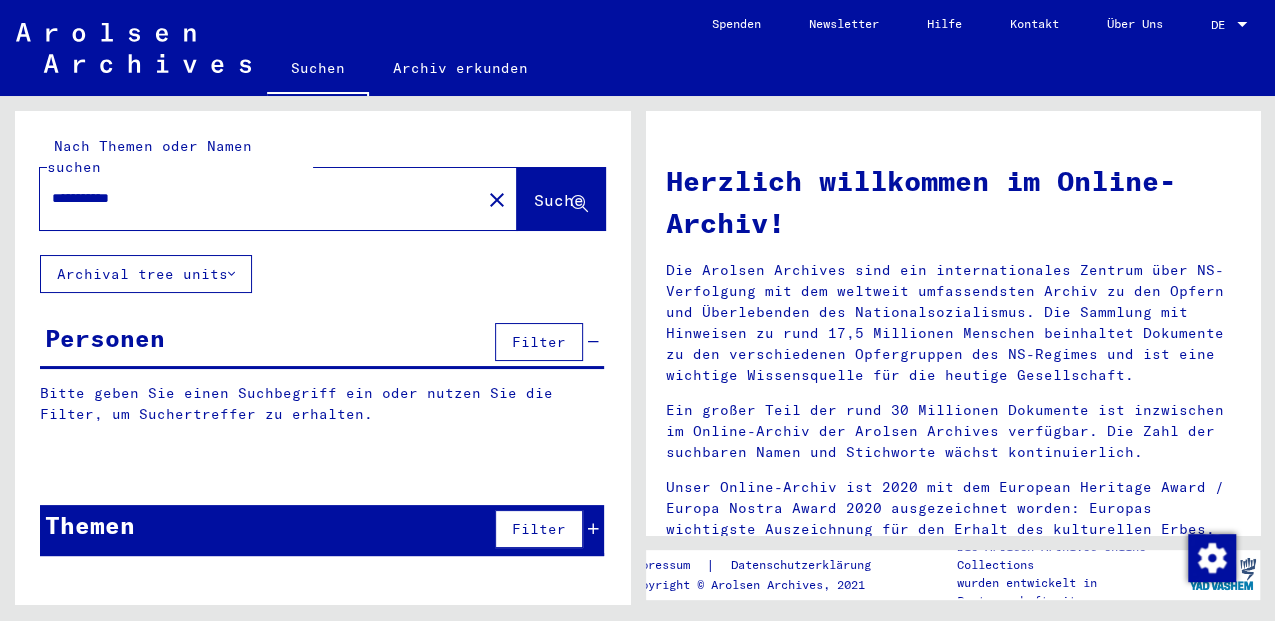 type on "**********" 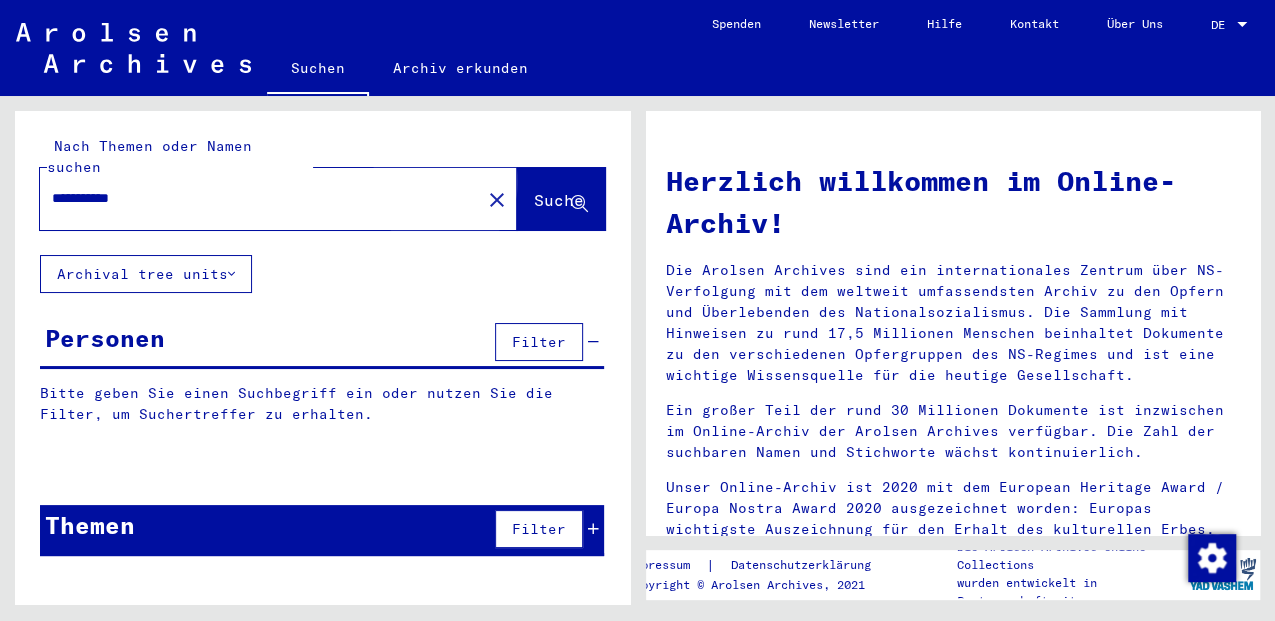click on "Suche" 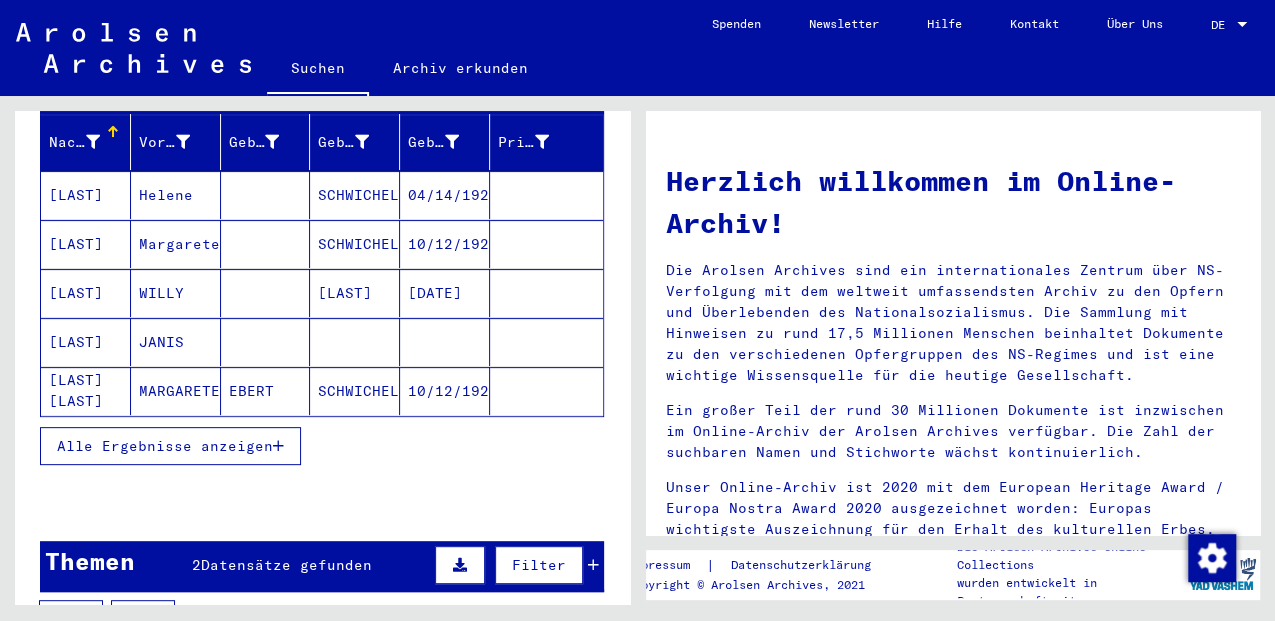 scroll, scrollTop: 262, scrollLeft: 0, axis: vertical 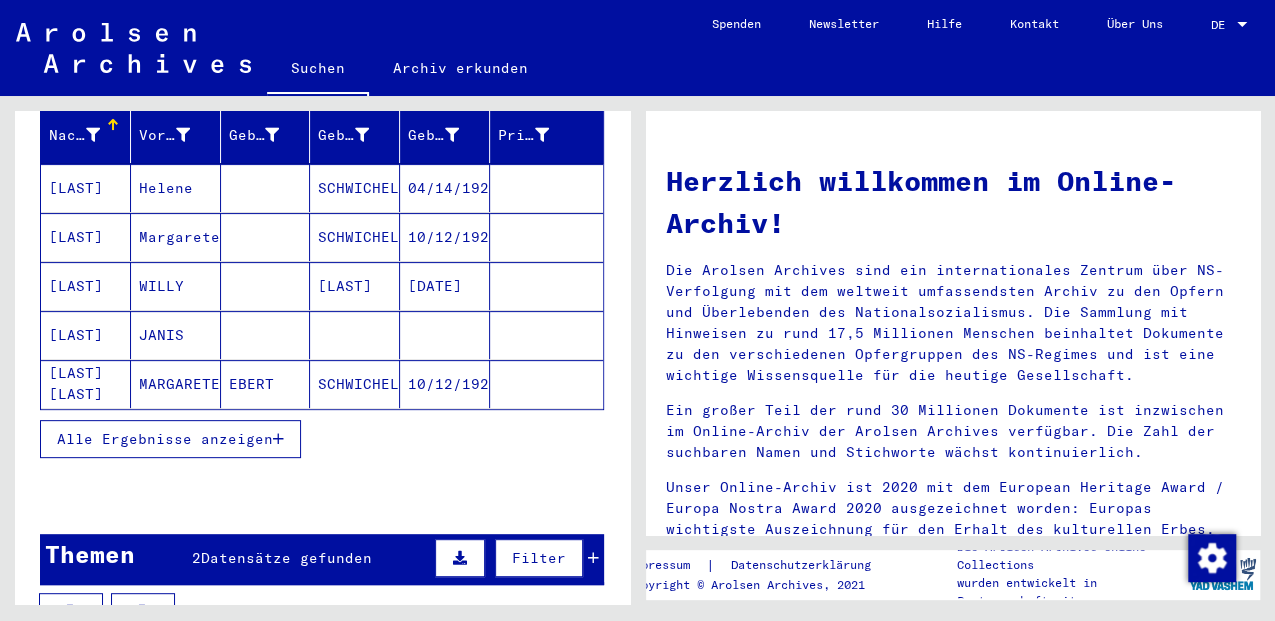 click at bounding box center [278, 439] 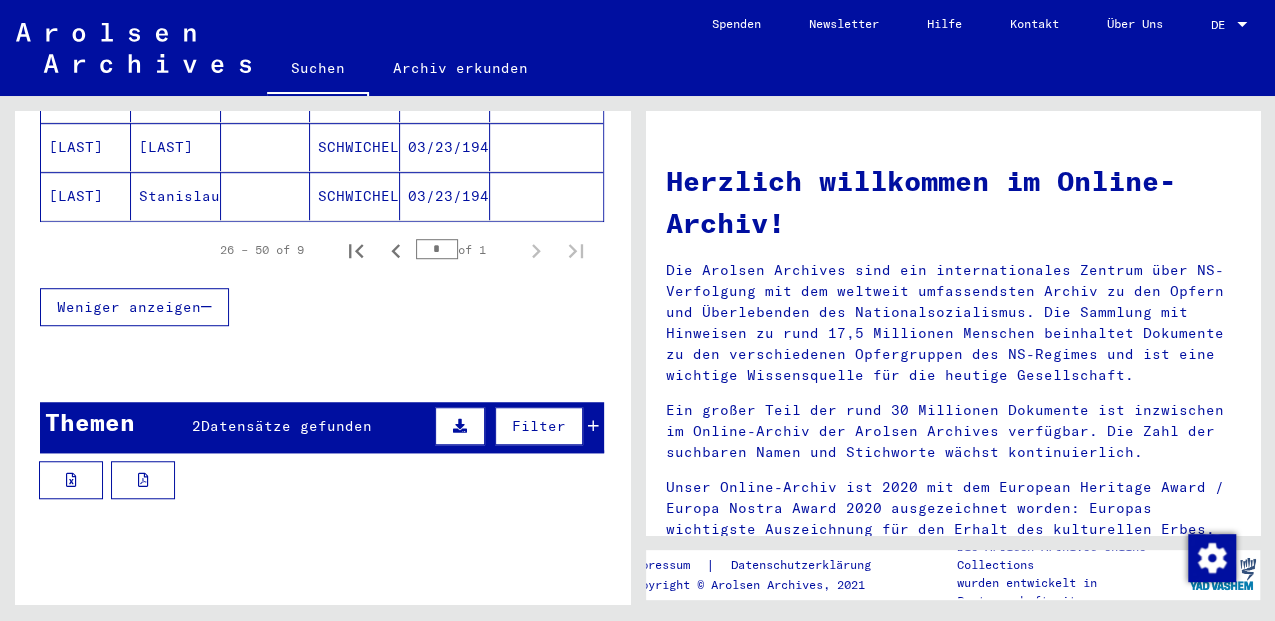 scroll, scrollTop: 653, scrollLeft: 0, axis: vertical 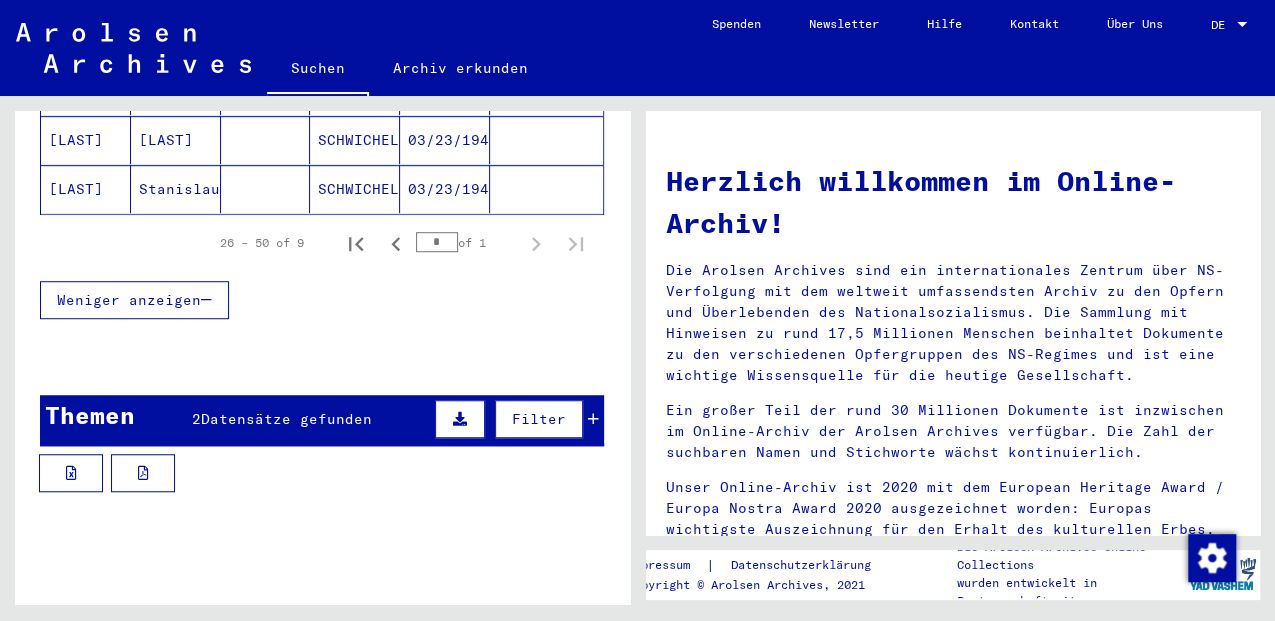 click at bounding box center [593, 419] 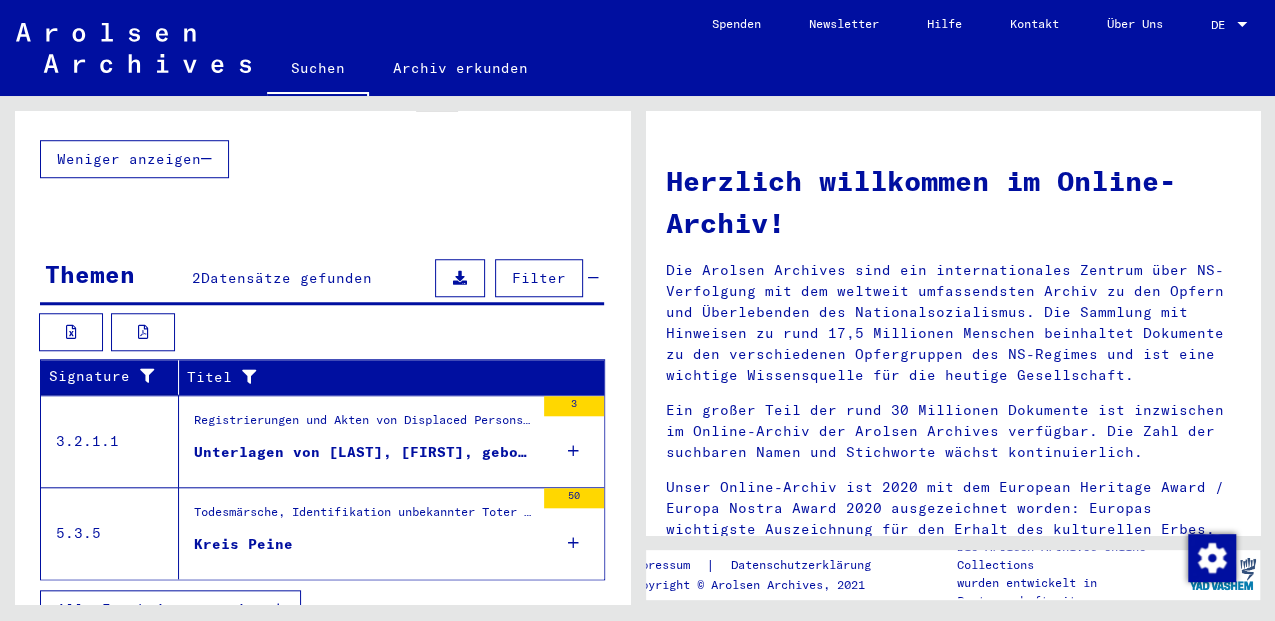 scroll, scrollTop: 797, scrollLeft: 0, axis: vertical 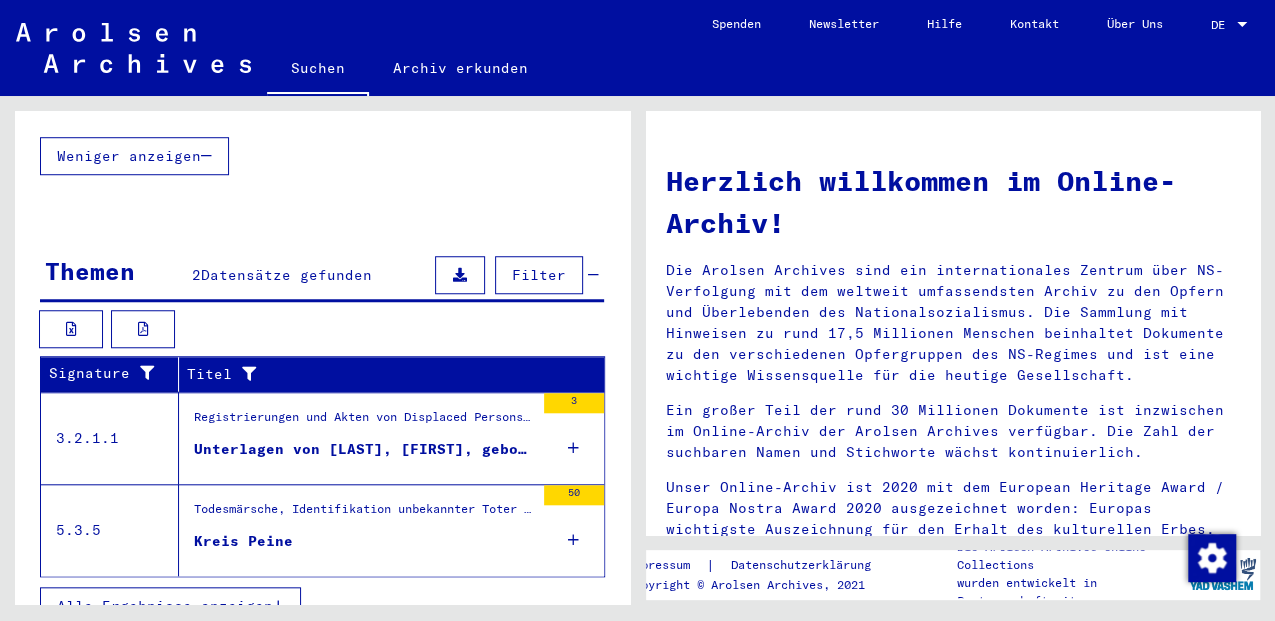 click at bounding box center (278, 606) 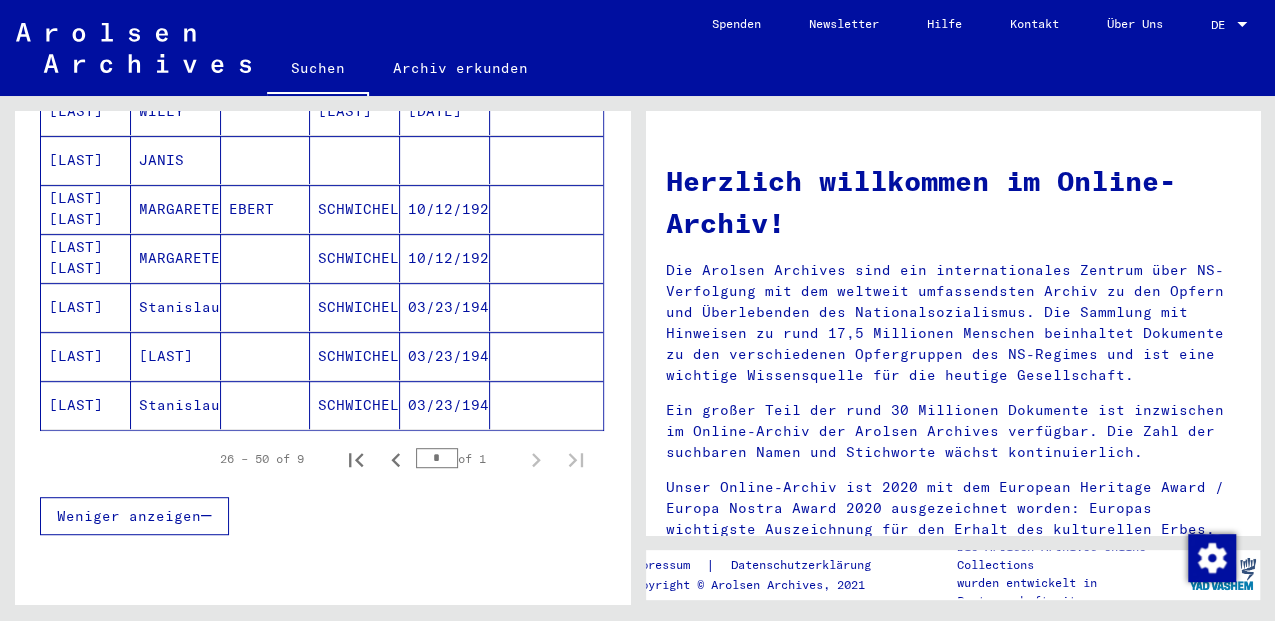 scroll, scrollTop: 334, scrollLeft: 0, axis: vertical 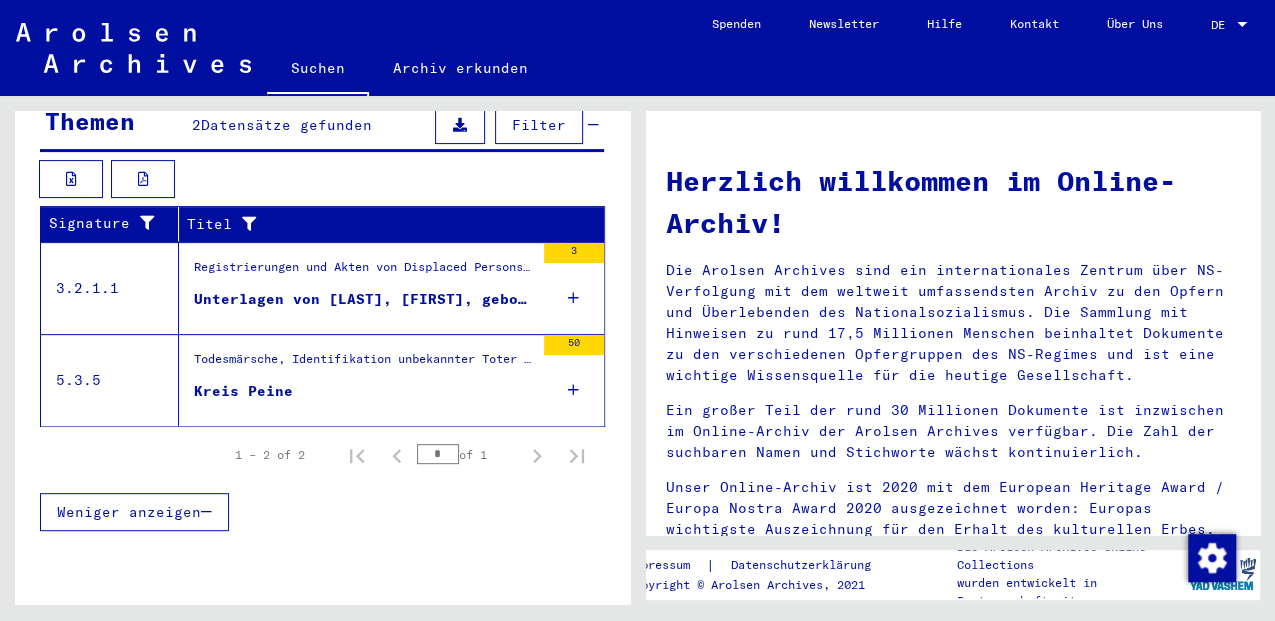 click on "Kreis Peine" at bounding box center (243, 391) 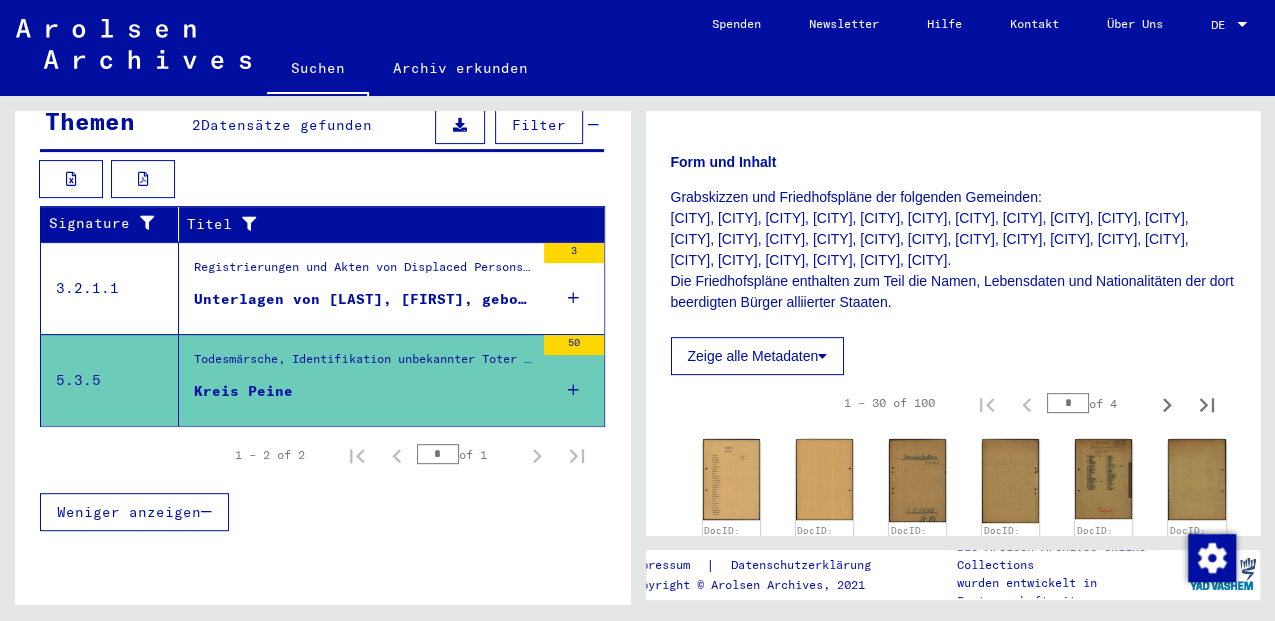 scroll, scrollTop: 600, scrollLeft: 0, axis: vertical 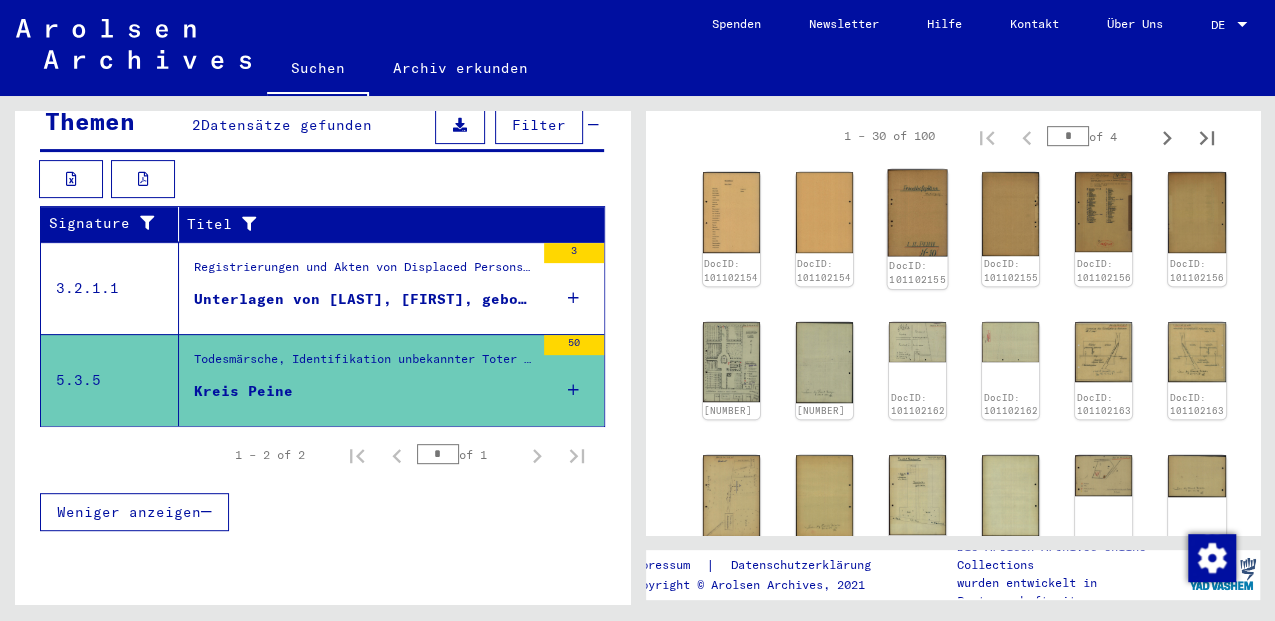 click 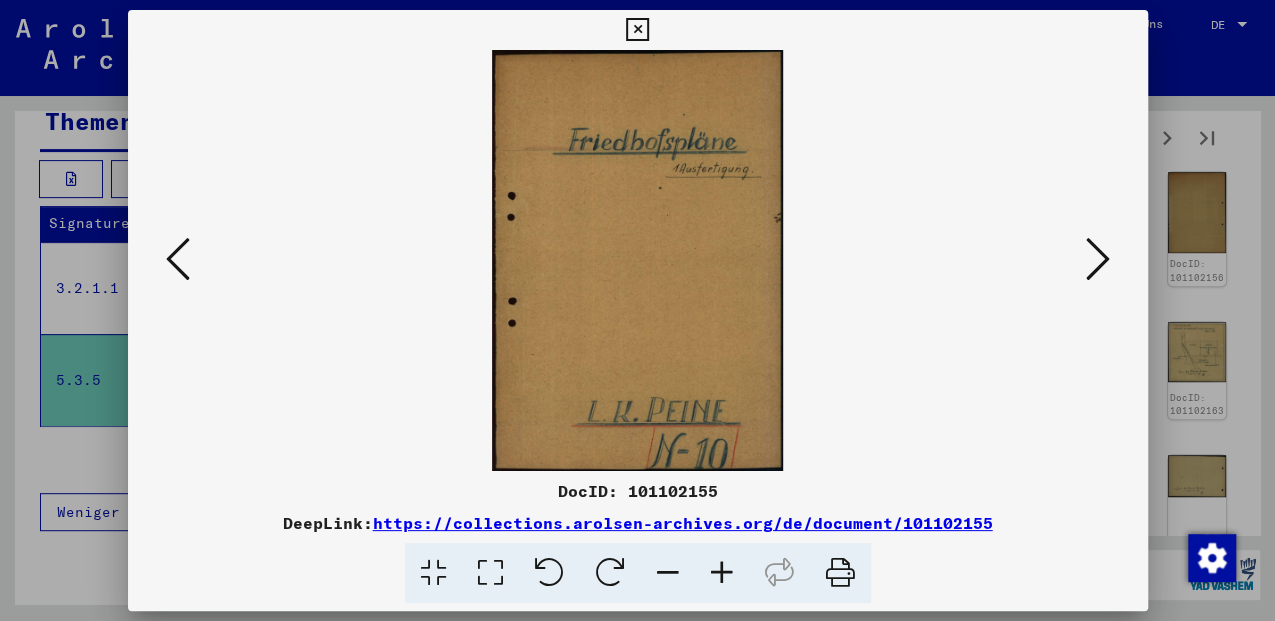 click at bounding box center (638, 260) 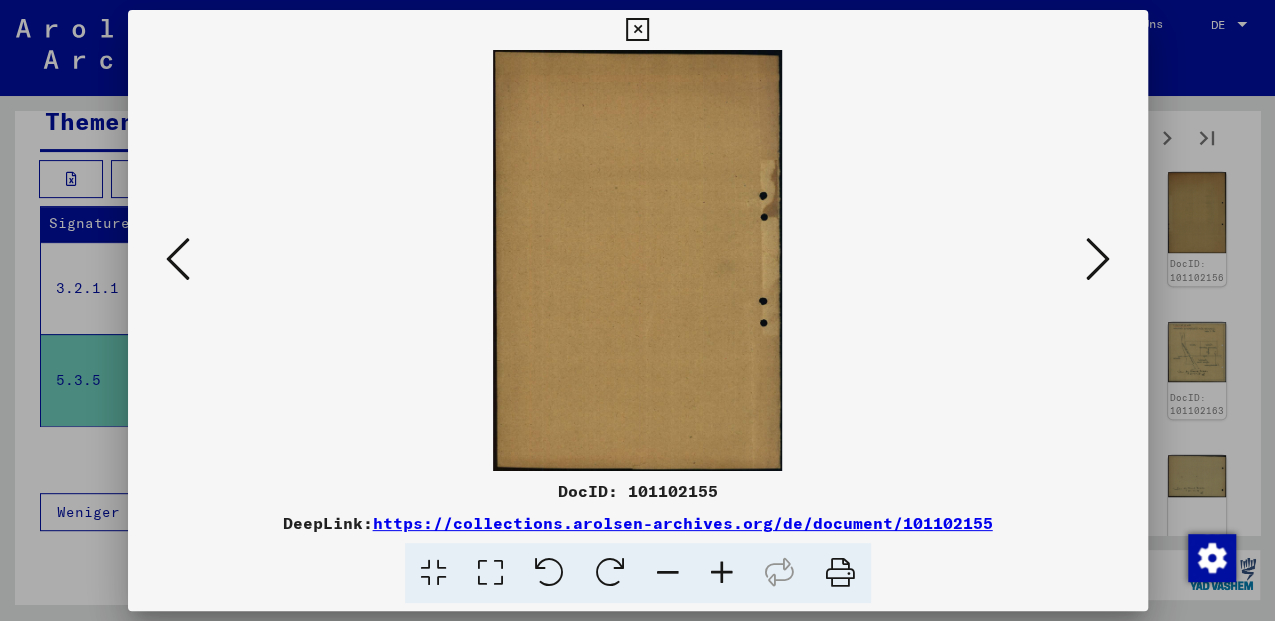 click at bounding box center (1098, 259) 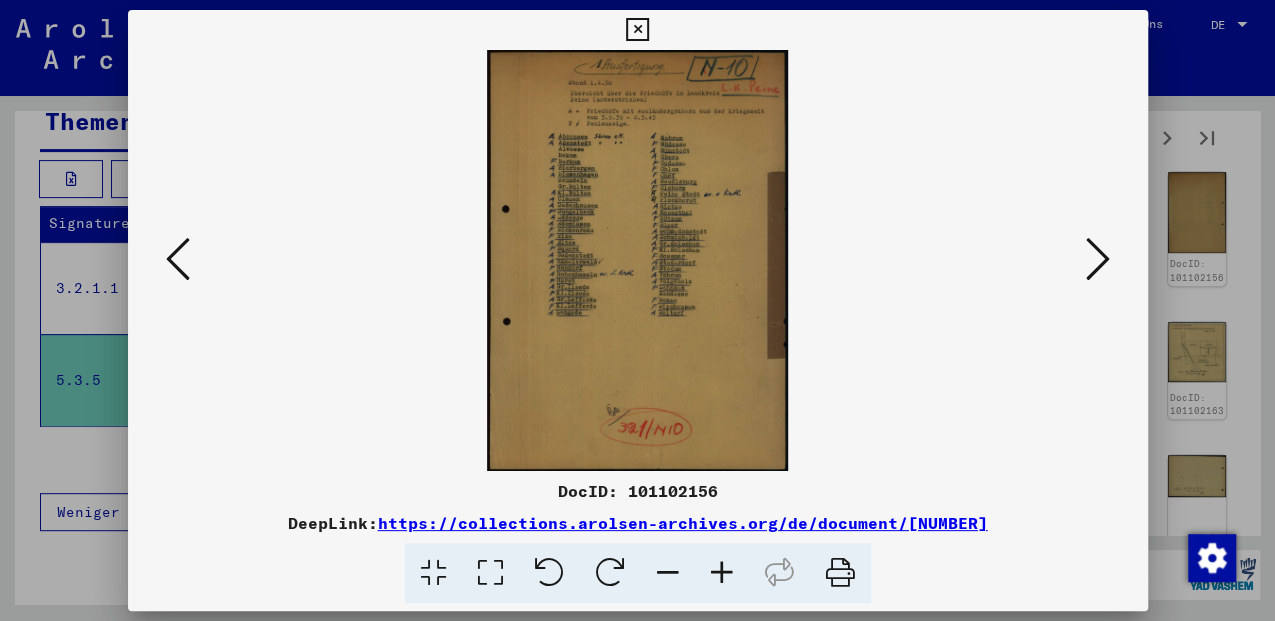 click at bounding box center [490, 573] 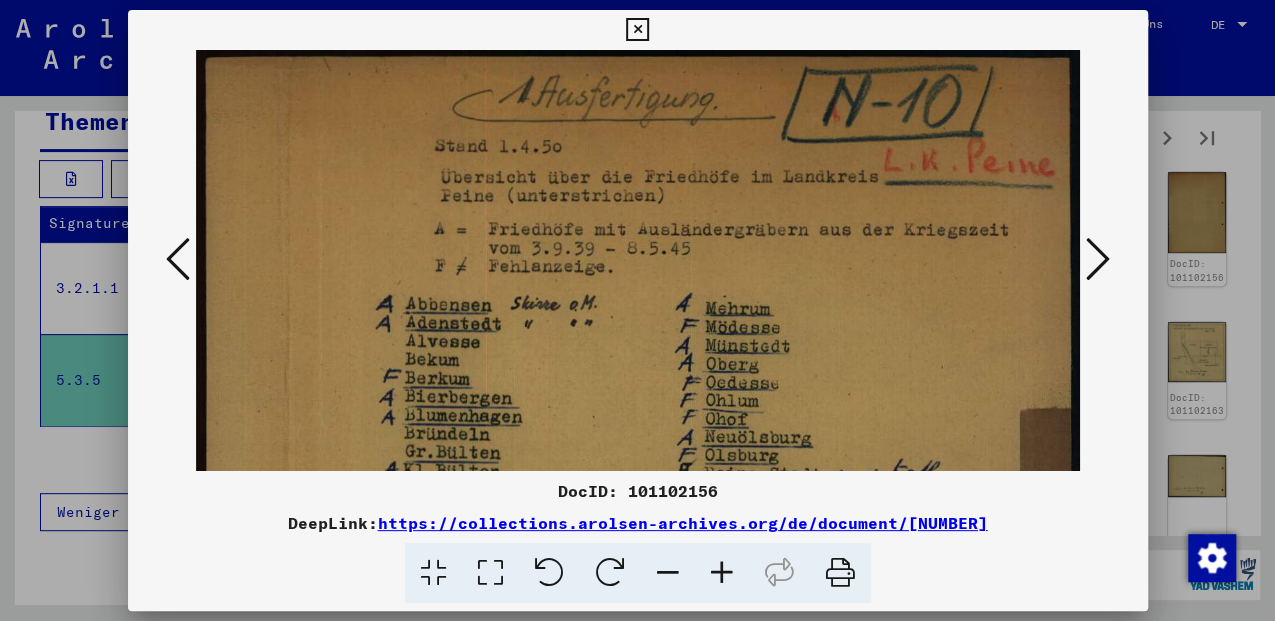 click at bounding box center [1098, 259] 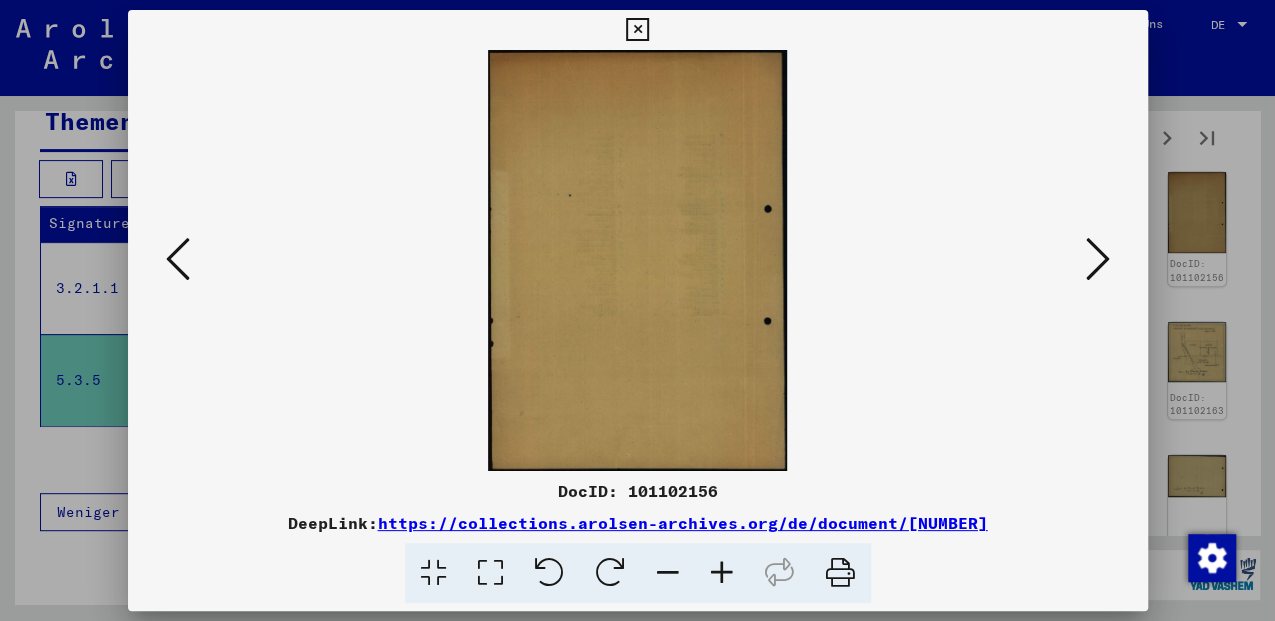 click at bounding box center (1098, 259) 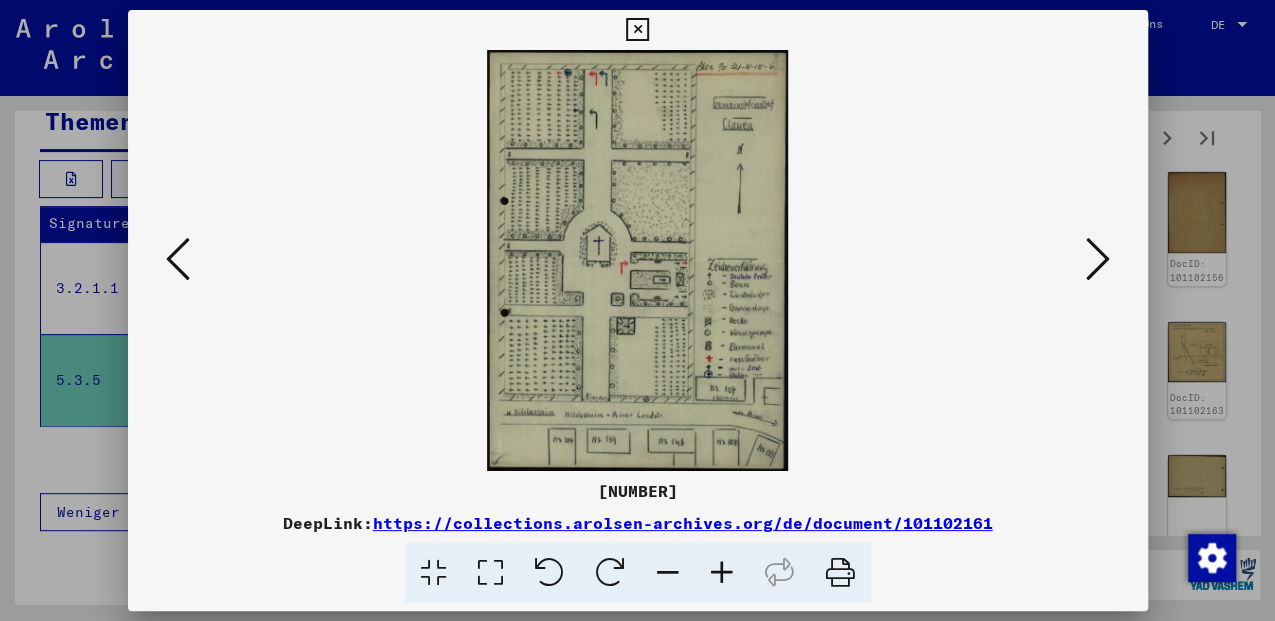 click at bounding box center [1098, 259] 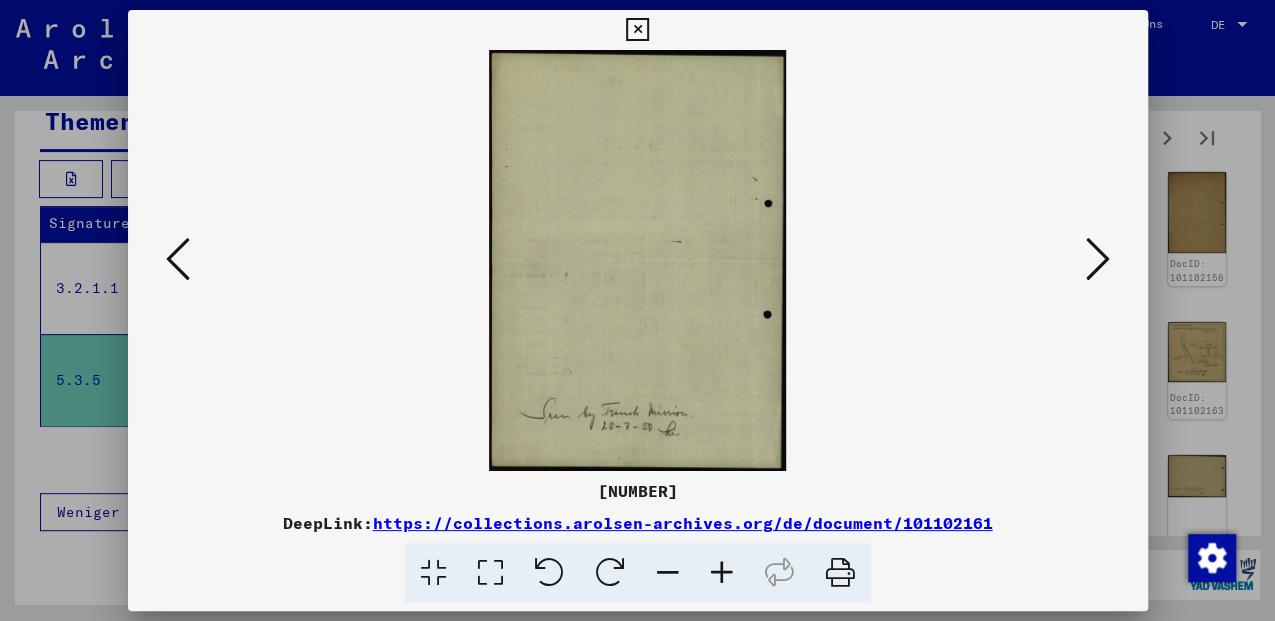 click at bounding box center [1098, 259] 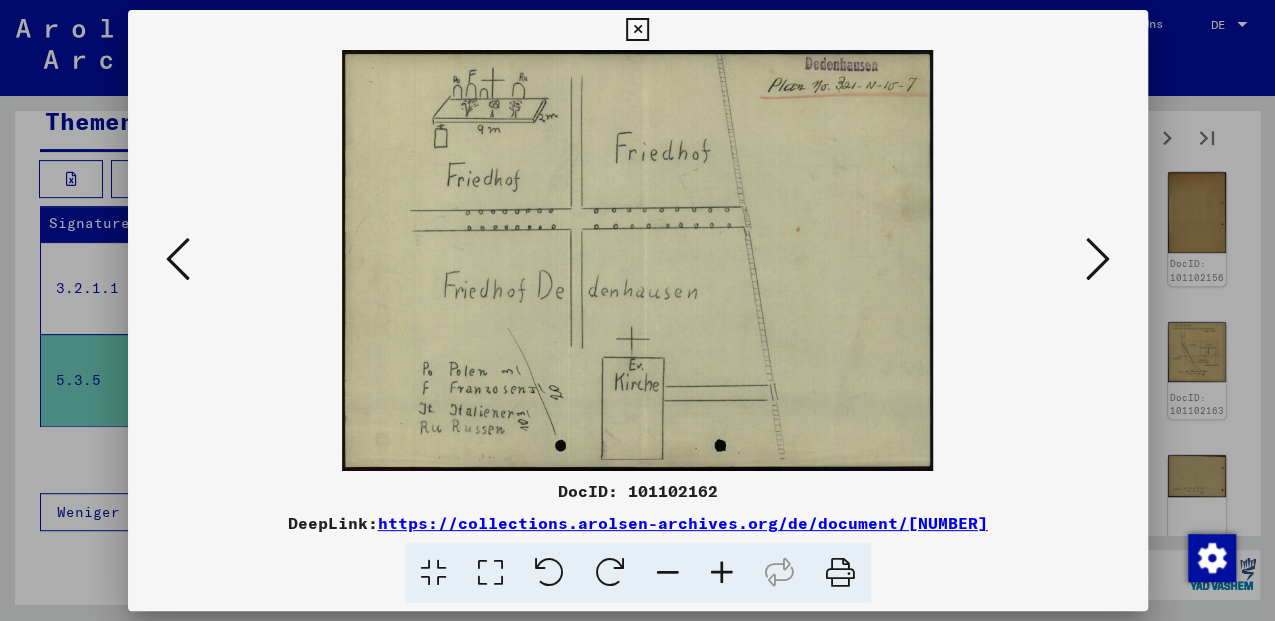 click at bounding box center (1098, 259) 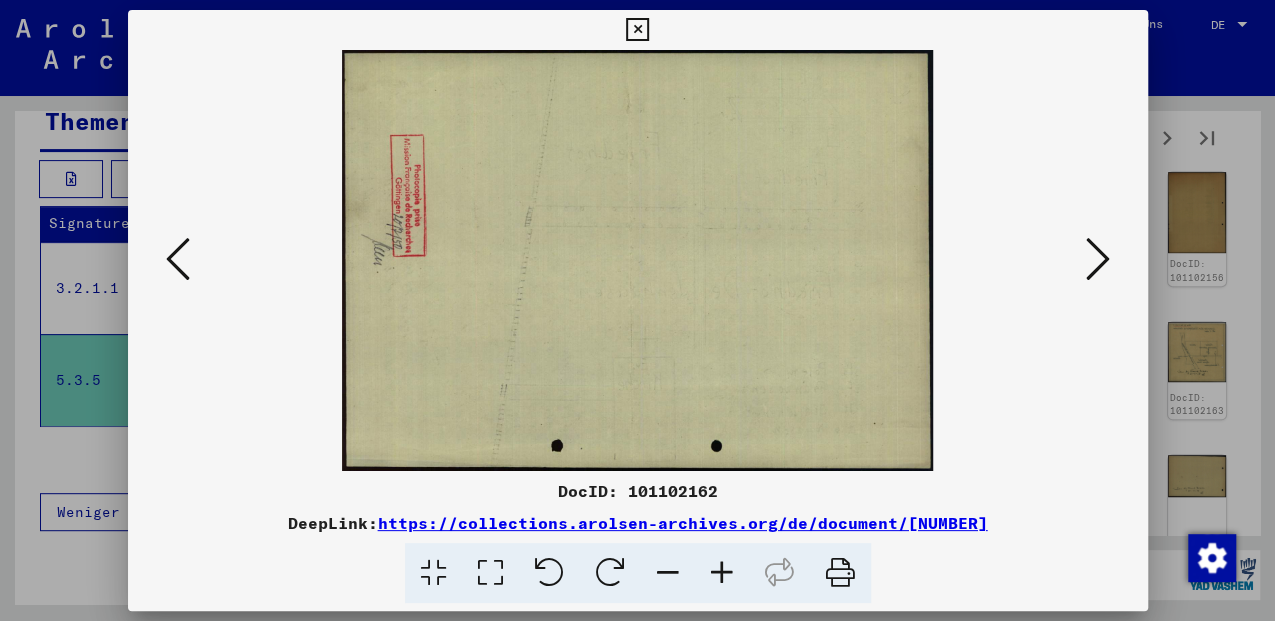 click at bounding box center [1098, 259] 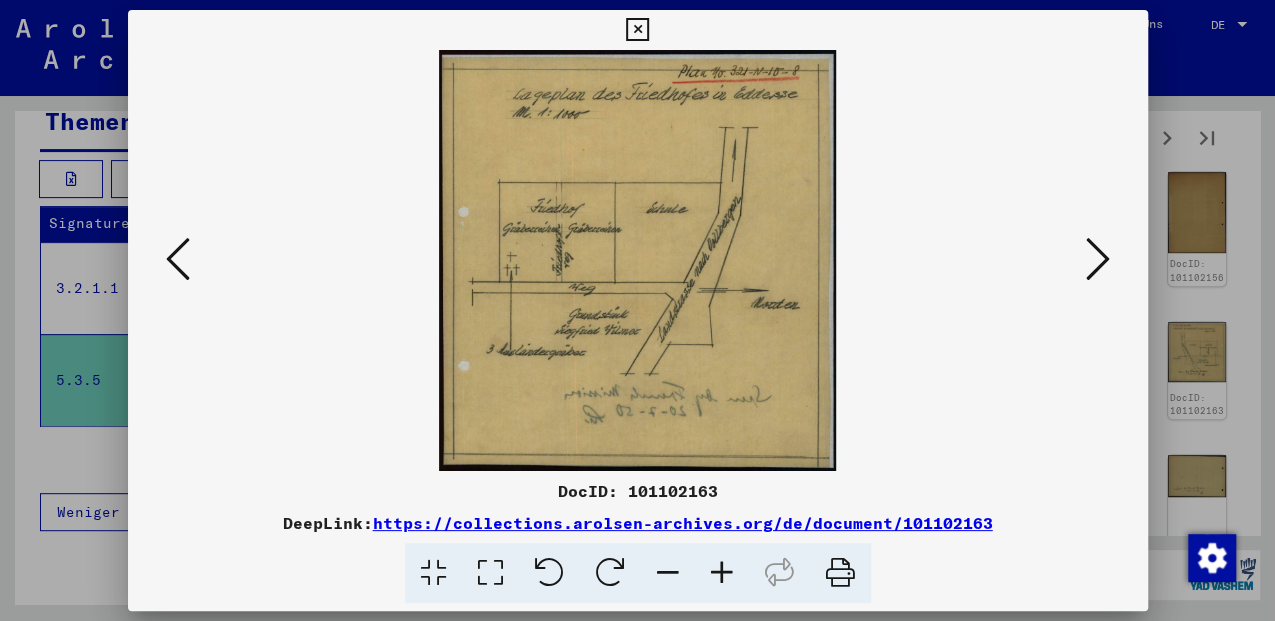 click at bounding box center [1098, 259] 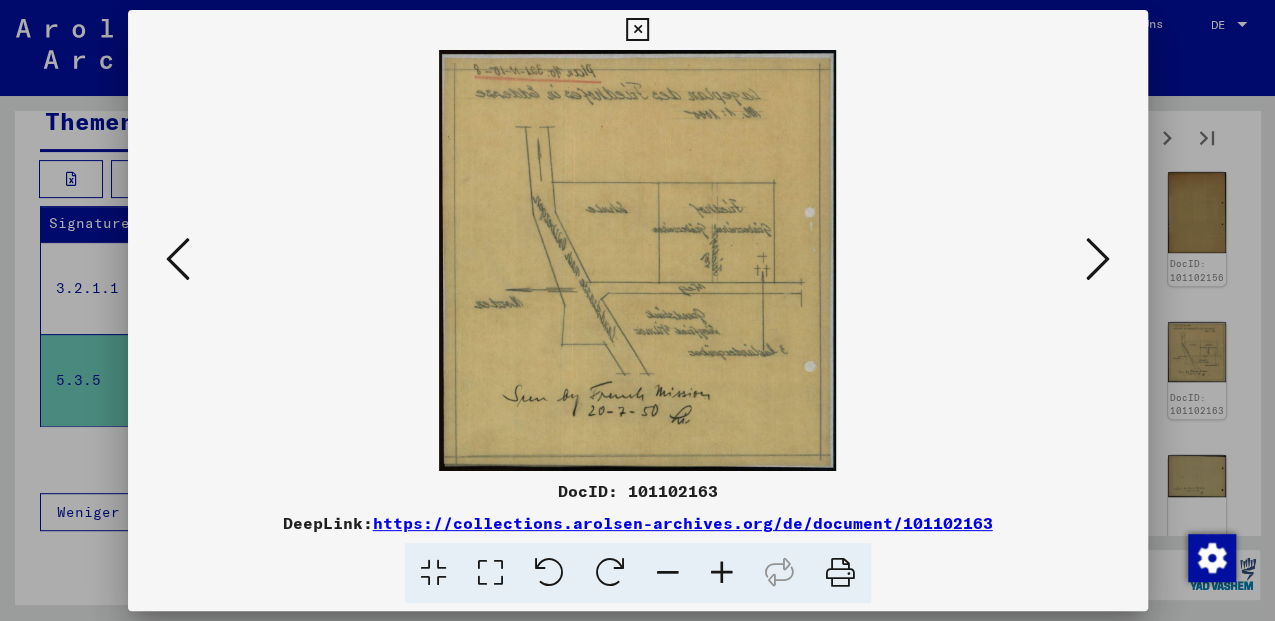 click at bounding box center [1098, 259] 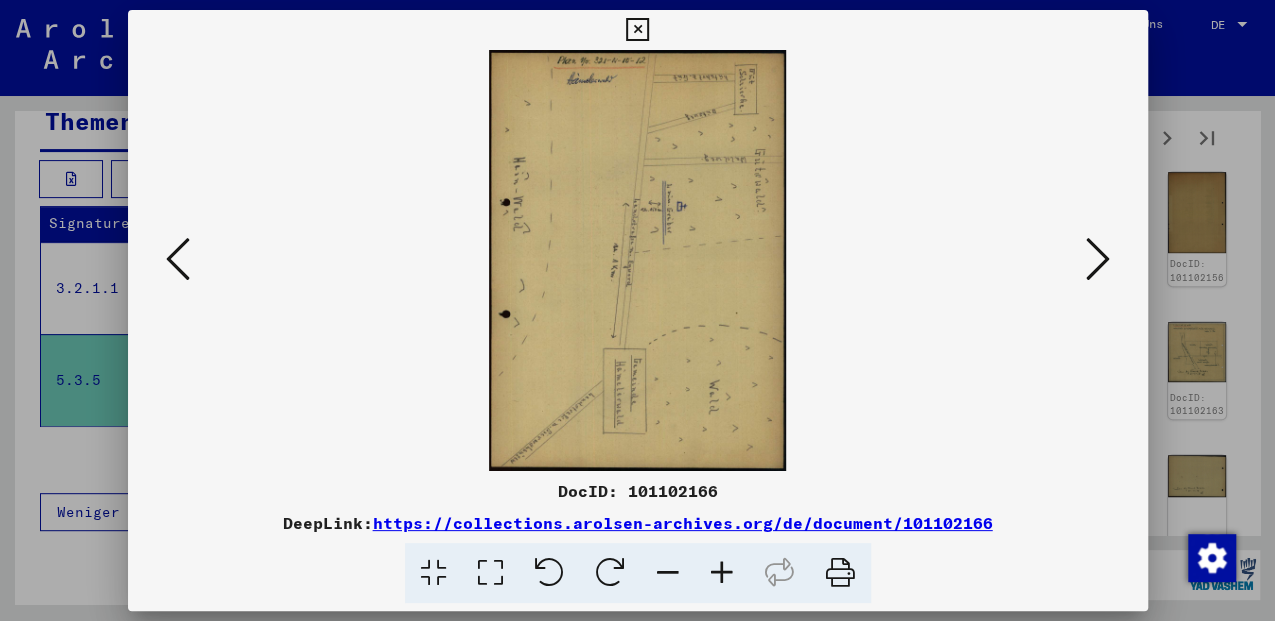 click at bounding box center (1098, 259) 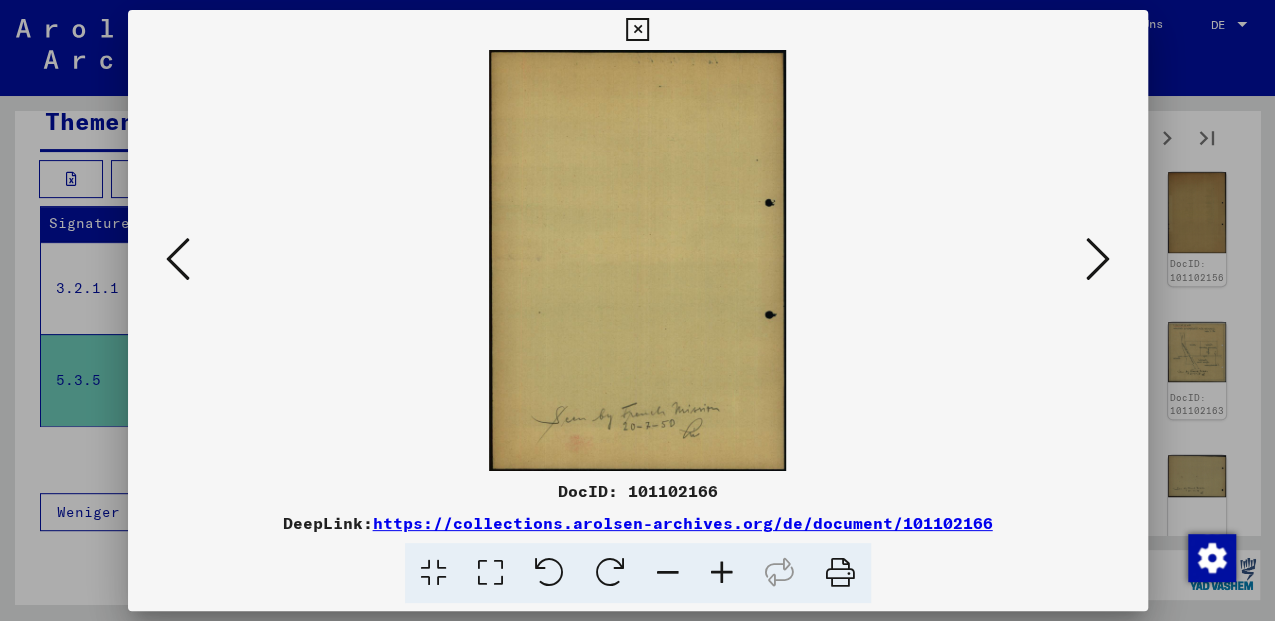 click at bounding box center (1098, 259) 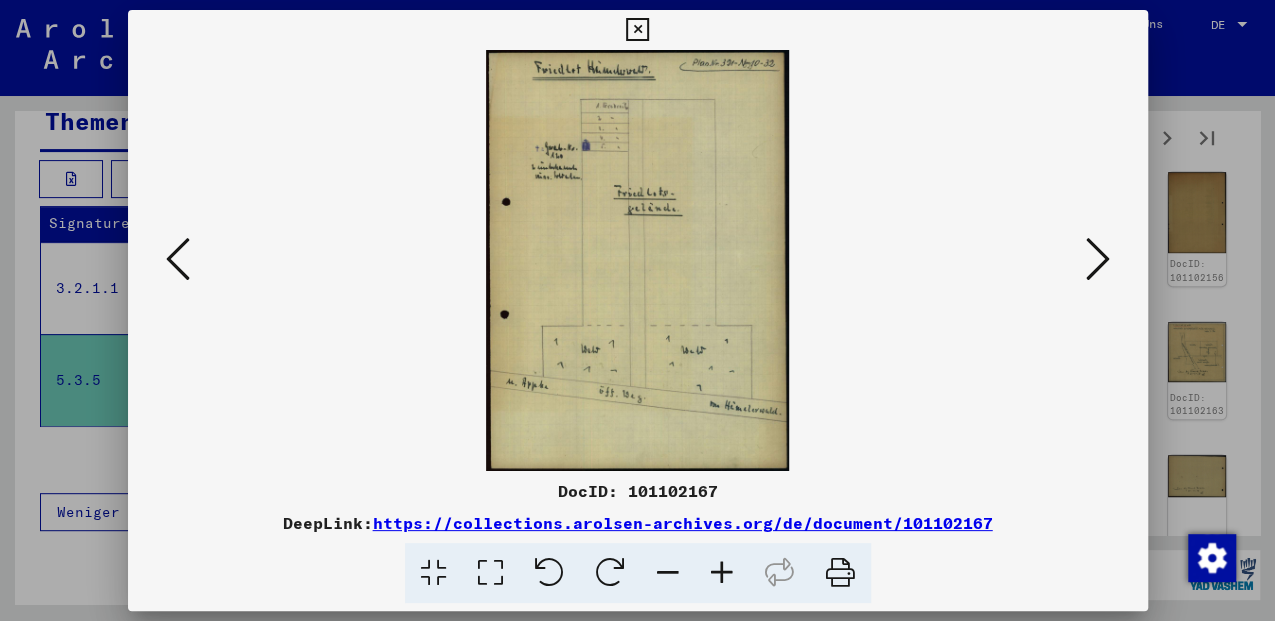 click at bounding box center (1098, 259) 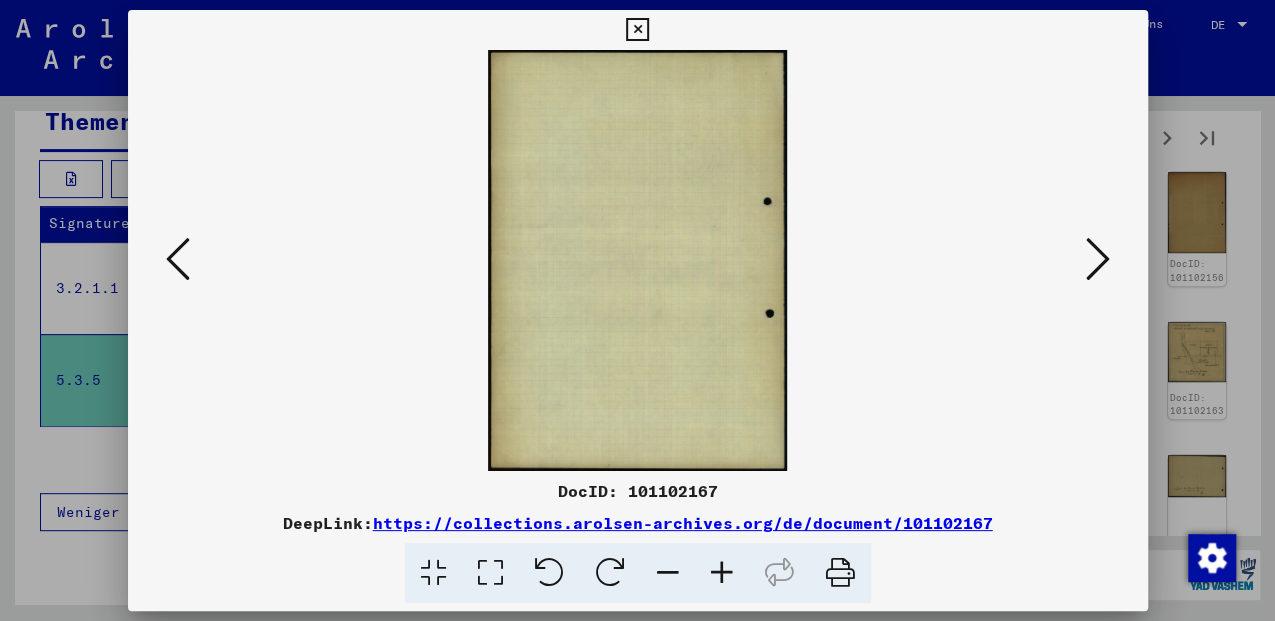 click at bounding box center [1098, 259] 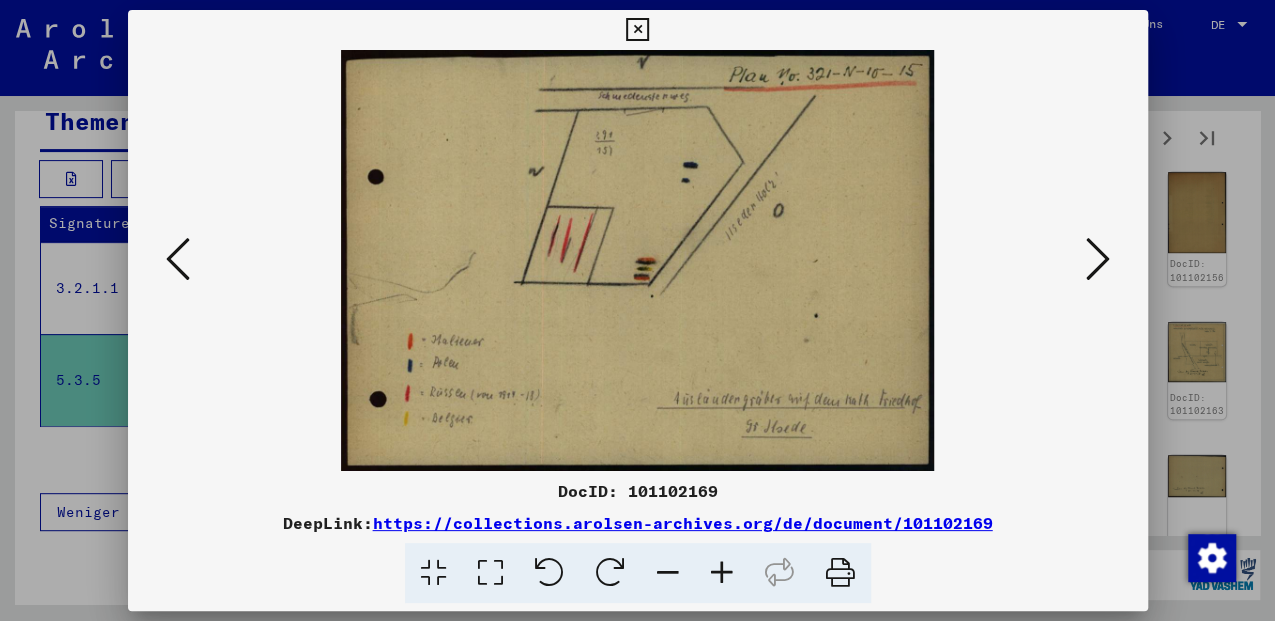 click at bounding box center (490, 573) 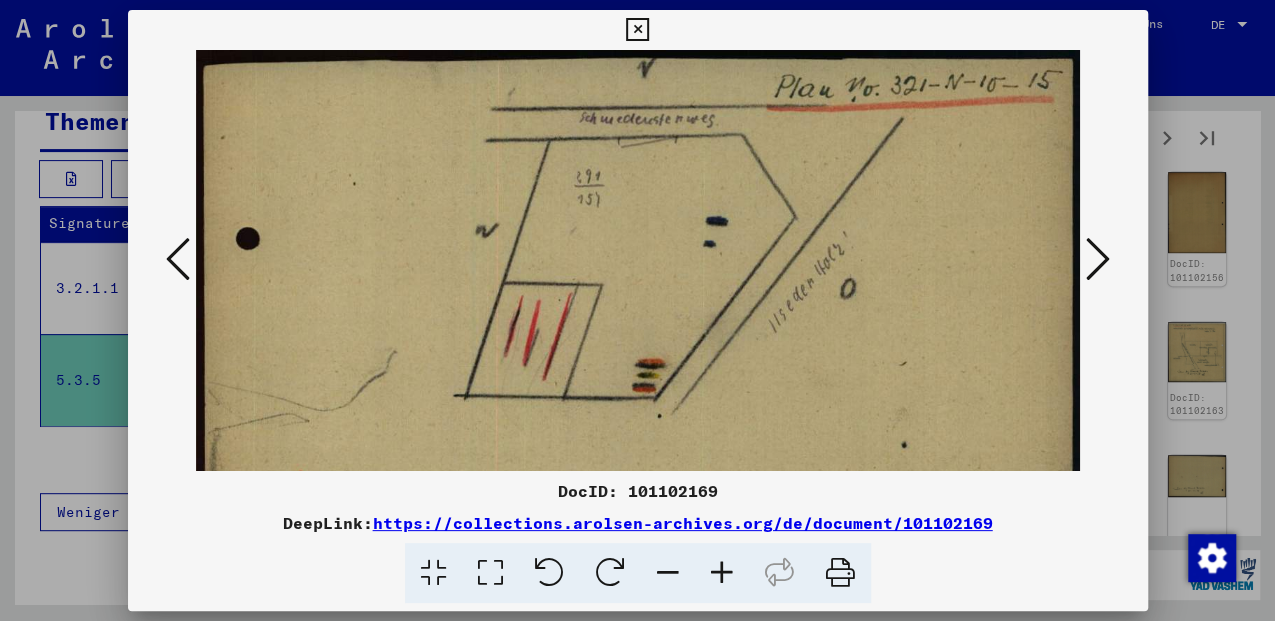click at bounding box center [1098, 259] 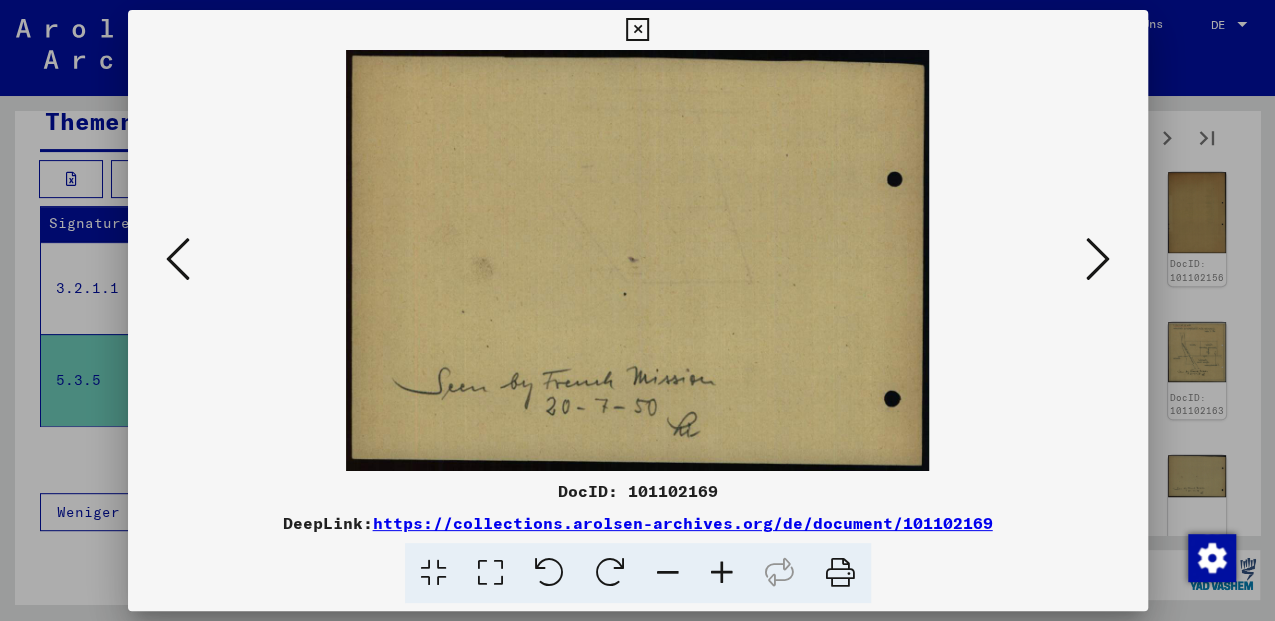 click at bounding box center [1098, 259] 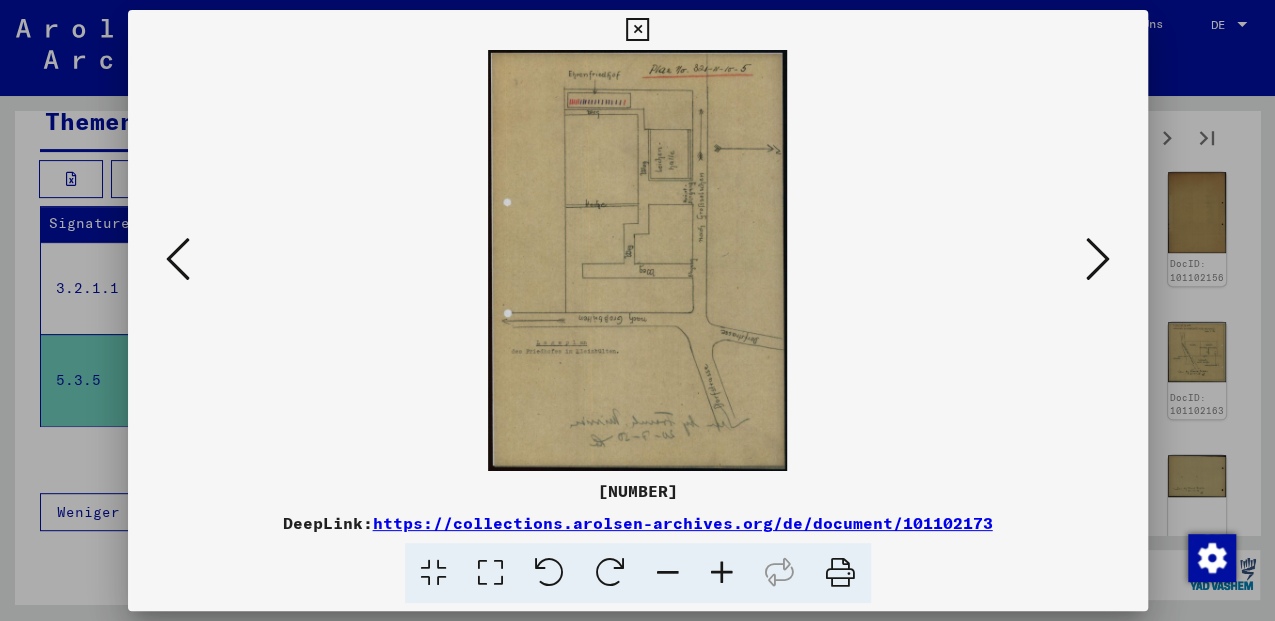 click at bounding box center [490, 573] 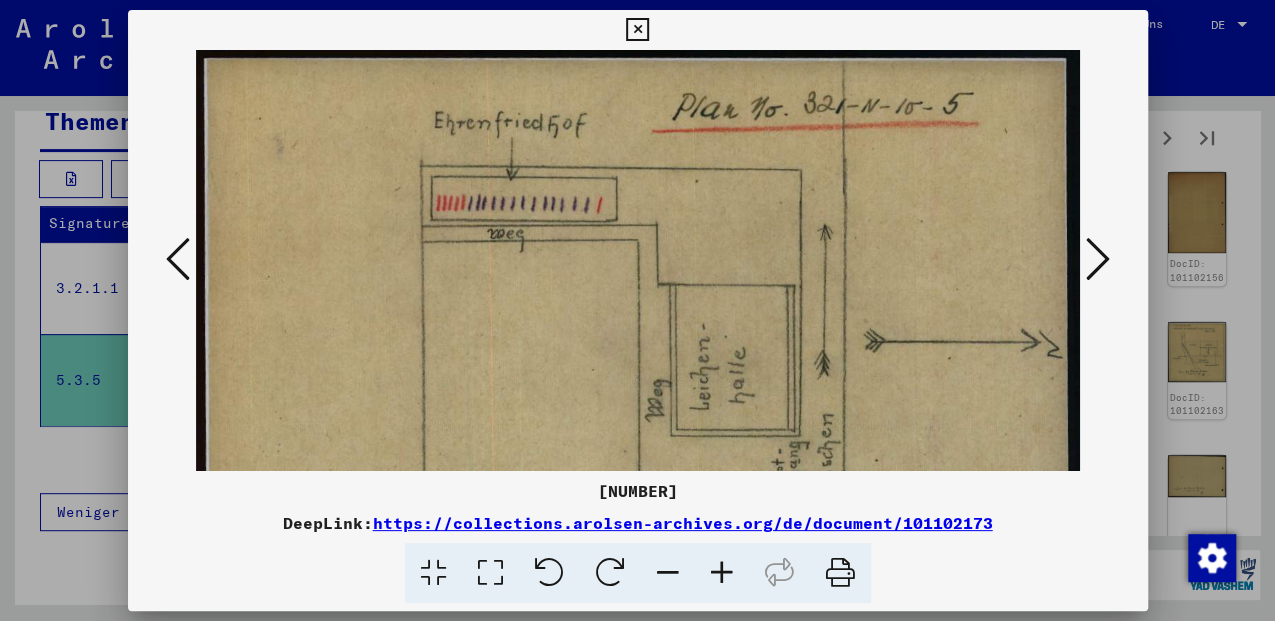 click at bounding box center [1098, 259] 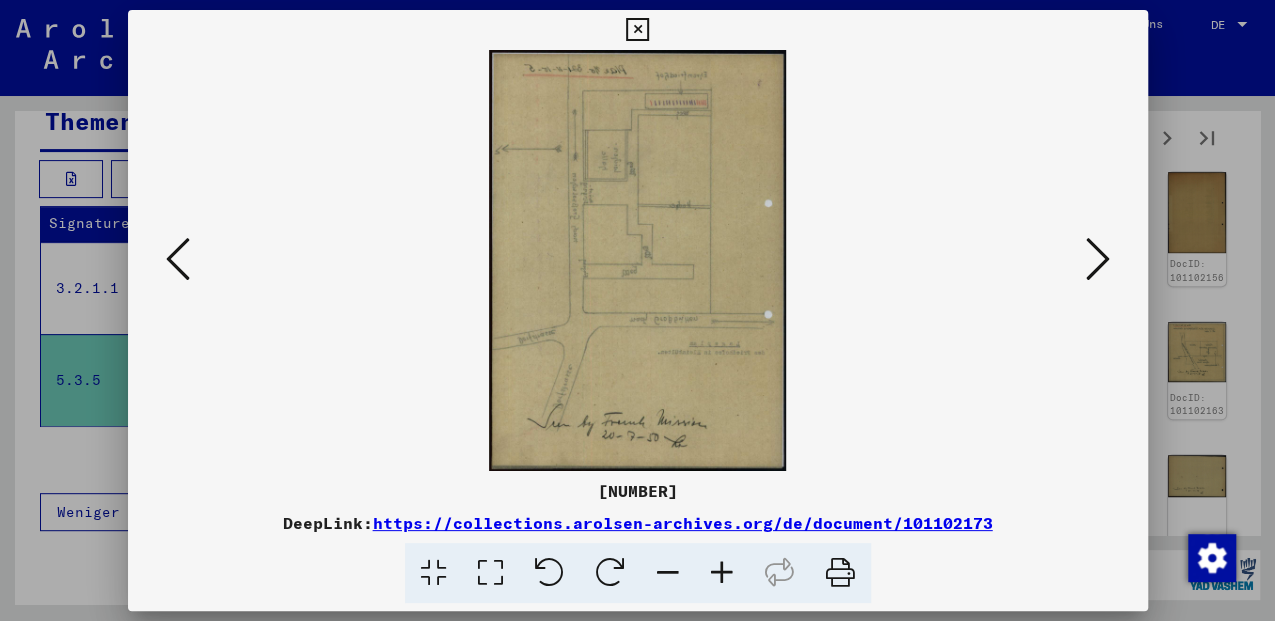 click at bounding box center [1098, 259] 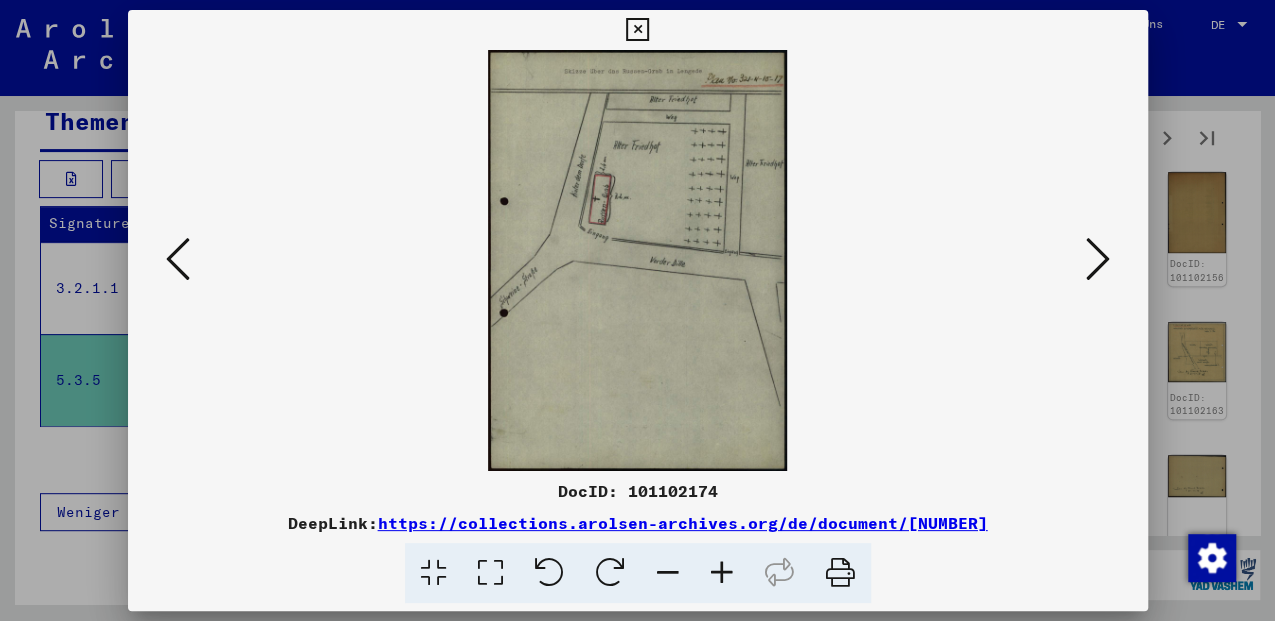 click at bounding box center (1098, 259) 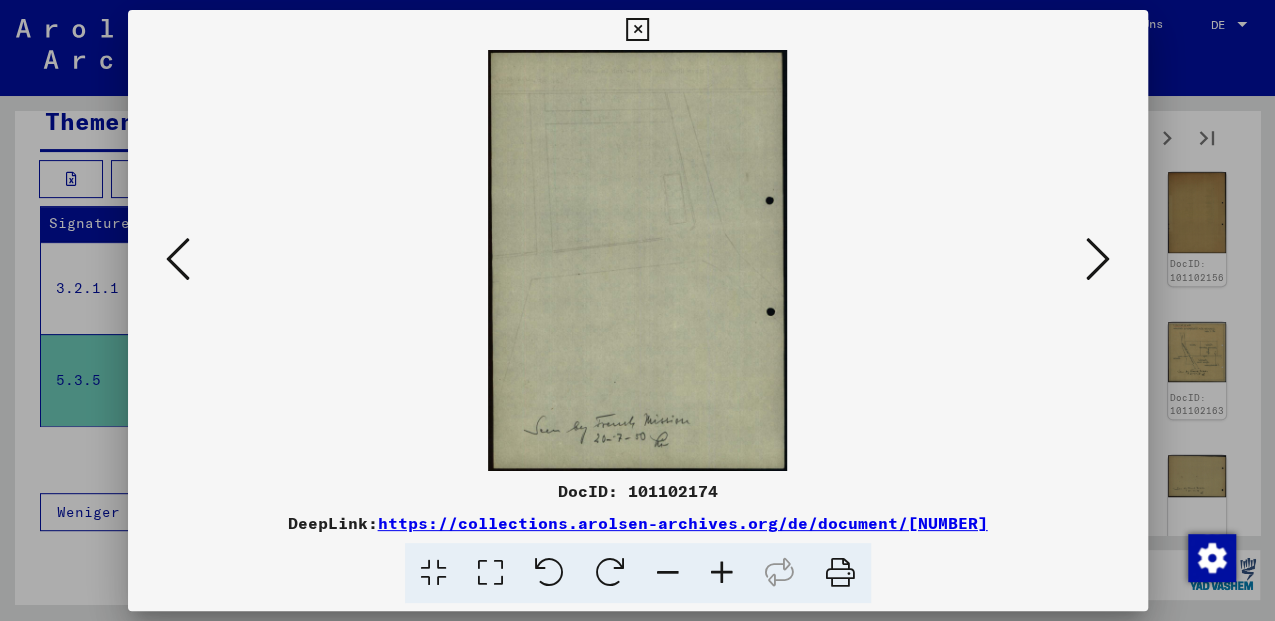 click at bounding box center (1098, 259) 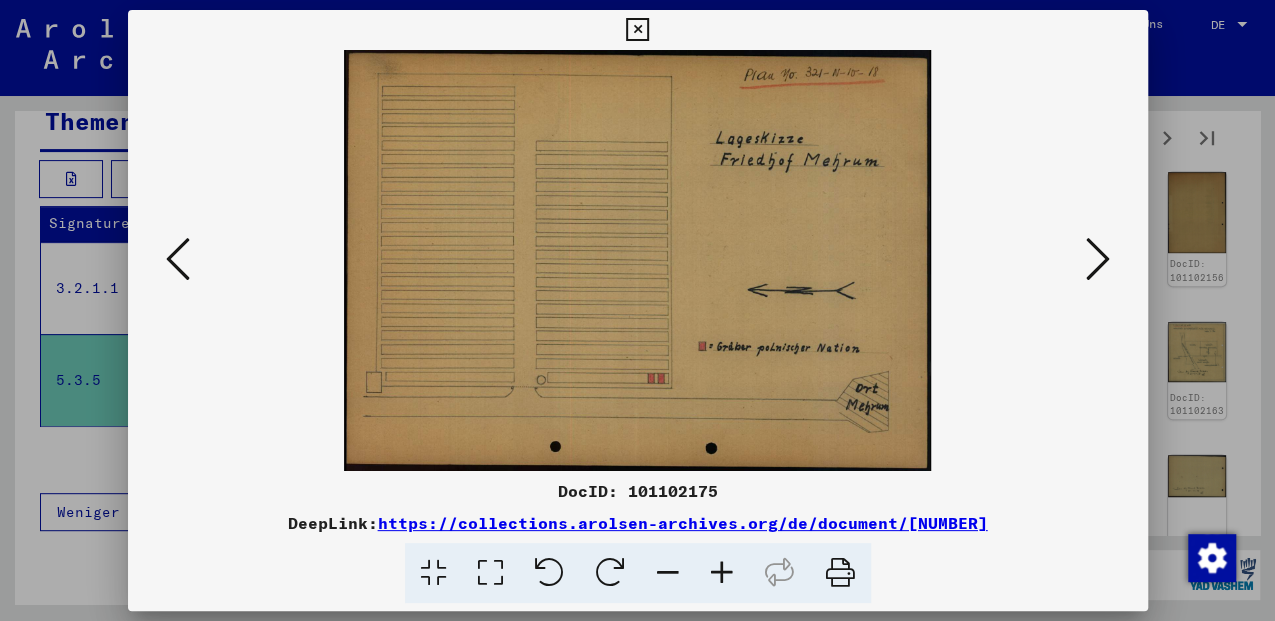 click at bounding box center [1098, 259] 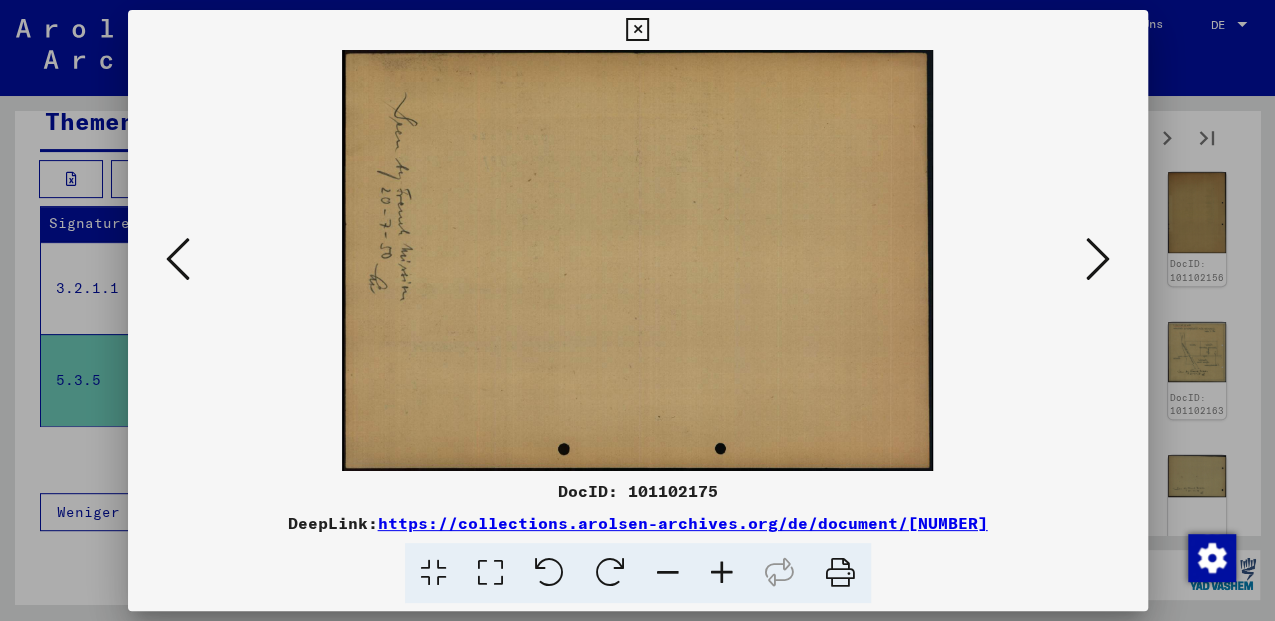 click at bounding box center [1098, 259] 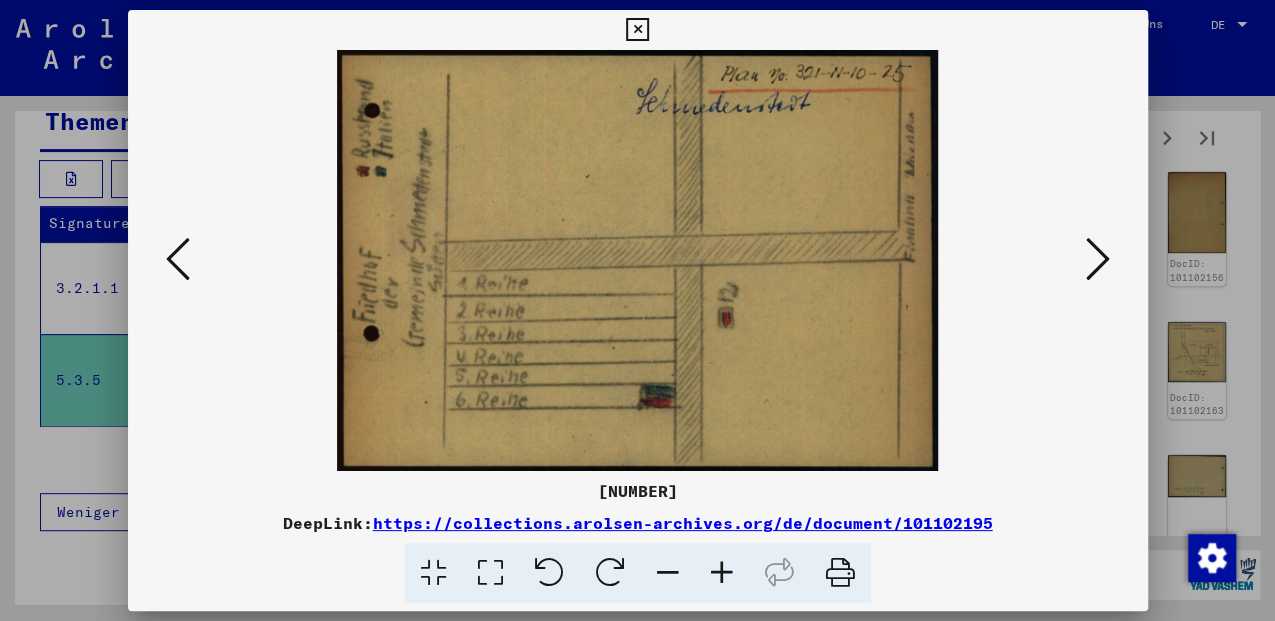 click at bounding box center [1098, 259] 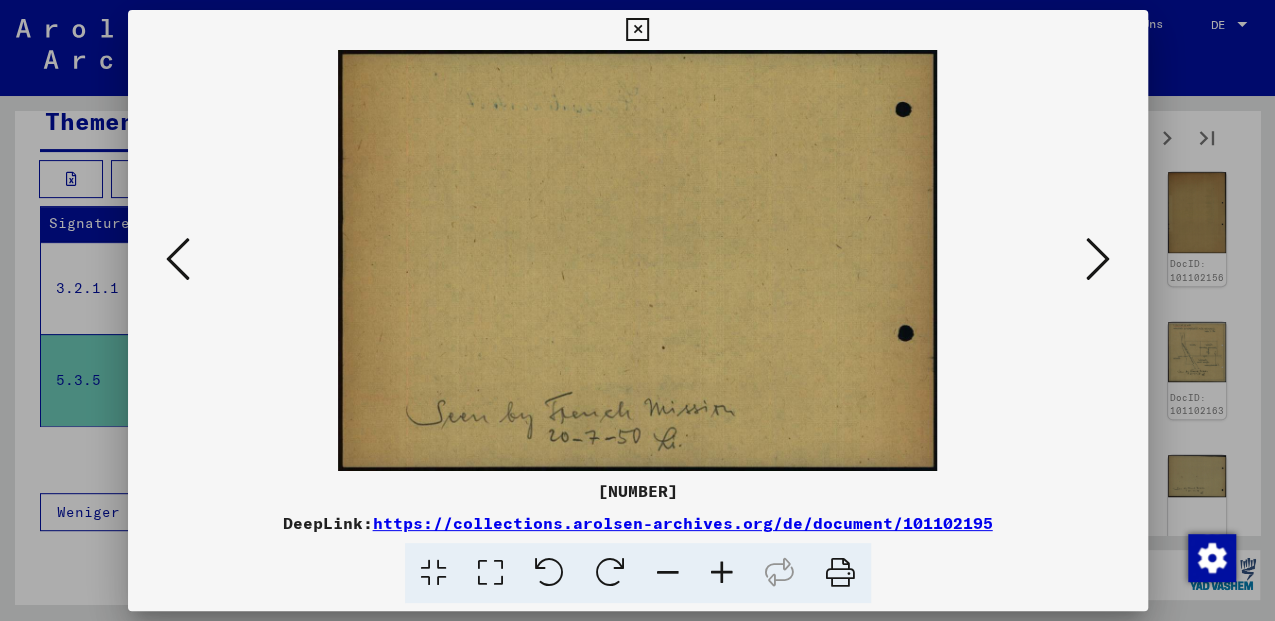 click at bounding box center [178, 259] 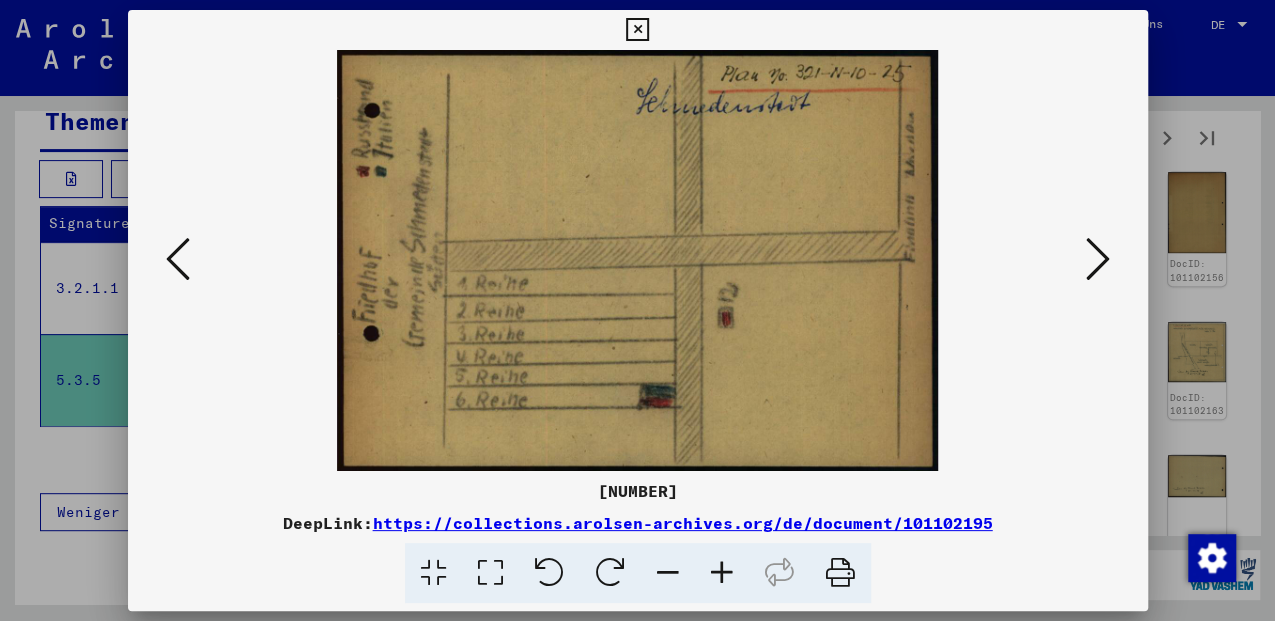 click at bounding box center [1098, 259] 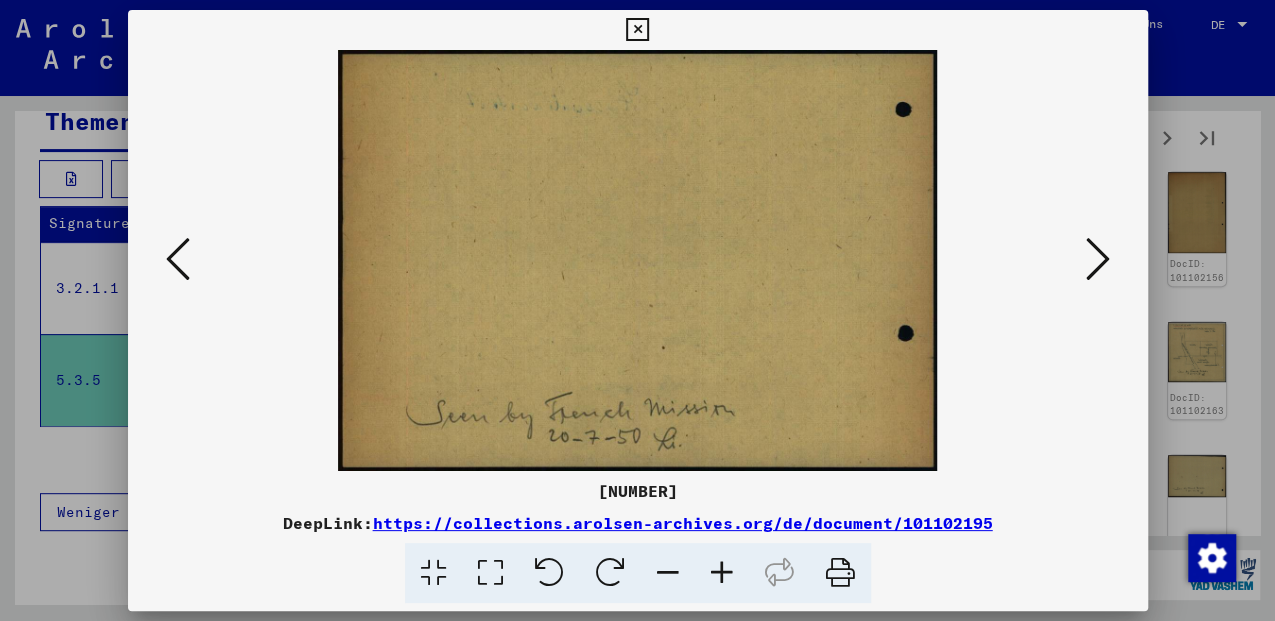 click at bounding box center (1098, 259) 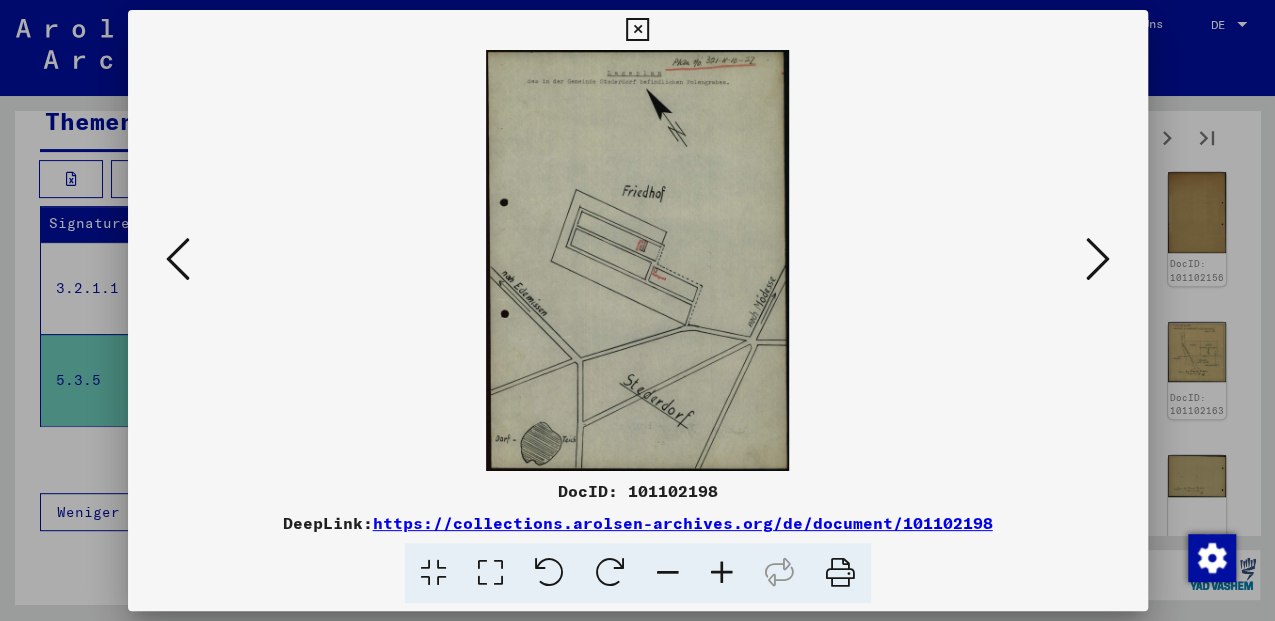 click at bounding box center (1098, 259) 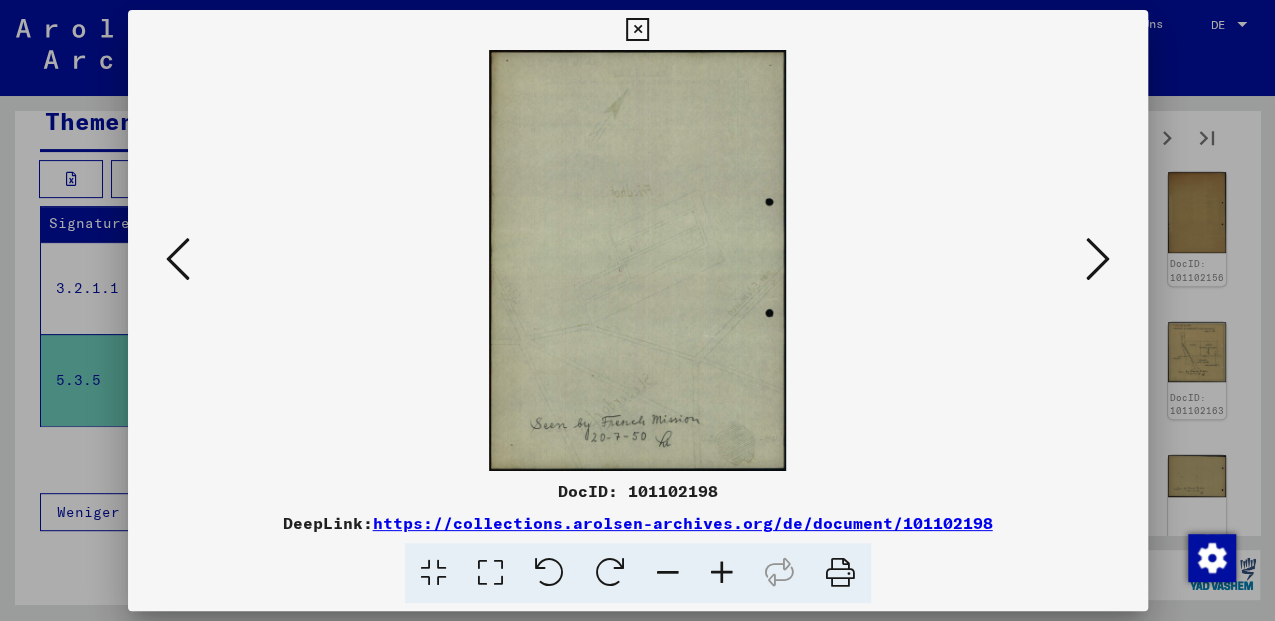 click at bounding box center [1098, 259] 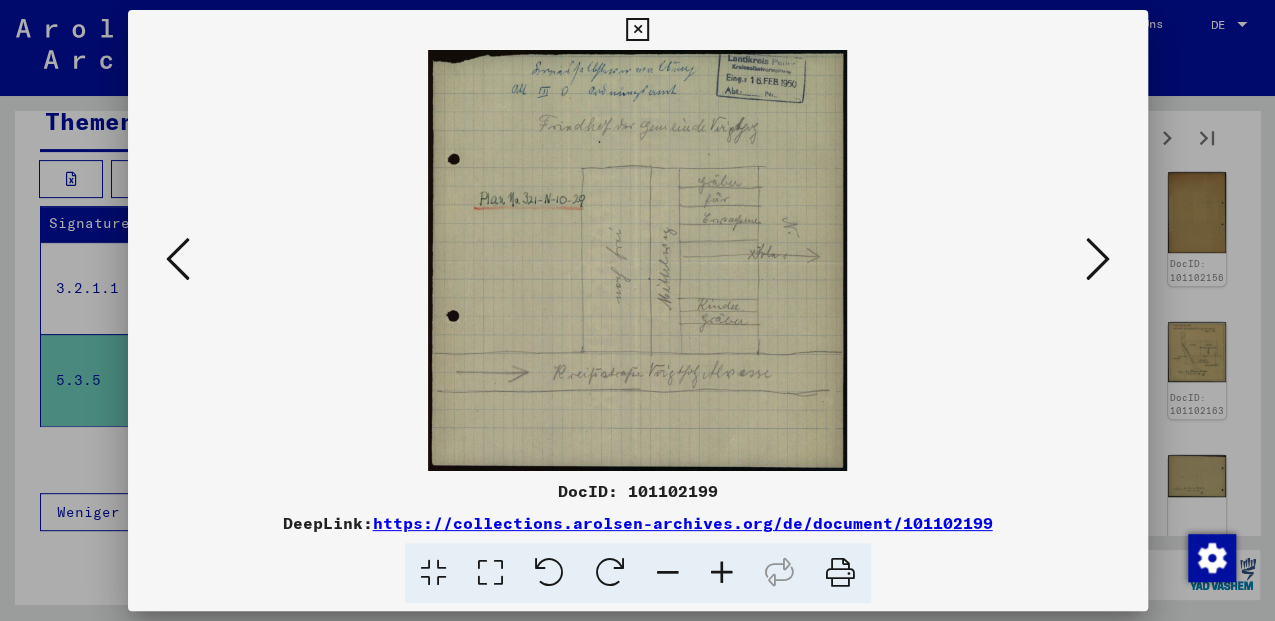 click at bounding box center [1098, 259] 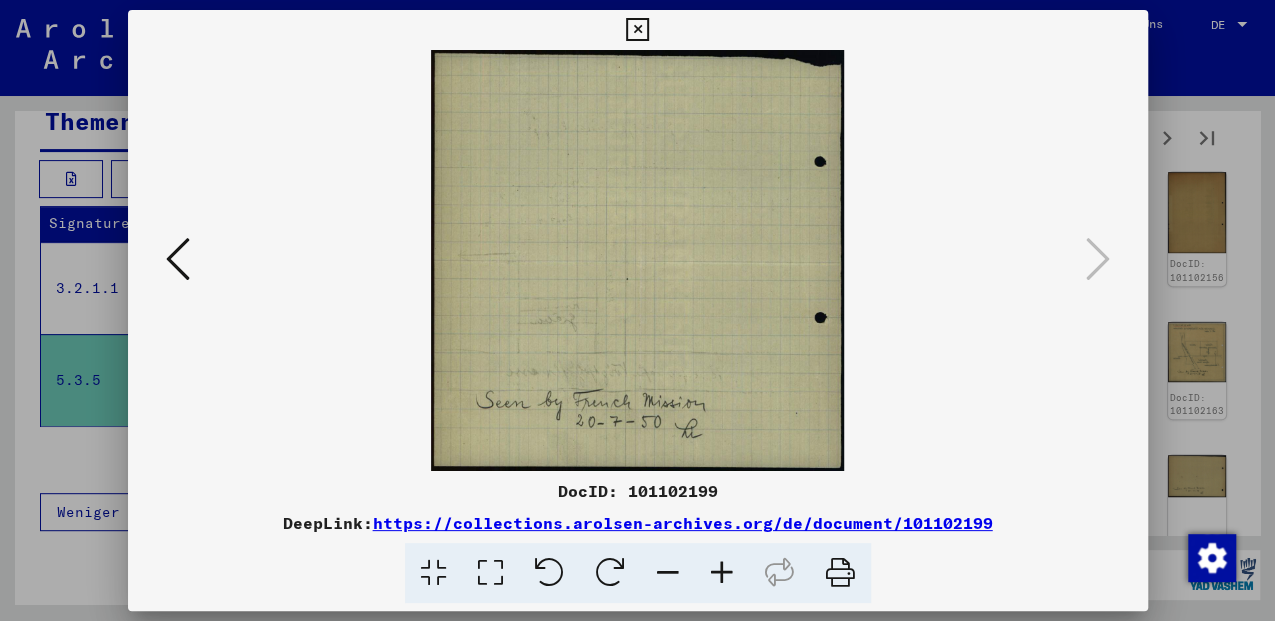 click at bounding box center (637, 30) 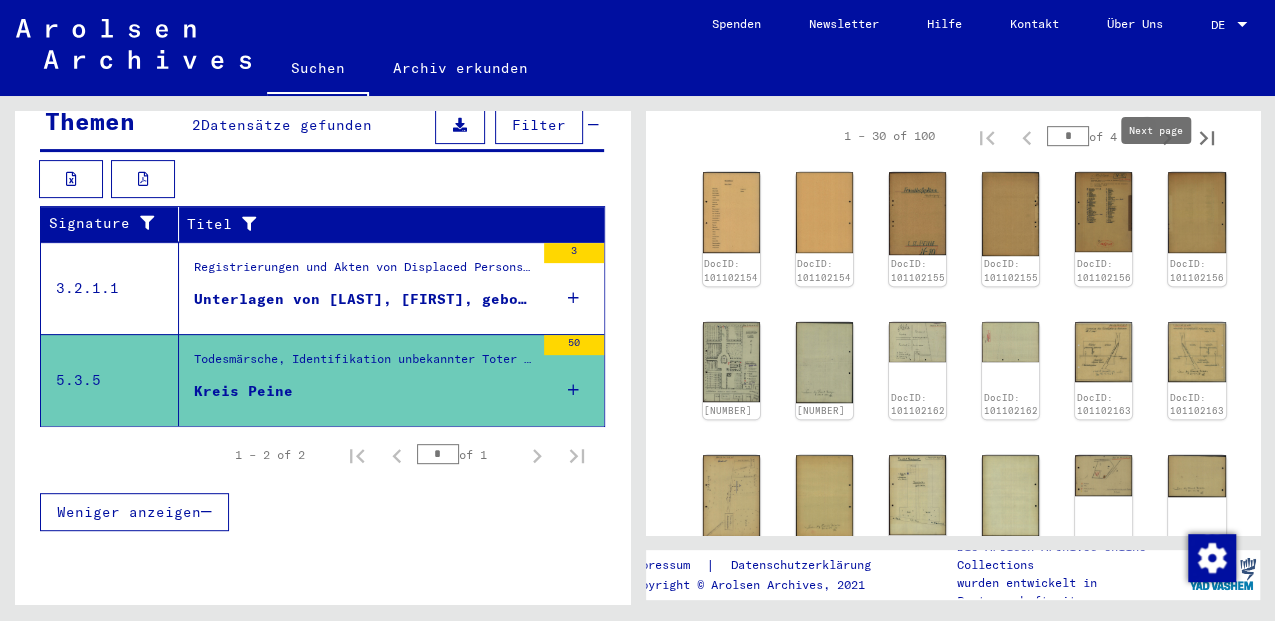 click 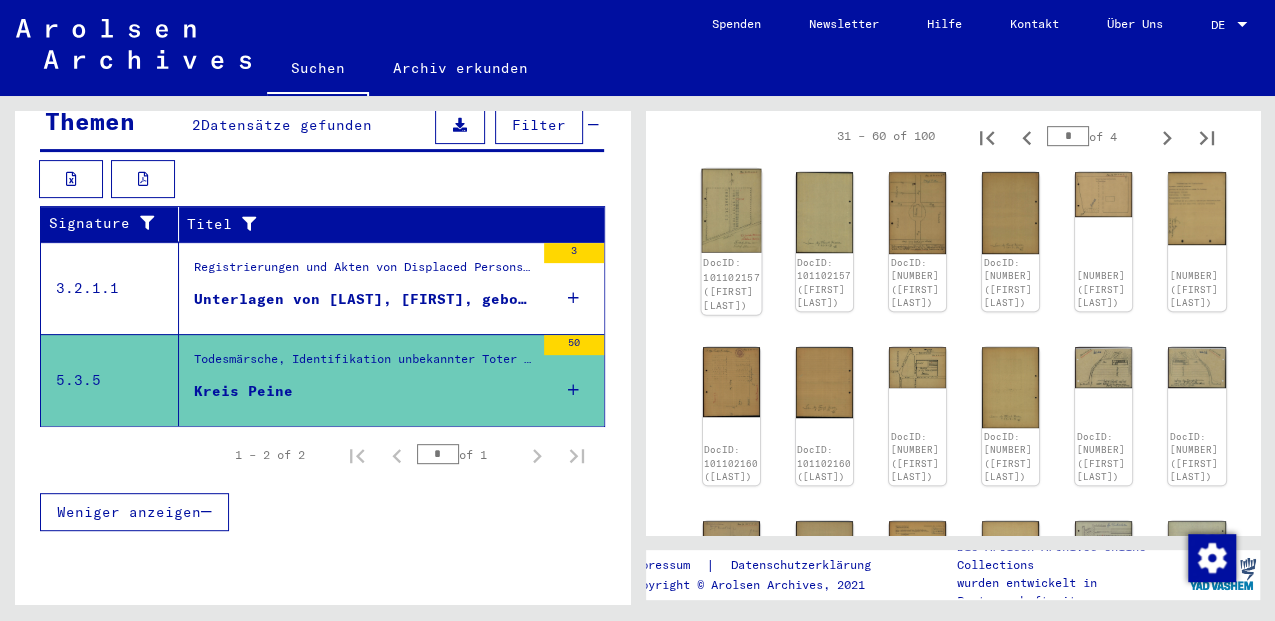 click 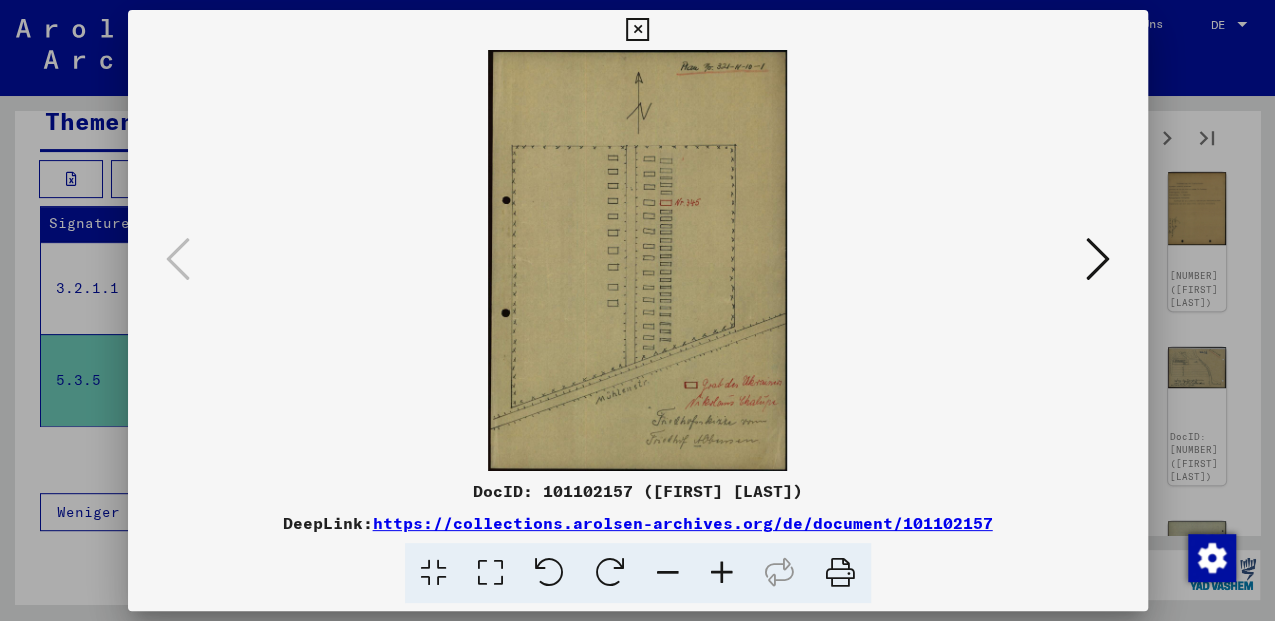 click at bounding box center [1098, 259] 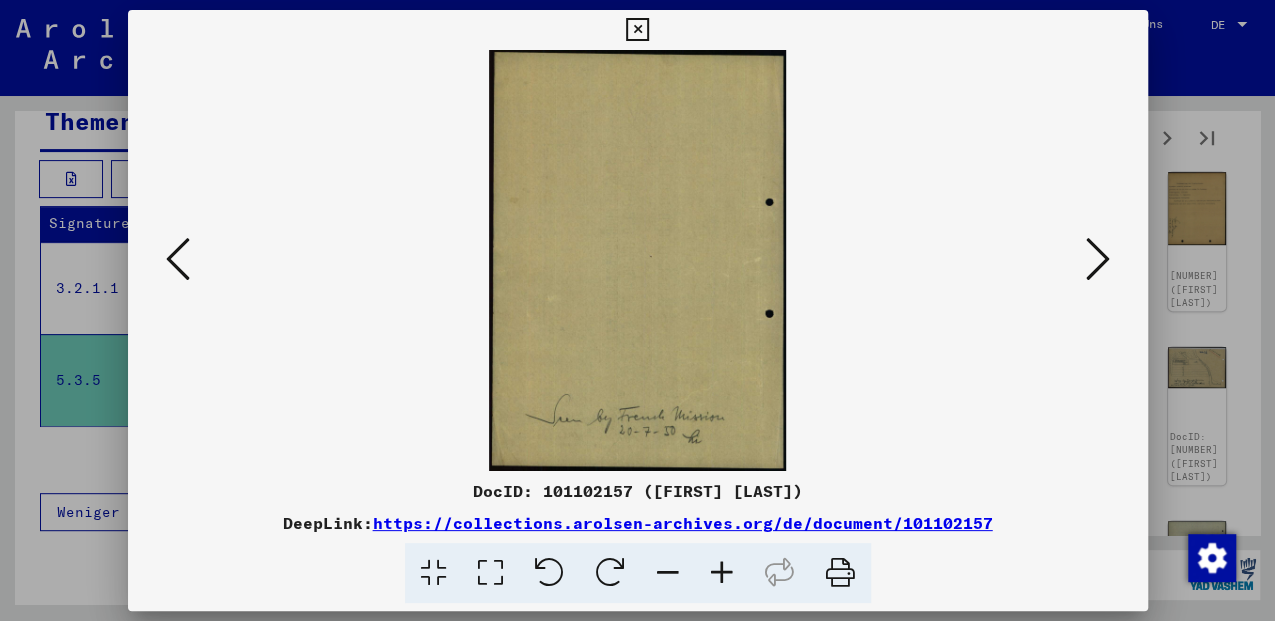 click at bounding box center (1098, 259) 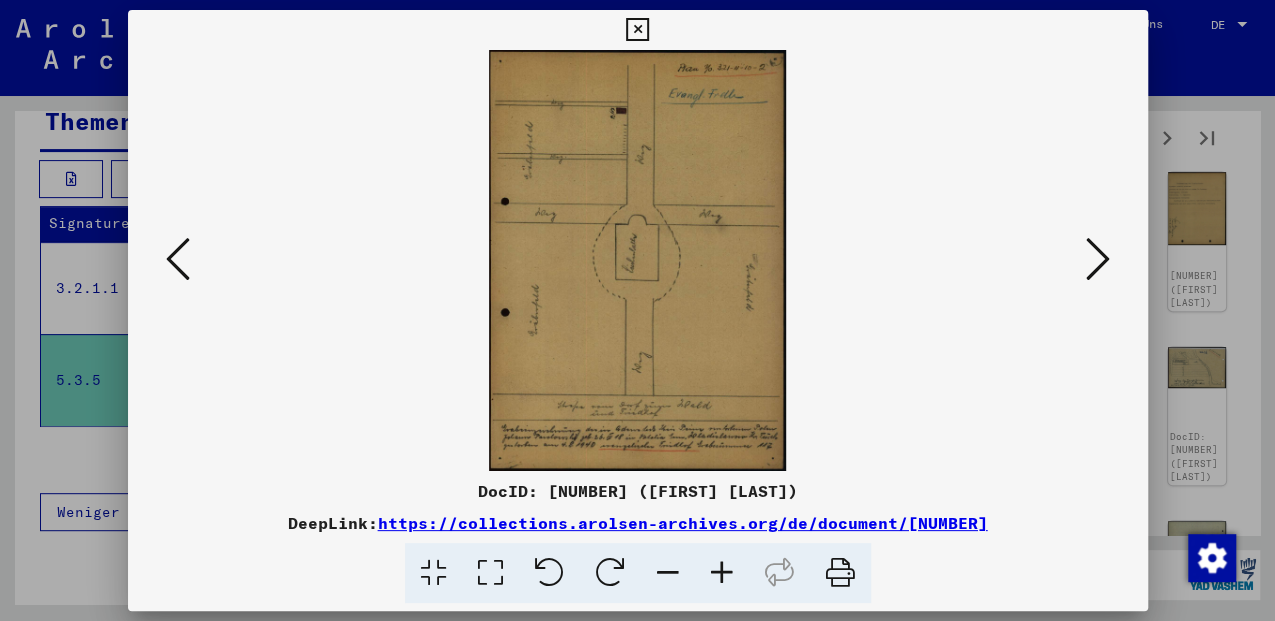 click at bounding box center (490, 573) 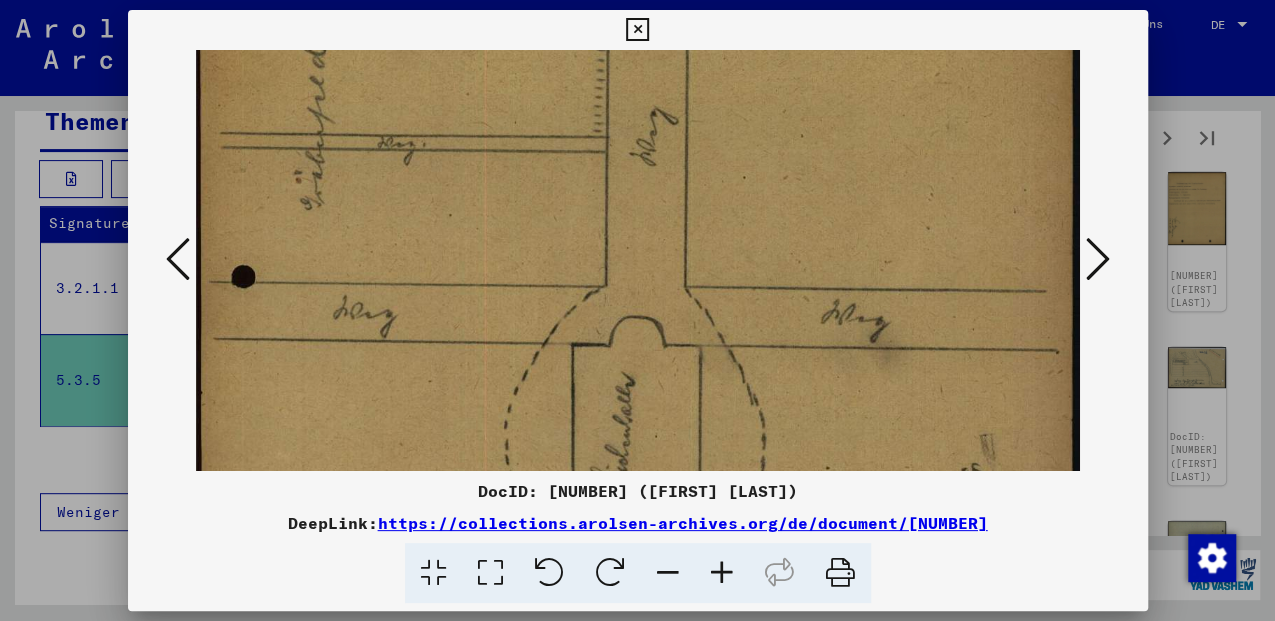 drag, startPoint x: 470, startPoint y: 410, endPoint x: 674, endPoint y: 184, distance: 304.4536 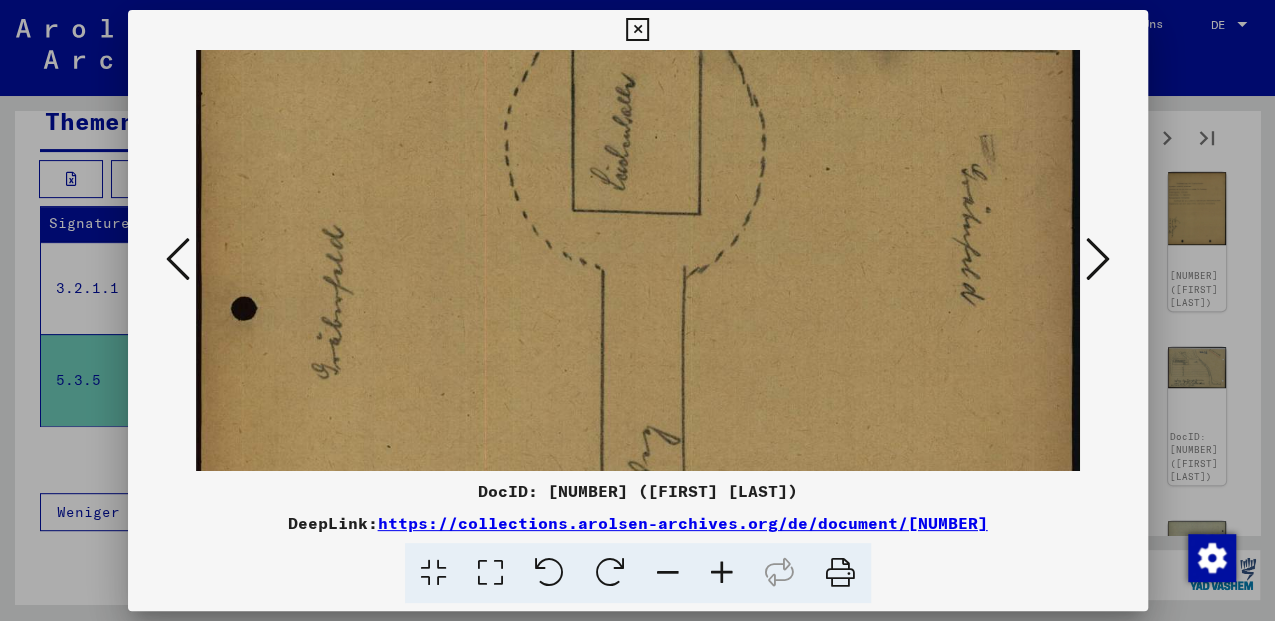 drag, startPoint x: 629, startPoint y: 430, endPoint x: 676, endPoint y: 141, distance: 292.79684 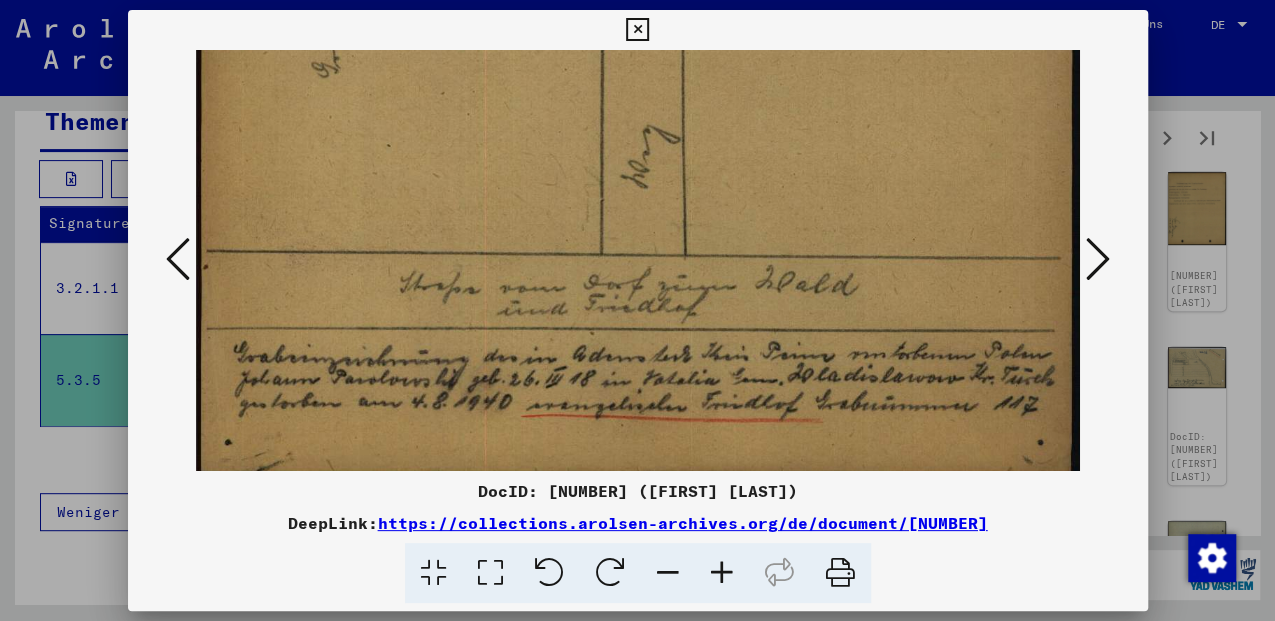 scroll, scrollTop: 835, scrollLeft: 0, axis: vertical 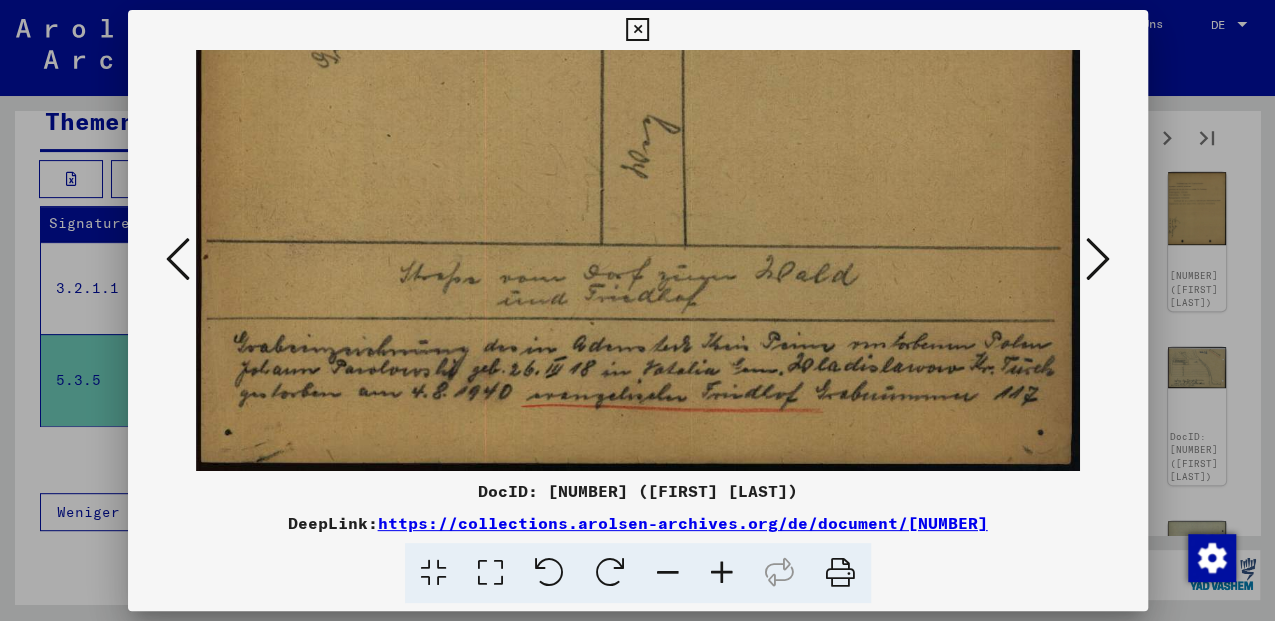drag, startPoint x: 645, startPoint y: 383, endPoint x: 654, endPoint y: 10, distance: 373.10855 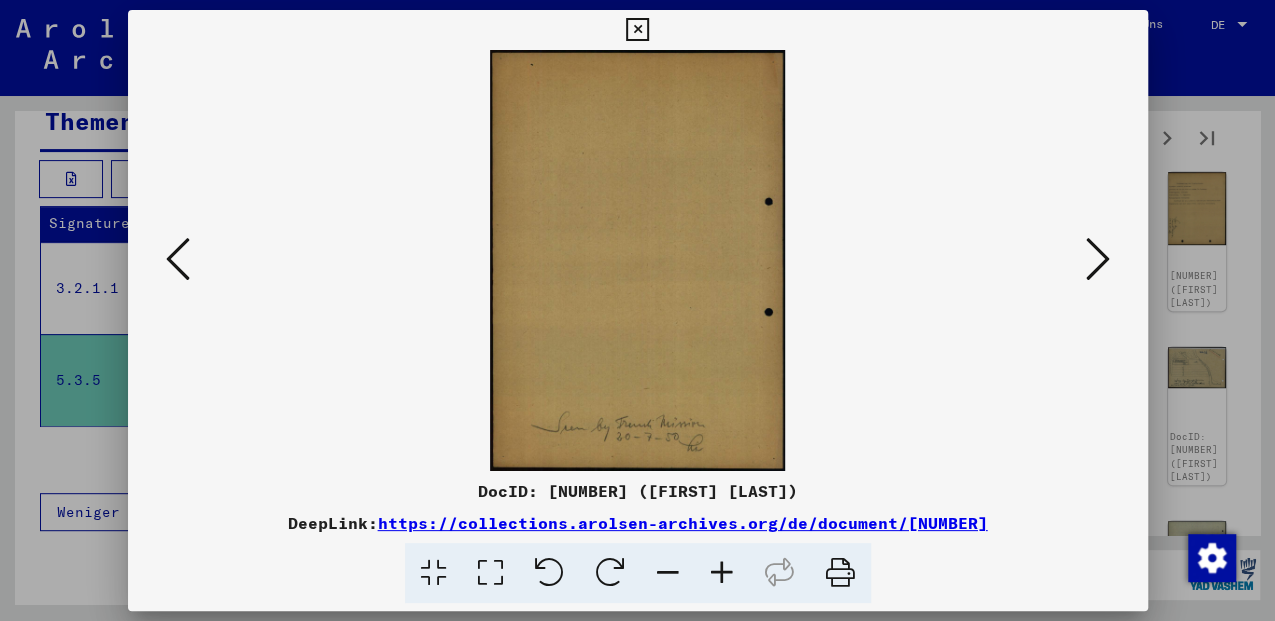click at bounding box center (1098, 260) 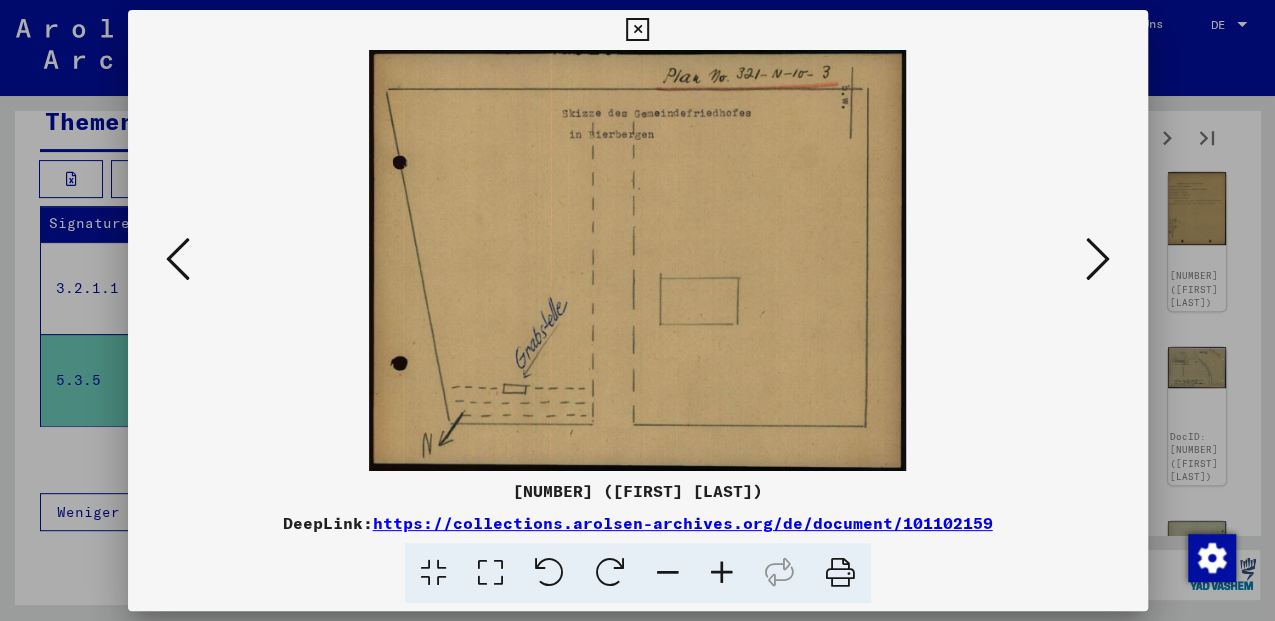 click at bounding box center (1098, 260) 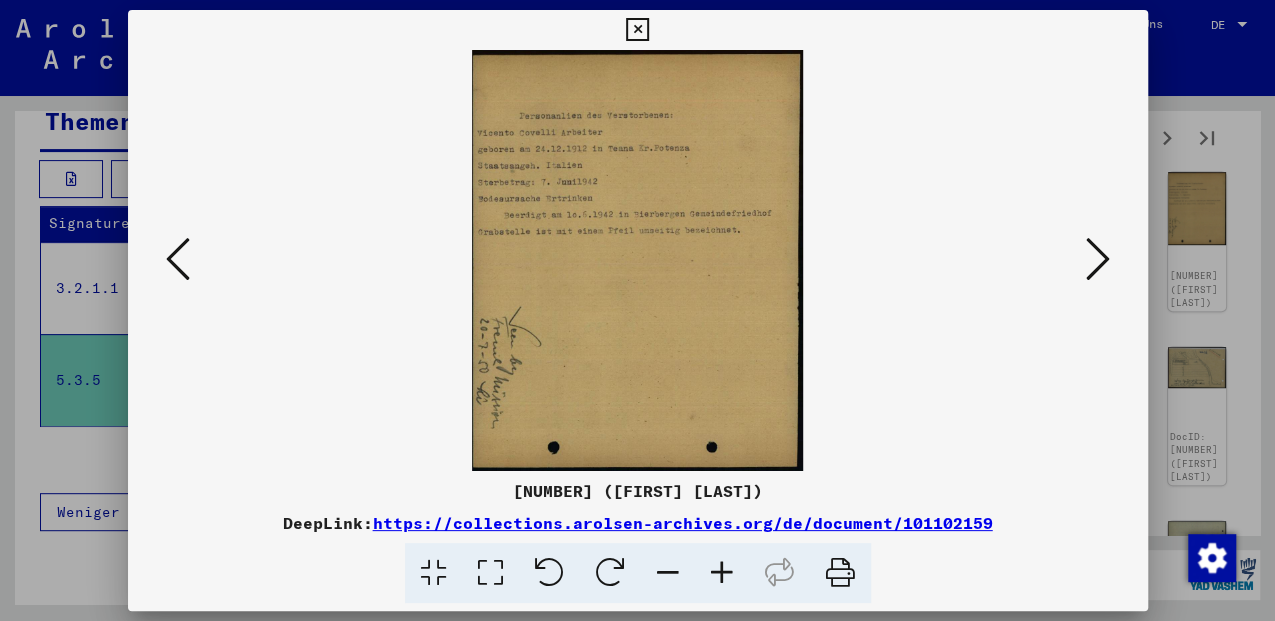 click at bounding box center [490, 573] 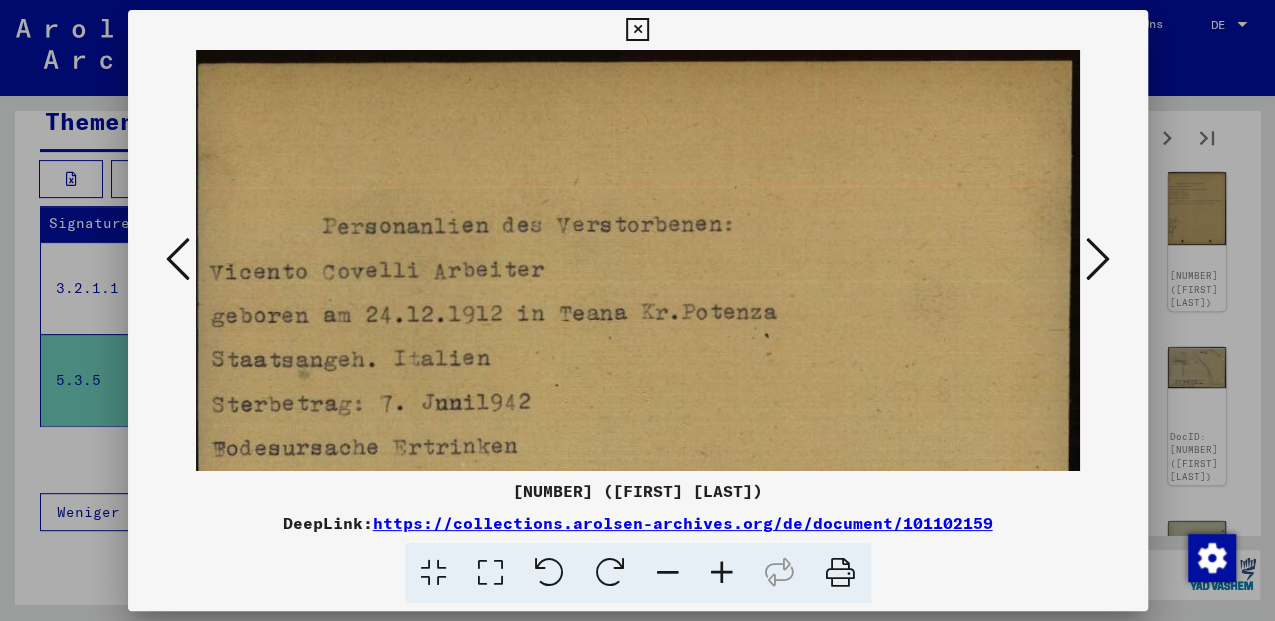click at bounding box center [1098, 259] 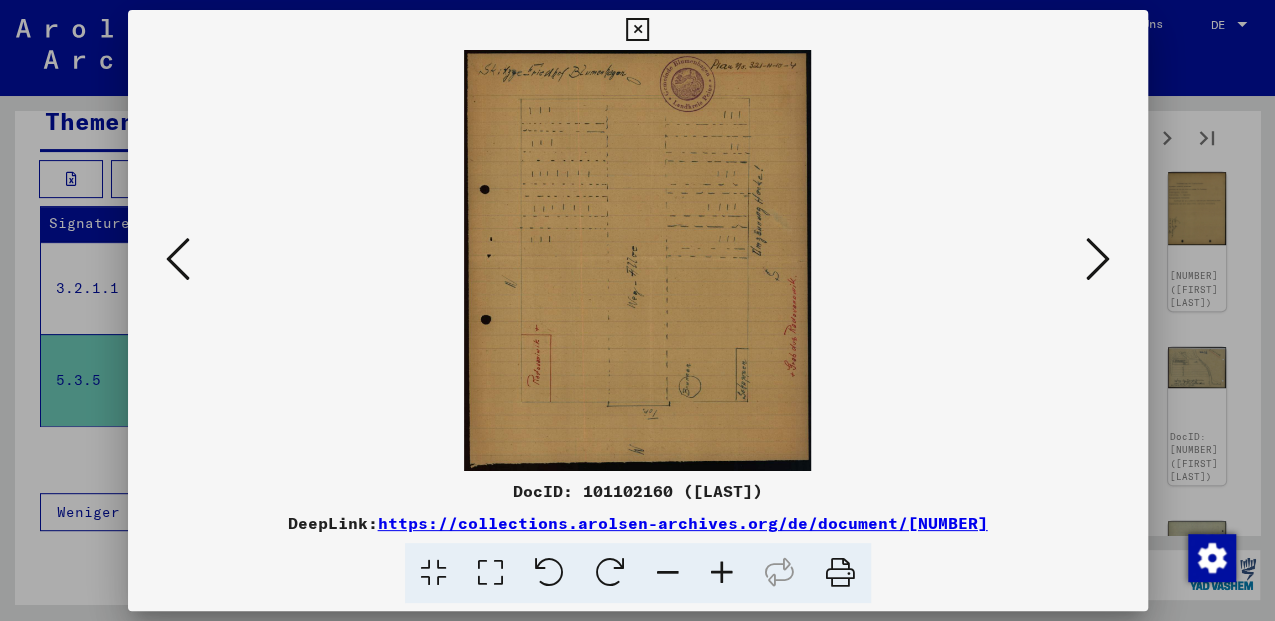 click at bounding box center (1098, 259) 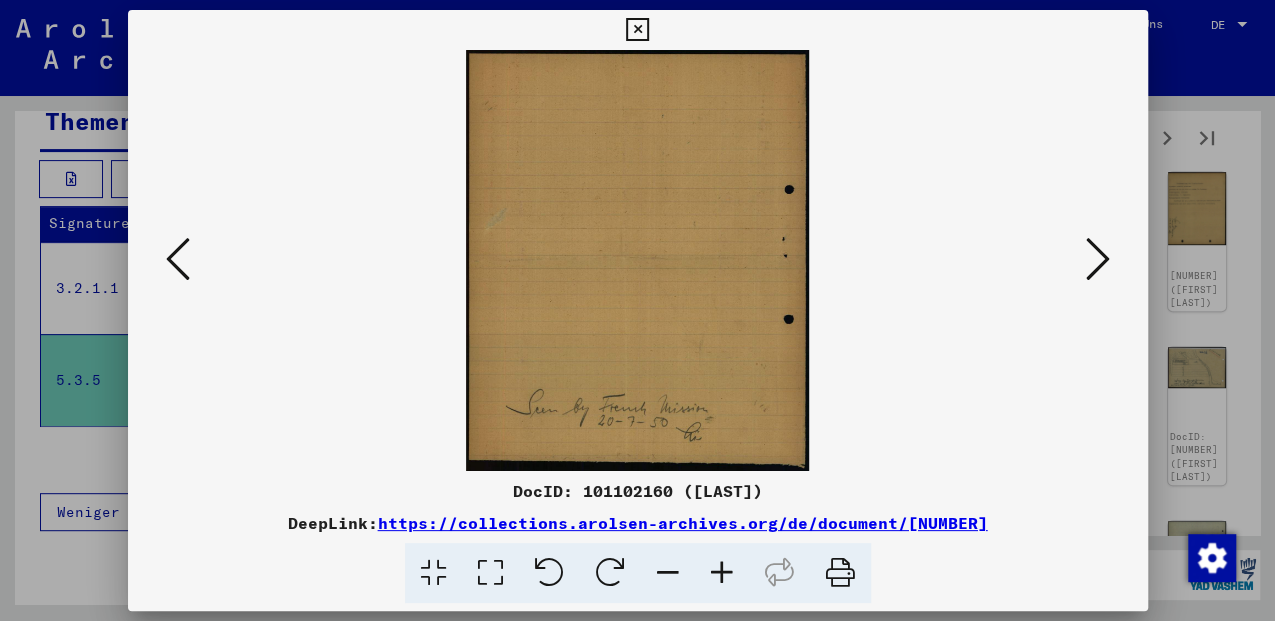 click at bounding box center (1098, 259) 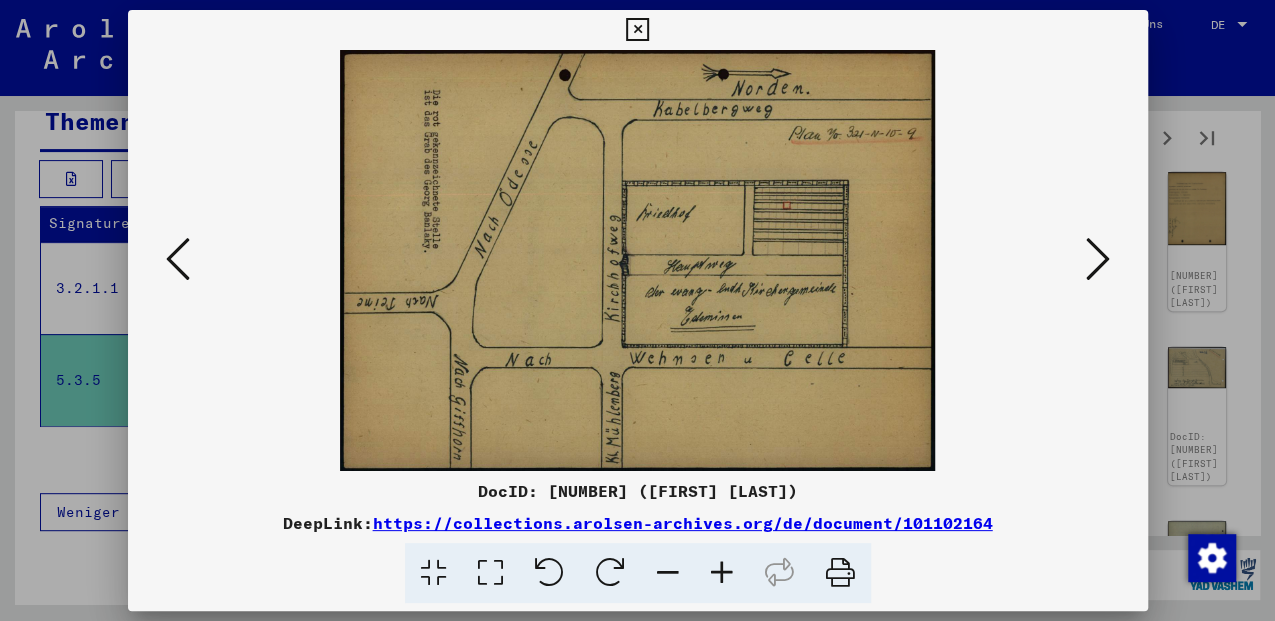 click at bounding box center (1098, 259) 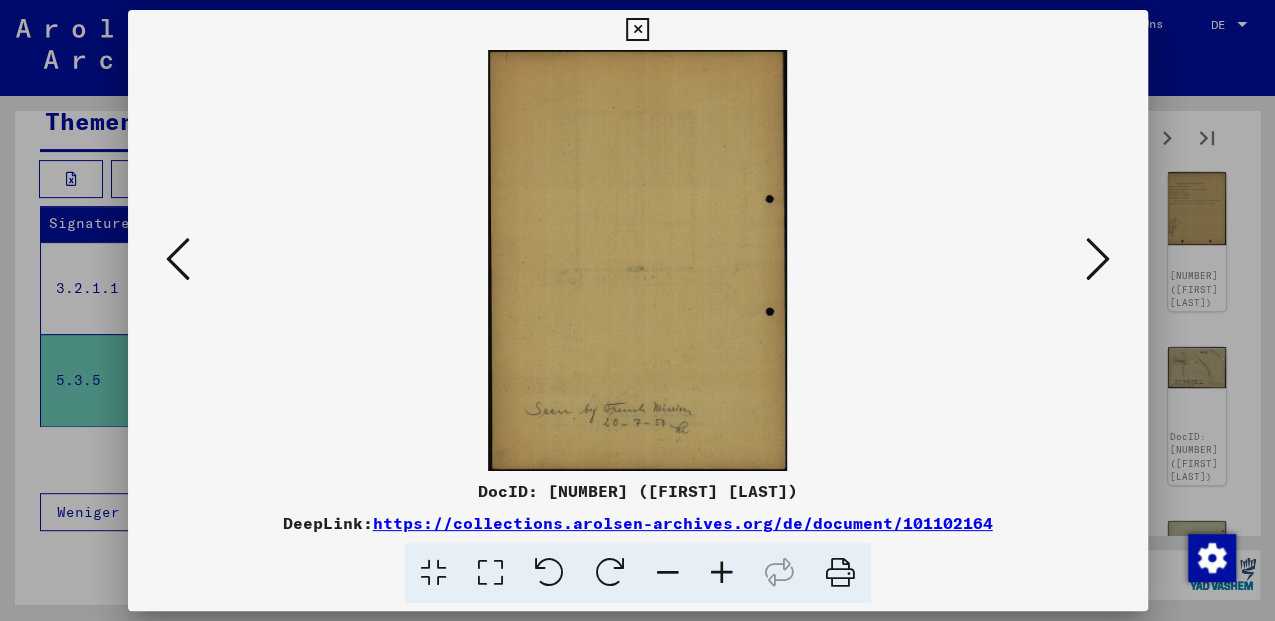 click at bounding box center [1098, 259] 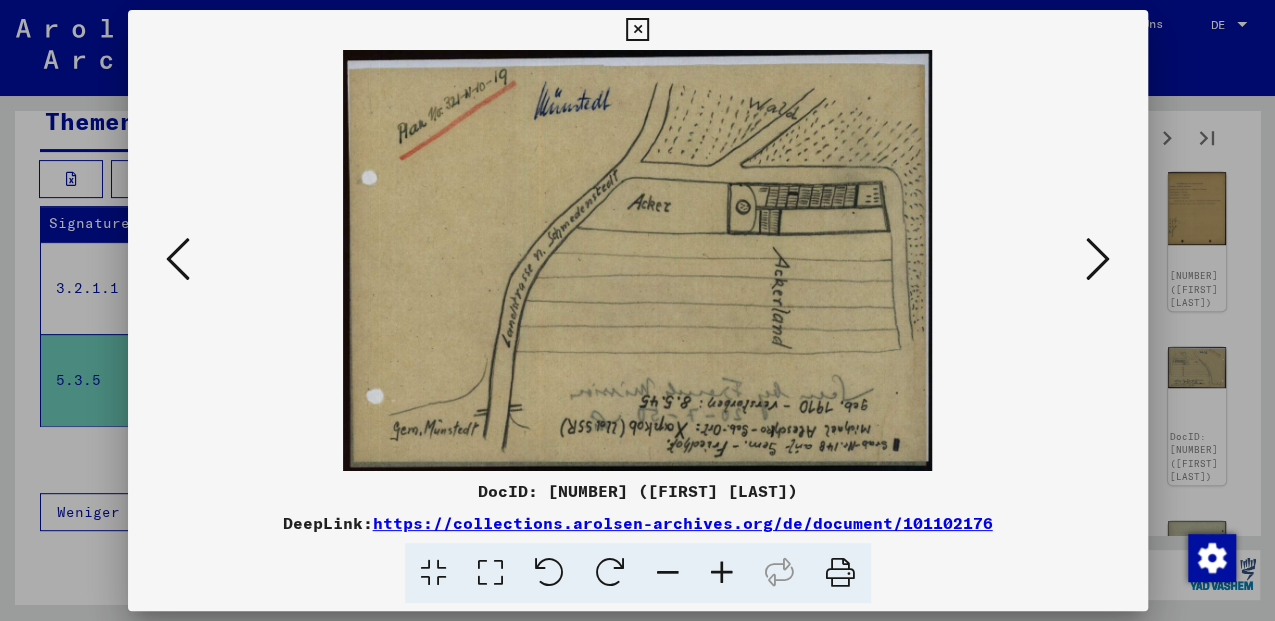 click at bounding box center [1098, 259] 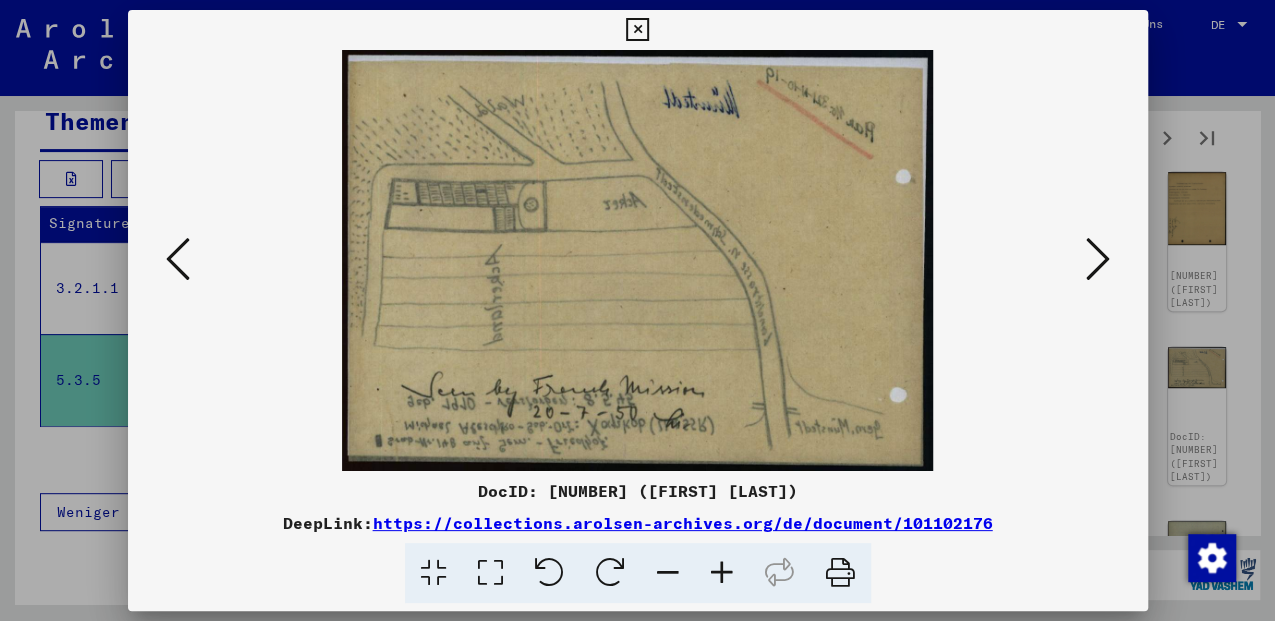 click at bounding box center [1098, 259] 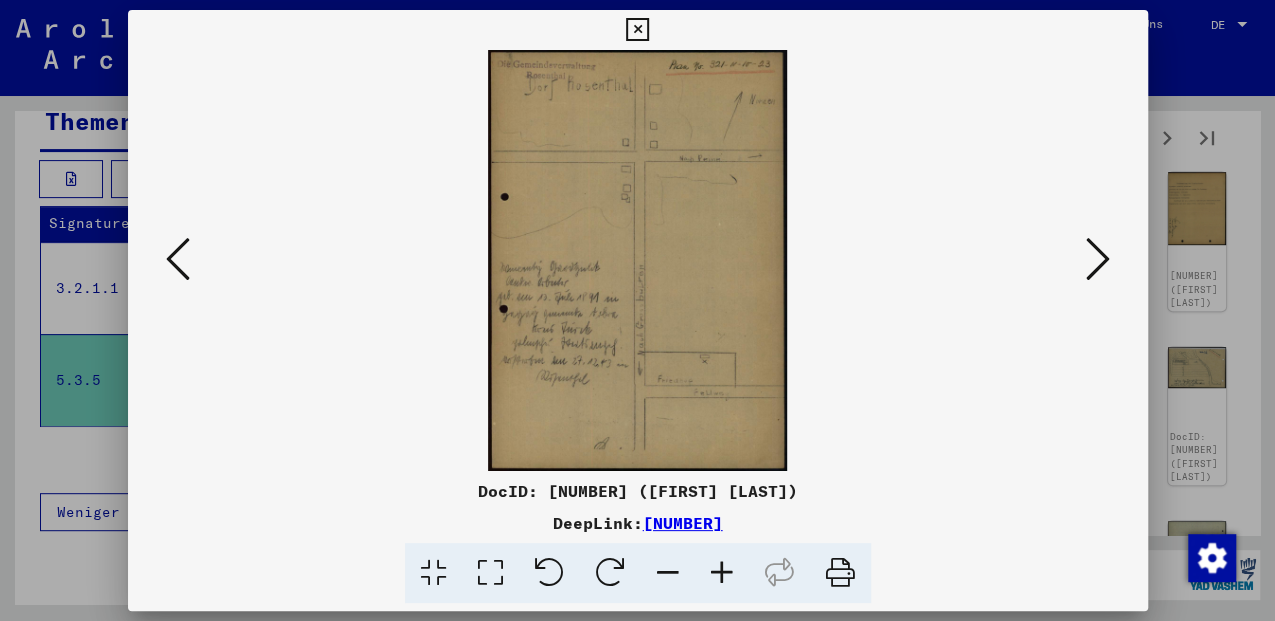 click at bounding box center (490, 573) 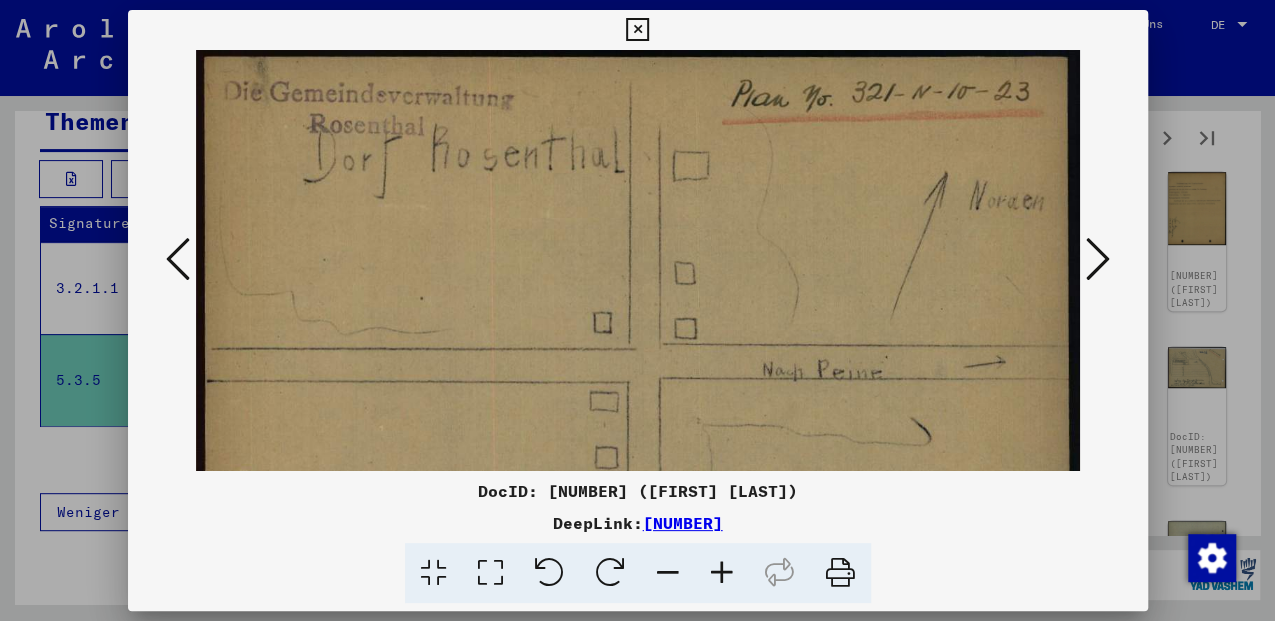 click at bounding box center (1098, 259) 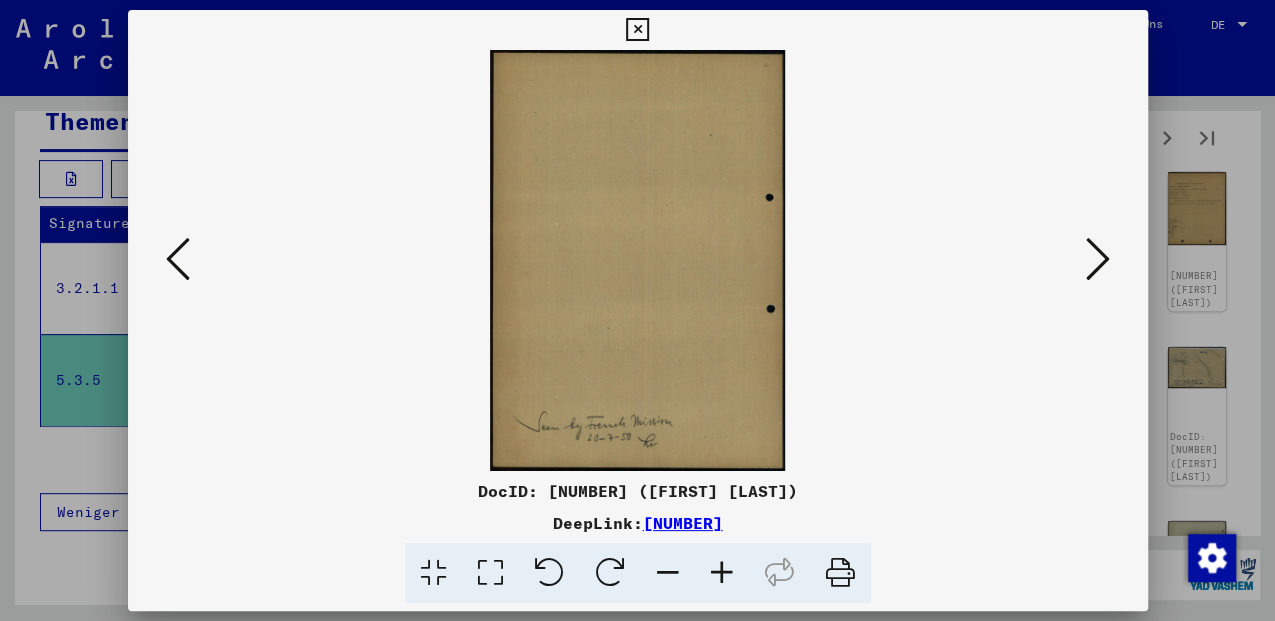 click at bounding box center [1098, 259] 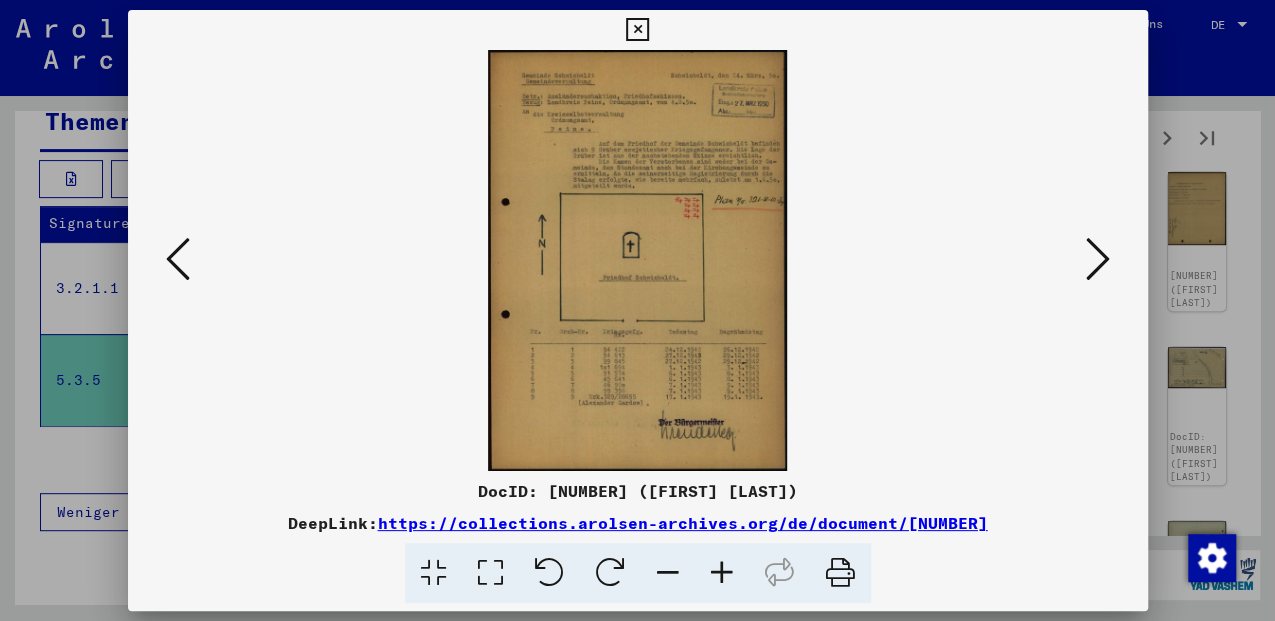 click at bounding box center [490, 573] 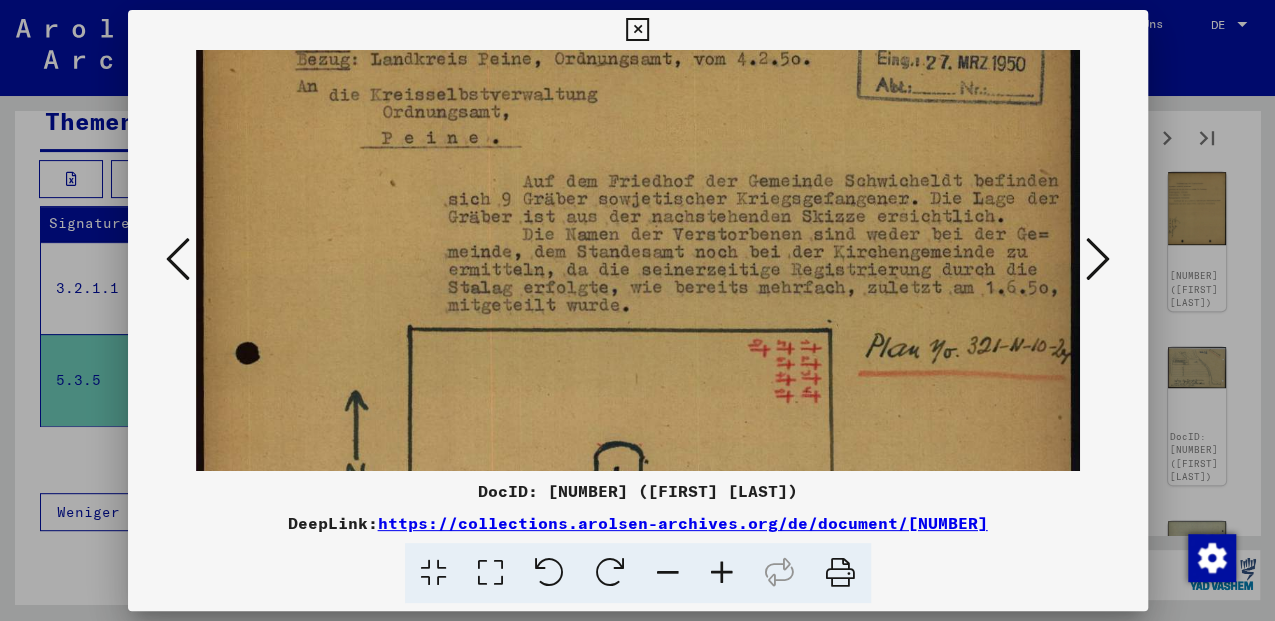 drag, startPoint x: 793, startPoint y: 376, endPoint x: 806, endPoint y: 224, distance: 152.5549 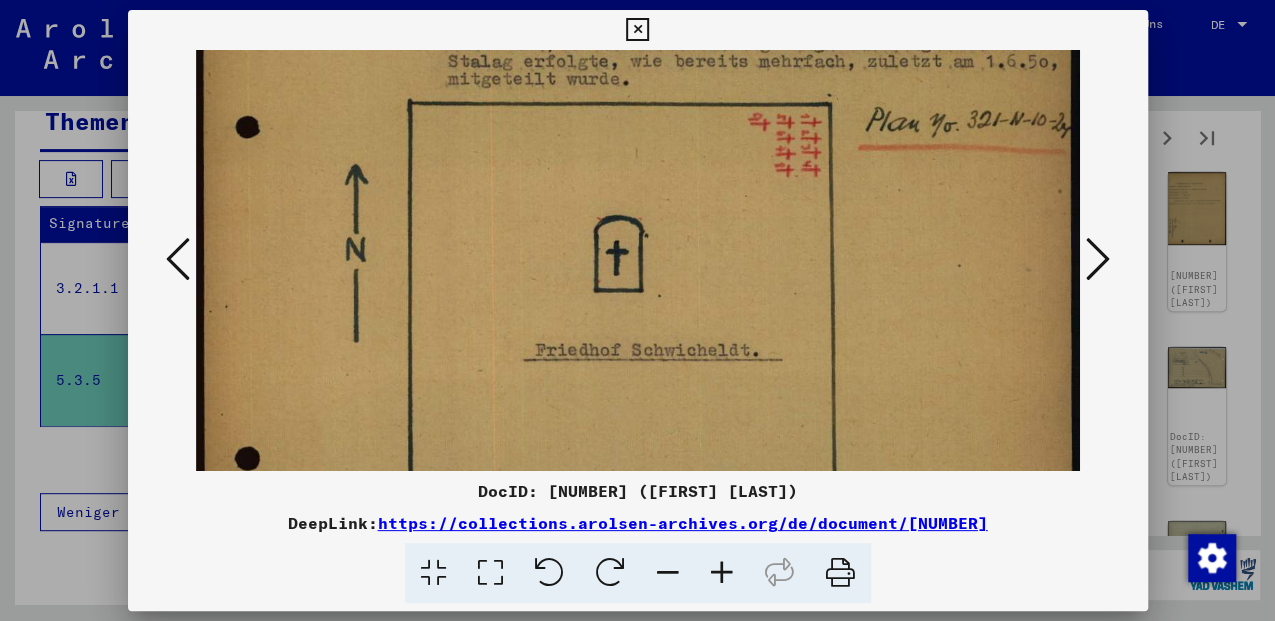 drag, startPoint x: 868, startPoint y: 413, endPoint x: 836, endPoint y: 195, distance: 220.3361 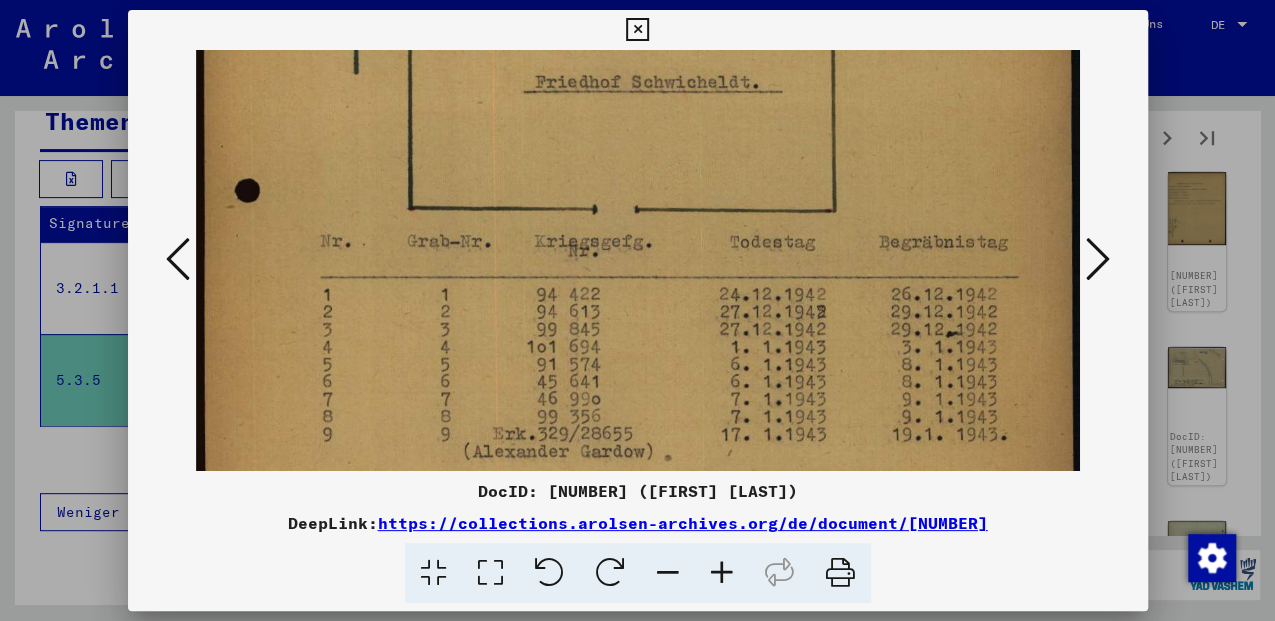 scroll, scrollTop: 656, scrollLeft: 0, axis: vertical 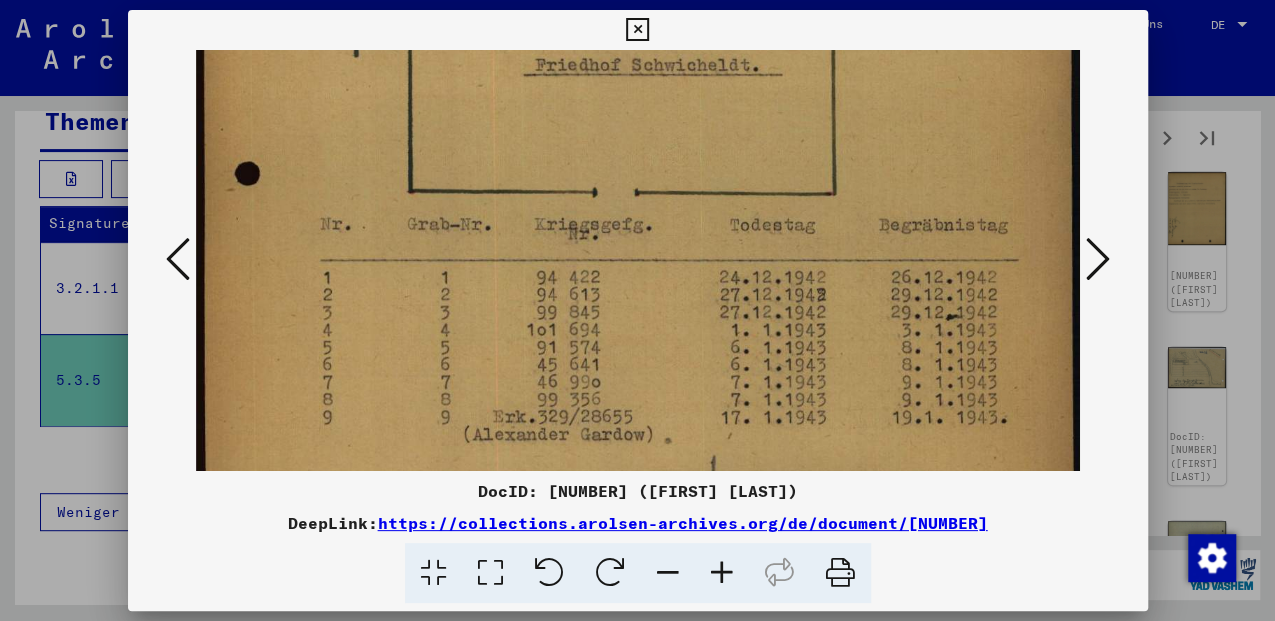 drag, startPoint x: 806, startPoint y: 338, endPoint x: 850, endPoint y: 74, distance: 267.64154 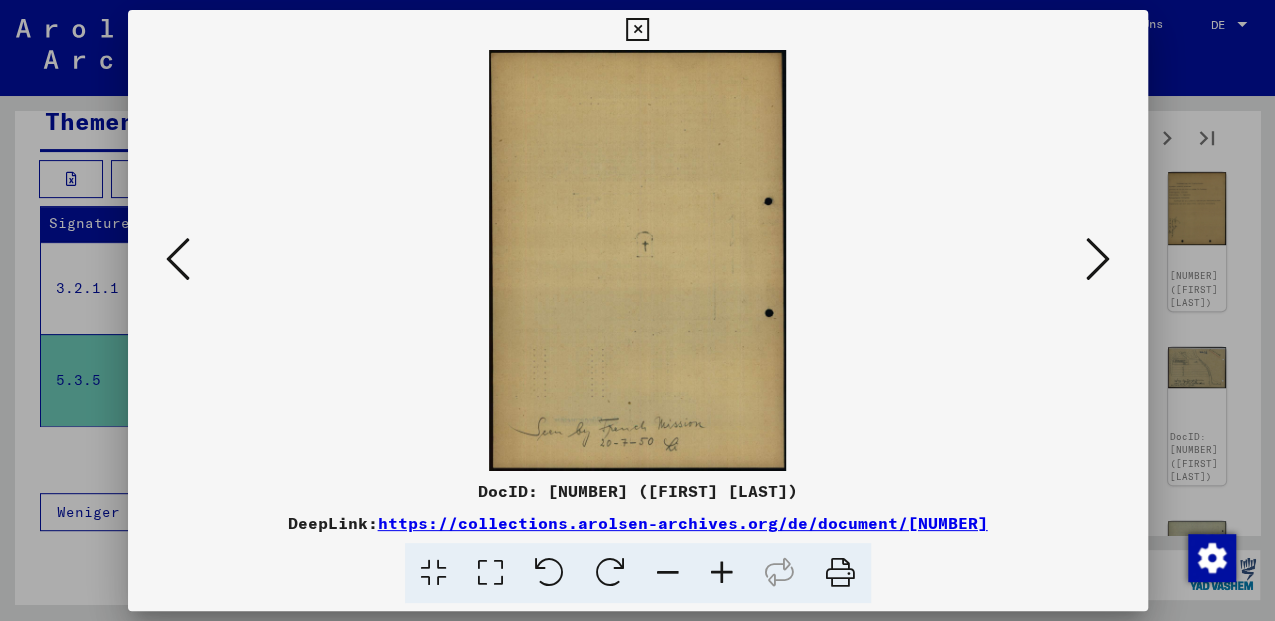 scroll, scrollTop: 0, scrollLeft: 0, axis: both 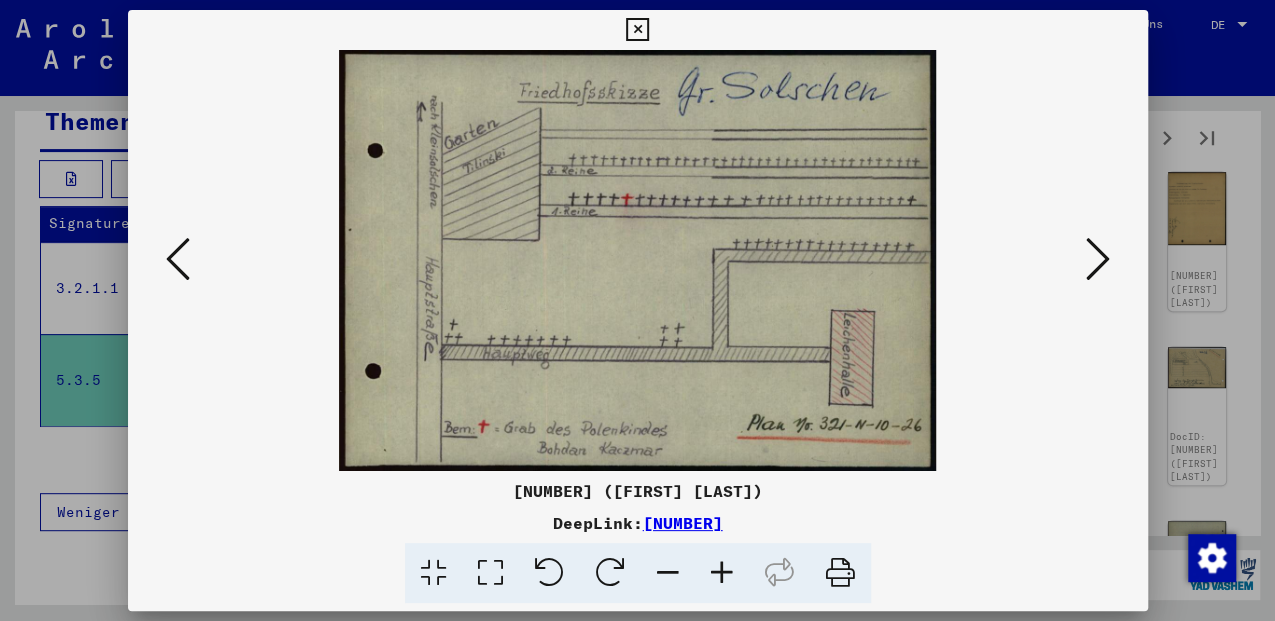 click at bounding box center [1098, 259] 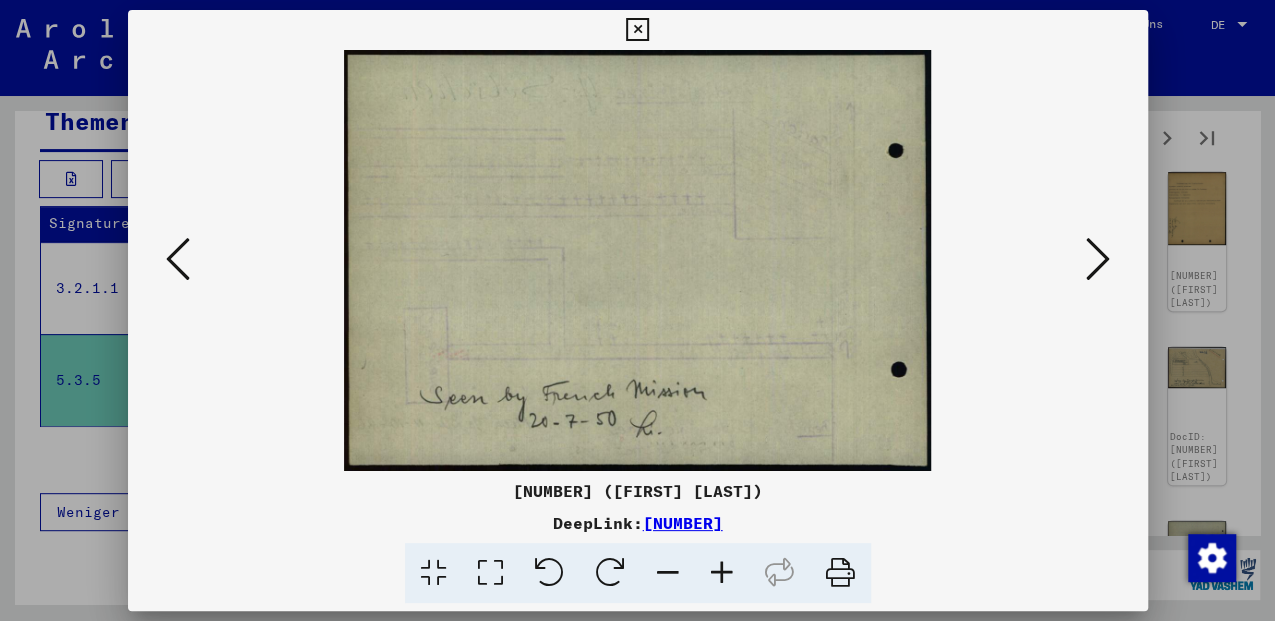 click at bounding box center [1098, 259] 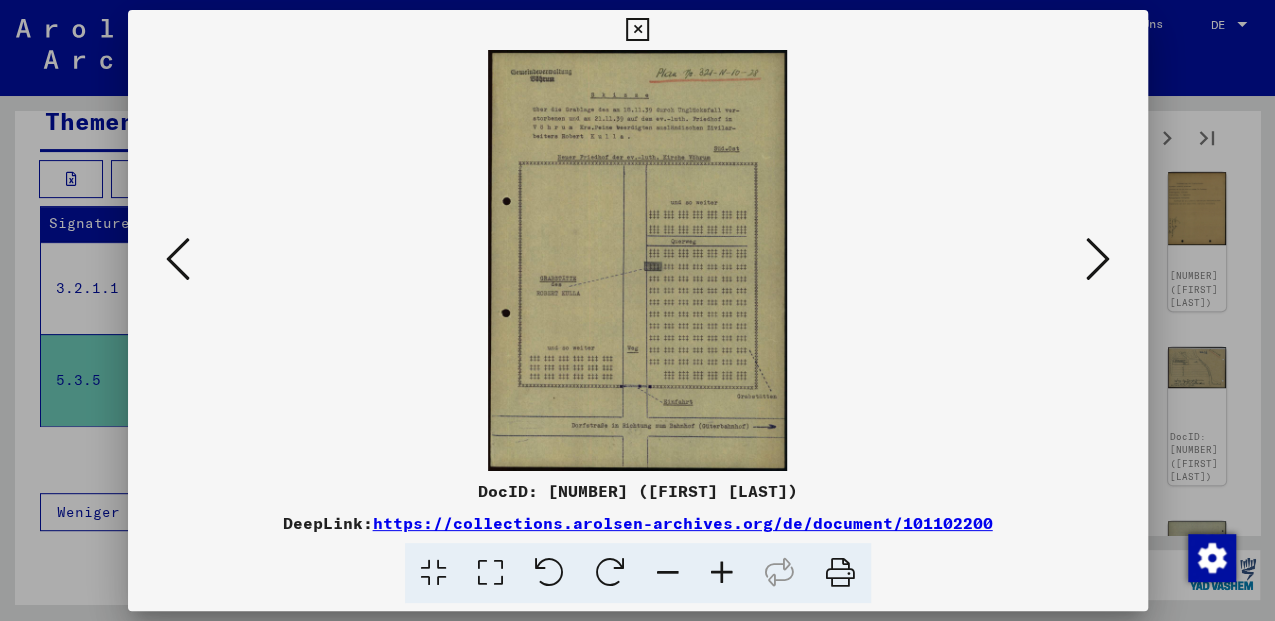 click at bounding box center [1098, 259] 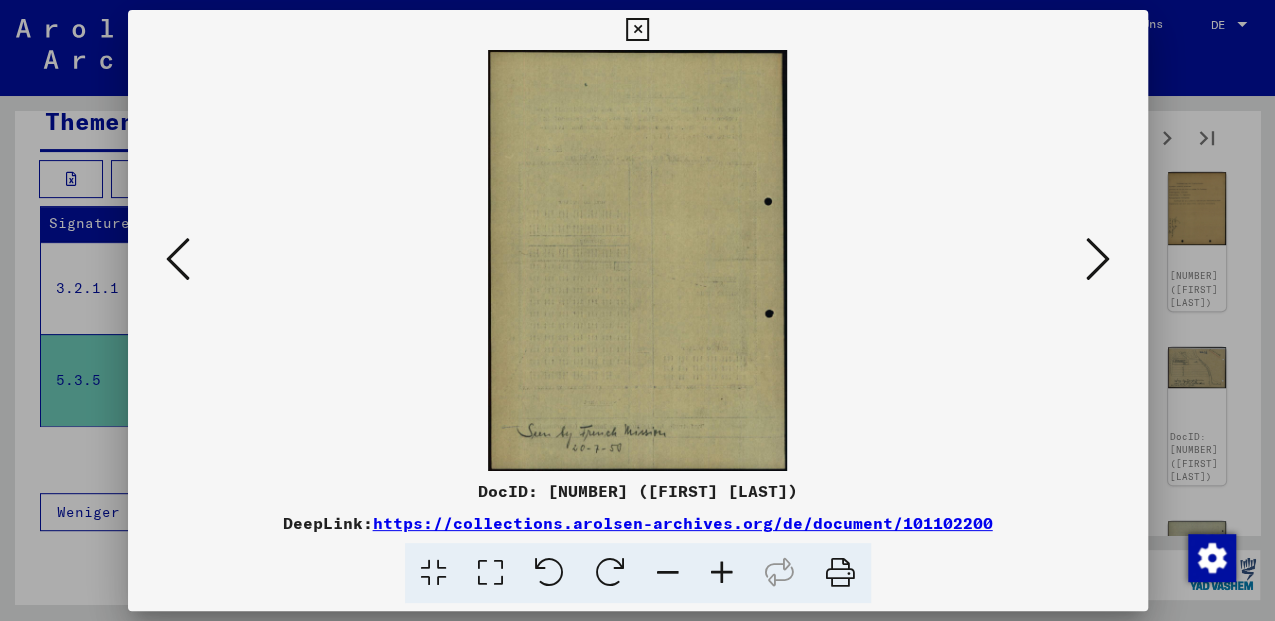 click at bounding box center [1098, 259] 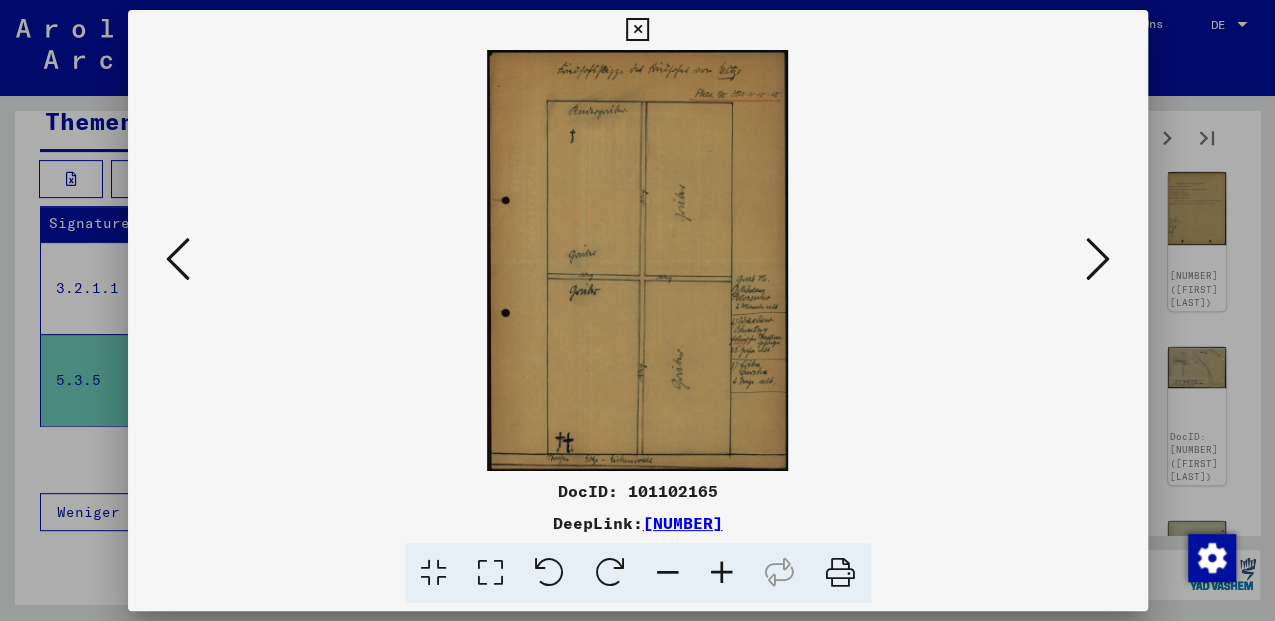 click at bounding box center [1098, 259] 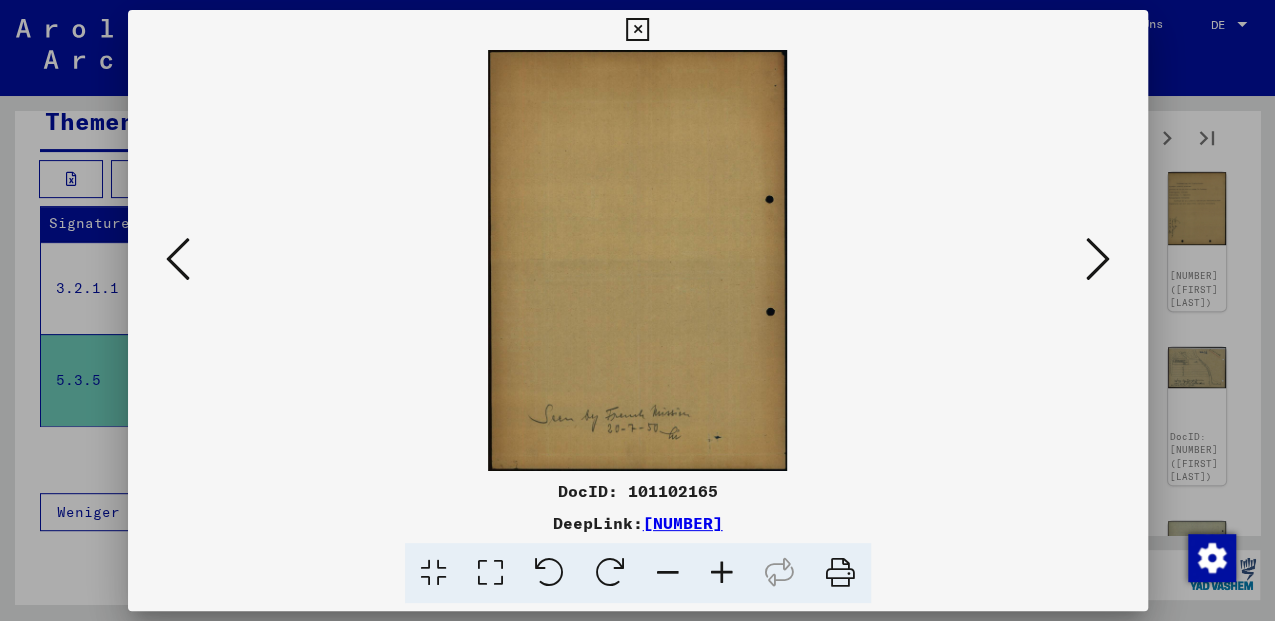 click at bounding box center [1098, 259] 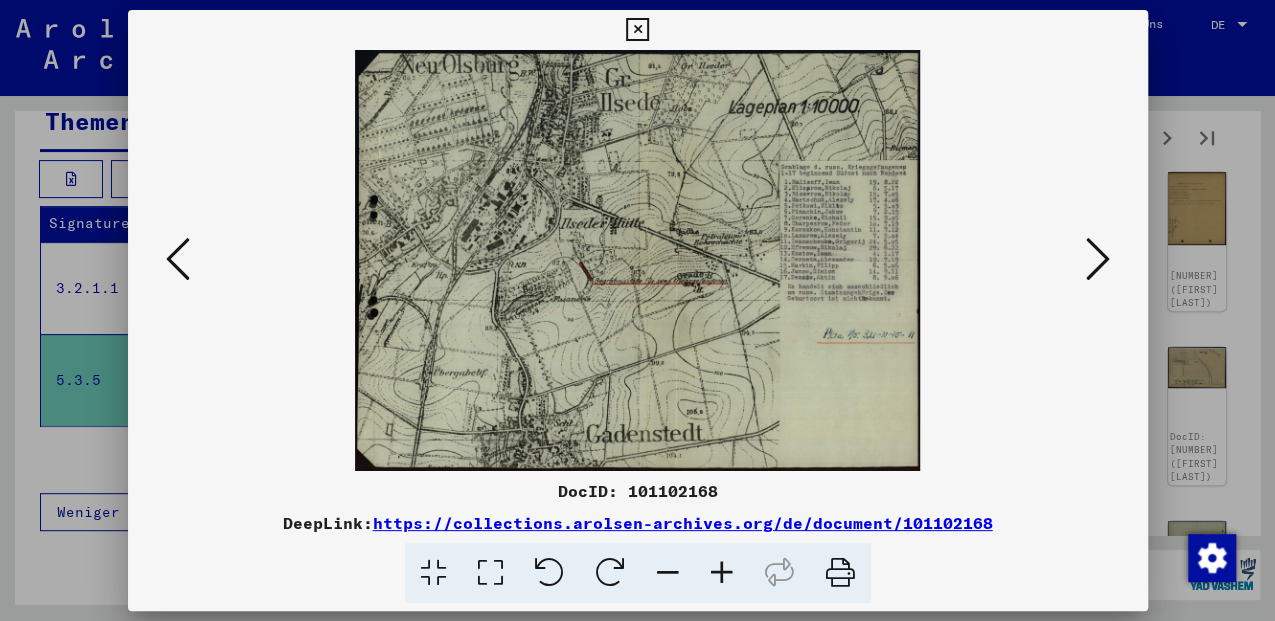 click at bounding box center [490, 573] 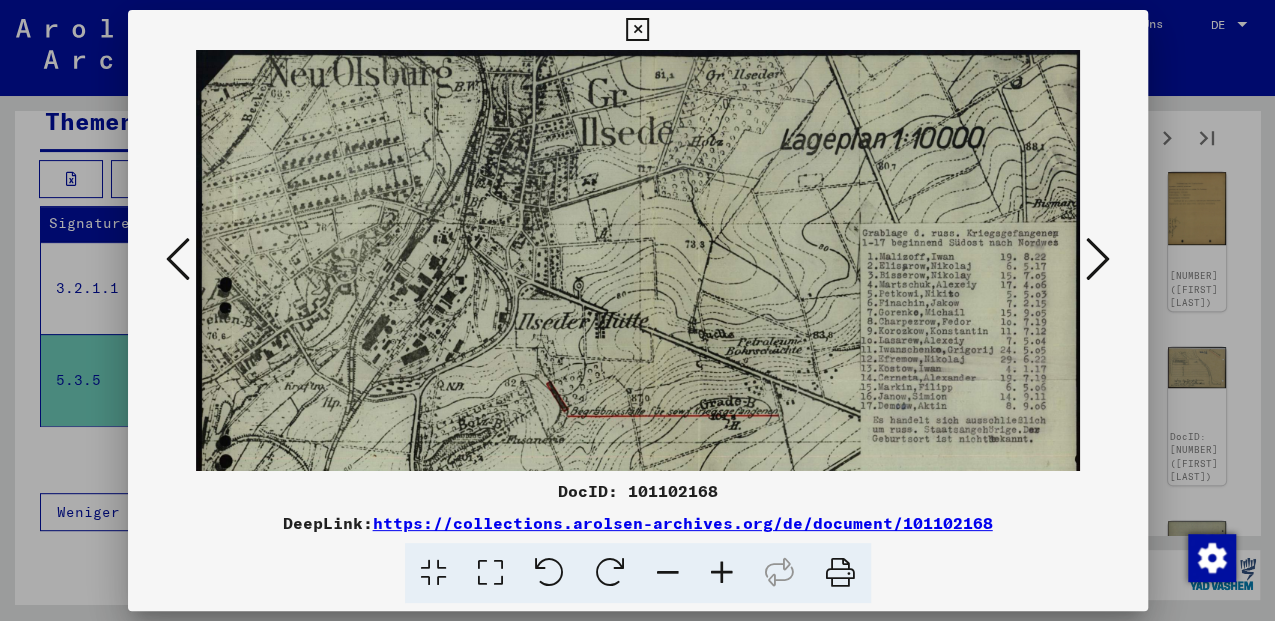 click at bounding box center [1098, 259] 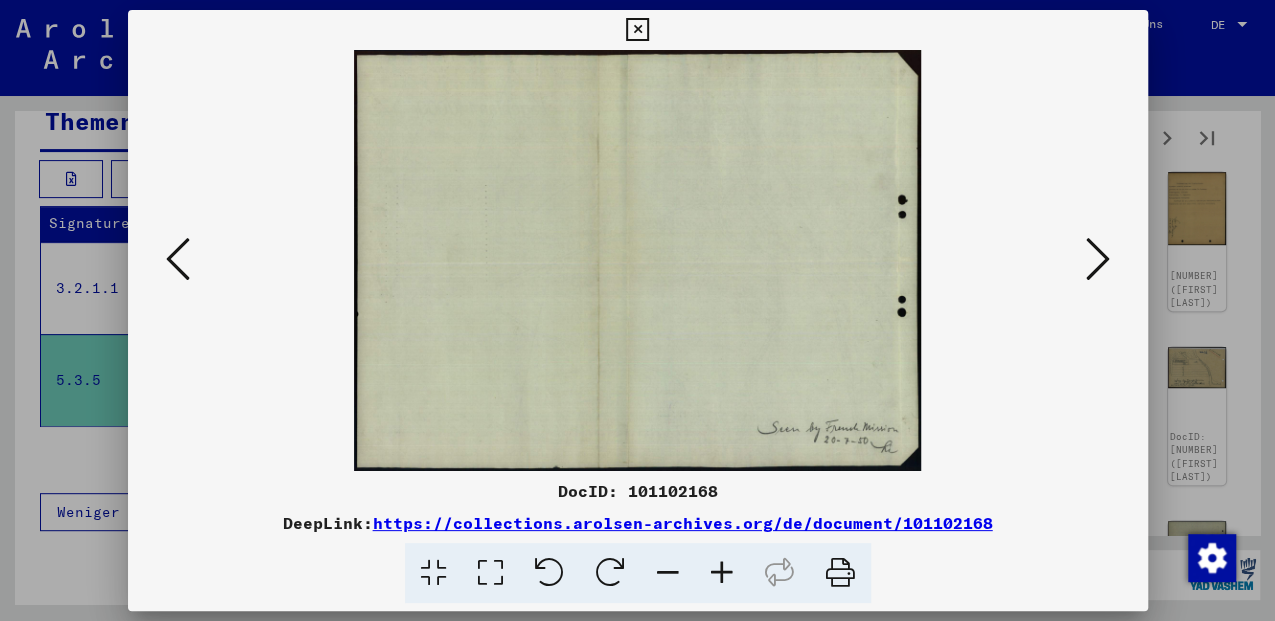 click at bounding box center [1098, 259] 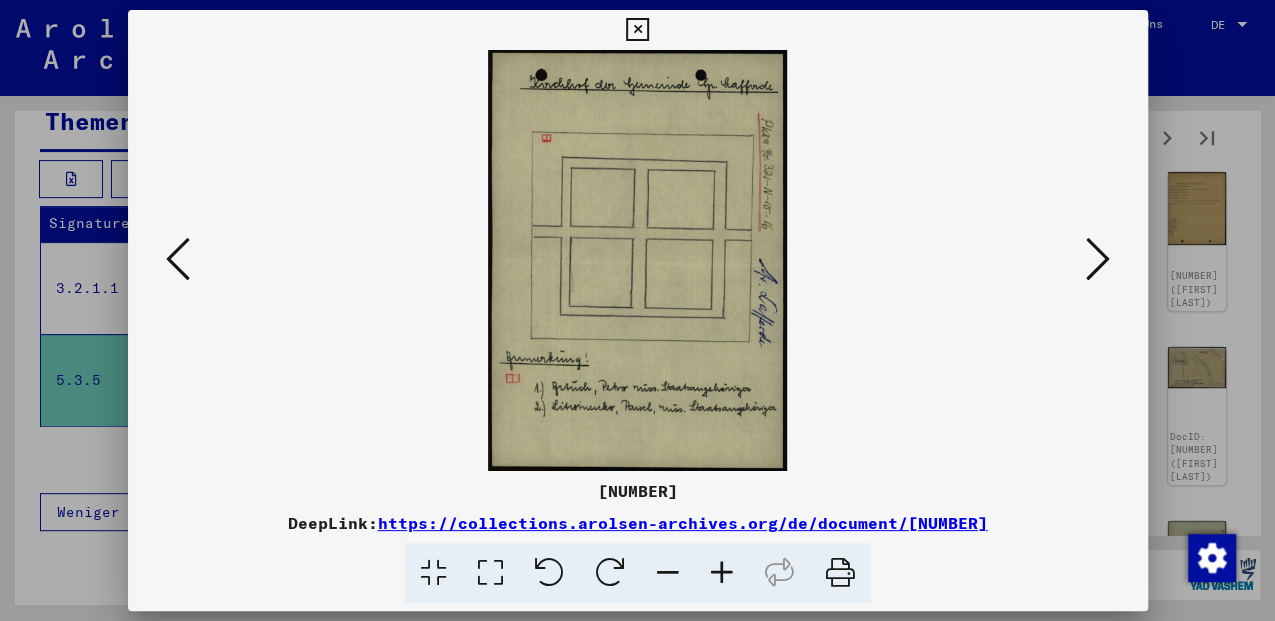 click at bounding box center [1098, 259] 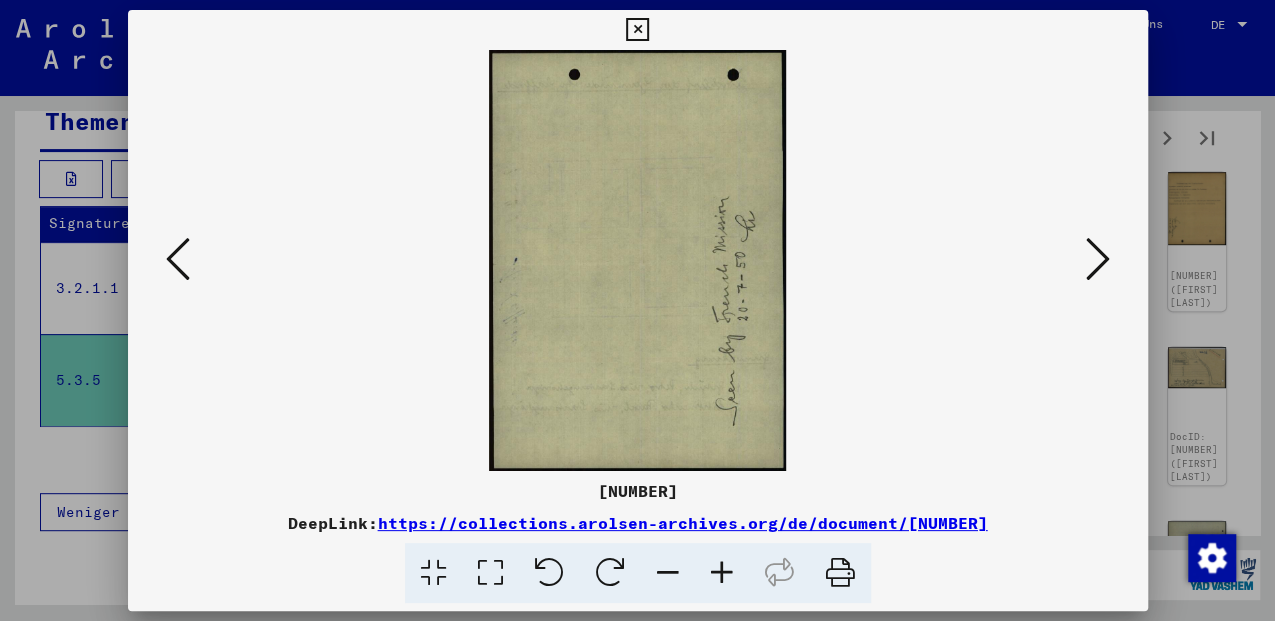 click at bounding box center [1098, 259] 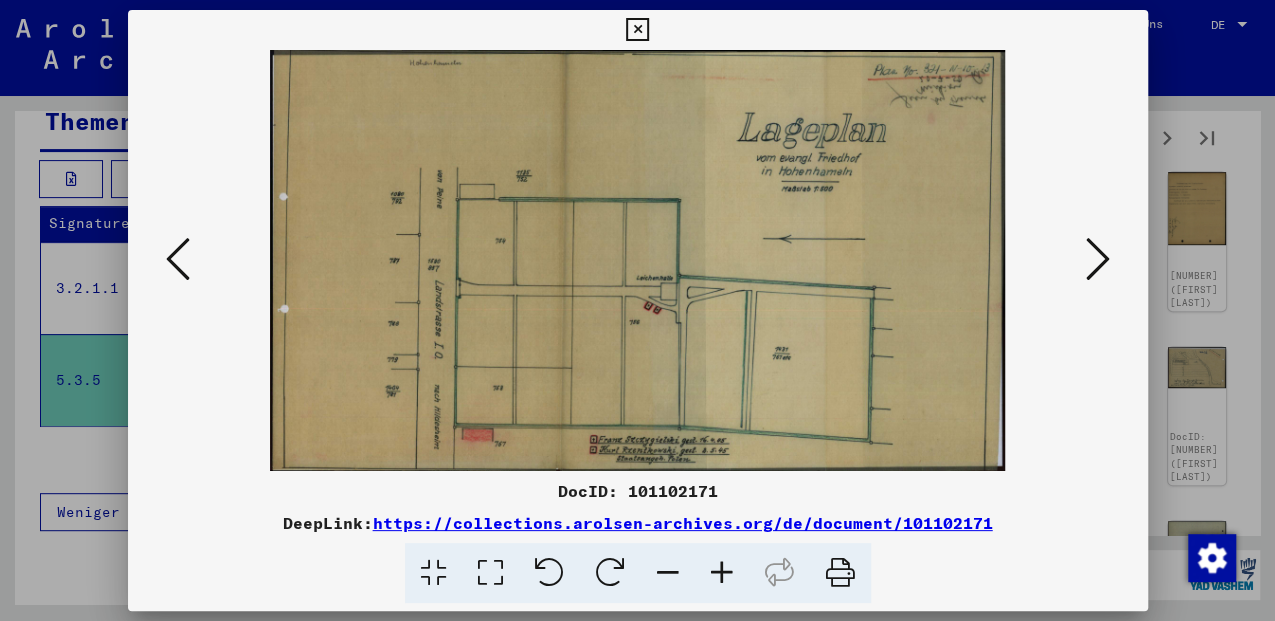 click at bounding box center [1098, 259] 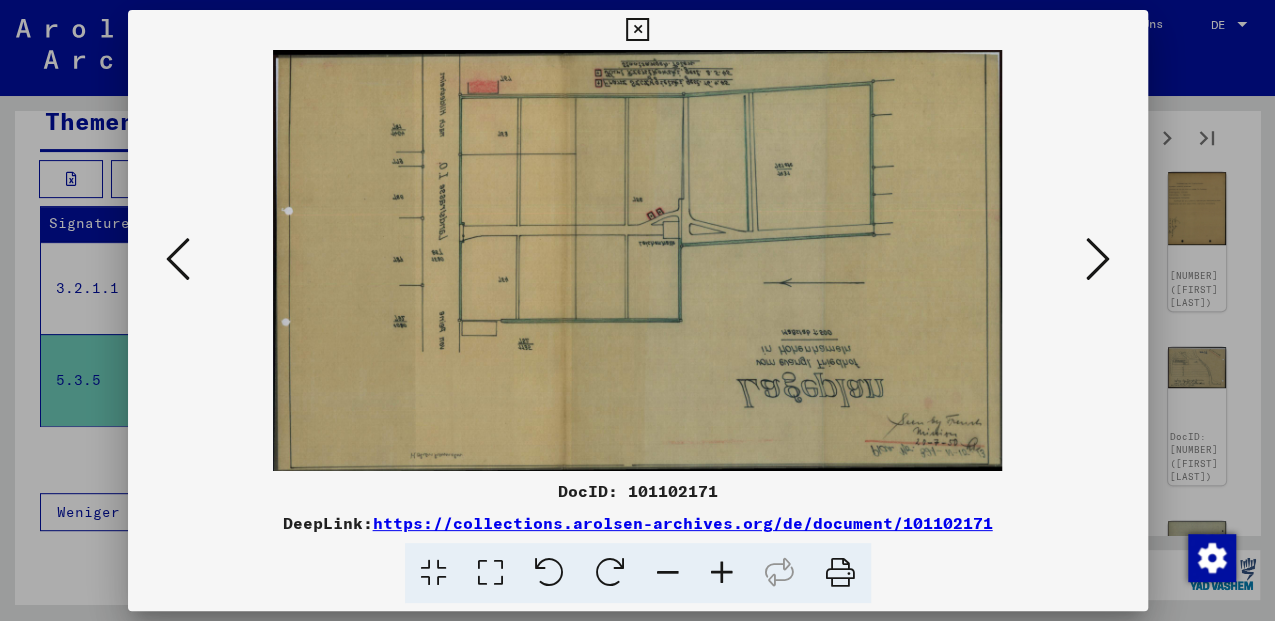 click at bounding box center (1098, 259) 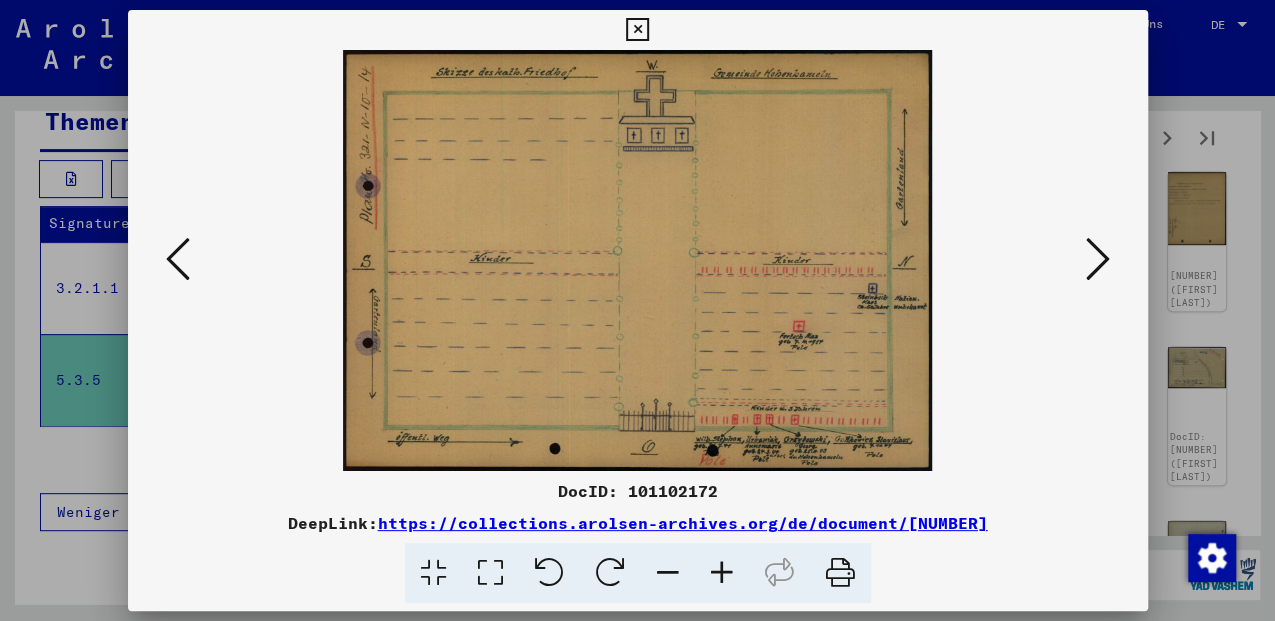 click at bounding box center [1098, 259] 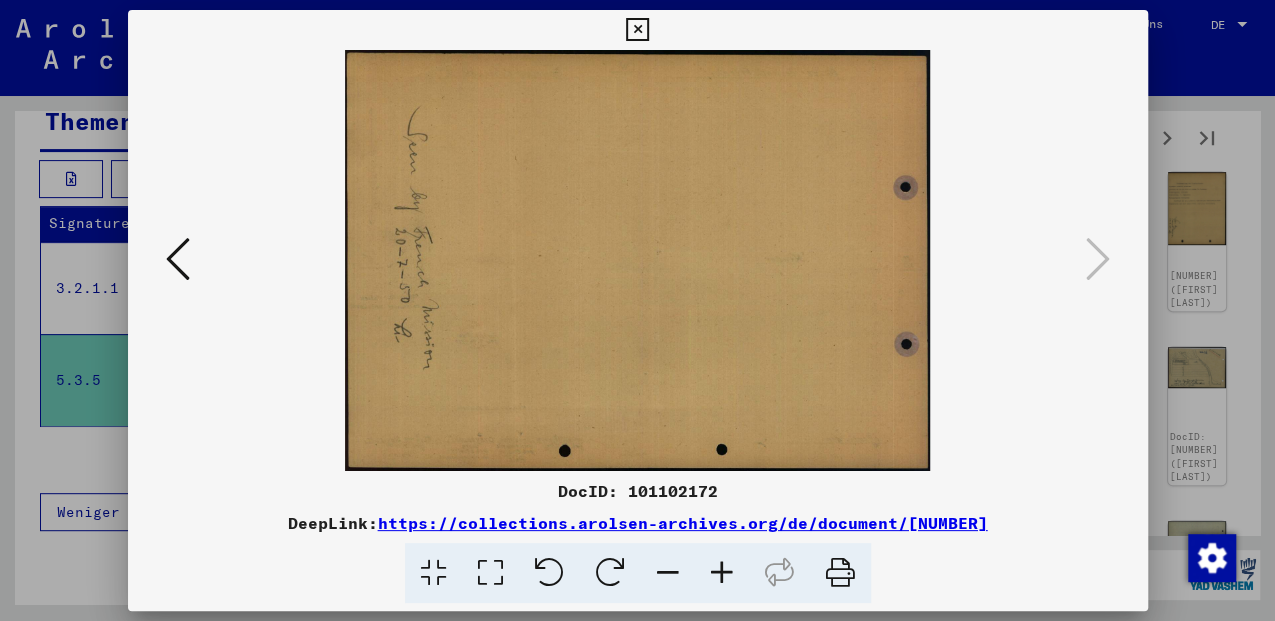 click at bounding box center [637, 30] 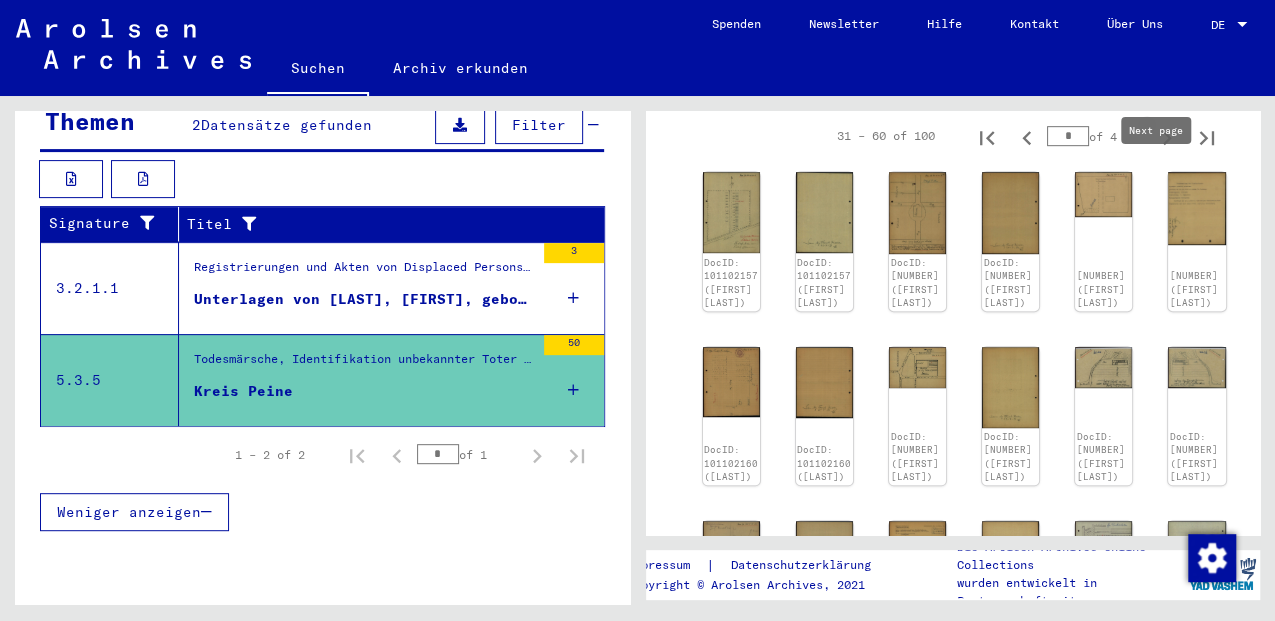 drag, startPoint x: 1153, startPoint y: 171, endPoint x: 1118, endPoint y: 228, distance: 66.88796 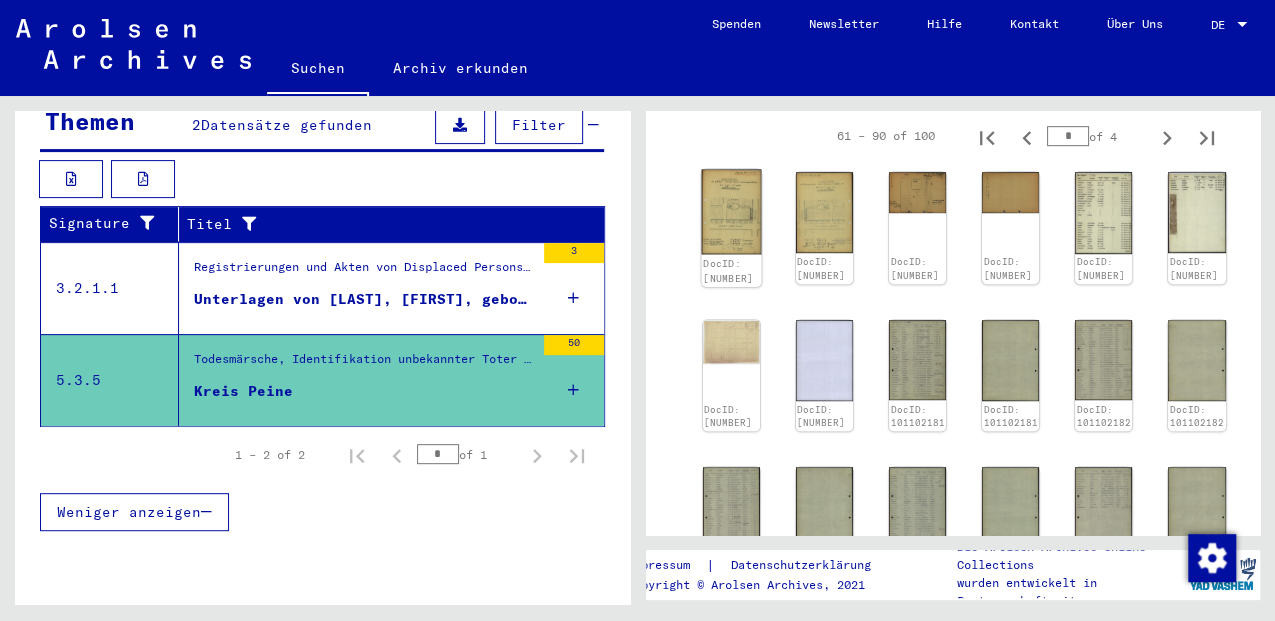 click 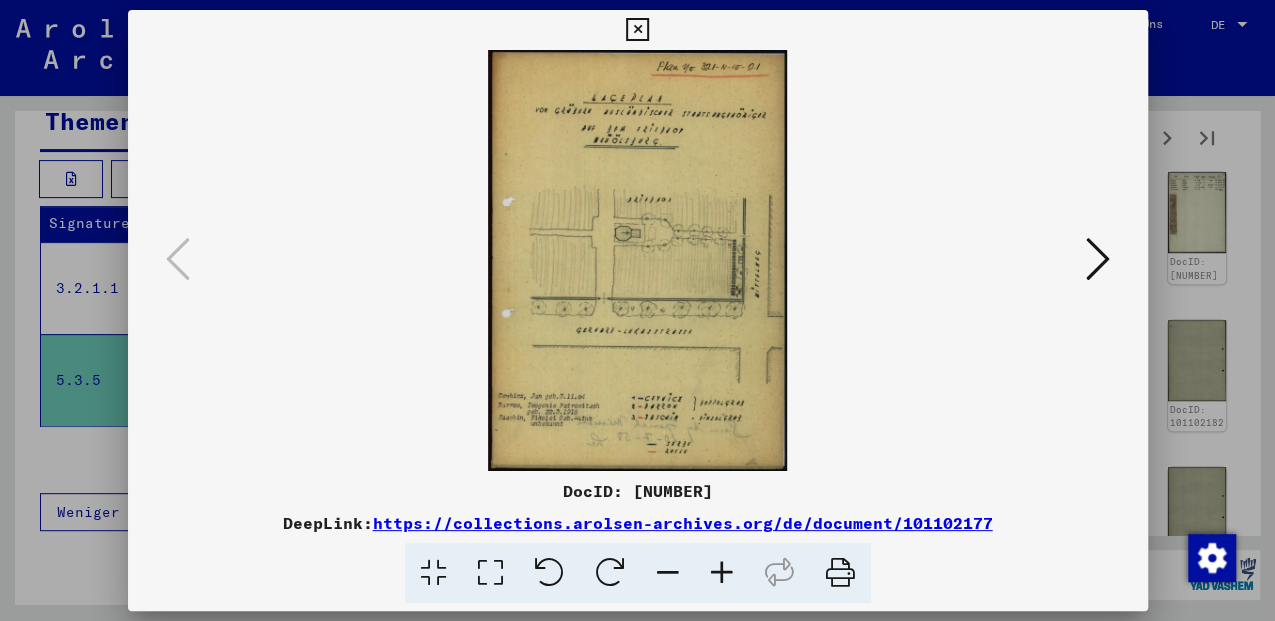 click at bounding box center (1098, 259) 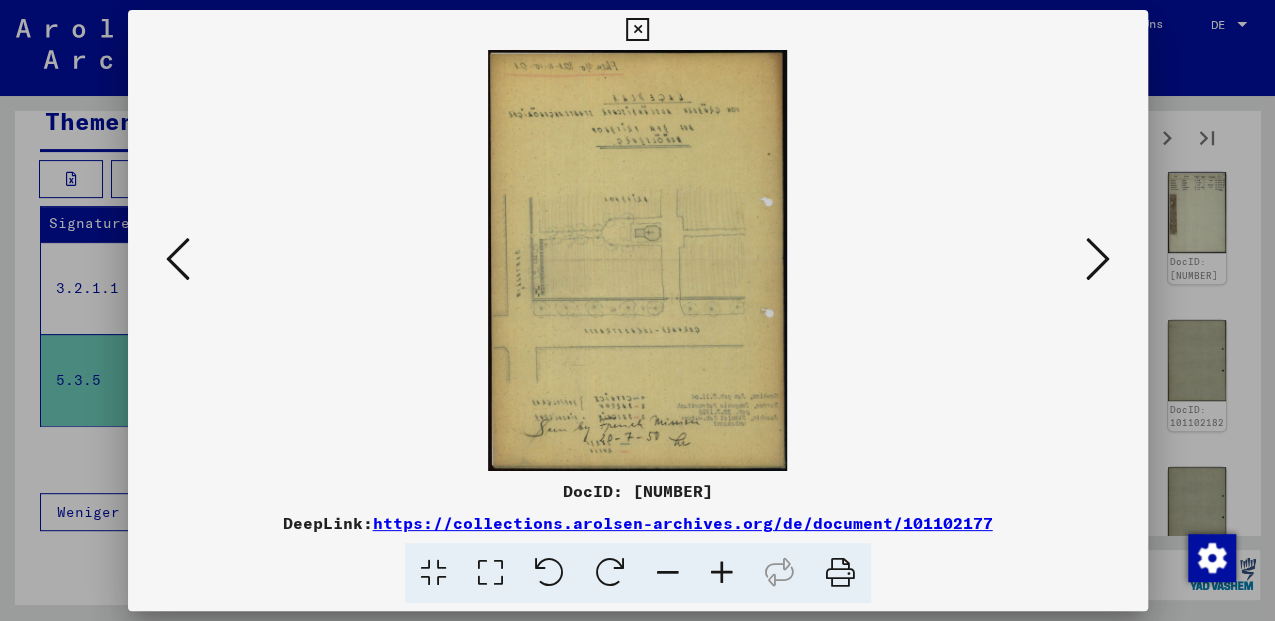 click at bounding box center [1098, 259] 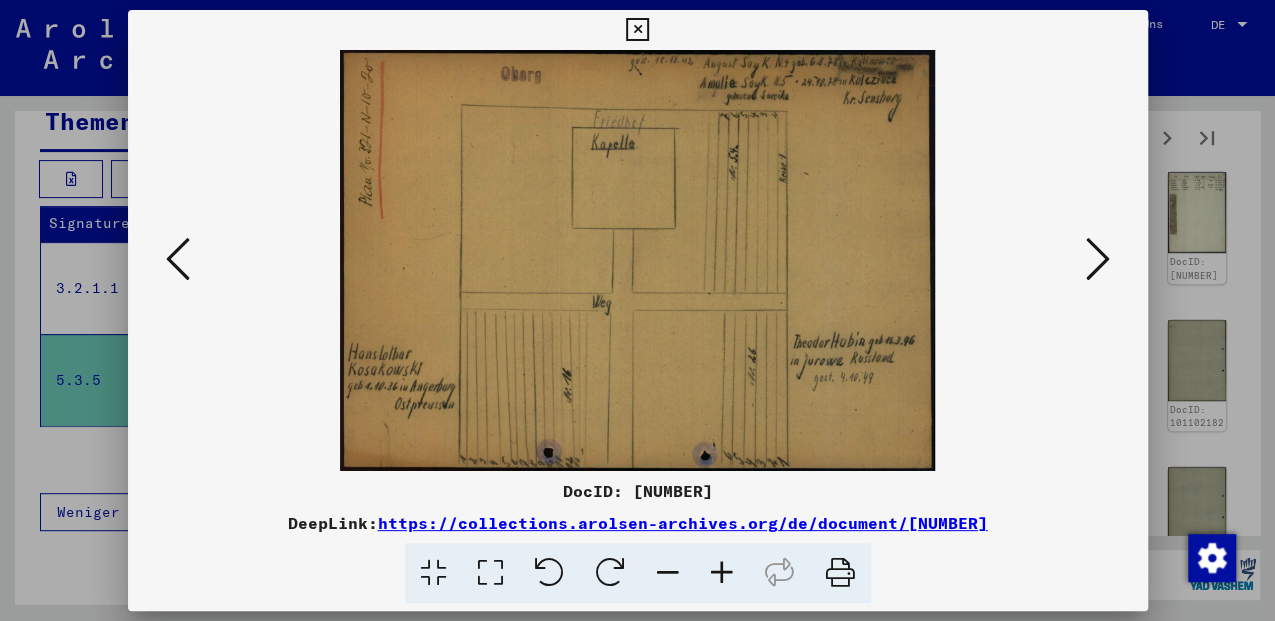 click at bounding box center [637, 30] 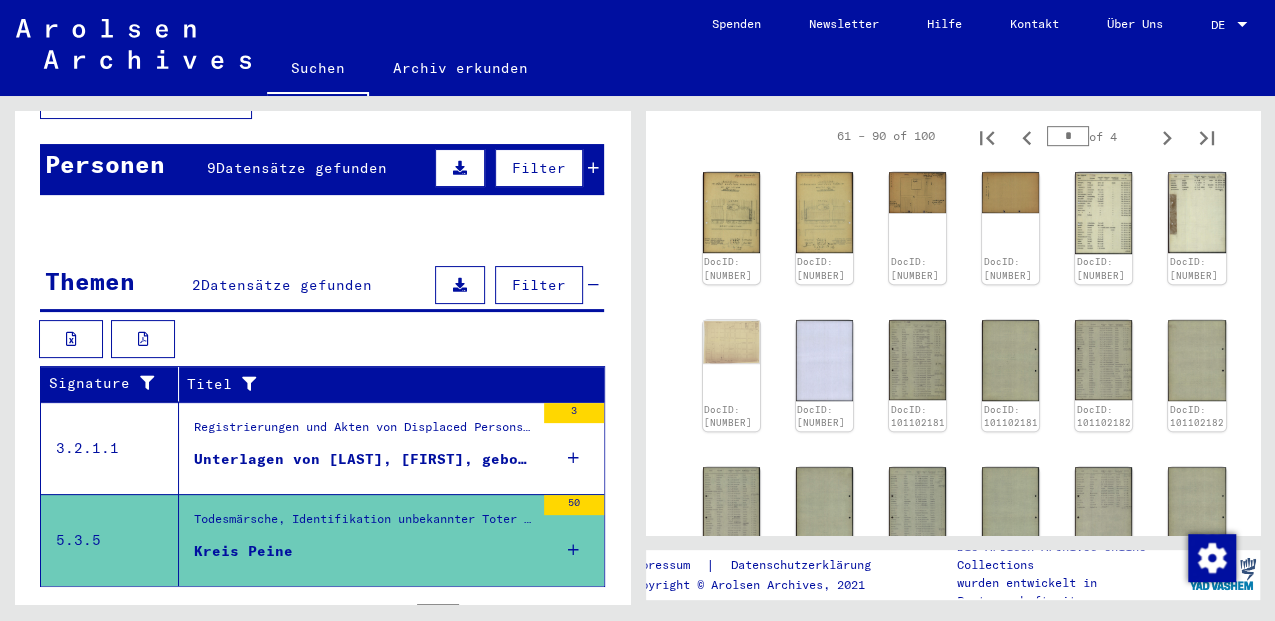 scroll, scrollTop: 0, scrollLeft: 0, axis: both 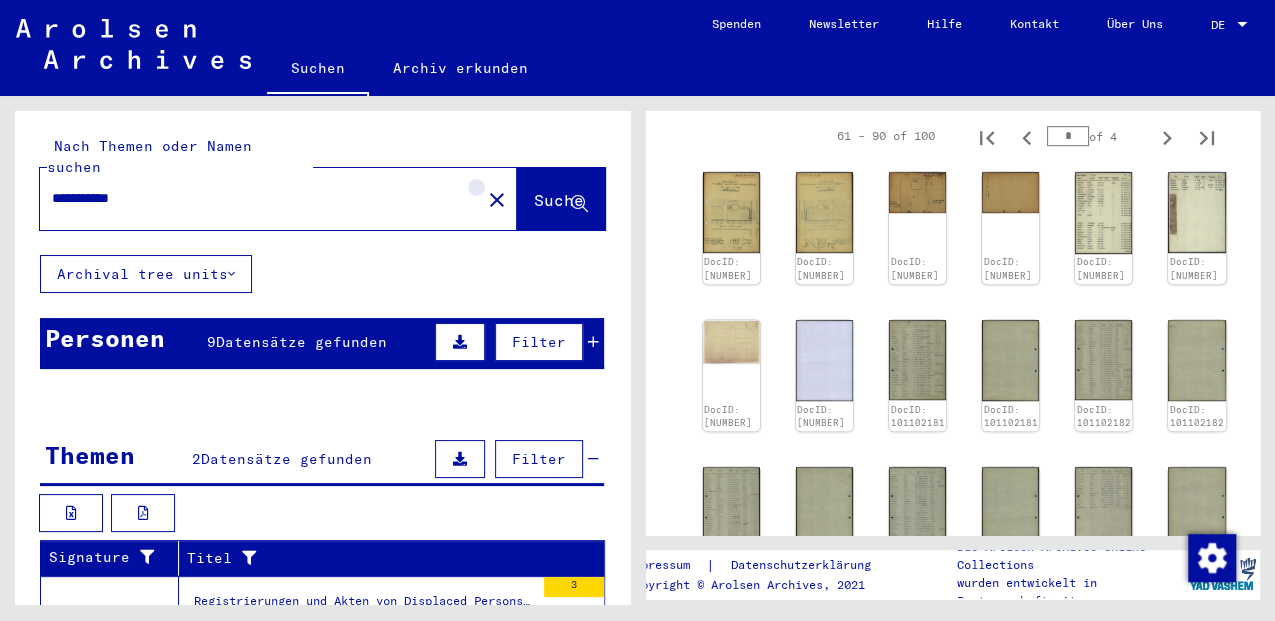 click on "close" 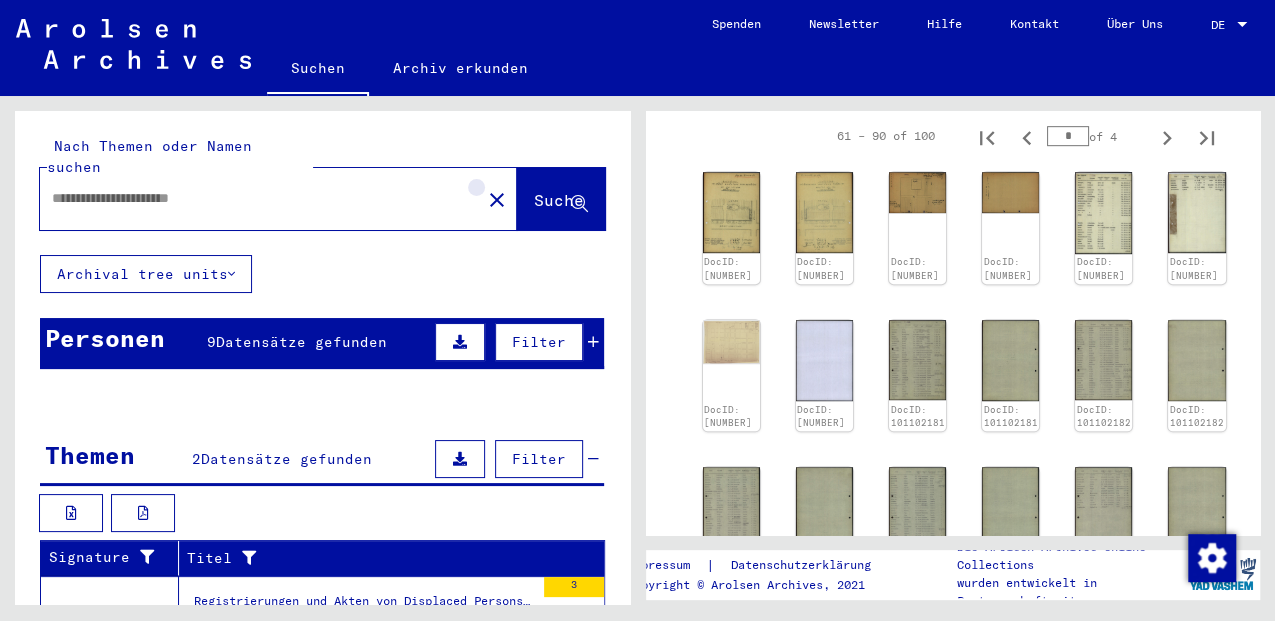 scroll, scrollTop: 0, scrollLeft: 0, axis: both 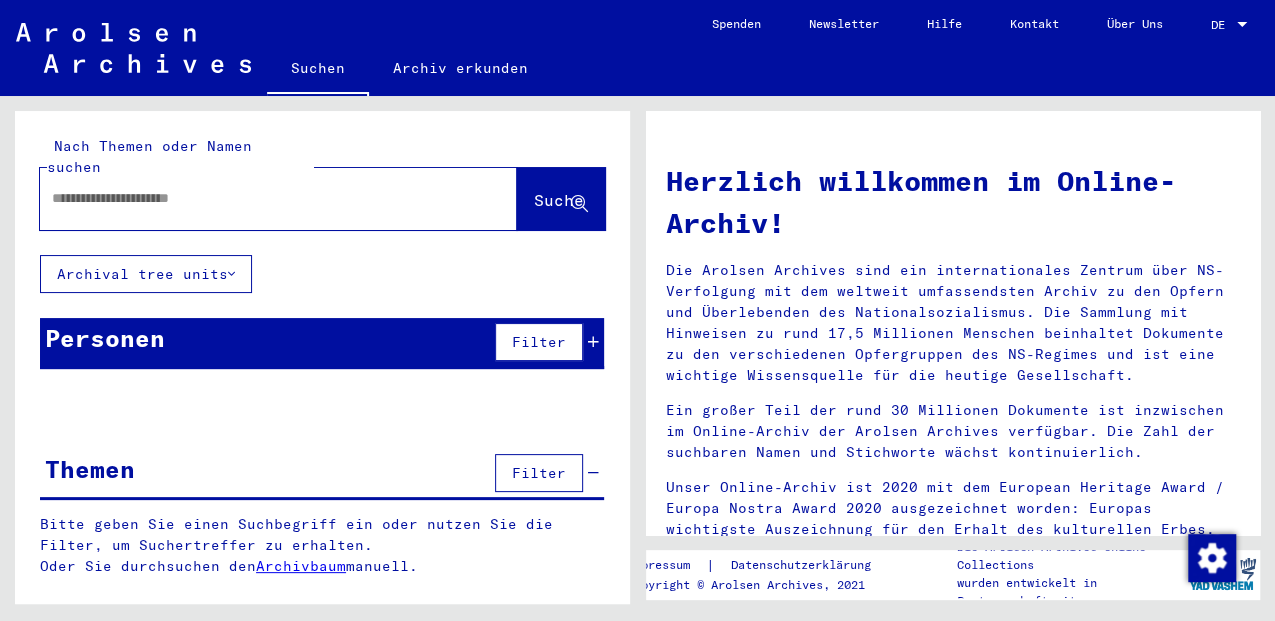 click at bounding box center [254, 198] 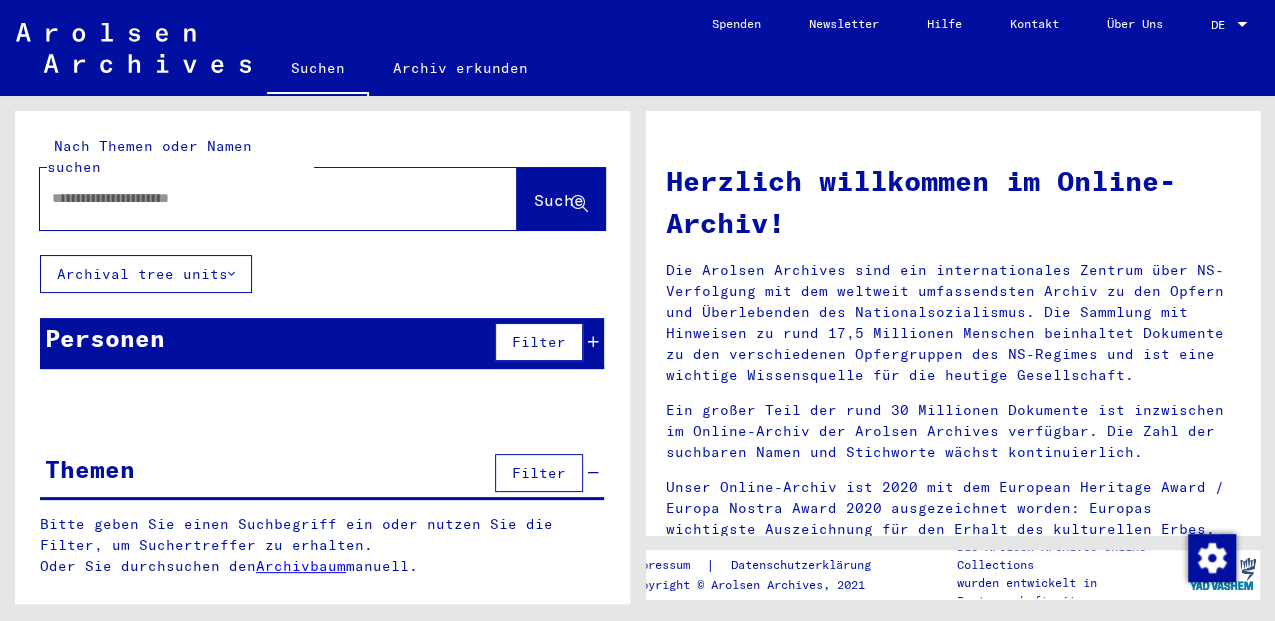 click at bounding box center (254, 198) 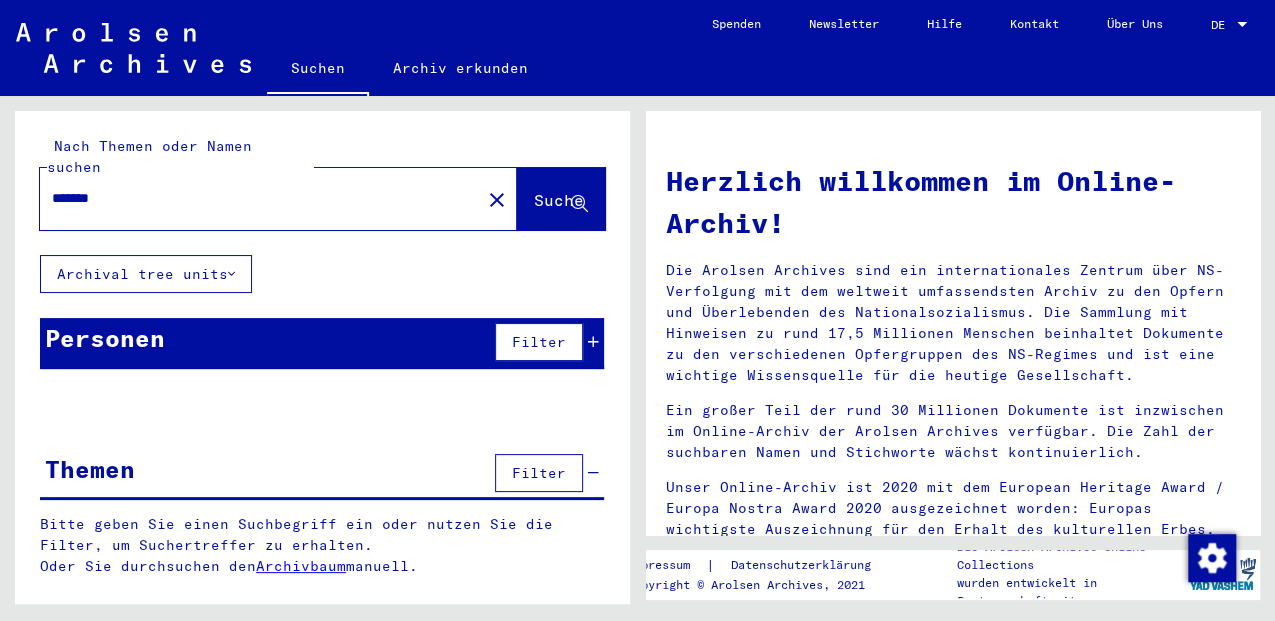type on "******" 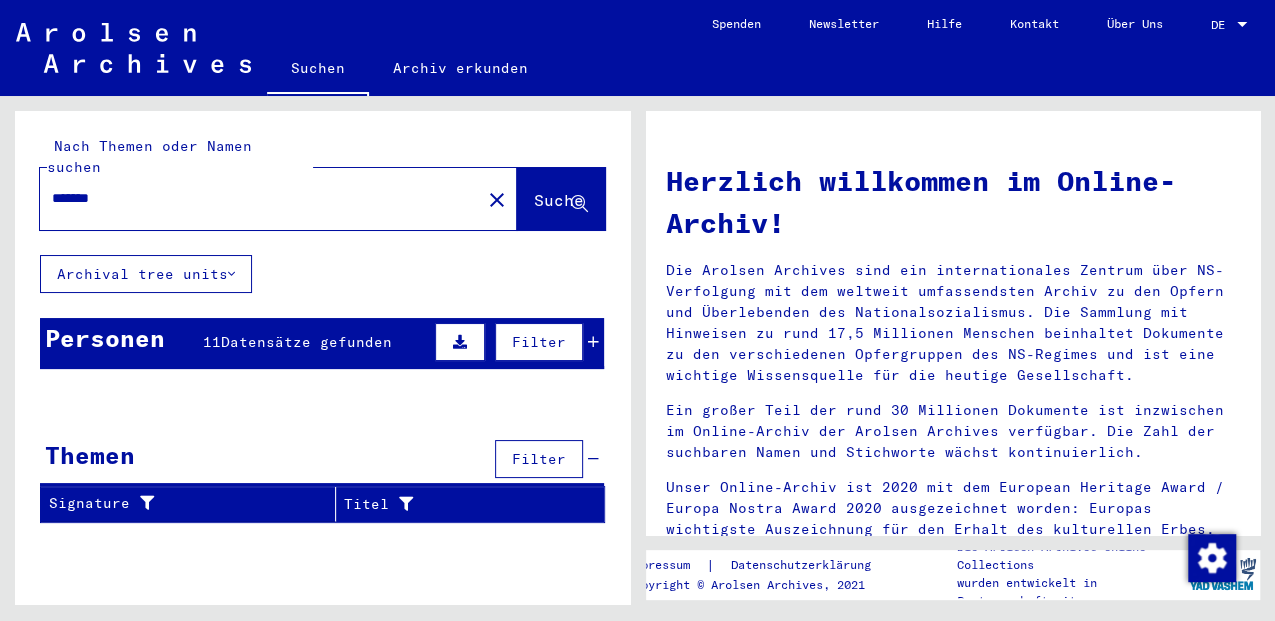 click on "Datensätze gefunden" at bounding box center [306, 342] 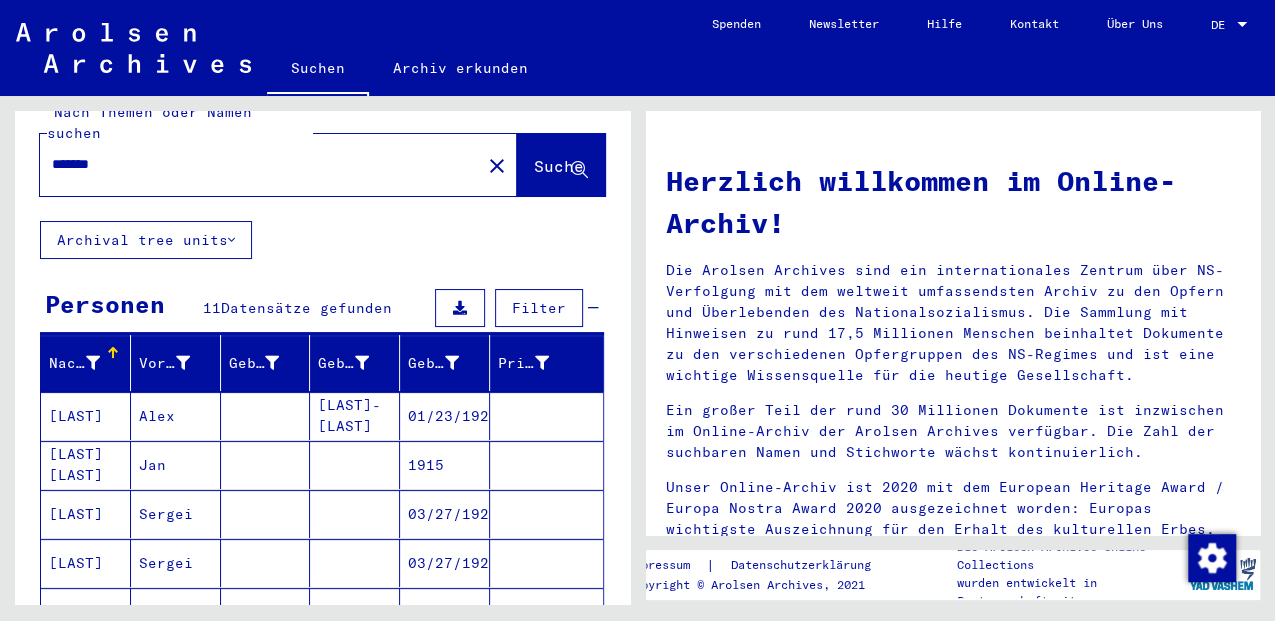 scroll, scrollTop: 66, scrollLeft: 0, axis: vertical 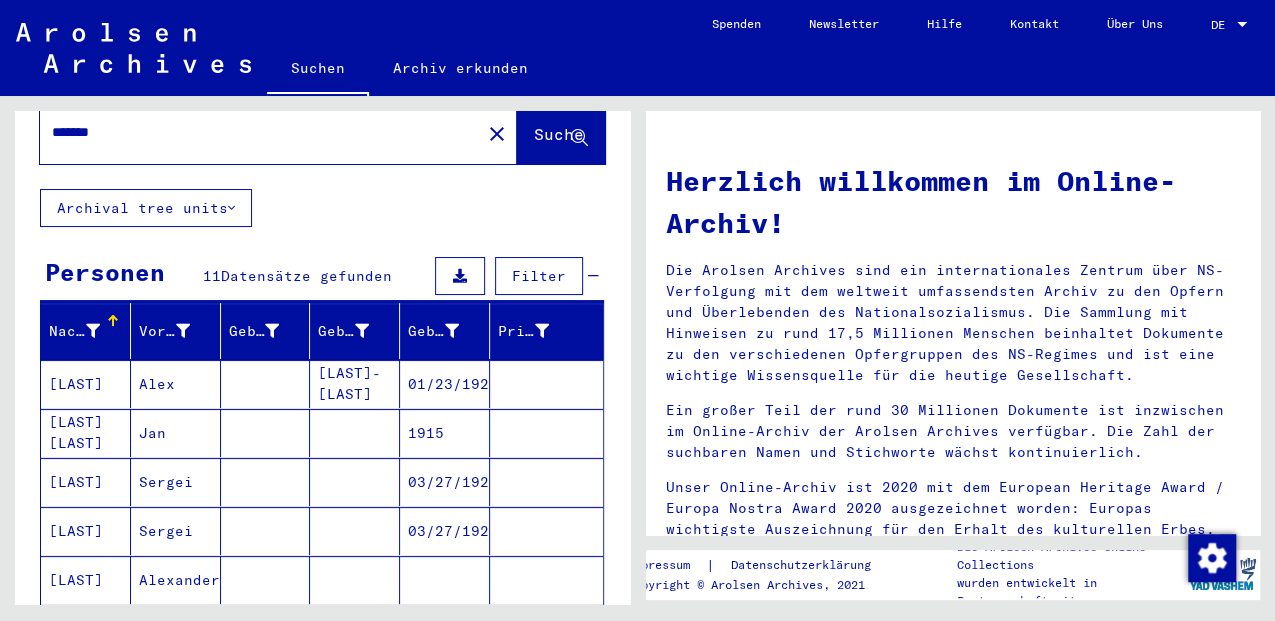 click on "Alexander" 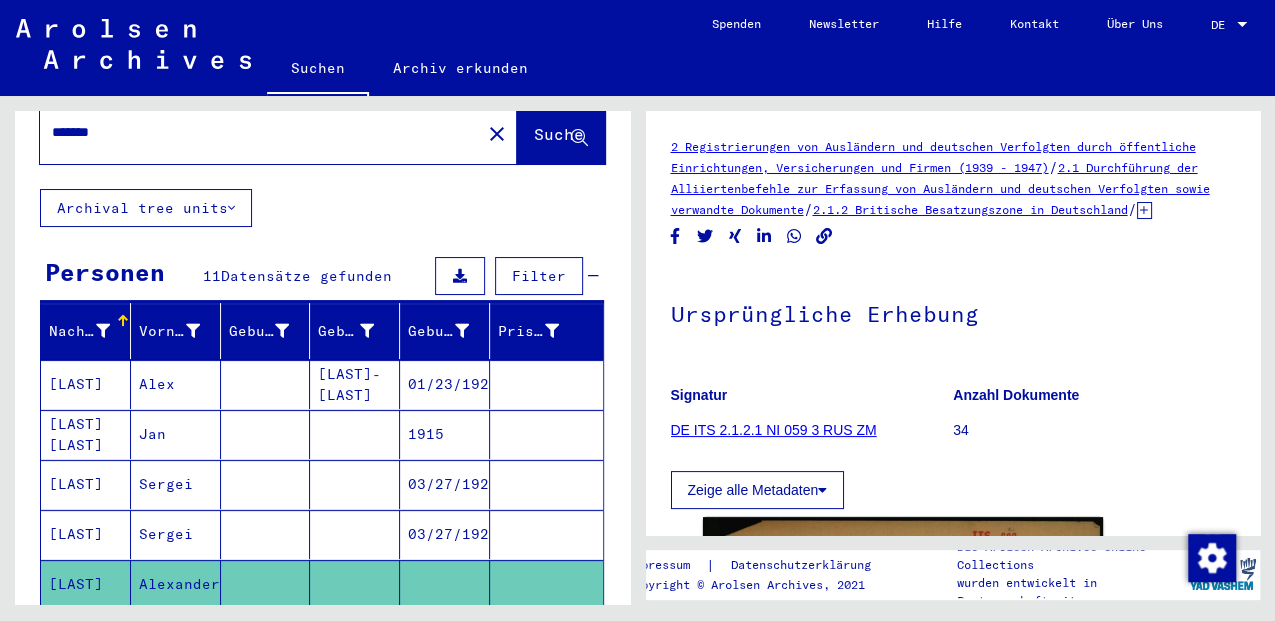 scroll, scrollTop: 0, scrollLeft: 0, axis: both 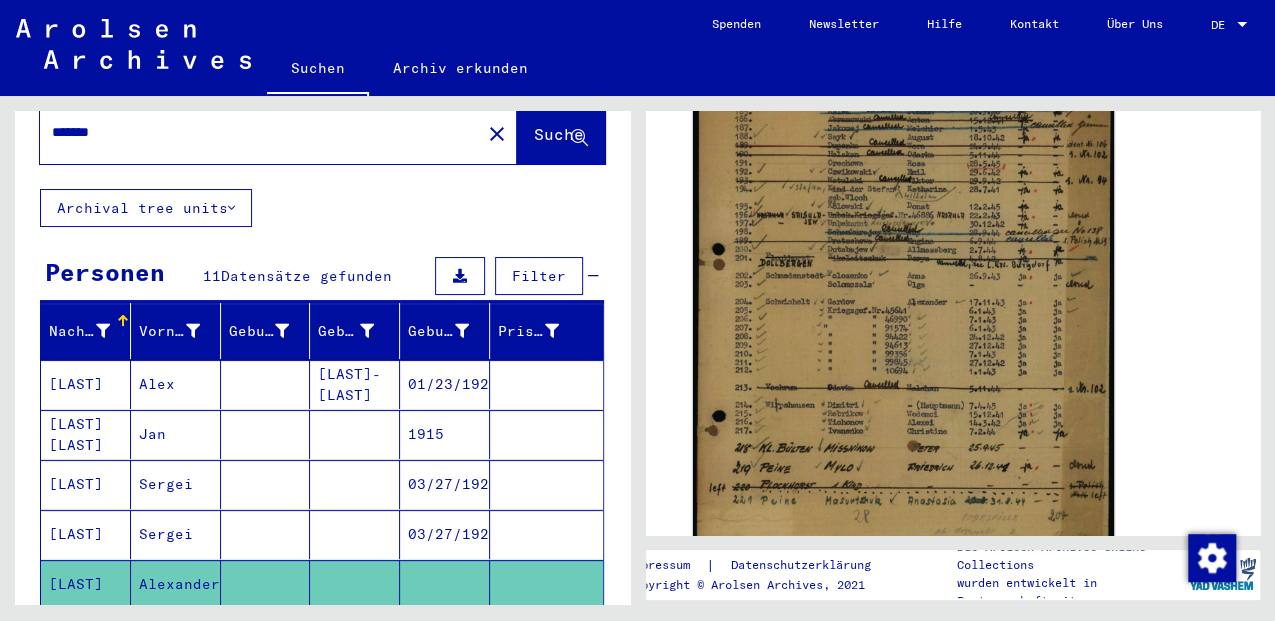 click 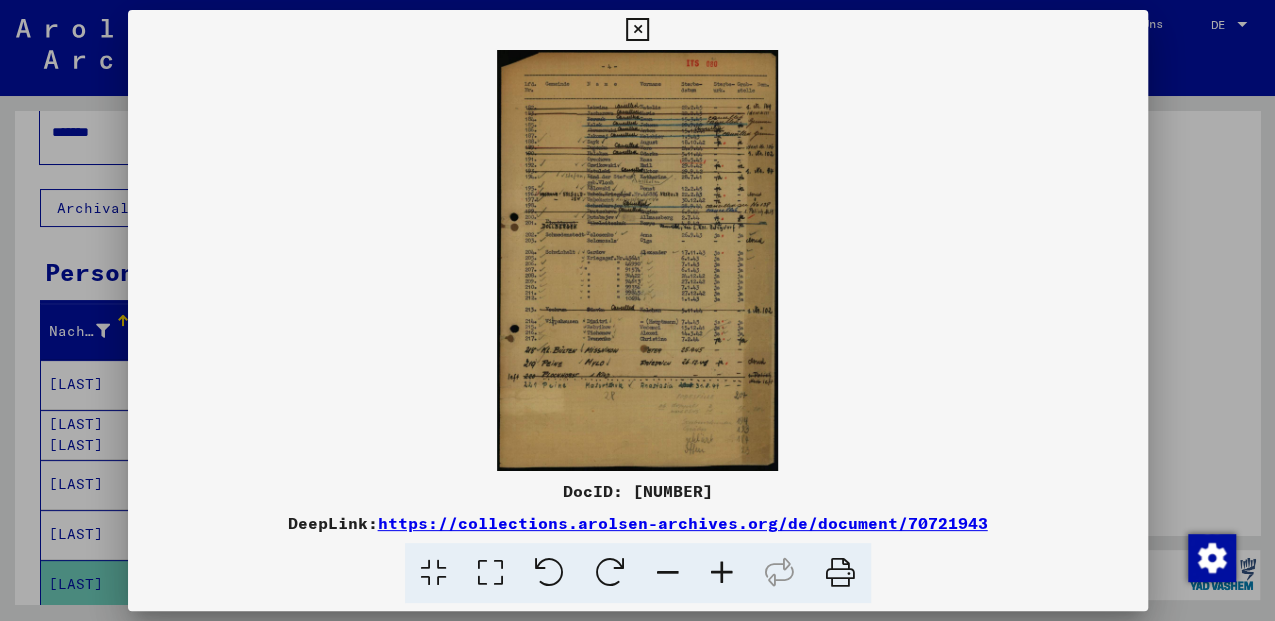scroll, scrollTop: 502, scrollLeft: 0, axis: vertical 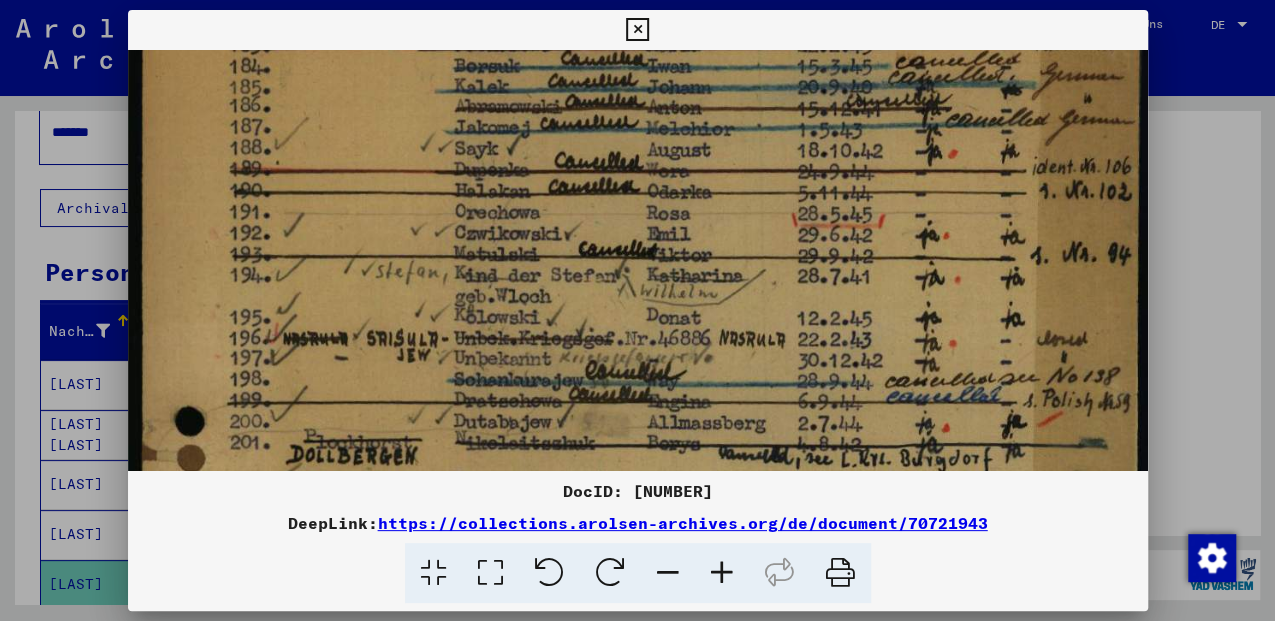 drag, startPoint x: 409, startPoint y: 288, endPoint x: 451, endPoint y: 101, distance: 191.65855 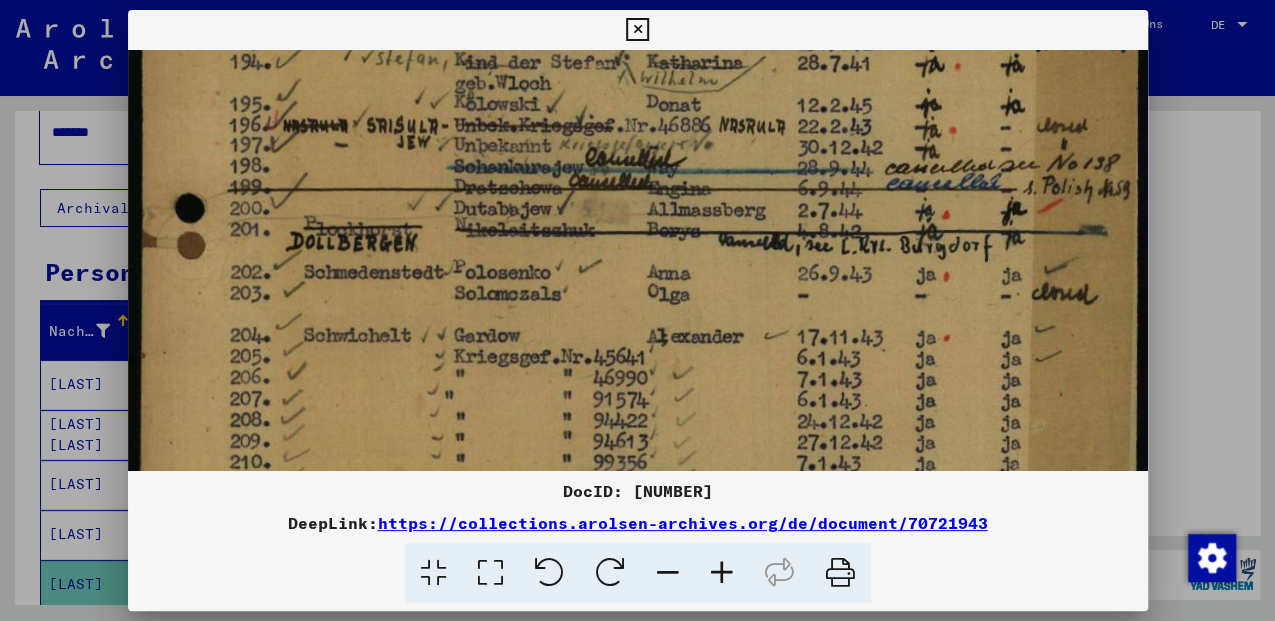 drag, startPoint x: 404, startPoint y: 376, endPoint x: 421, endPoint y: 202, distance: 174.82849 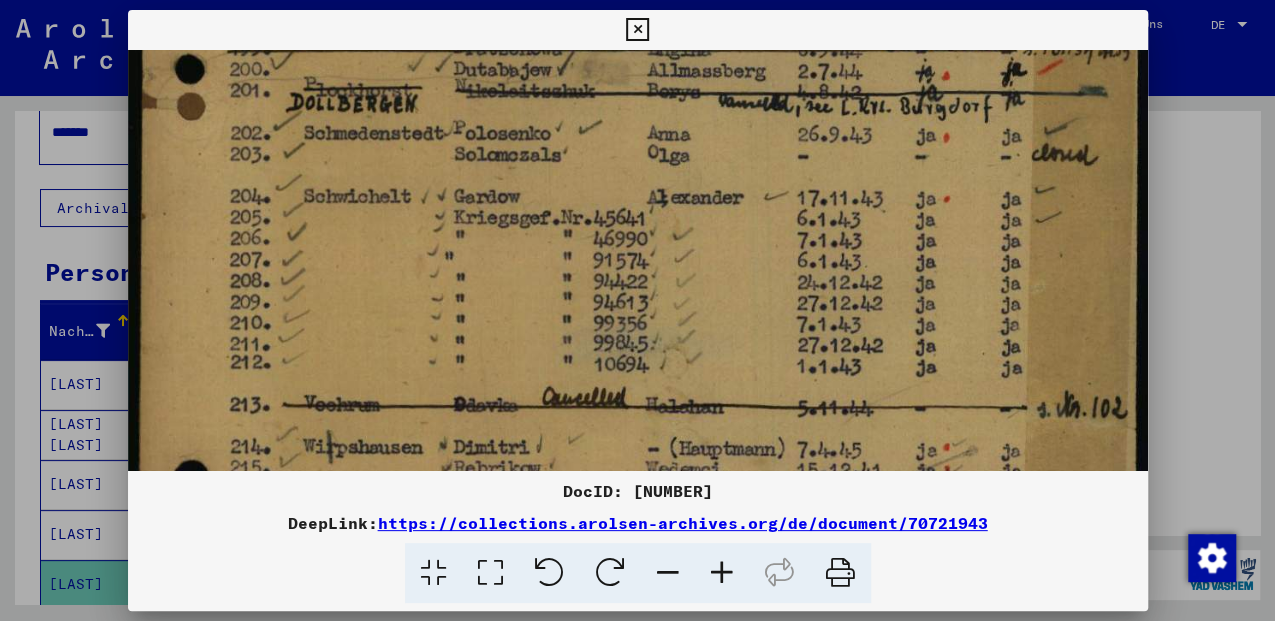 drag, startPoint x: 403, startPoint y: 386, endPoint x: 410, endPoint y: 254, distance: 132.18547 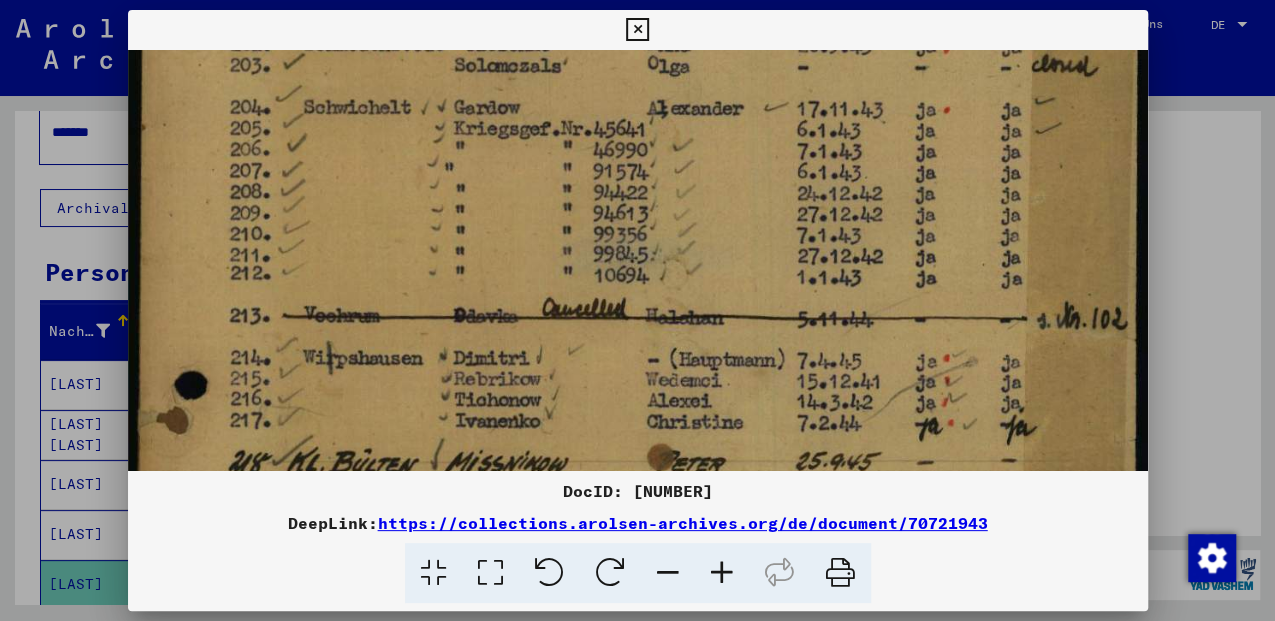 scroll, scrollTop: 683, scrollLeft: 0, axis: vertical 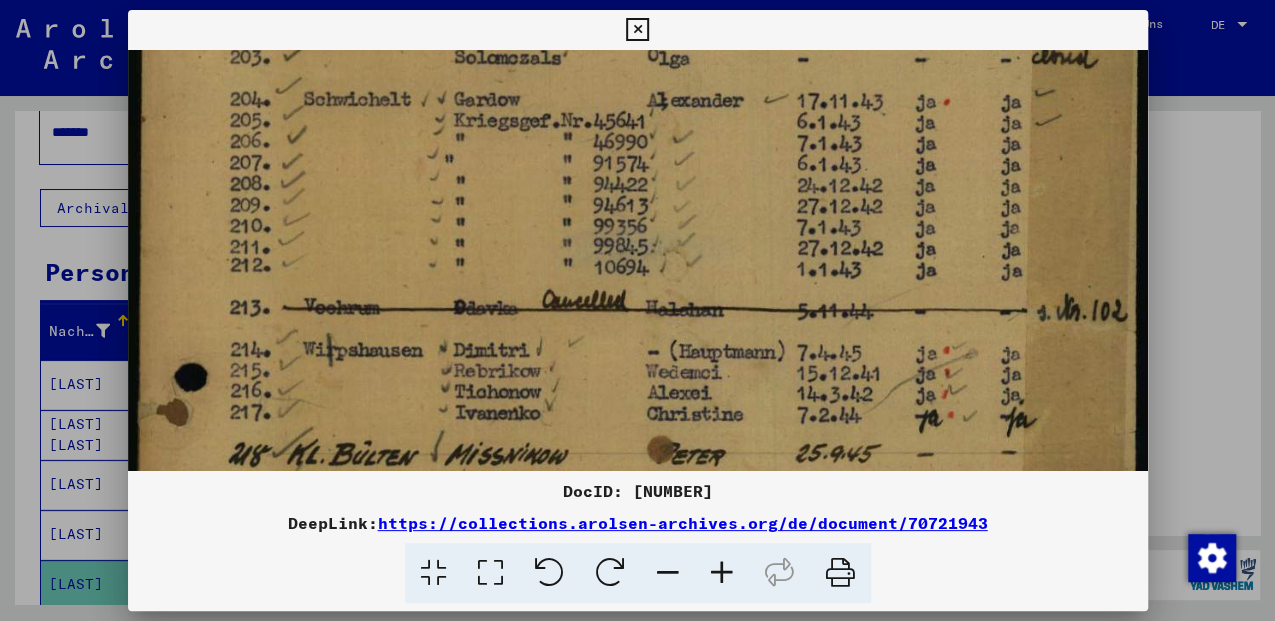 drag, startPoint x: 638, startPoint y: 404, endPoint x: 663, endPoint y: 312, distance: 95.33625 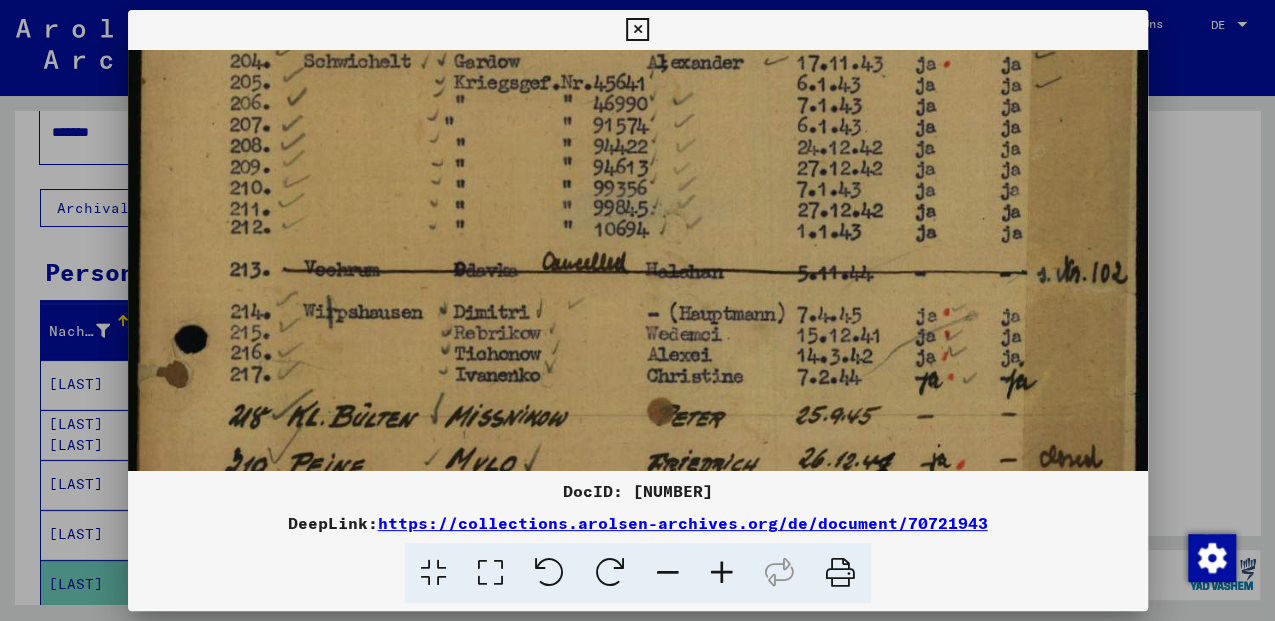 scroll, scrollTop: 757, scrollLeft: 0, axis: vertical 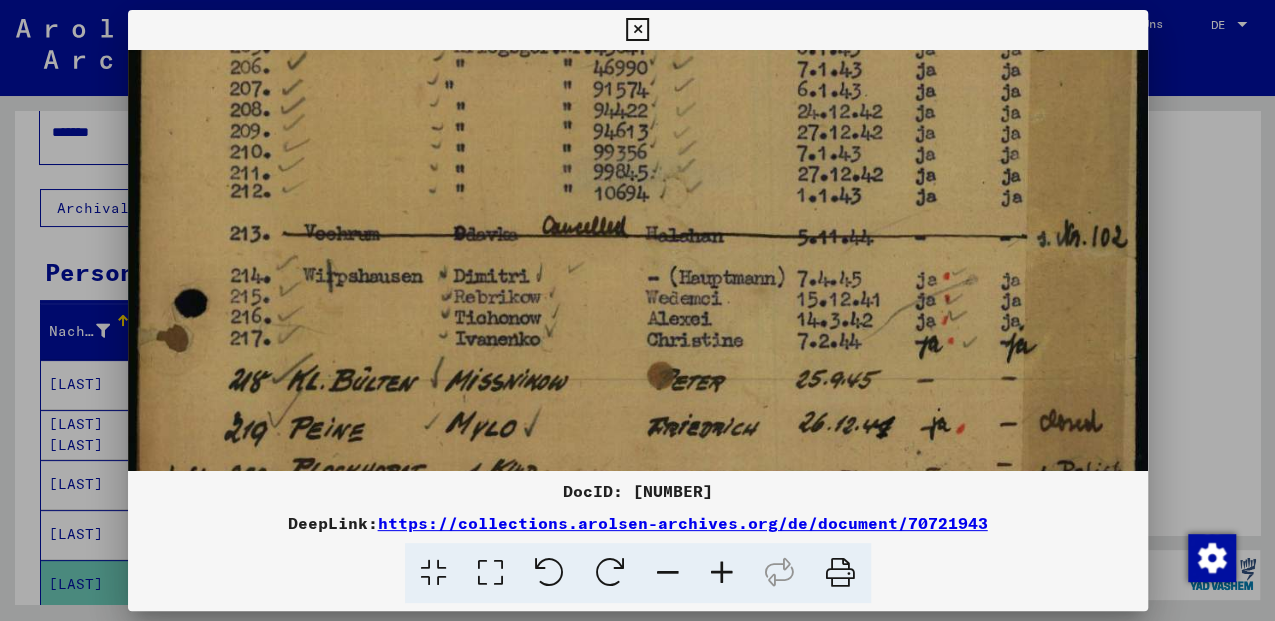 drag, startPoint x: 639, startPoint y: 384, endPoint x: 648, endPoint y: 313, distance: 71.568146 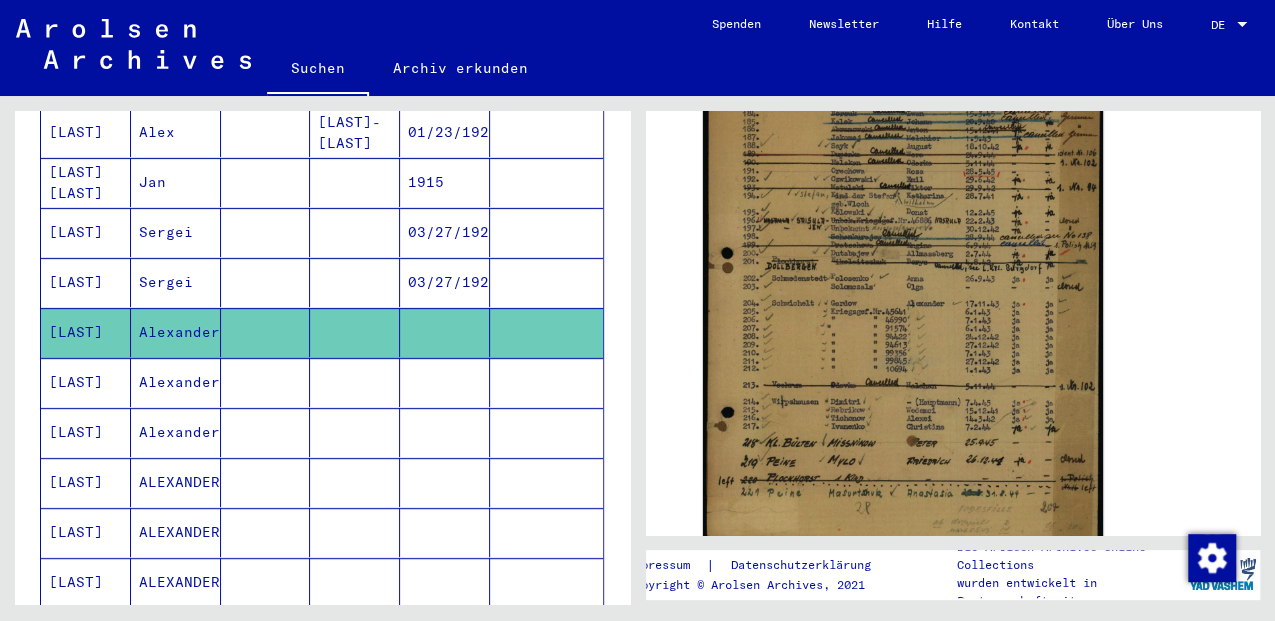 scroll, scrollTop: 336, scrollLeft: 0, axis: vertical 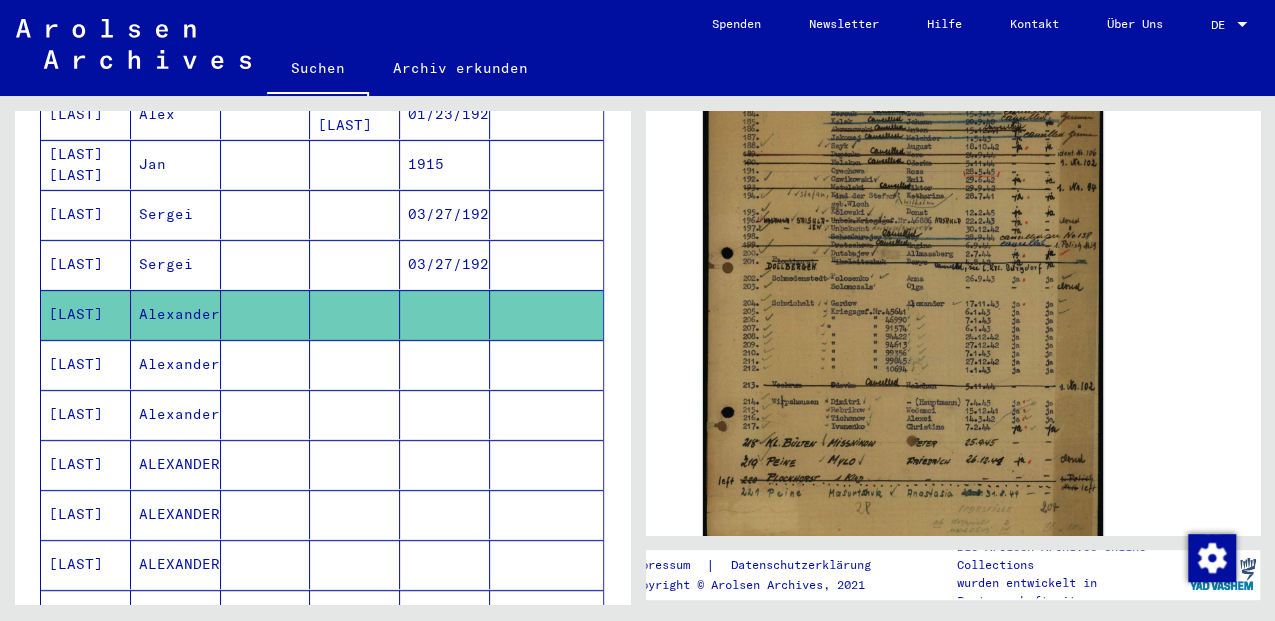 click on "Alexander" at bounding box center (176, 414) 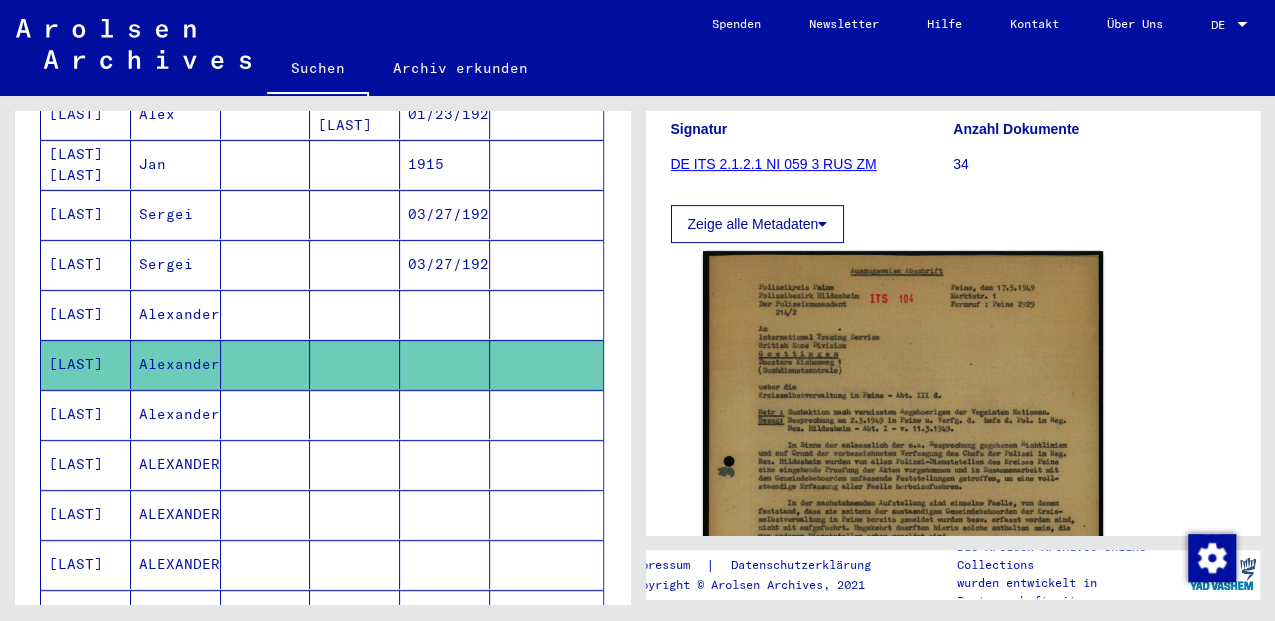 scroll, scrollTop: 466, scrollLeft: 0, axis: vertical 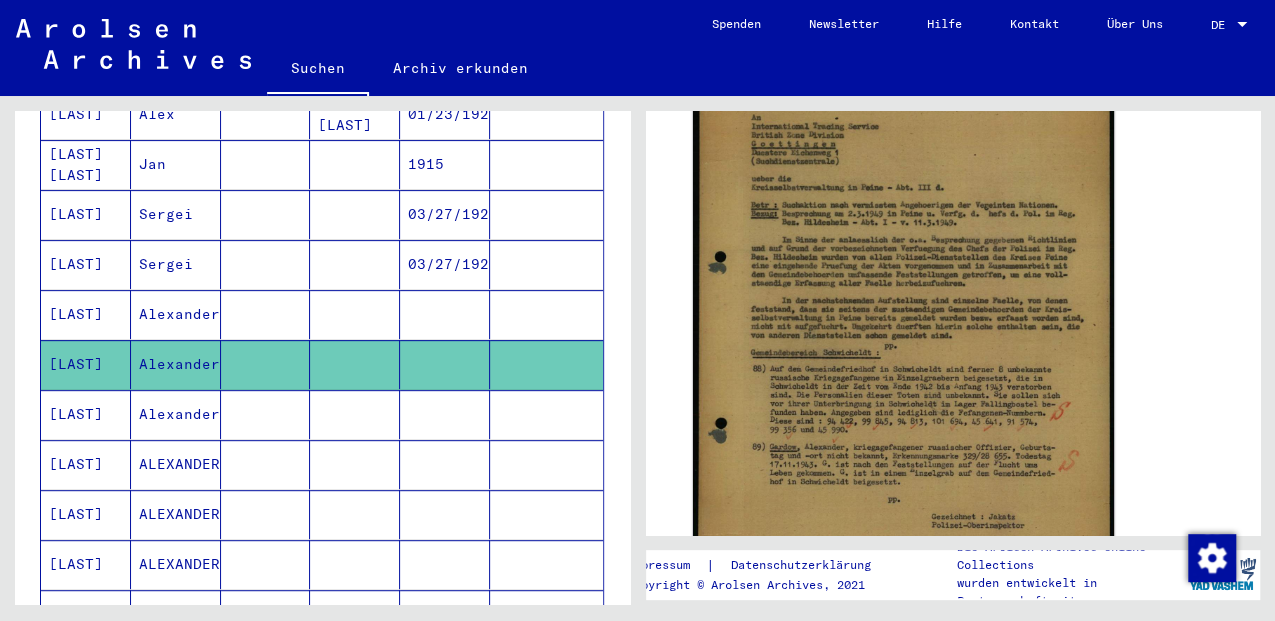 click 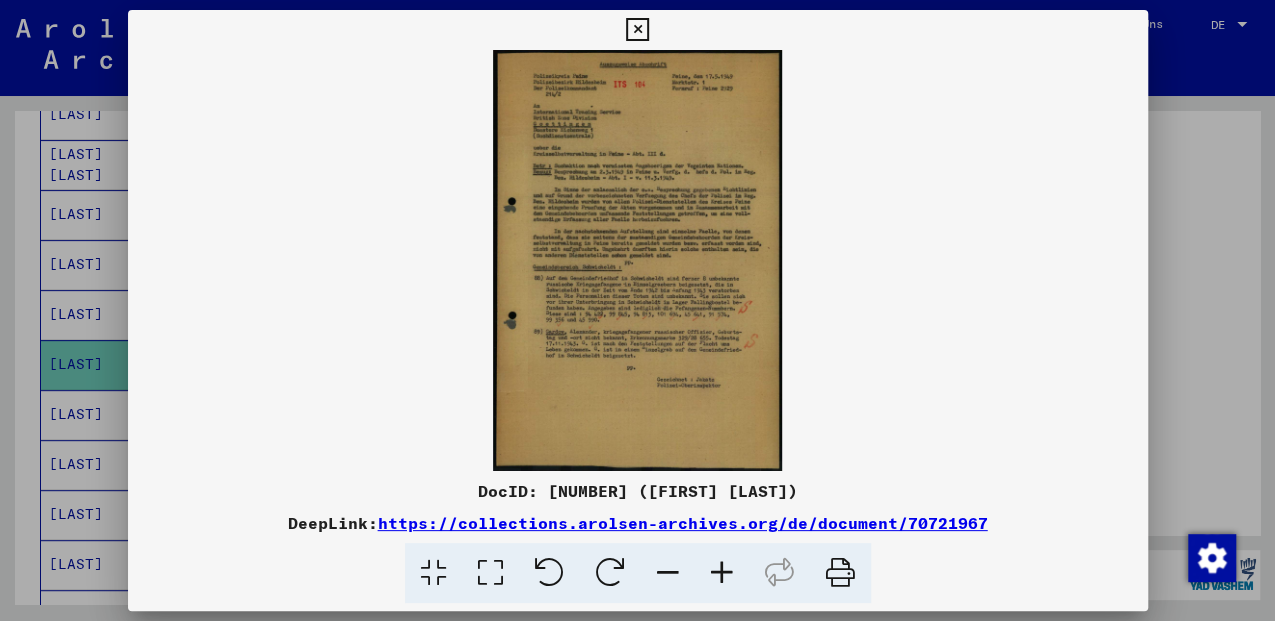 click at bounding box center [490, 573] 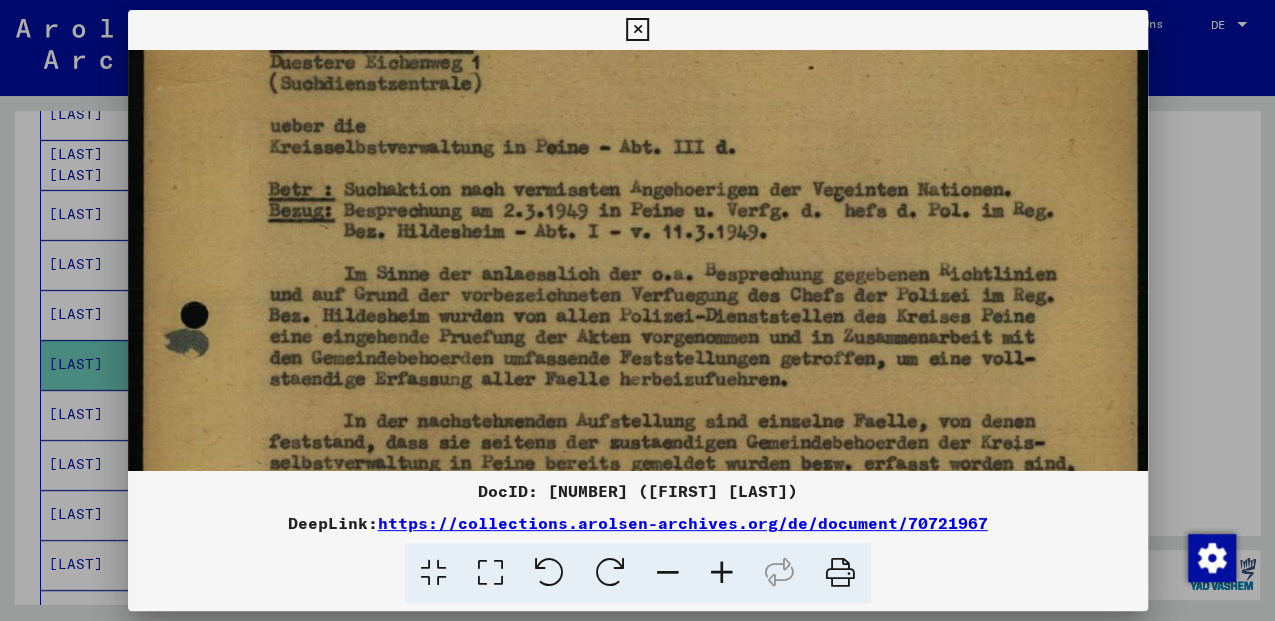 drag, startPoint x: 524, startPoint y: 398, endPoint x: 541, endPoint y: 111, distance: 287.50305 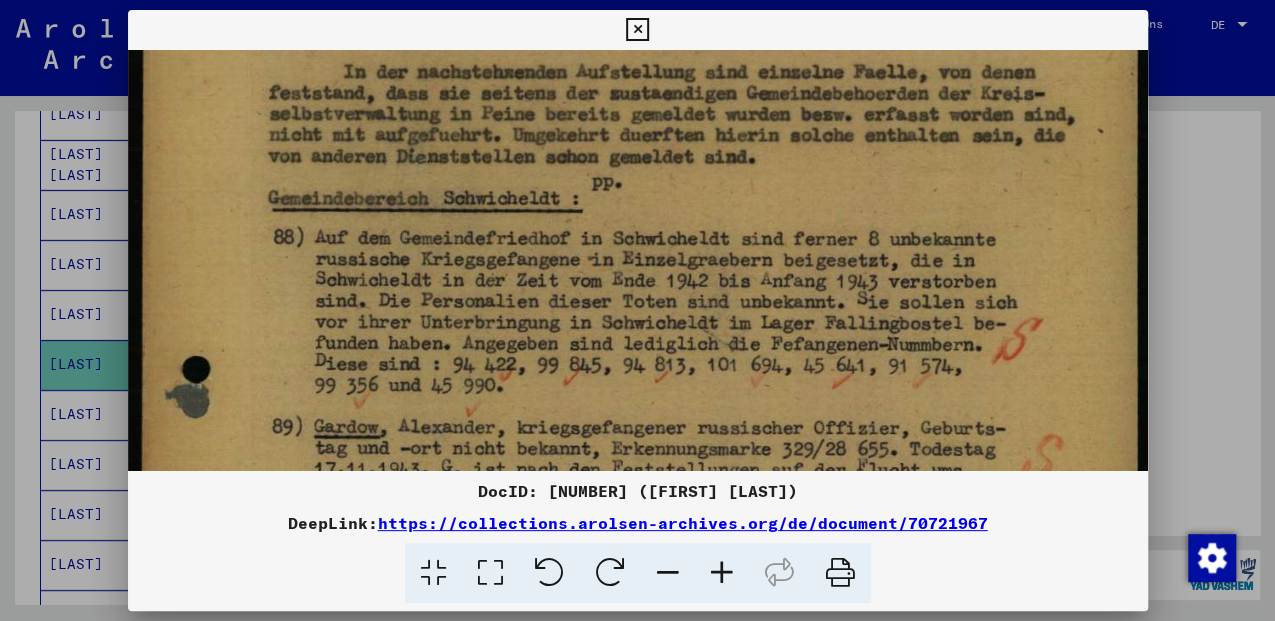 drag, startPoint x: 534, startPoint y: 364, endPoint x: 556, endPoint y: 0, distance: 364.6642 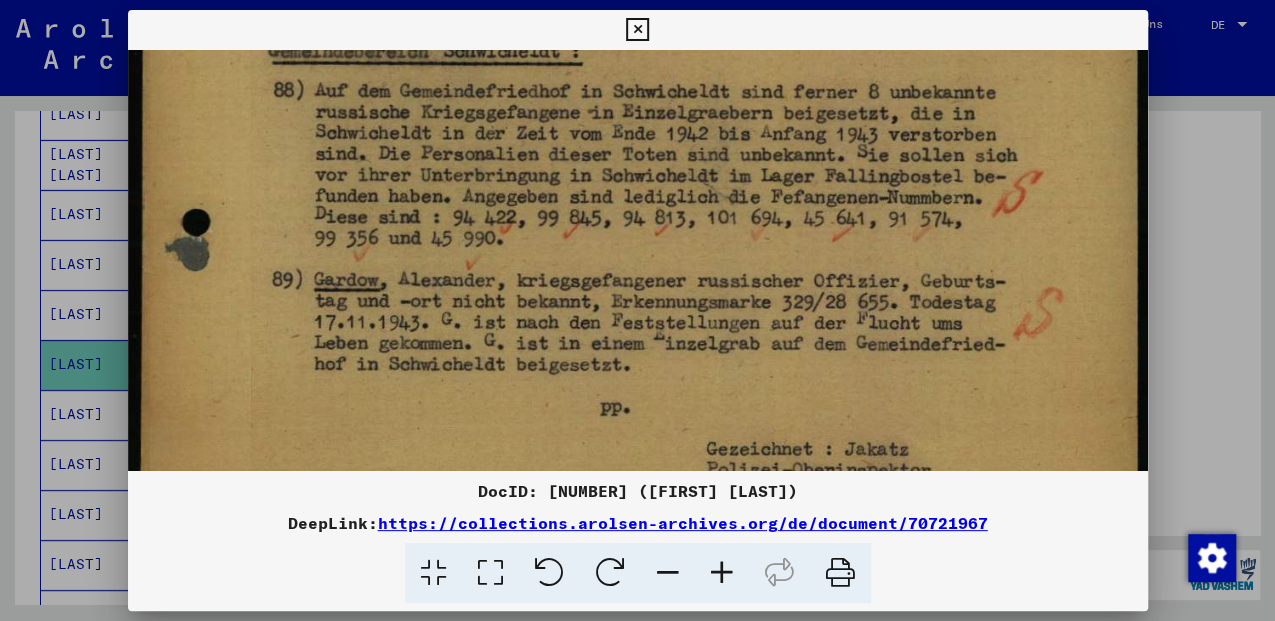 drag, startPoint x: 565, startPoint y: 322, endPoint x: 578, endPoint y: 32, distance: 290.29123 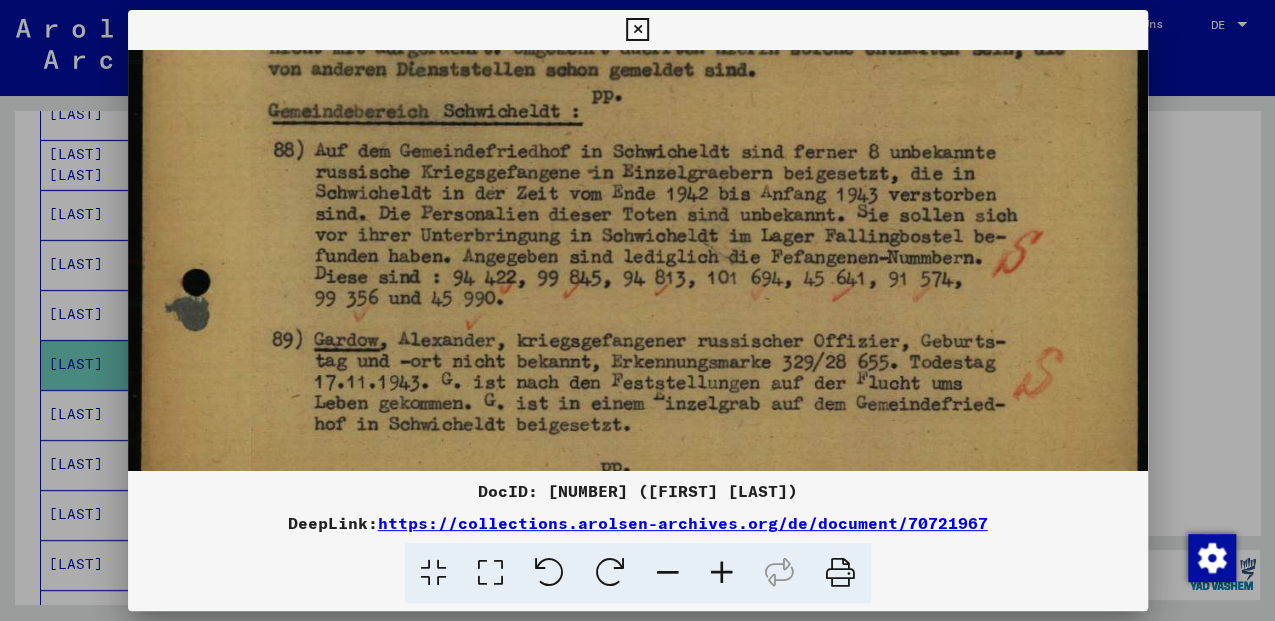 scroll, scrollTop: 691, scrollLeft: 0, axis: vertical 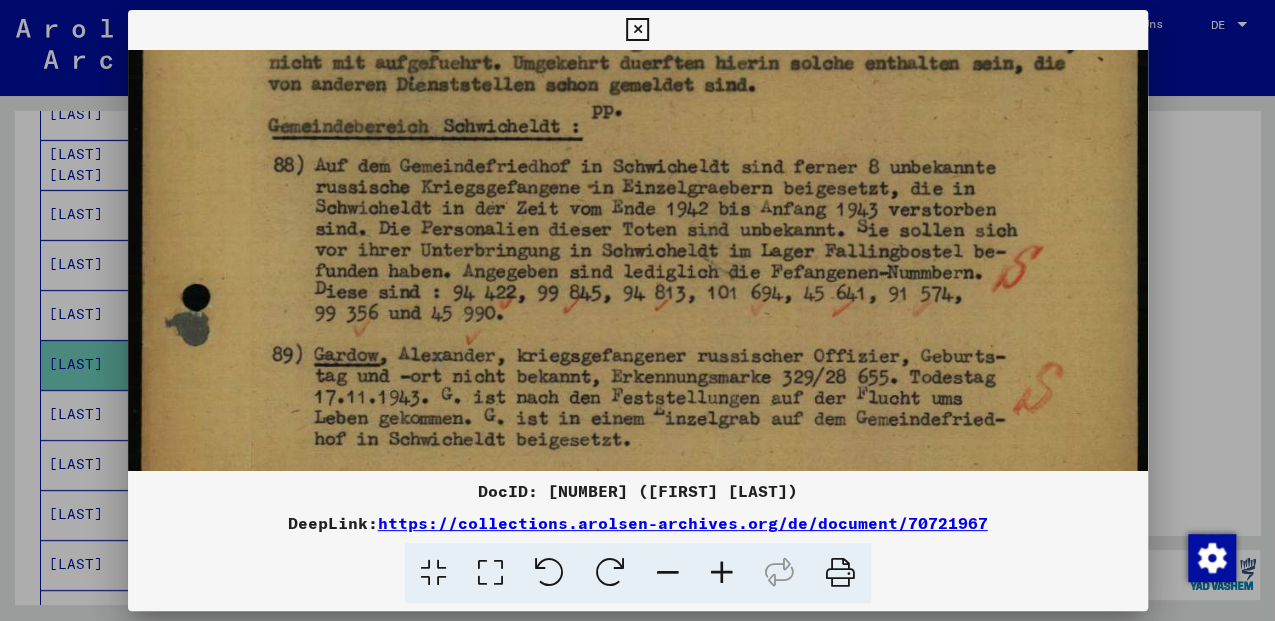 drag, startPoint x: 564, startPoint y: 232, endPoint x: 568, endPoint y: 475, distance: 243.03291 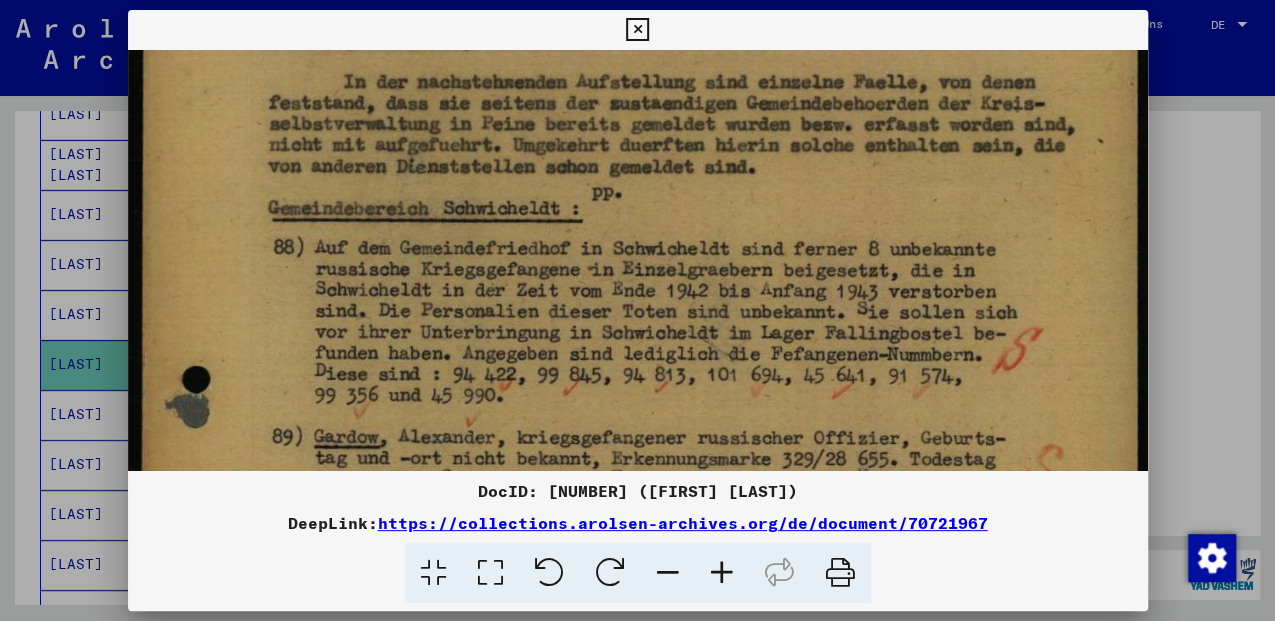 scroll, scrollTop: 606, scrollLeft: 0, axis: vertical 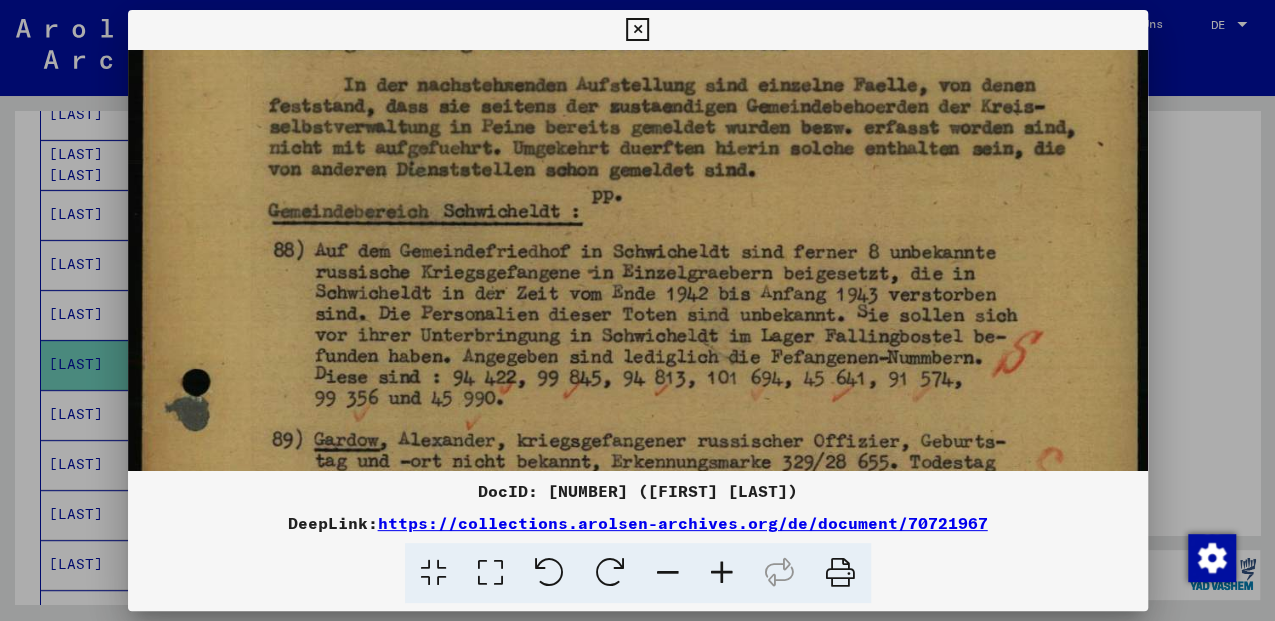 drag, startPoint x: 567, startPoint y: 342, endPoint x: 566, endPoint y: 370, distance: 28.01785 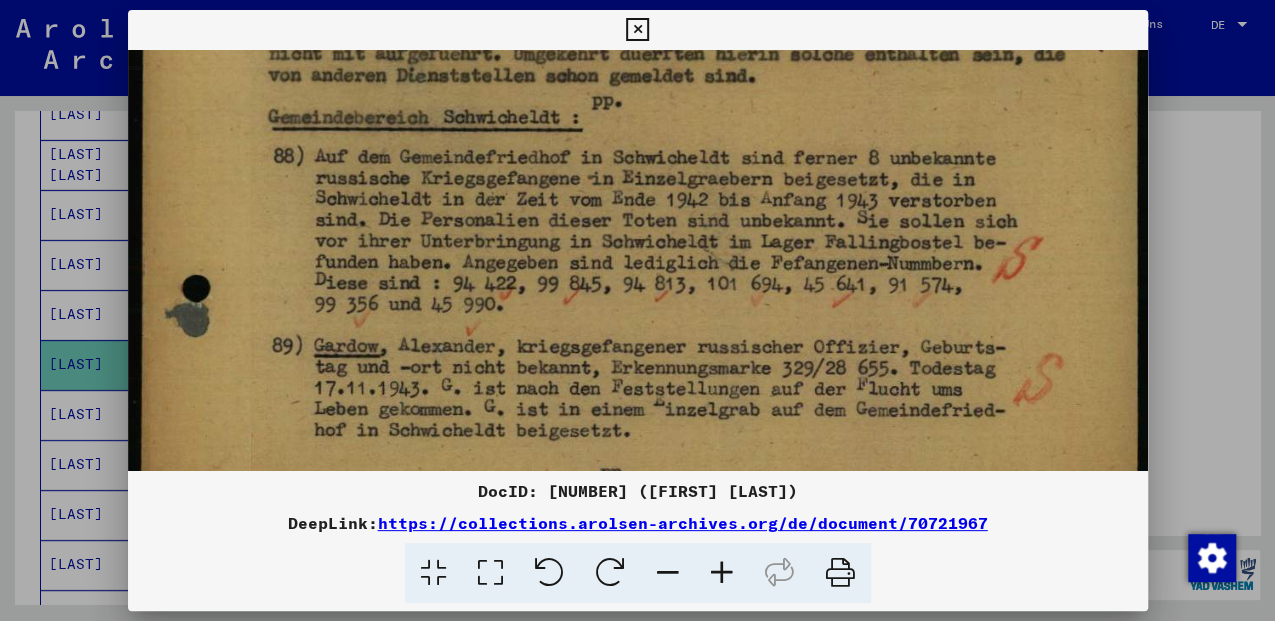 scroll, scrollTop: 701, scrollLeft: 0, axis: vertical 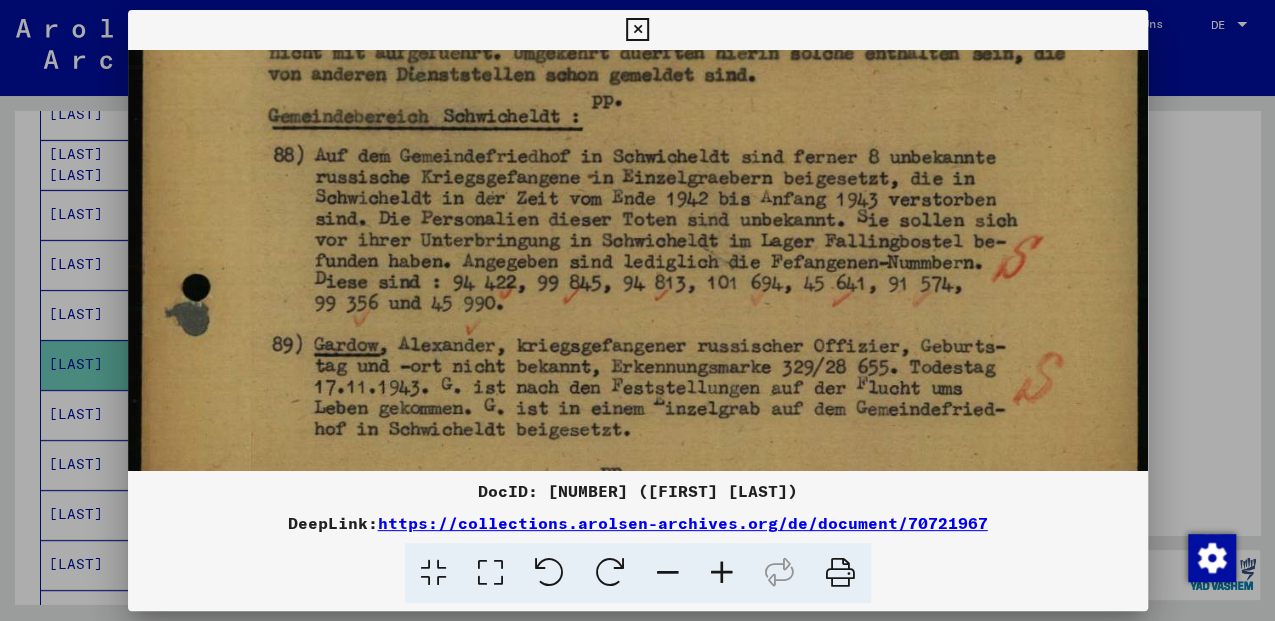 drag, startPoint x: 740, startPoint y: 378, endPoint x: 738, endPoint y: 291, distance: 87.02299 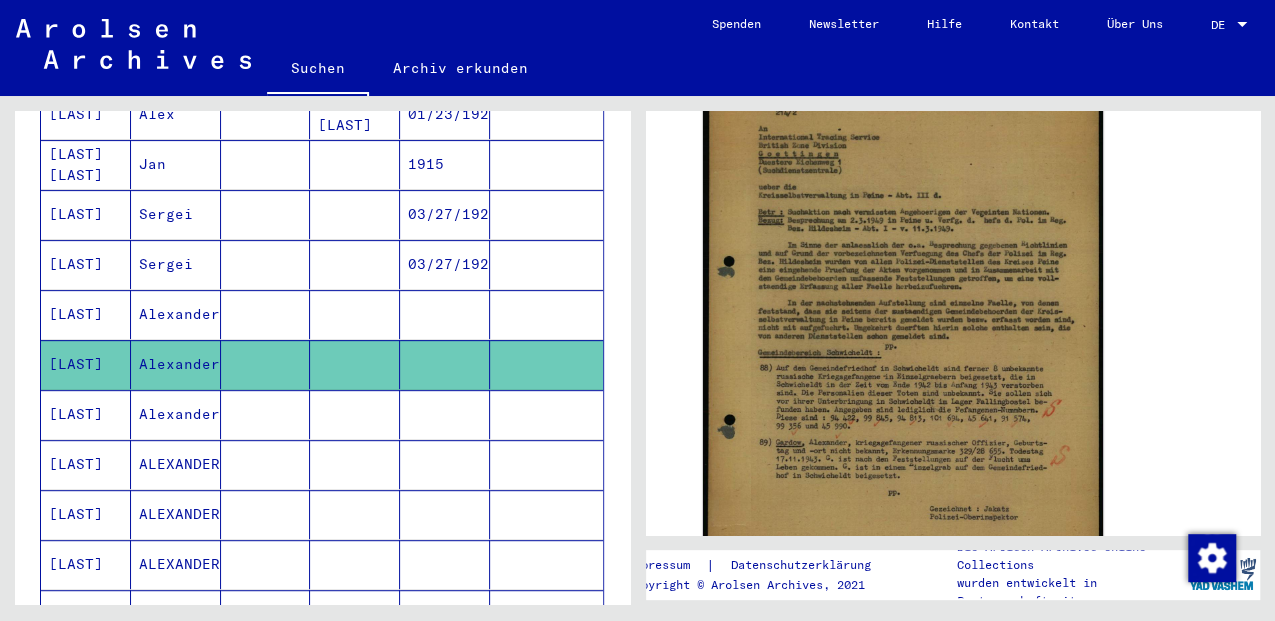 click on "Alexander" at bounding box center [176, 464] 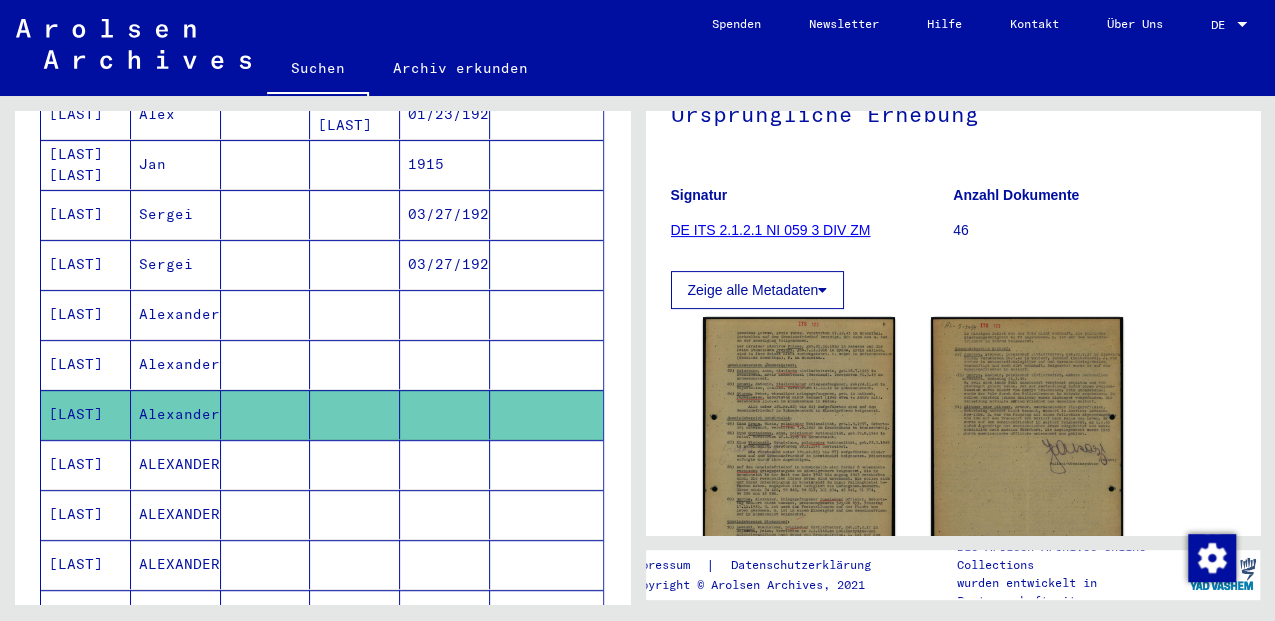scroll, scrollTop: 400, scrollLeft: 0, axis: vertical 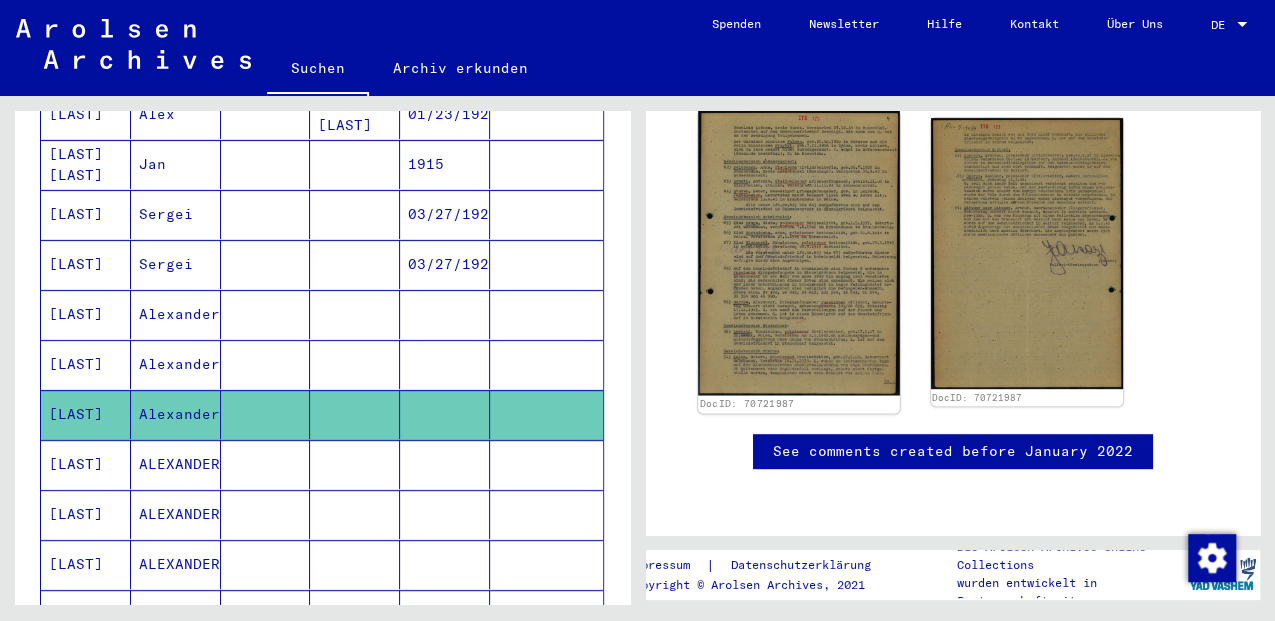 click 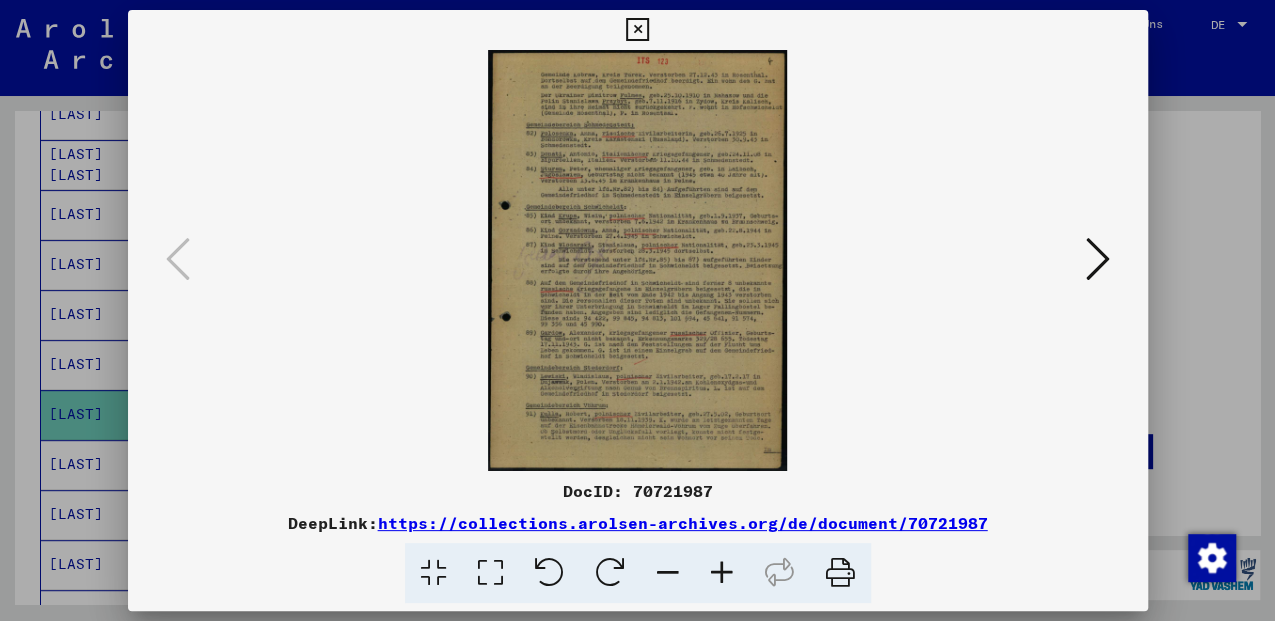 click at bounding box center (490, 573) 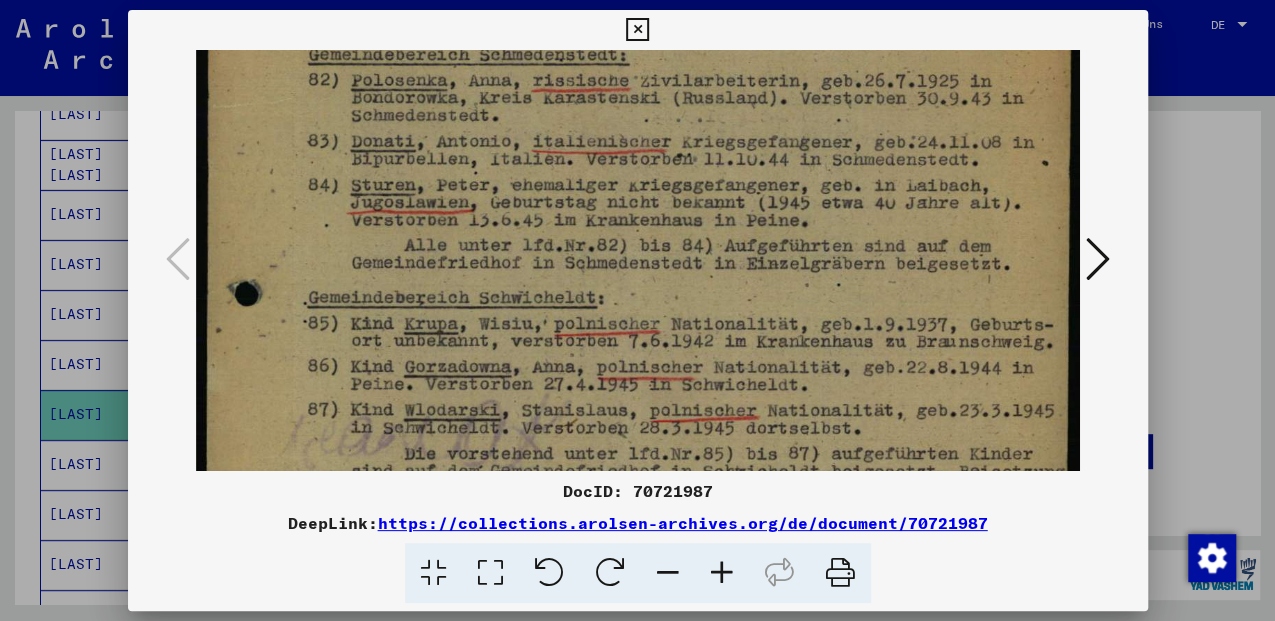 scroll, scrollTop: 329, scrollLeft: 0, axis: vertical 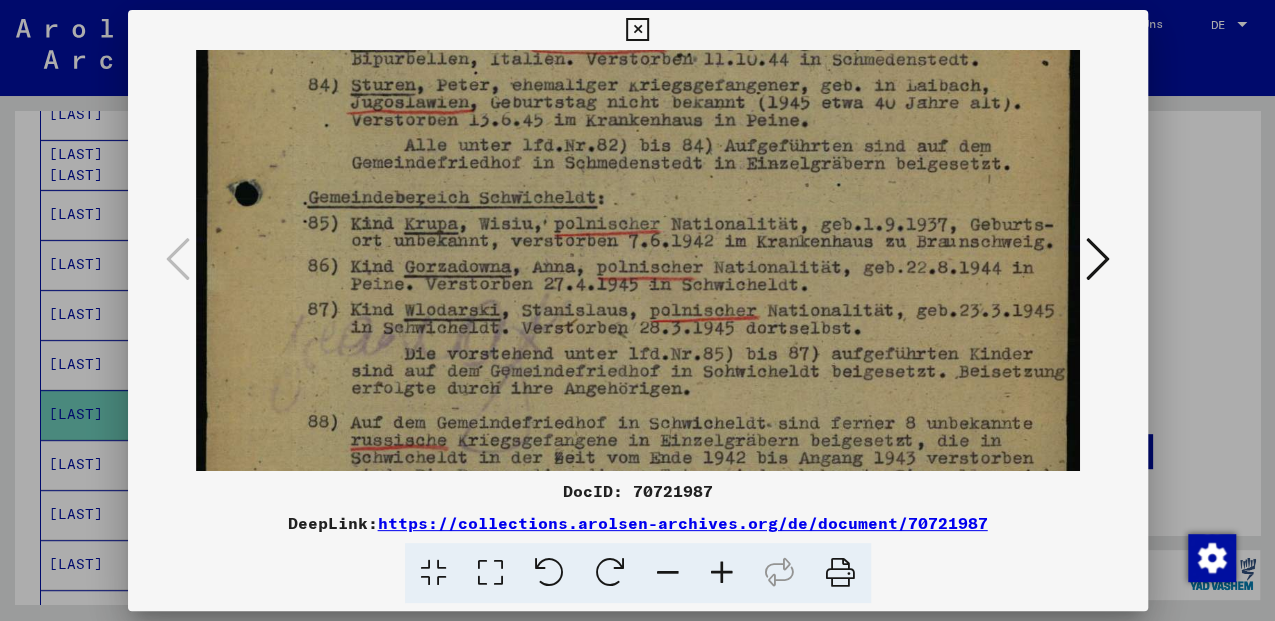drag, startPoint x: 672, startPoint y: 420, endPoint x: 698, endPoint y: 100, distance: 321.0545 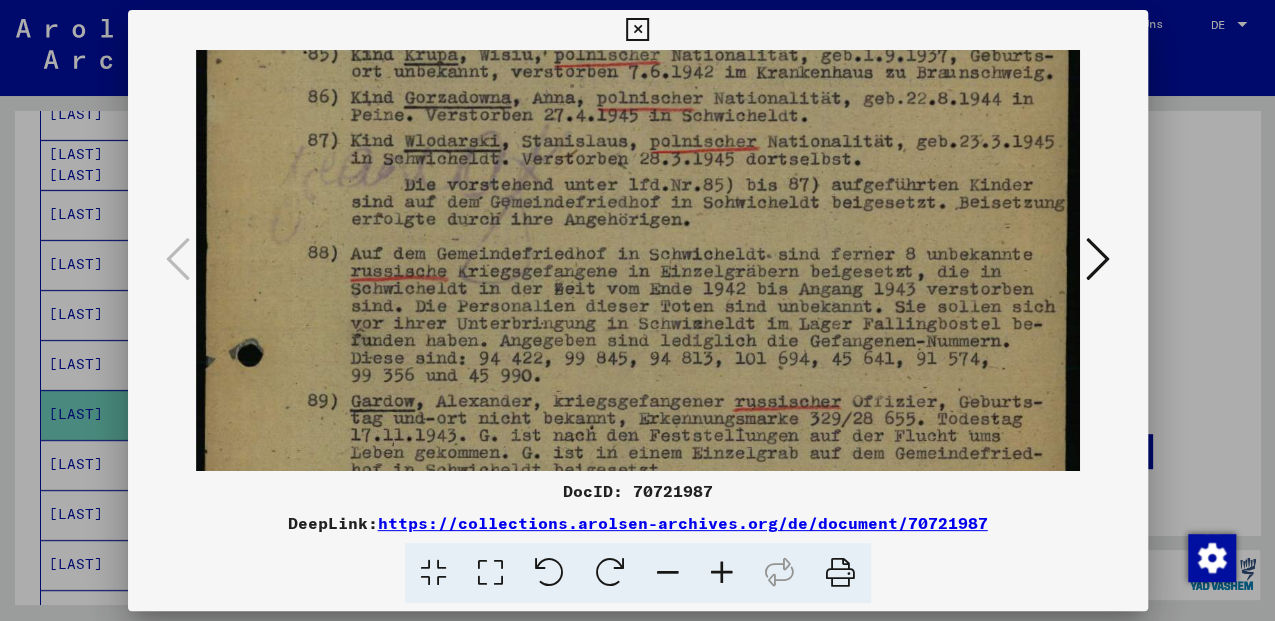 drag, startPoint x: 586, startPoint y: 364, endPoint x: 602, endPoint y: 214, distance: 150.85092 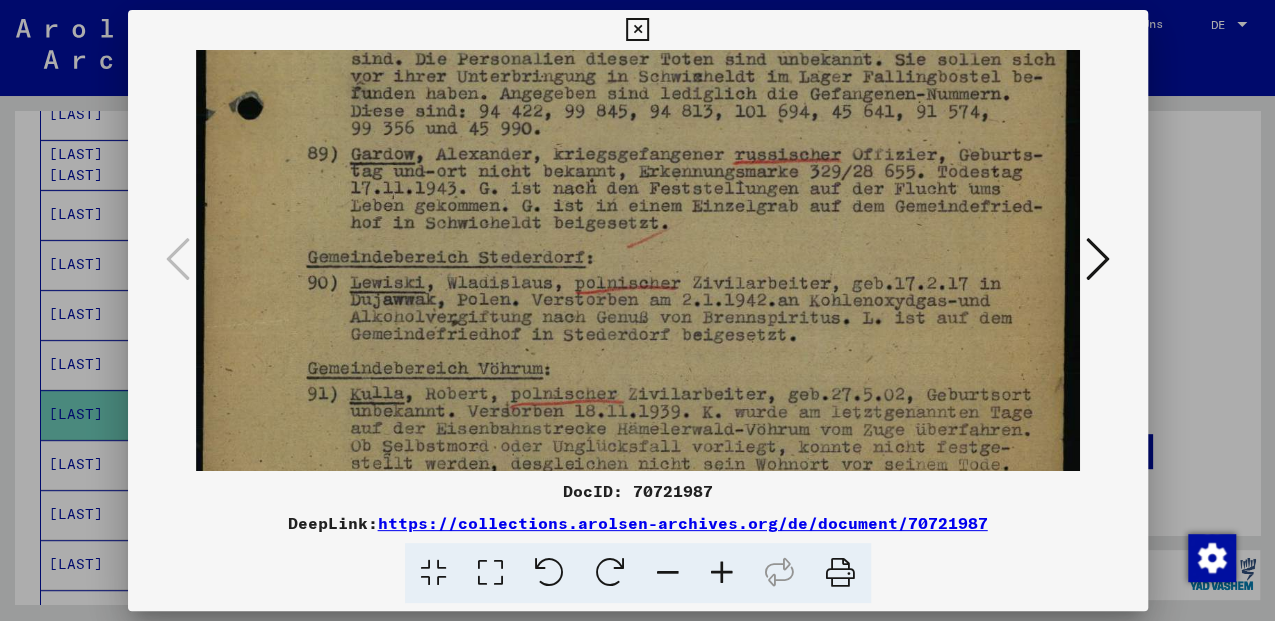 scroll, scrollTop: 747, scrollLeft: 0, axis: vertical 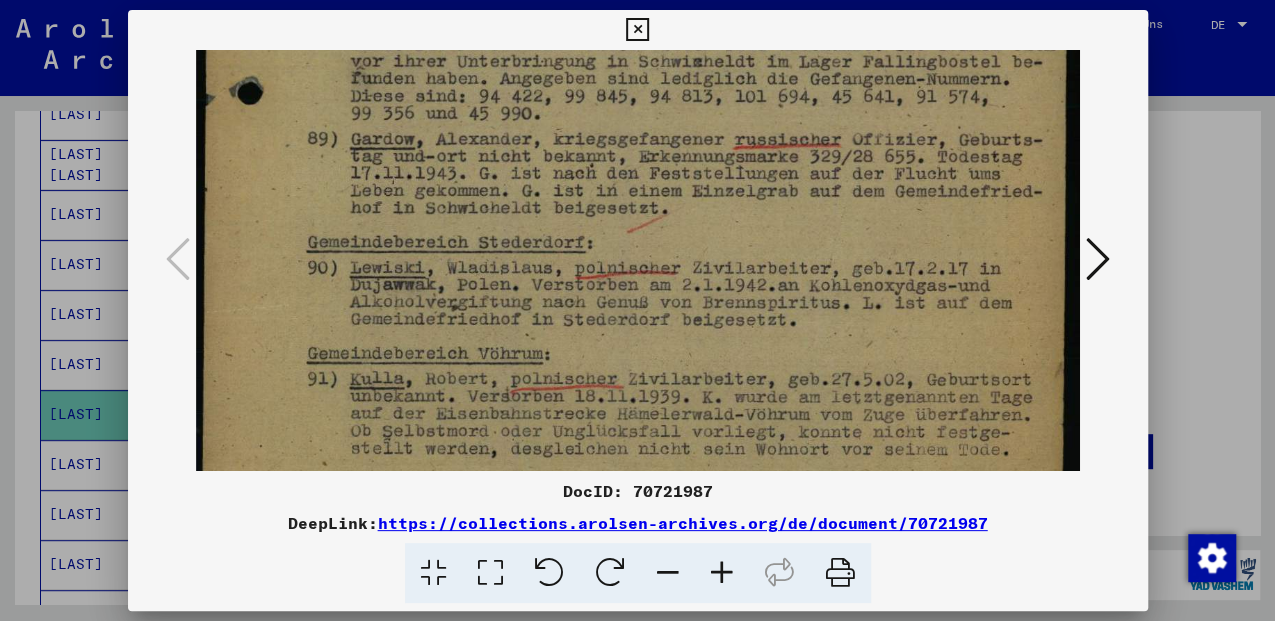 drag, startPoint x: 589, startPoint y: 373, endPoint x: 647, endPoint y: 130, distance: 249.82594 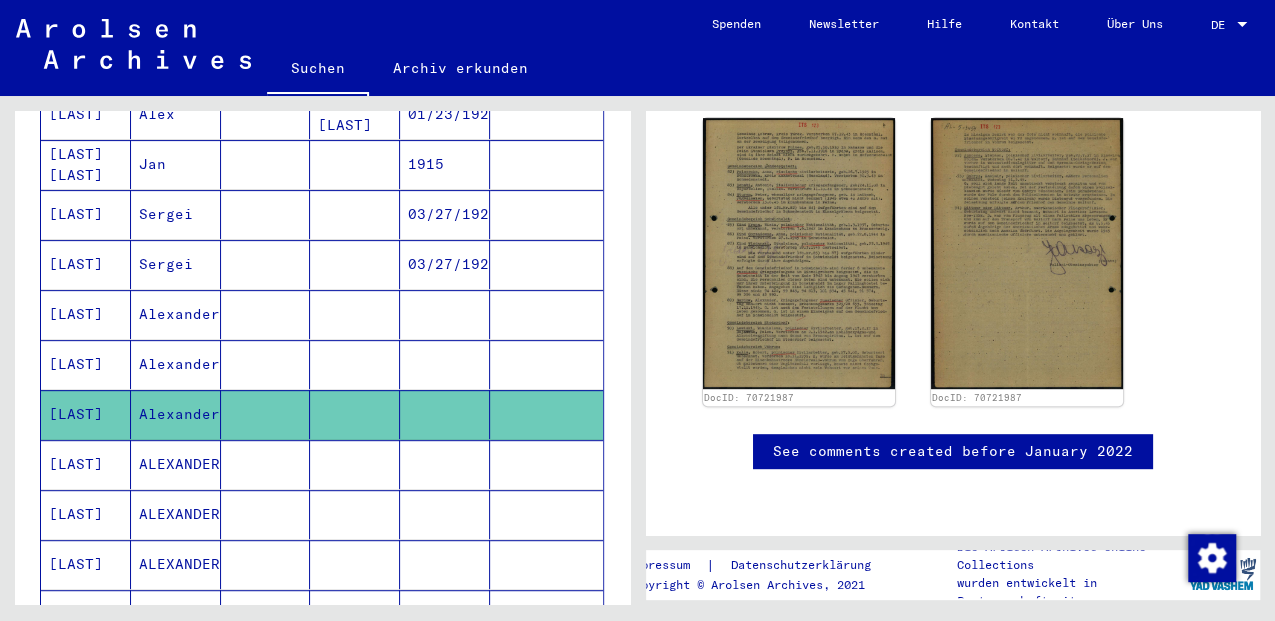 click on "ALEXANDER" at bounding box center (176, 514) 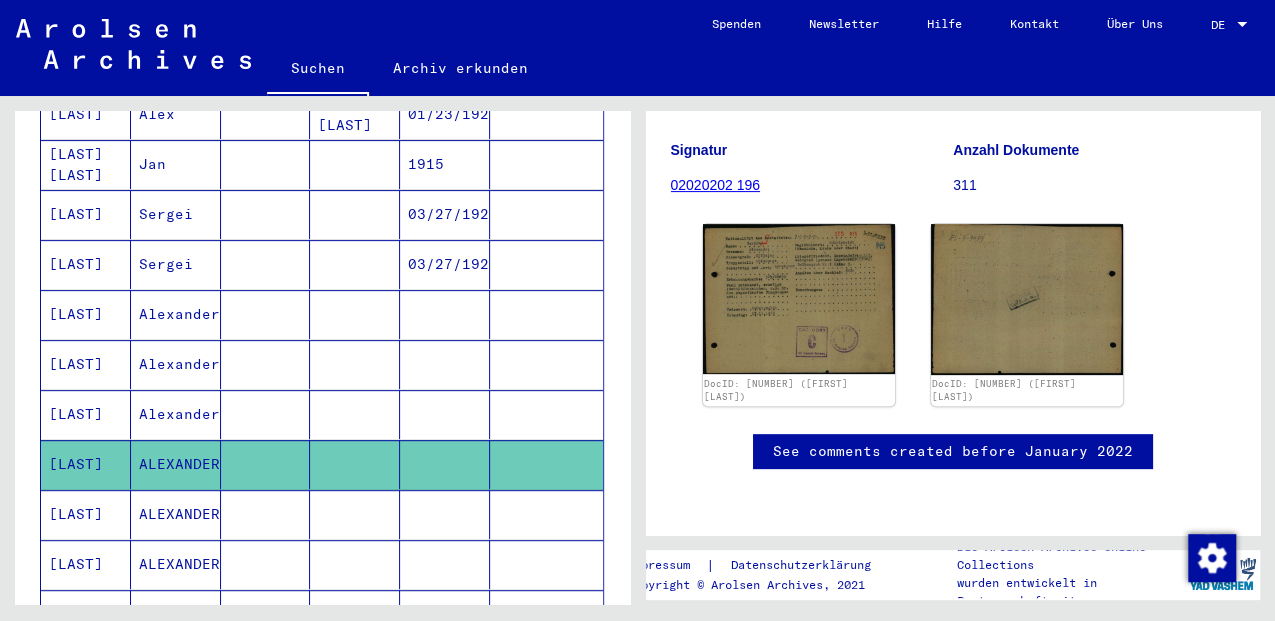 scroll, scrollTop: 294, scrollLeft: 0, axis: vertical 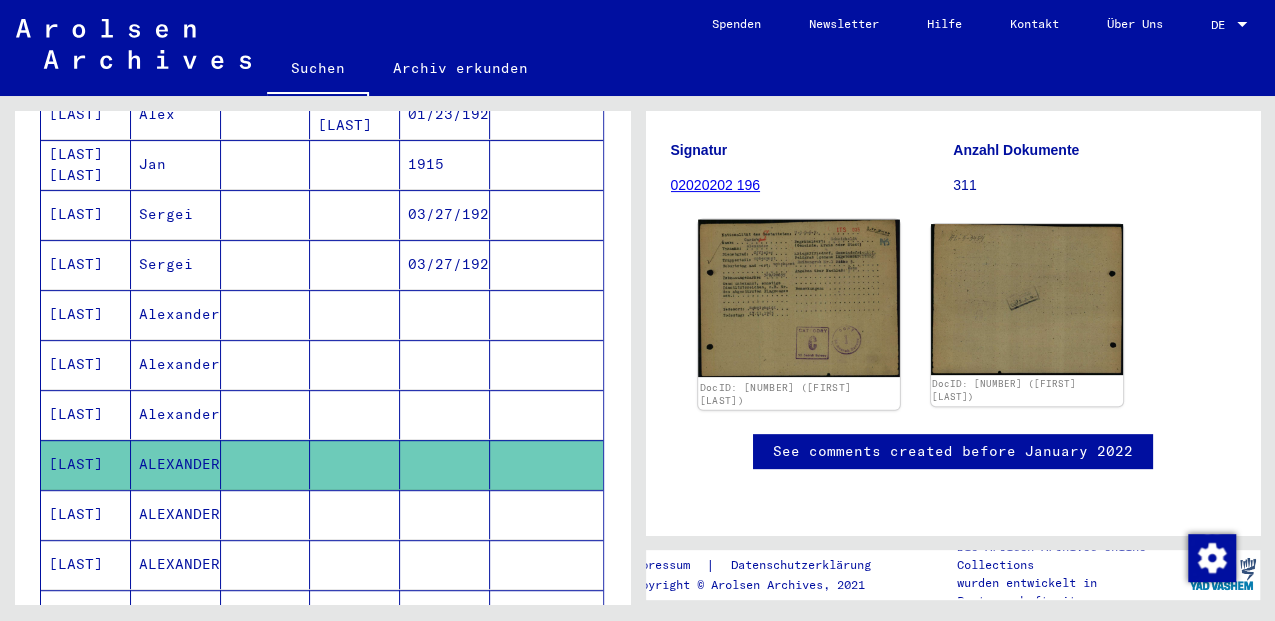 click 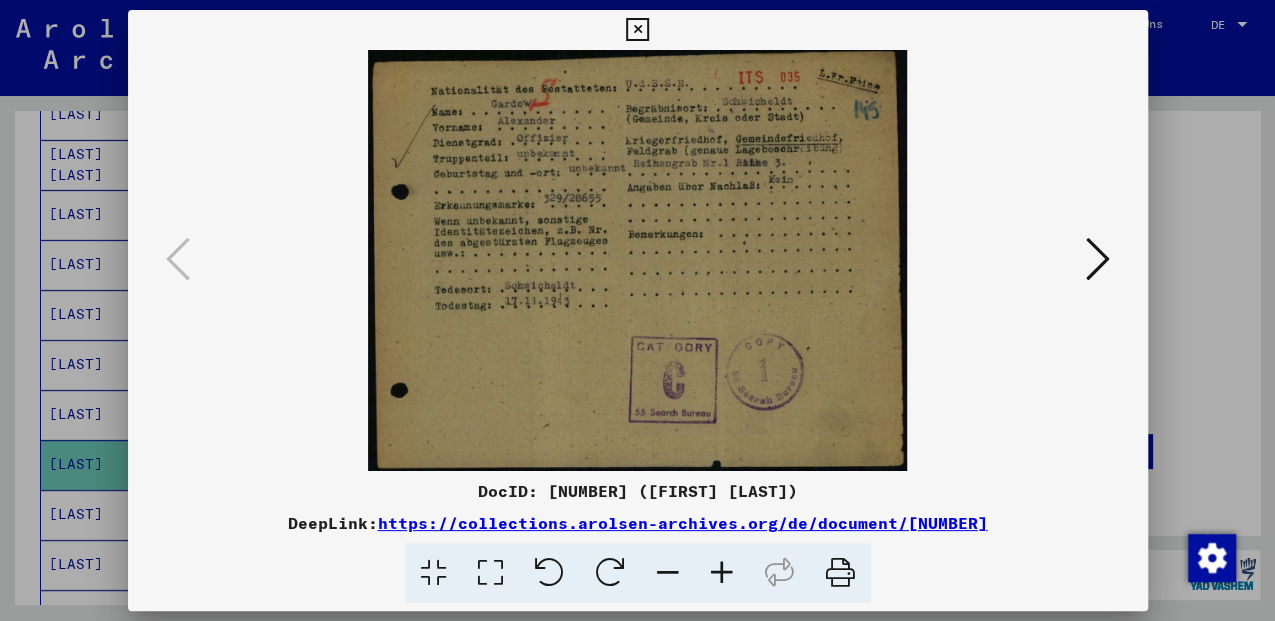 click at bounding box center [490, 573] 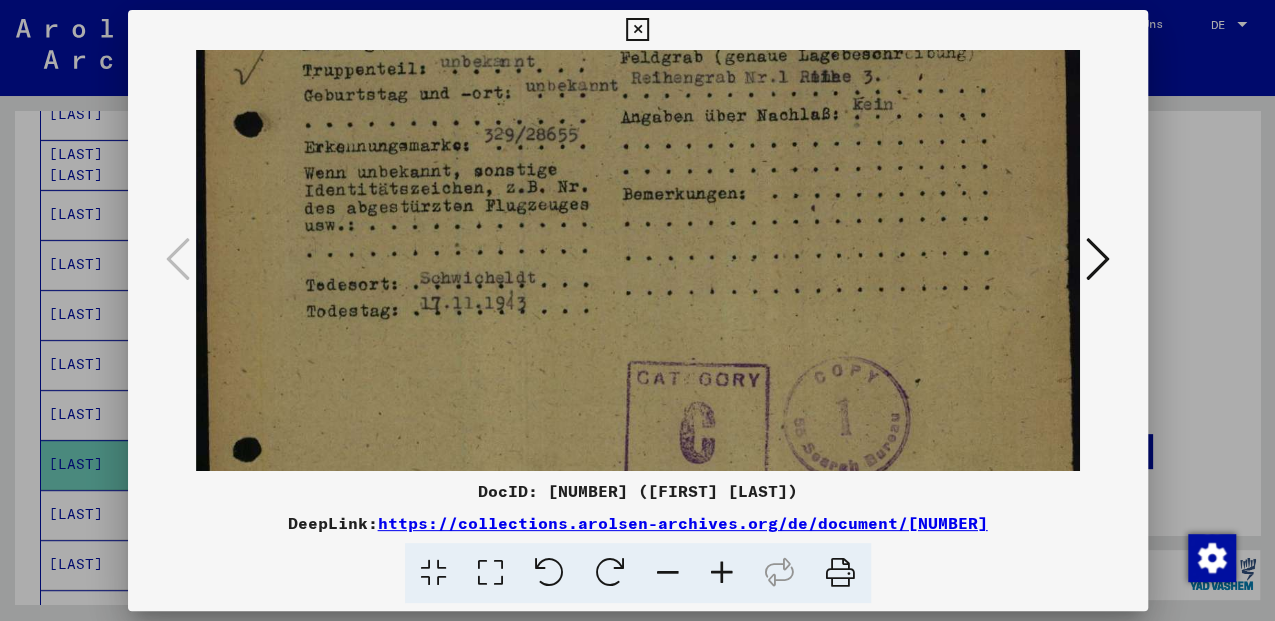 scroll, scrollTop: 166, scrollLeft: 0, axis: vertical 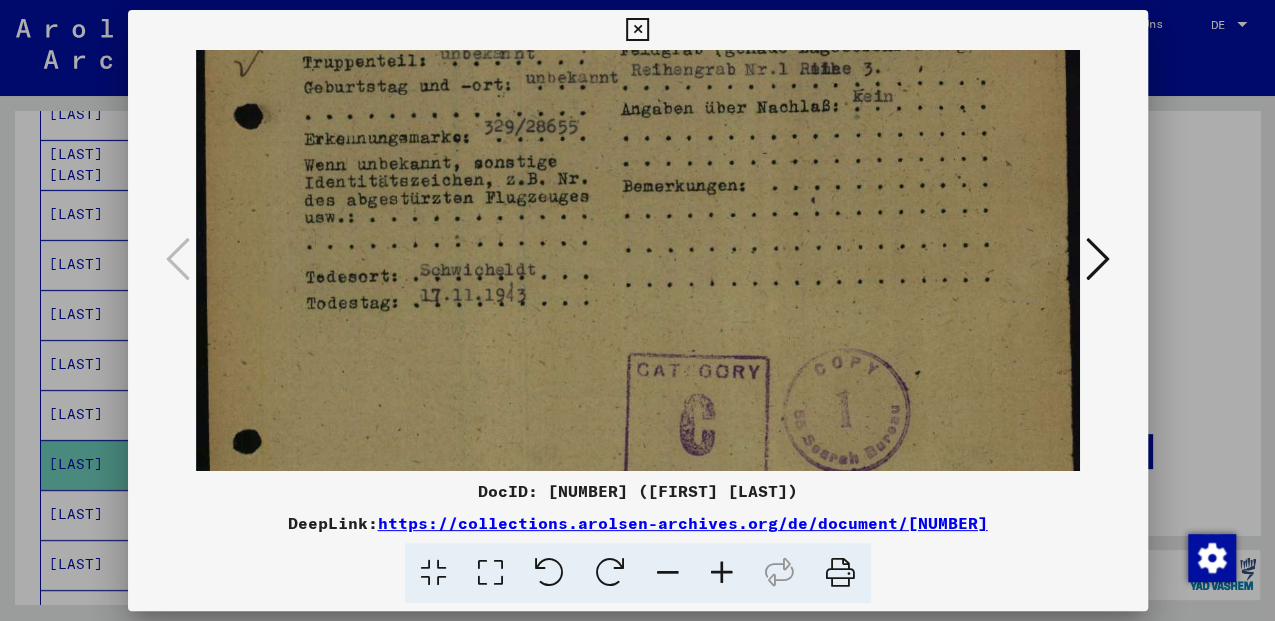 drag, startPoint x: 668, startPoint y: 429, endPoint x: 694, endPoint y: 270, distance: 161.11176 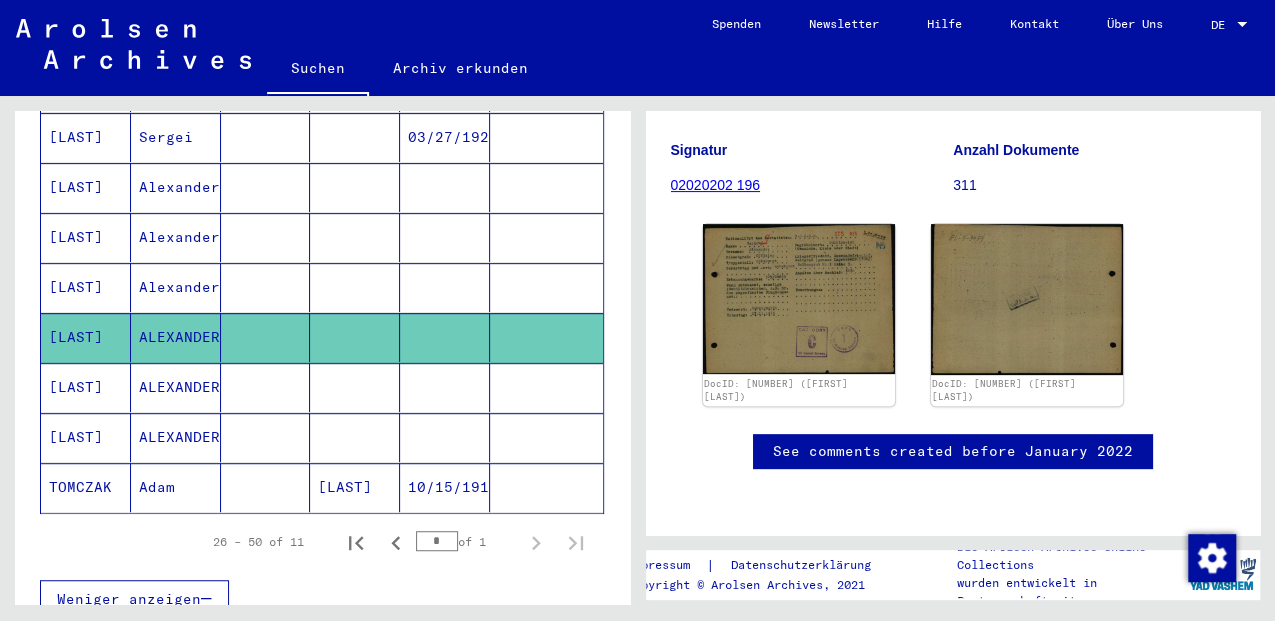 scroll, scrollTop: 469, scrollLeft: 0, axis: vertical 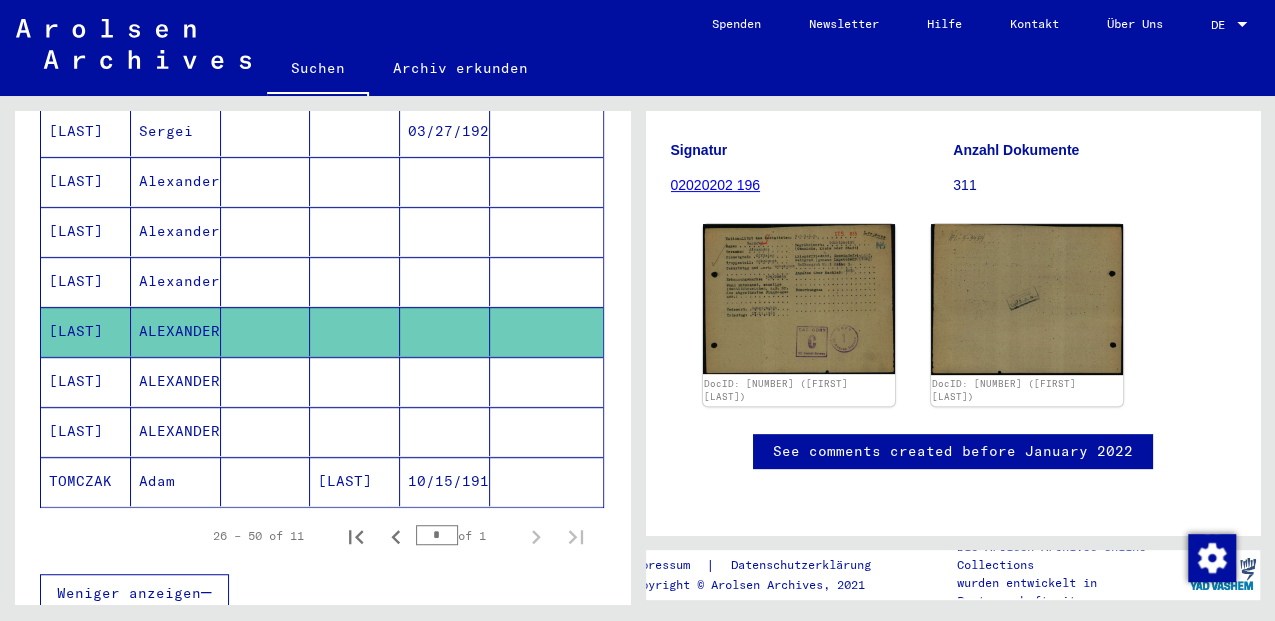 click on "ALEXANDER" at bounding box center (176, 431) 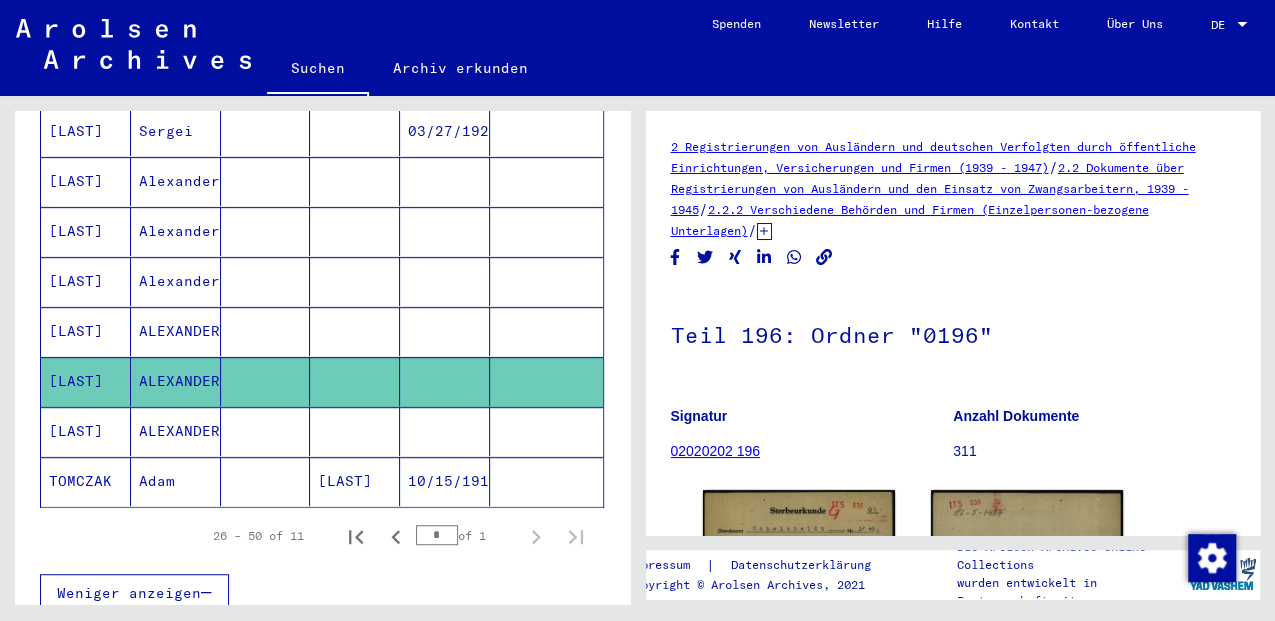 scroll, scrollTop: 200, scrollLeft: 0, axis: vertical 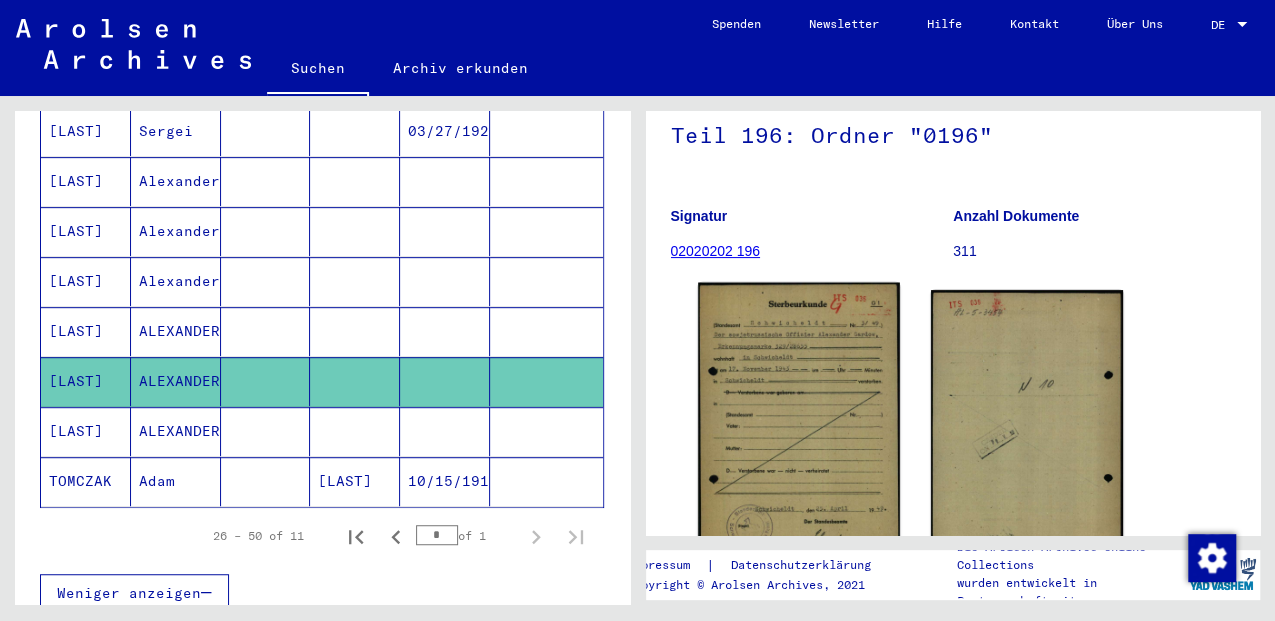 click 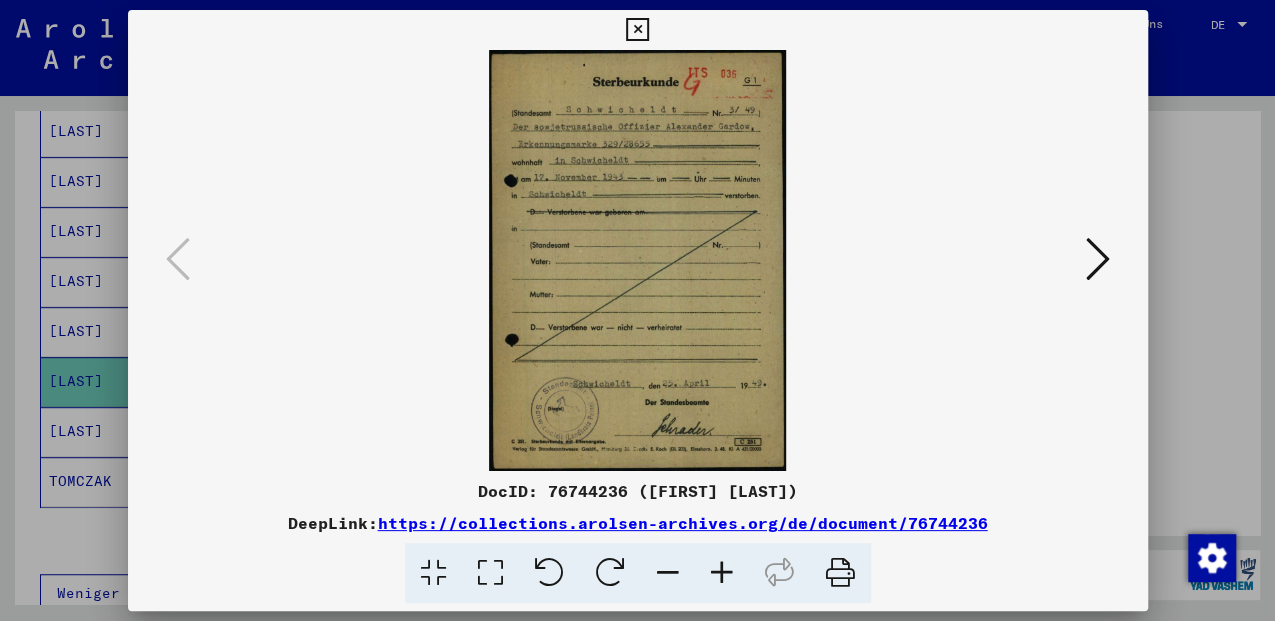 click at bounding box center [490, 573] 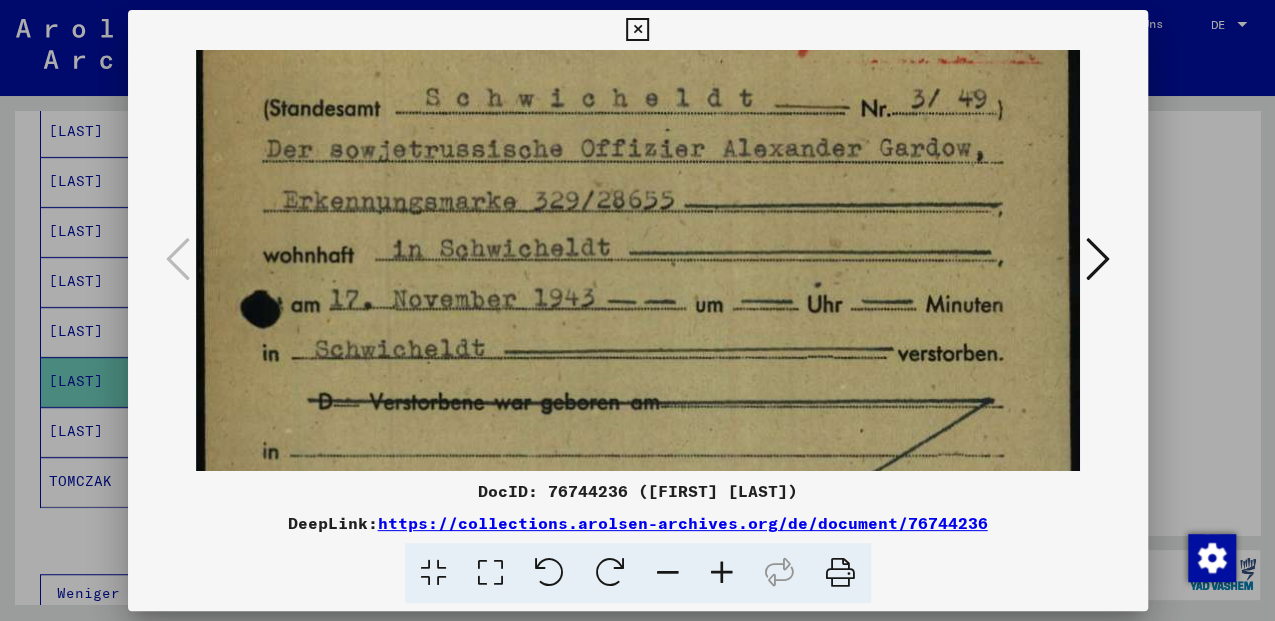 drag, startPoint x: 620, startPoint y: 396, endPoint x: 636, endPoint y: 270, distance: 127.01181 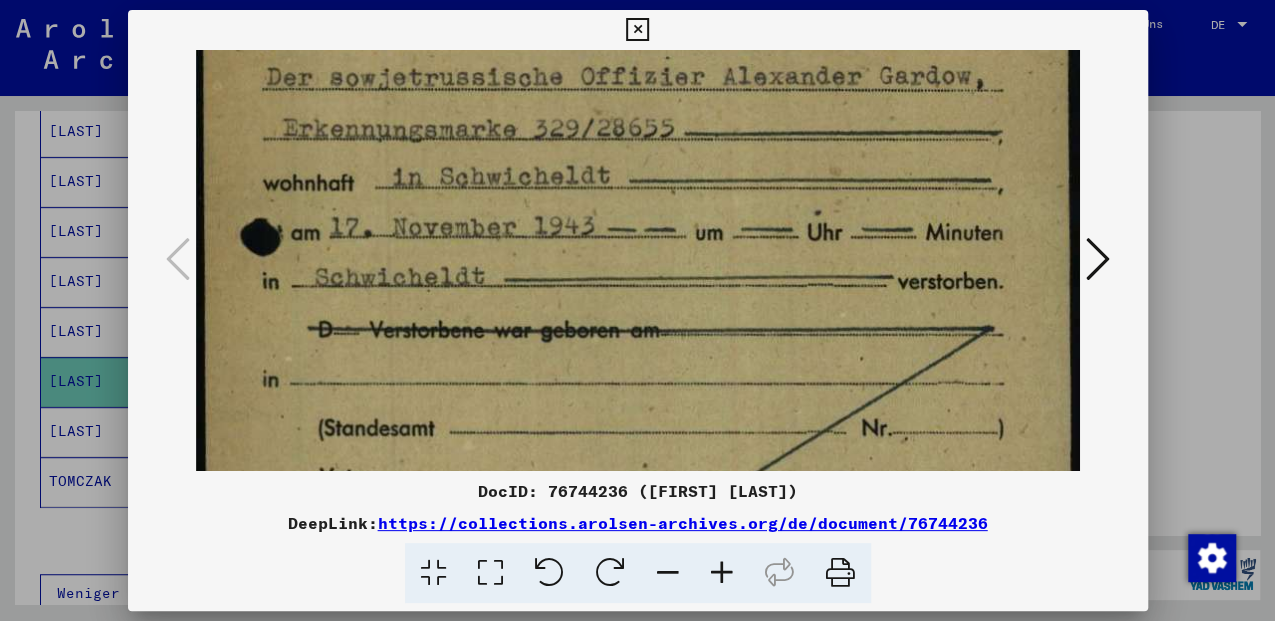 drag, startPoint x: 598, startPoint y: 370, endPoint x: 622, endPoint y: 258, distance: 114.54257 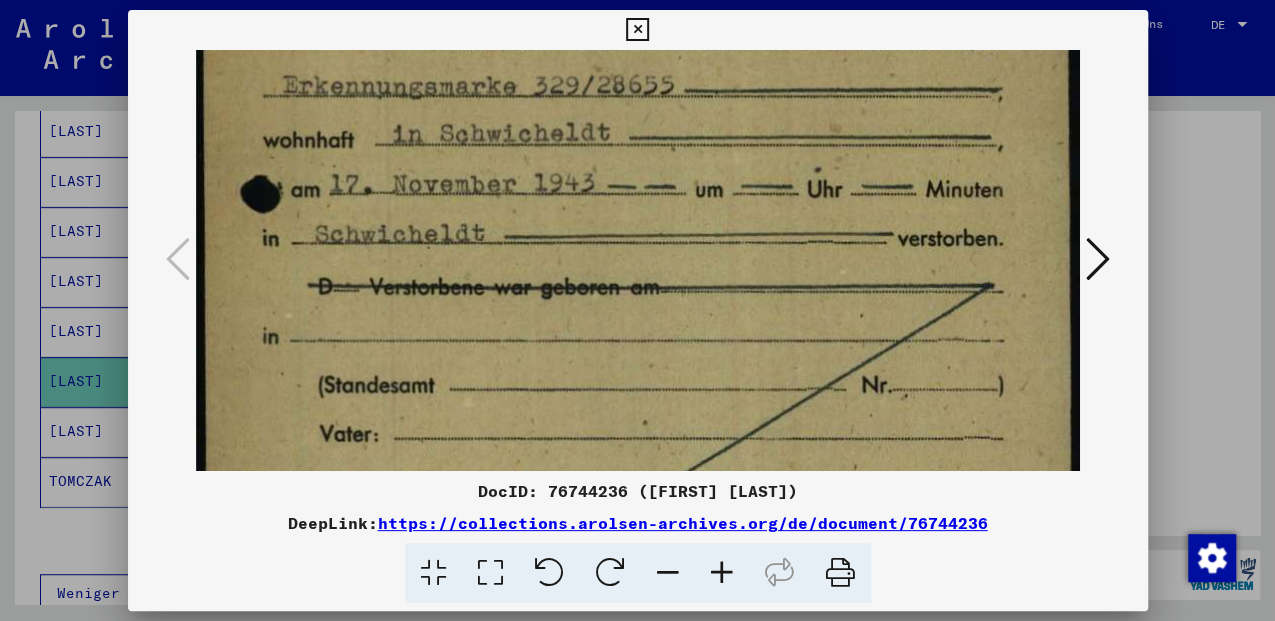 click at bounding box center (637, 30) 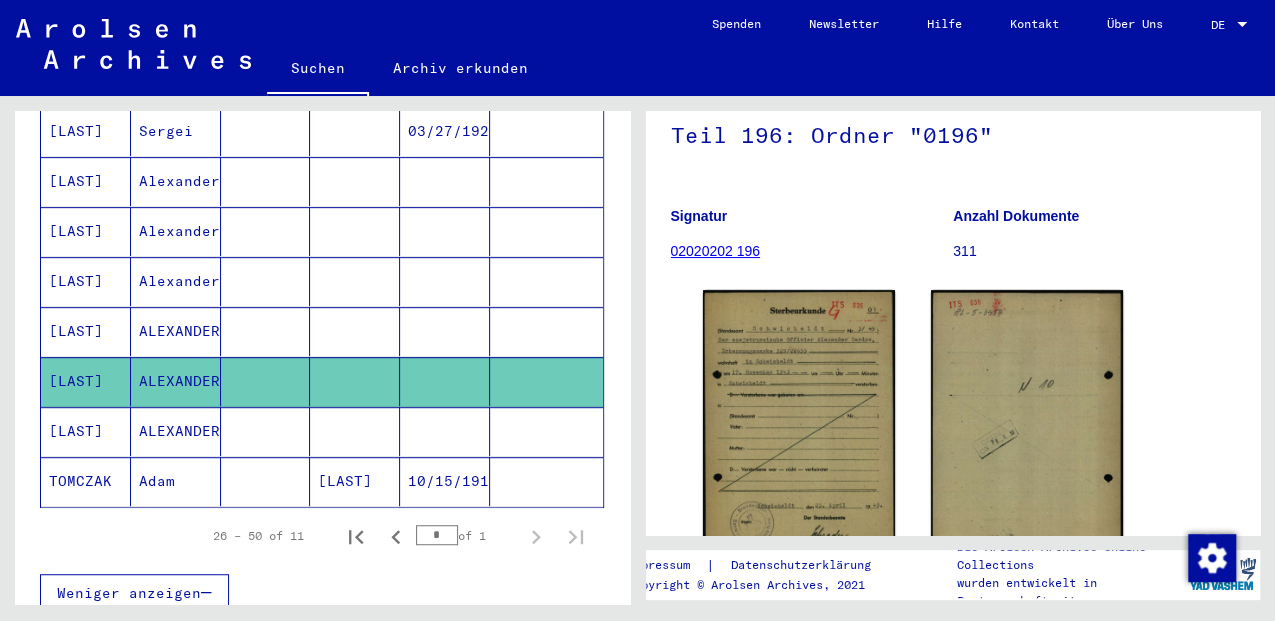 click on "ALEXANDER" at bounding box center (176, 481) 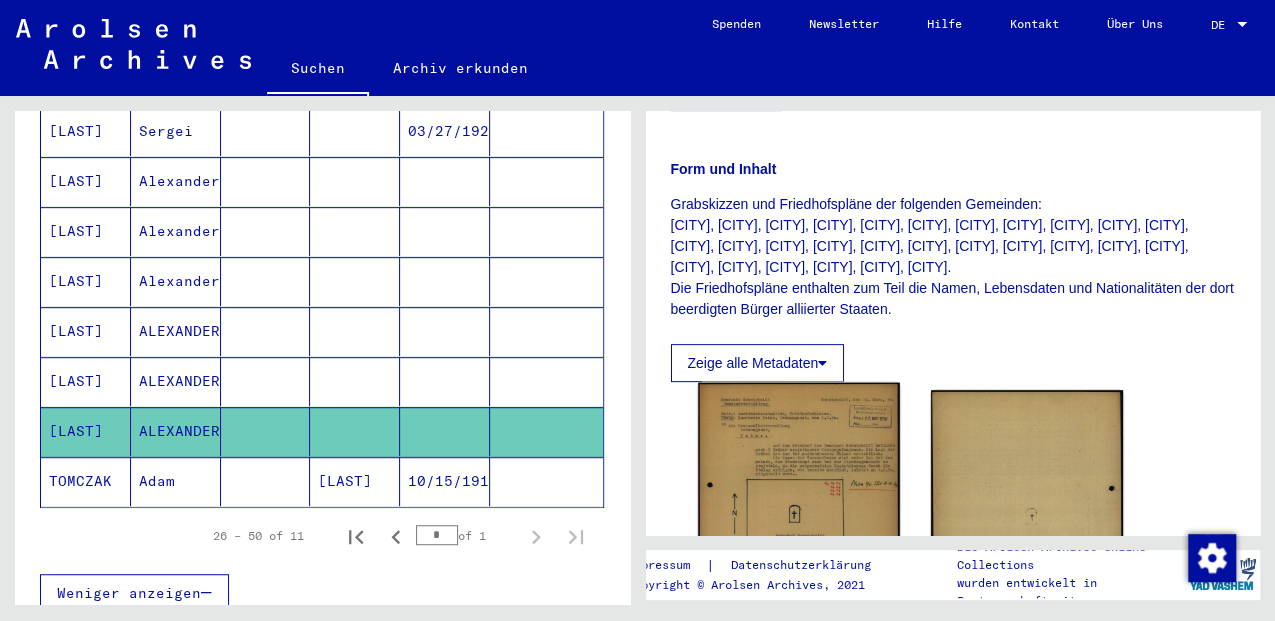 scroll, scrollTop: 466, scrollLeft: 0, axis: vertical 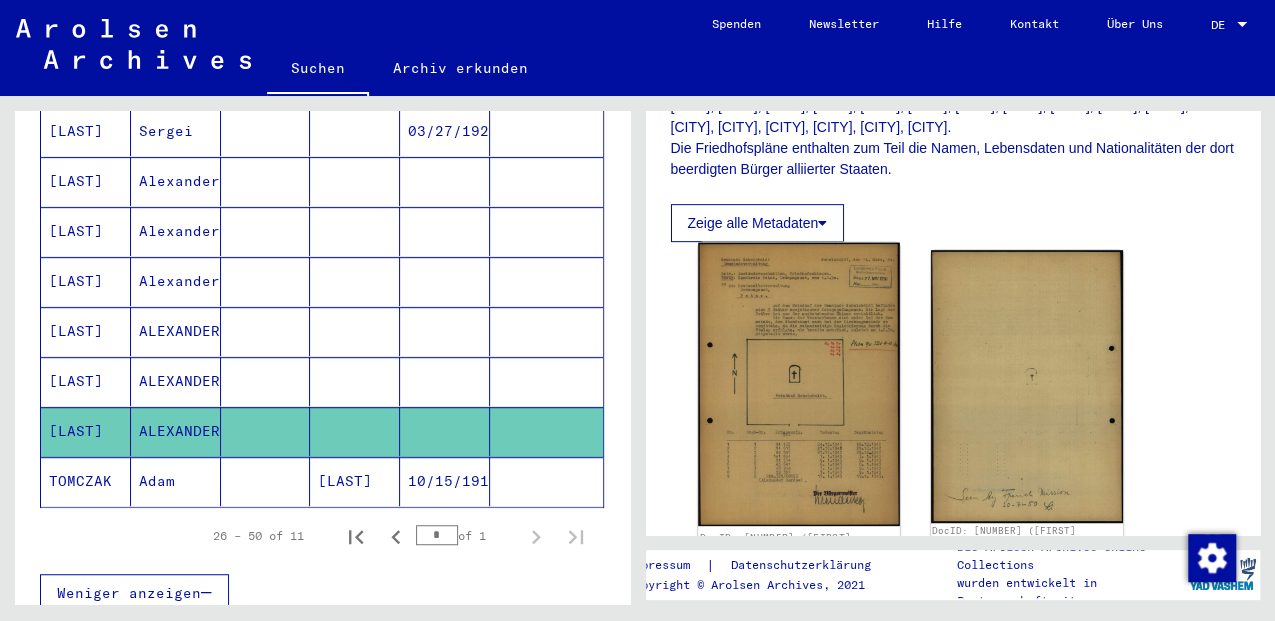 click 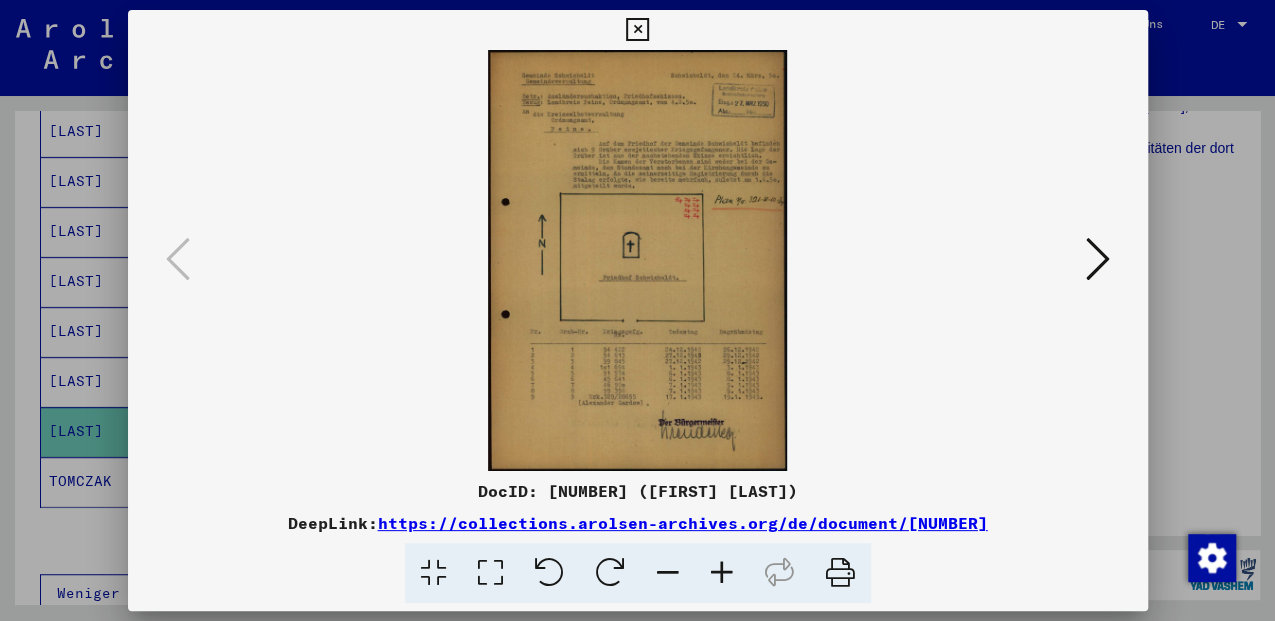 click at bounding box center [490, 573] 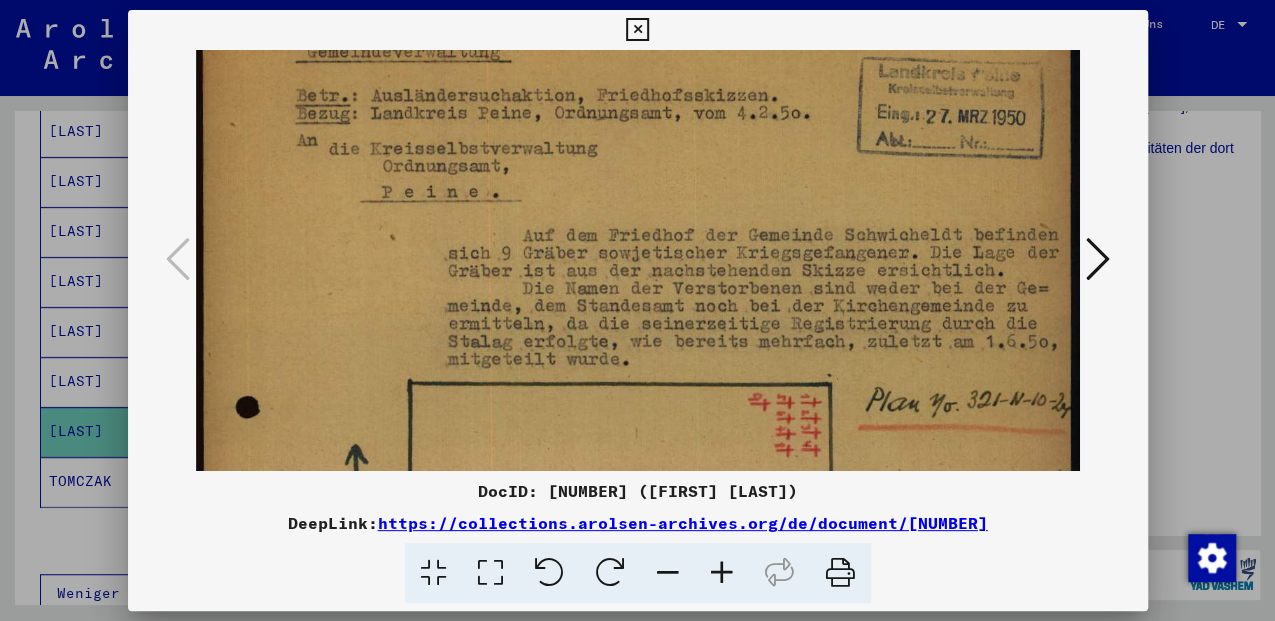 drag, startPoint x: 576, startPoint y: 406, endPoint x: 603, endPoint y: 112, distance: 295.23718 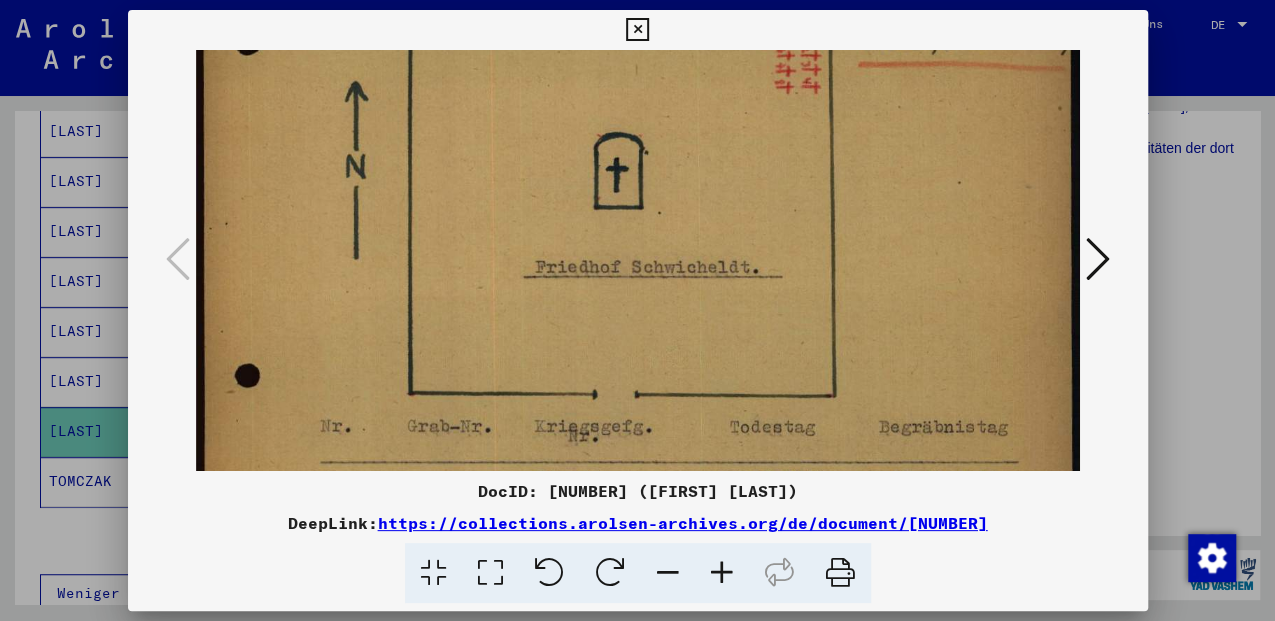 drag, startPoint x: 582, startPoint y: 338, endPoint x: 598, endPoint y: 150, distance: 188.67963 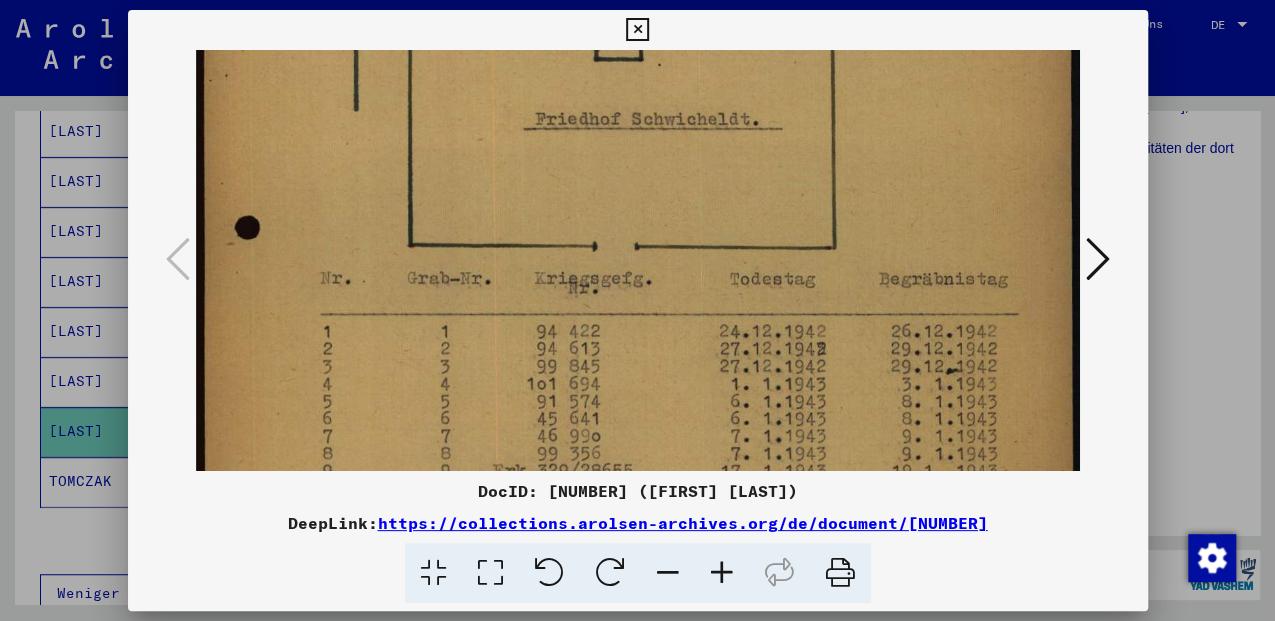 drag, startPoint x: 610, startPoint y: 330, endPoint x: 619, endPoint y: 185, distance: 145.27904 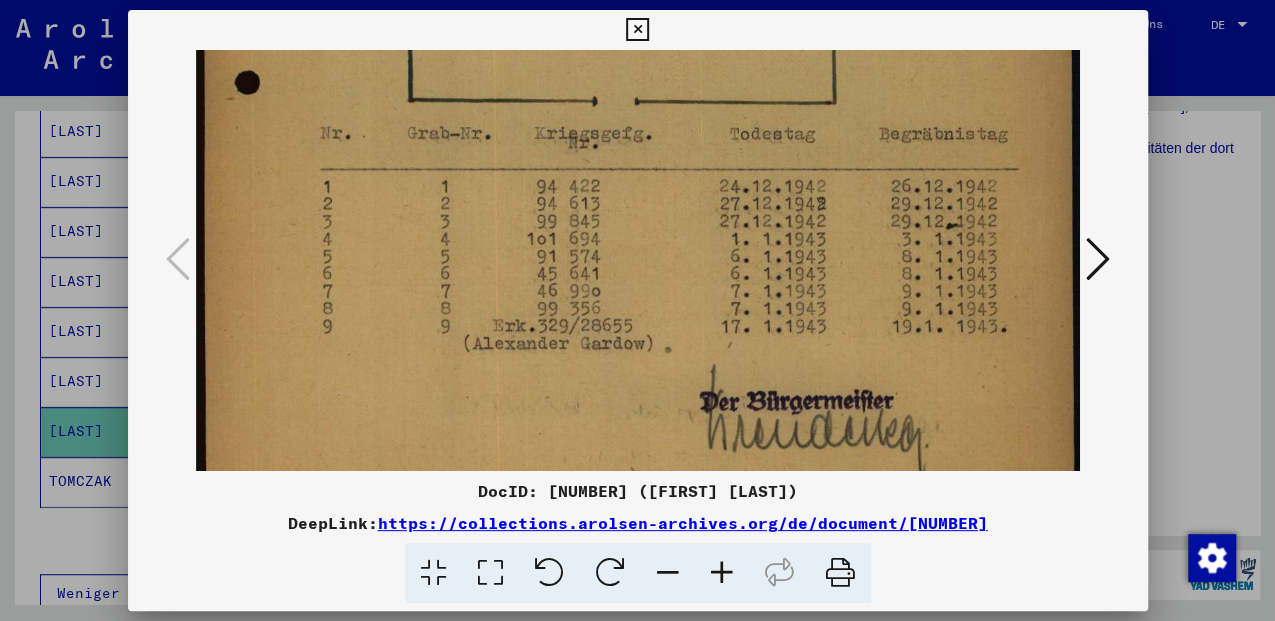 drag, startPoint x: 624, startPoint y: 401, endPoint x: 654, endPoint y: 242, distance: 161.80544 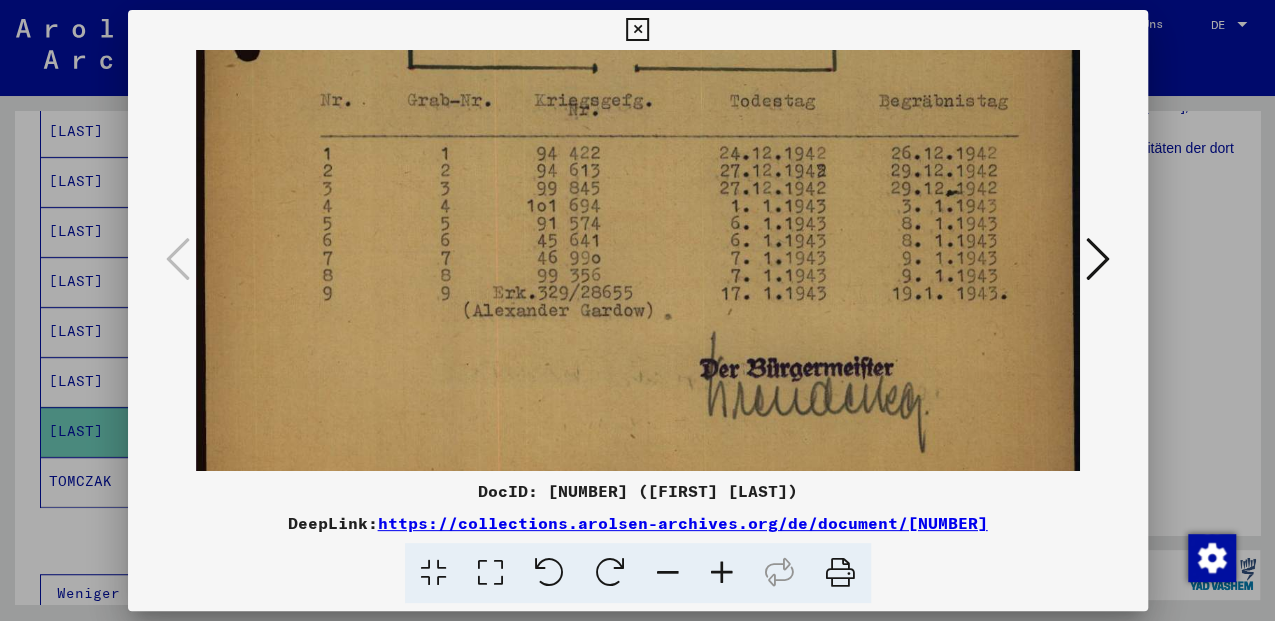 click at bounding box center (637, 30) 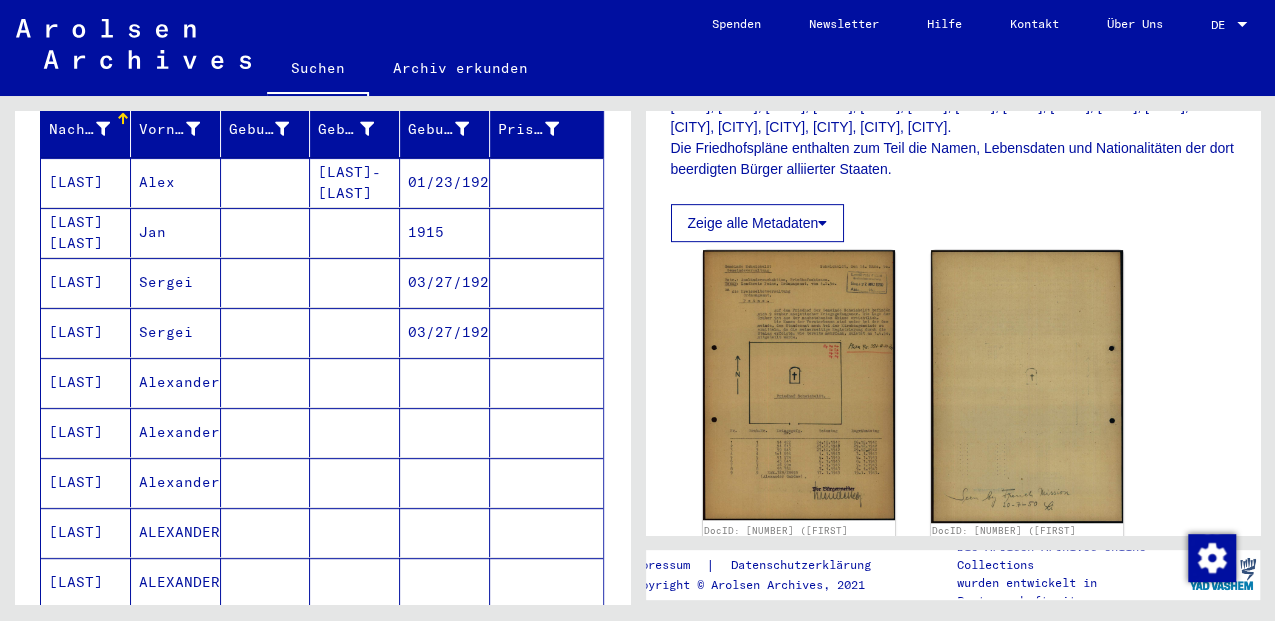scroll, scrollTop: 269, scrollLeft: 0, axis: vertical 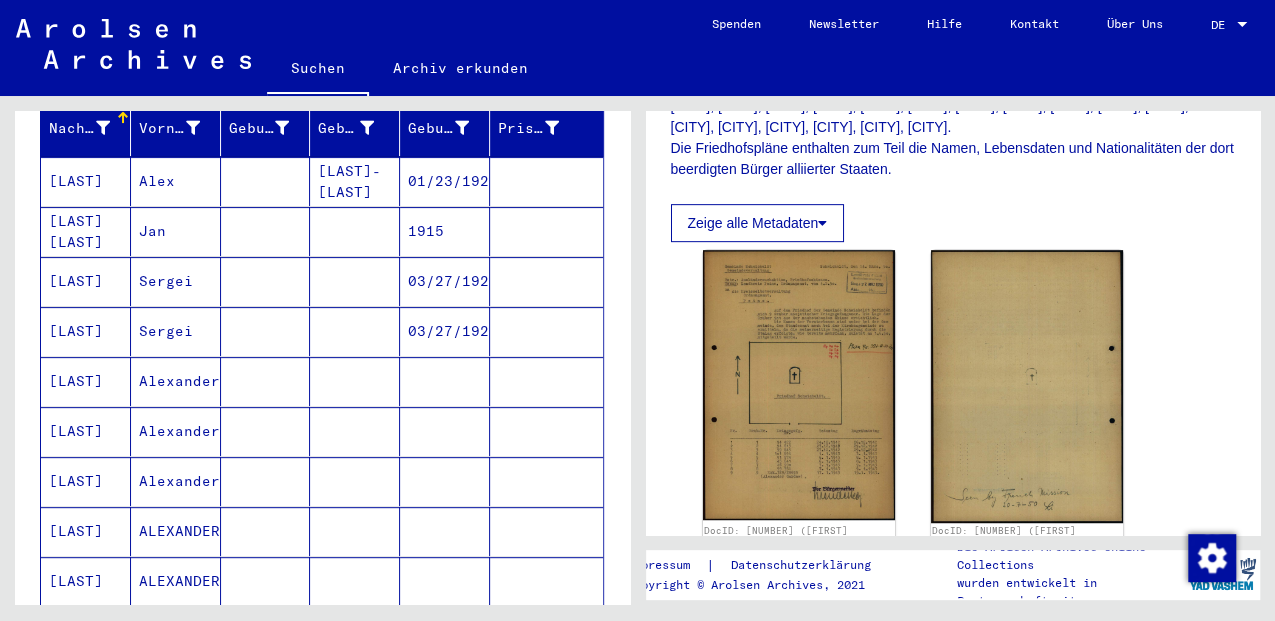 click on "Alexander" at bounding box center (176, 431) 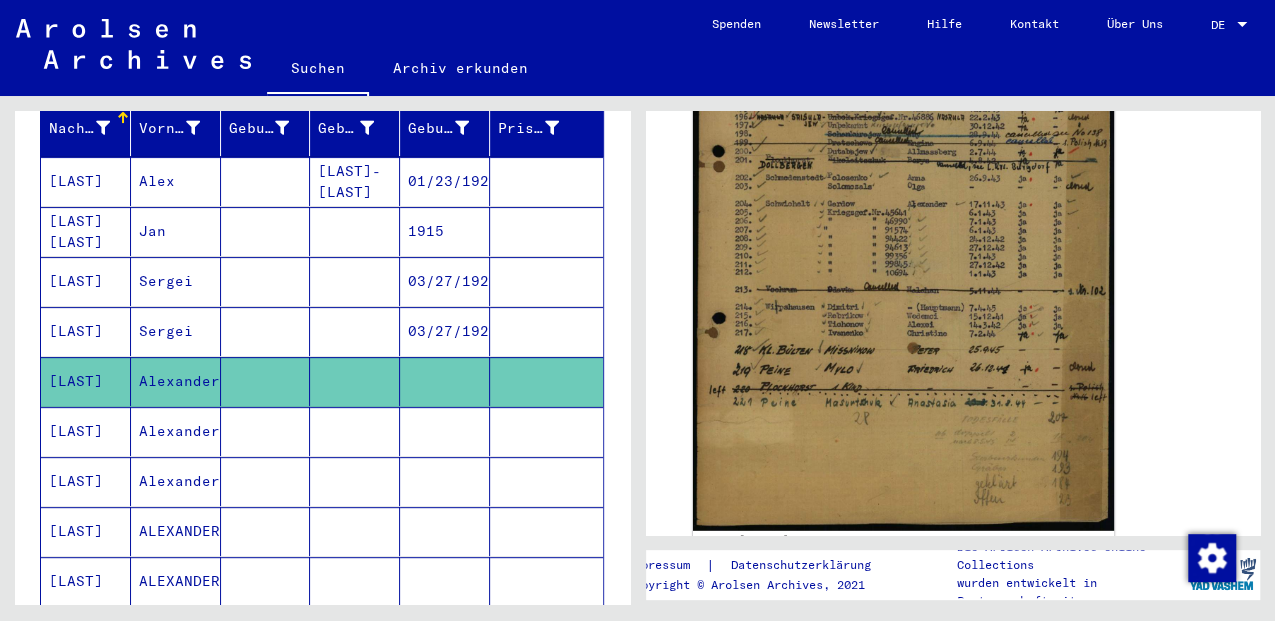 scroll, scrollTop: 400, scrollLeft: 0, axis: vertical 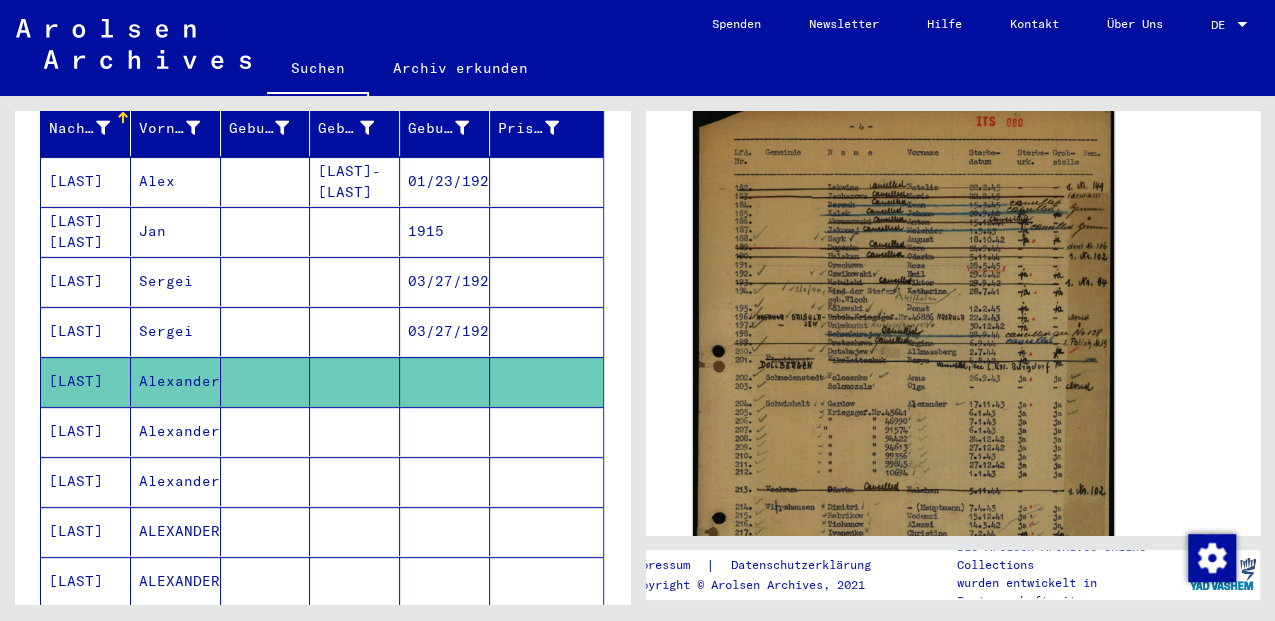 click 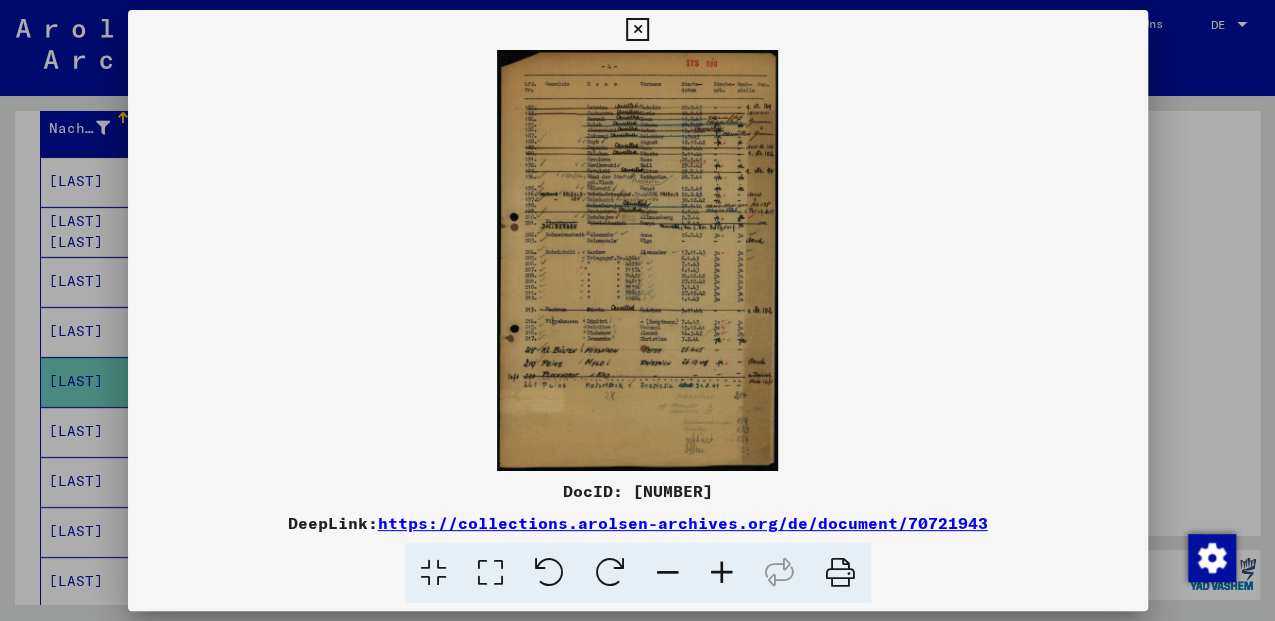 click at bounding box center (490, 573) 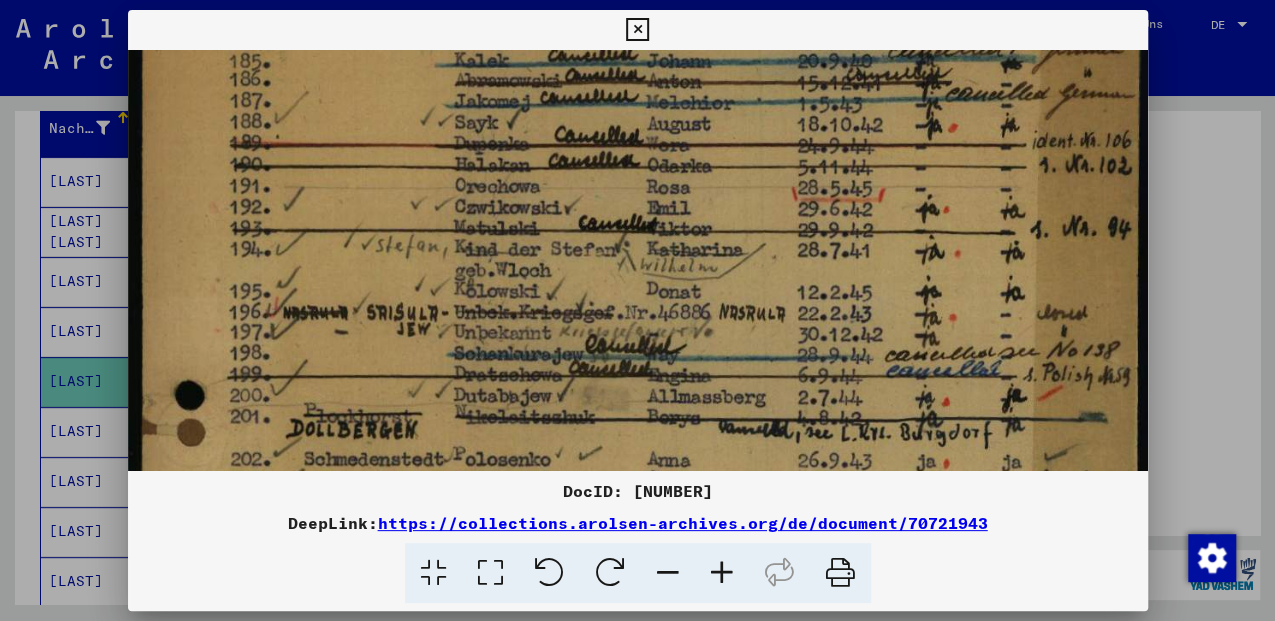 drag, startPoint x: 563, startPoint y: 404, endPoint x: 622, endPoint y: 141, distance: 269.53665 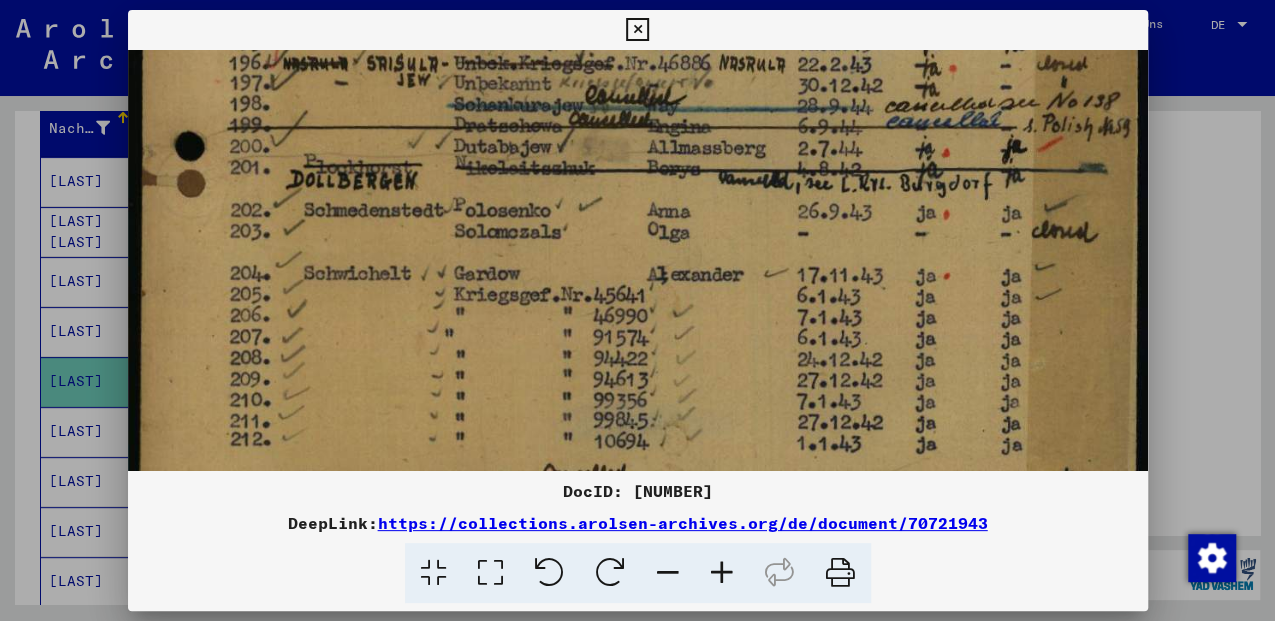 scroll, scrollTop: 524, scrollLeft: 0, axis: vertical 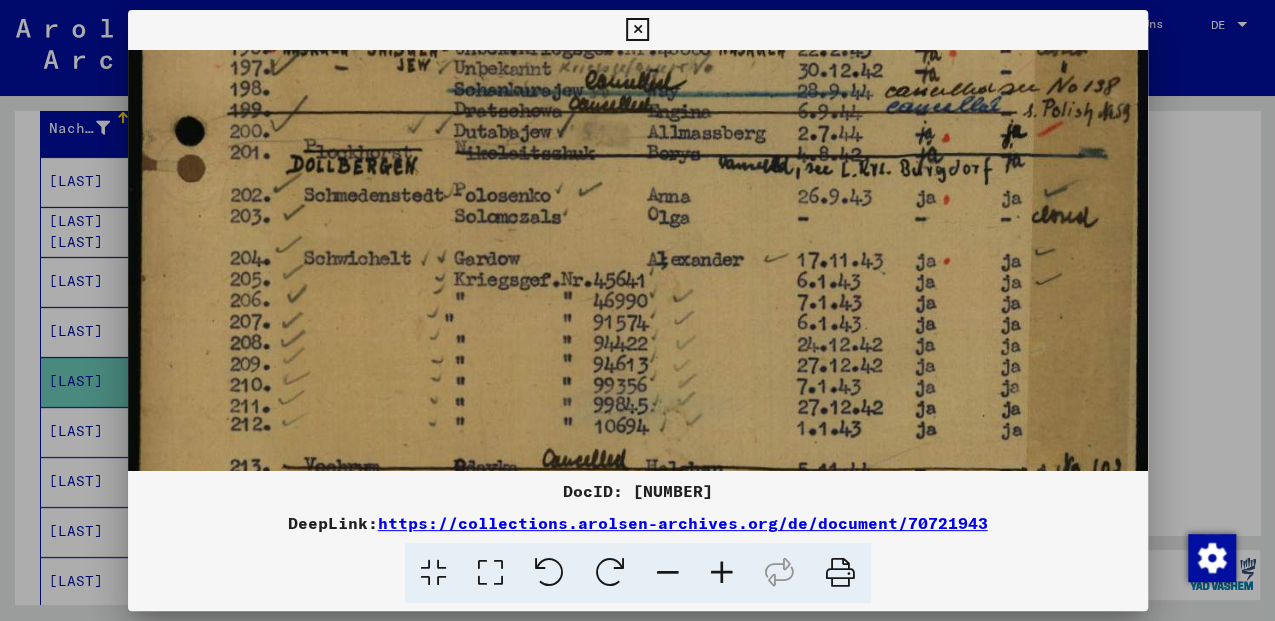 drag, startPoint x: 524, startPoint y: 426, endPoint x: 579, endPoint y: 180, distance: 252.0734 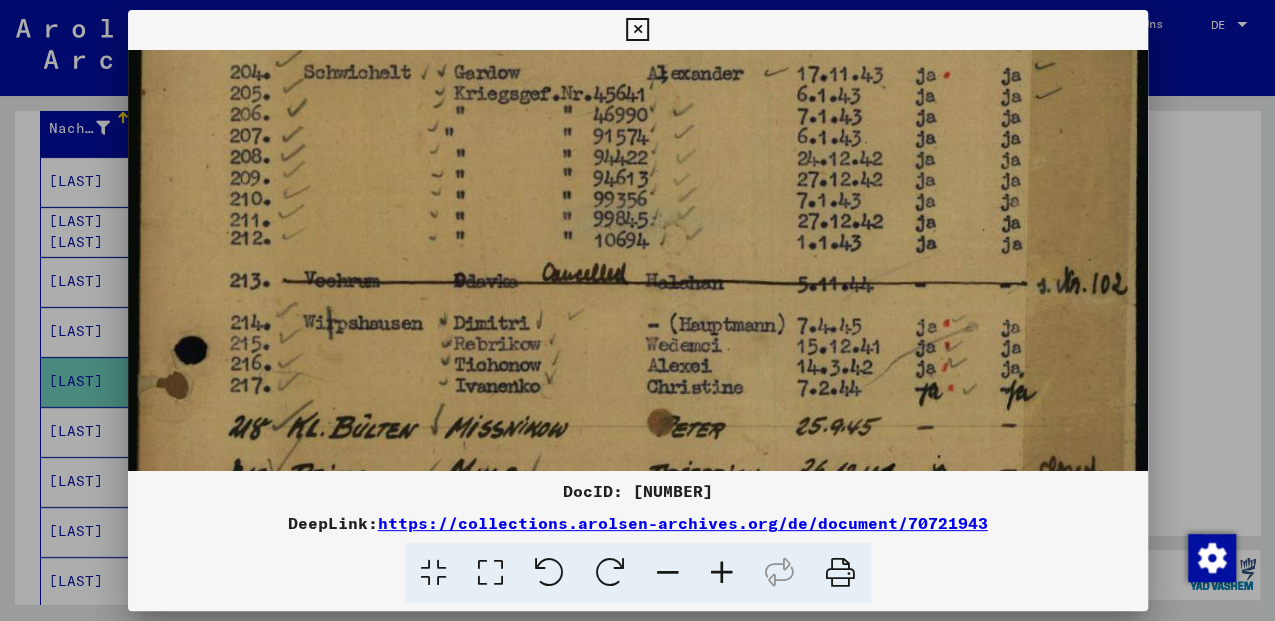 drag, startPoint x: 564, startPoint y: 408, endPoint x: 594, endPoint y: 250, distance: 160.82289 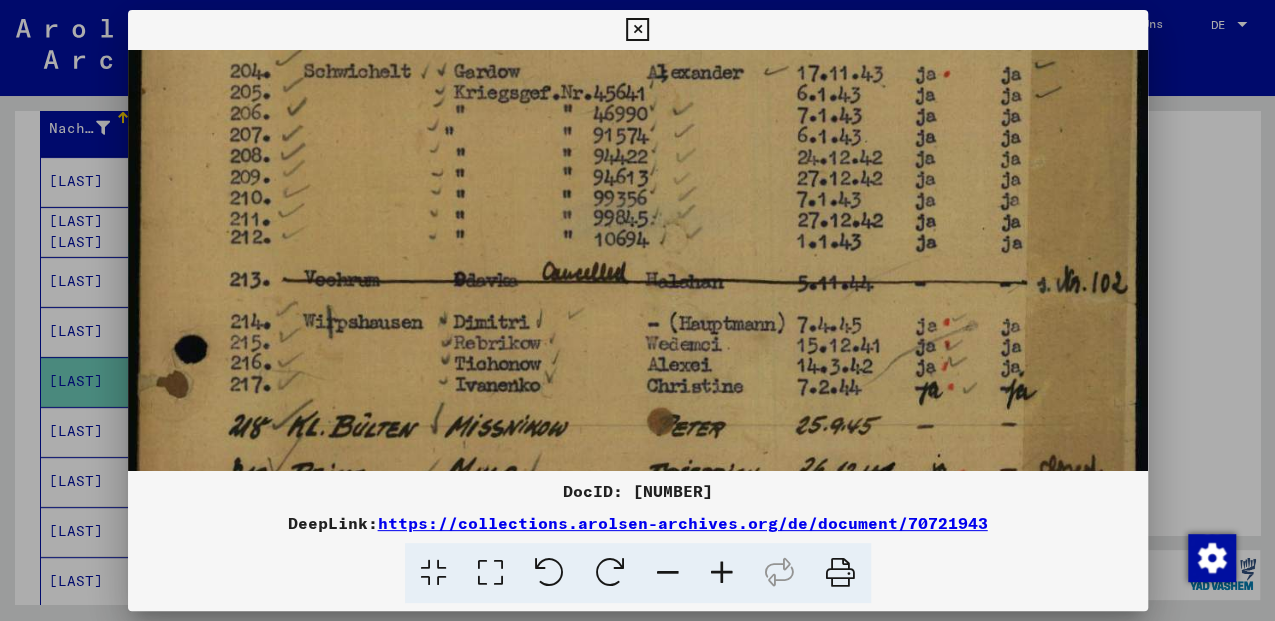 click at bounding box center [637, 30] 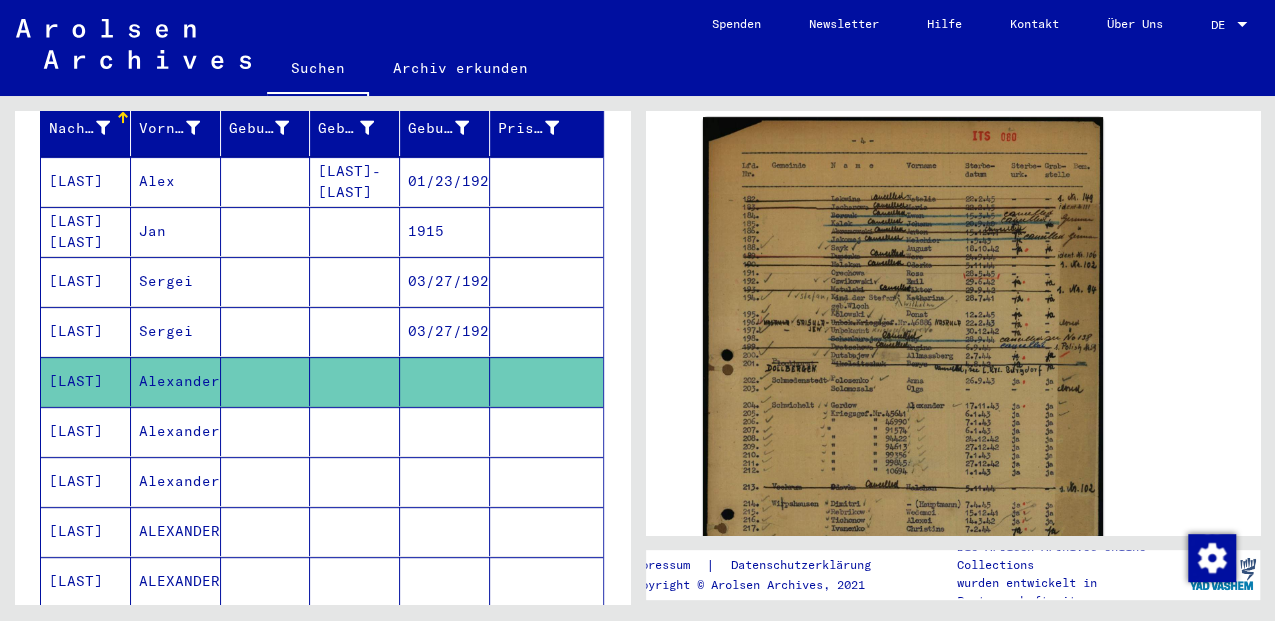 click on "Alexander" at bounding box center [176, 481] 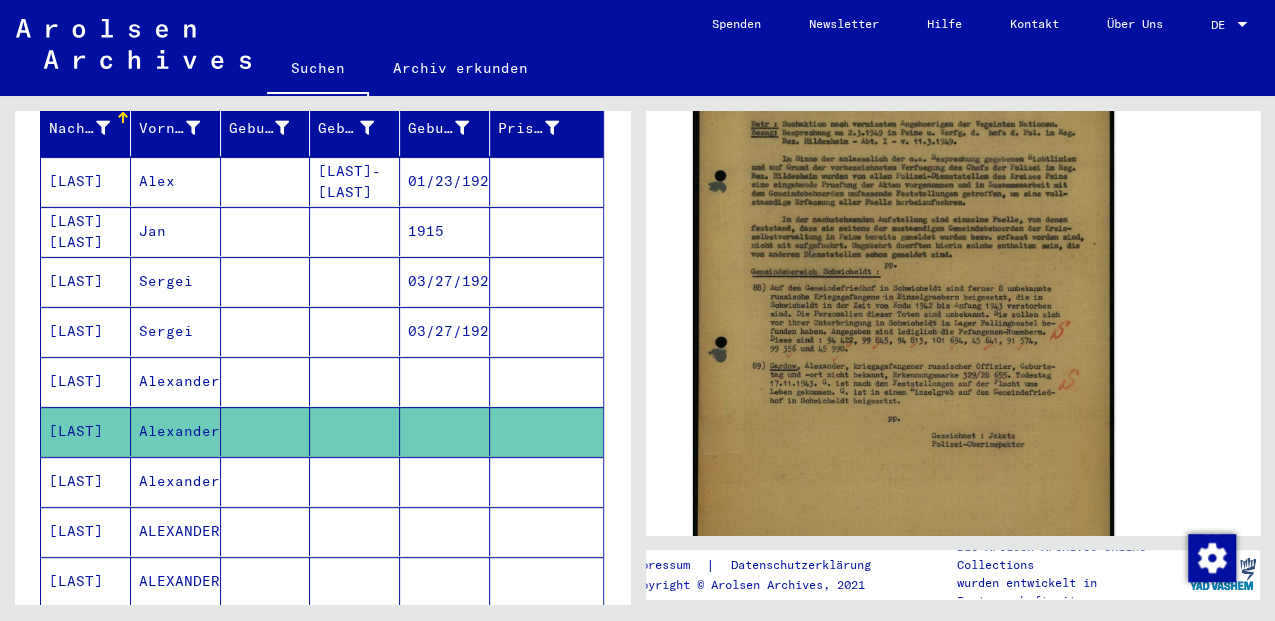 scroll, scrollTop: 533, scrollLeft: 0, axis: vertical 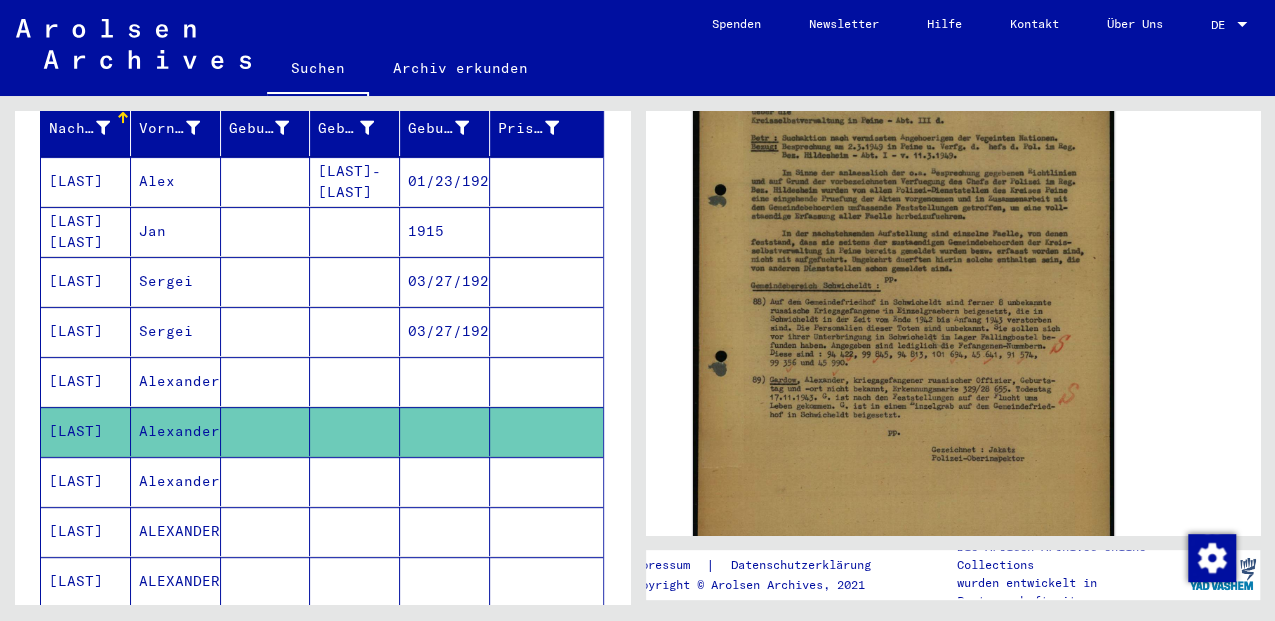 click 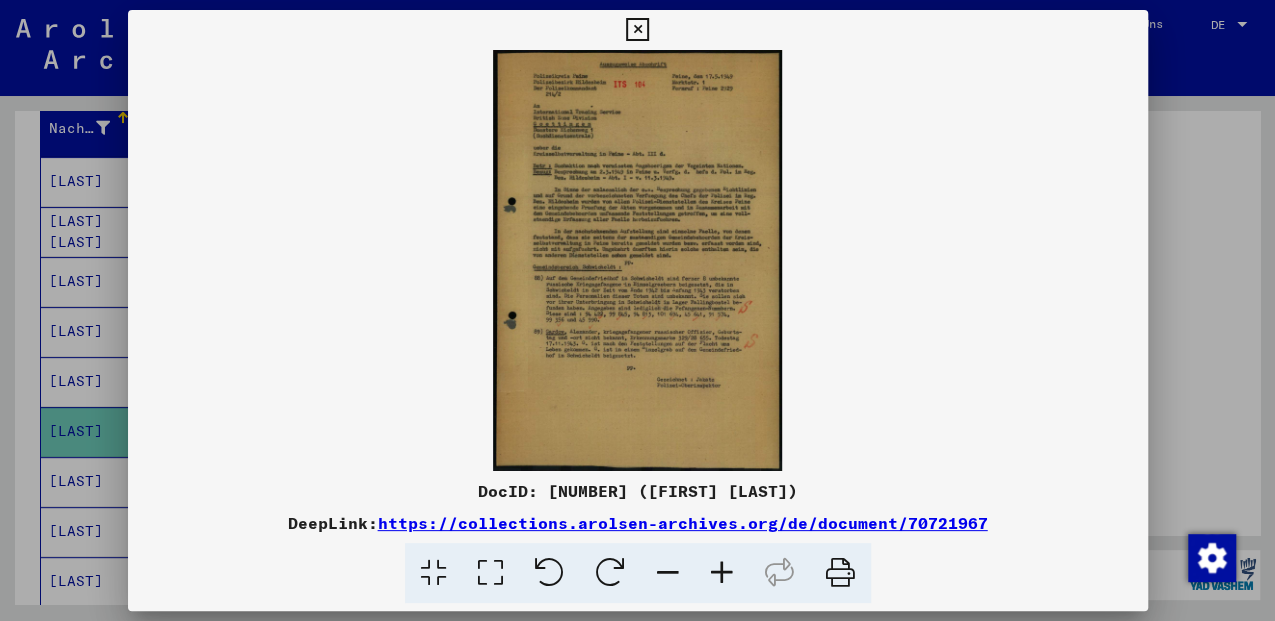 click at bounding box center [490, 573] 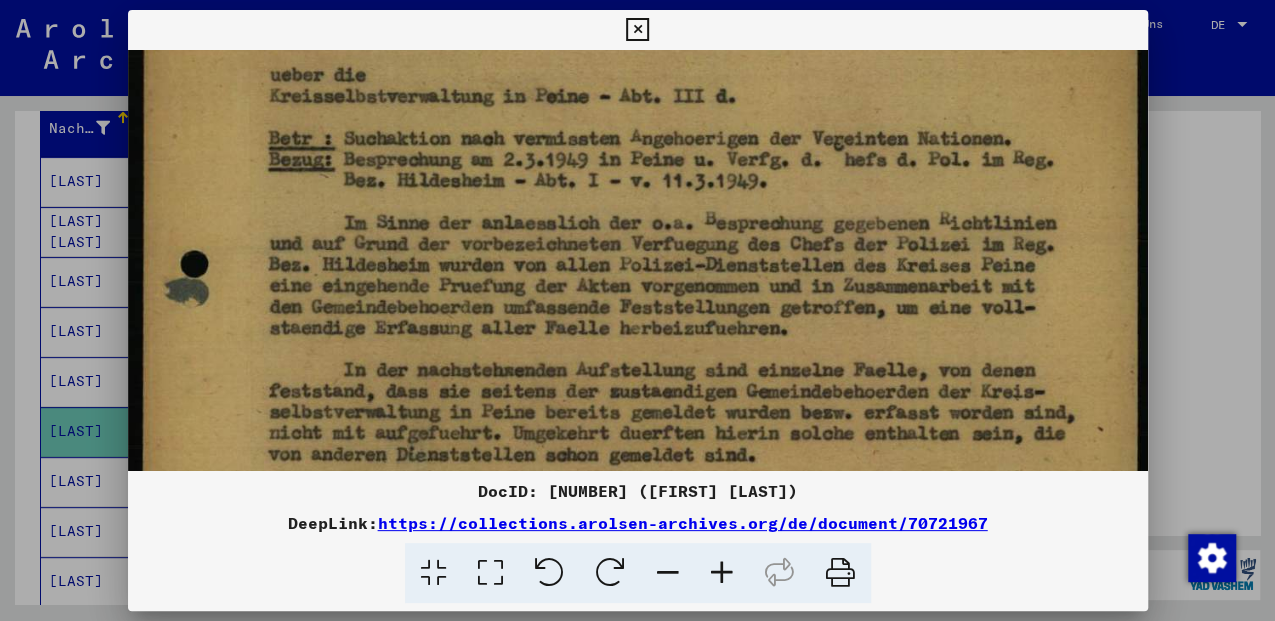 drag, startPoint x: 626, startPoint y: 386, endPoint x: 703, endPoint y: 36, distance: 358.36993 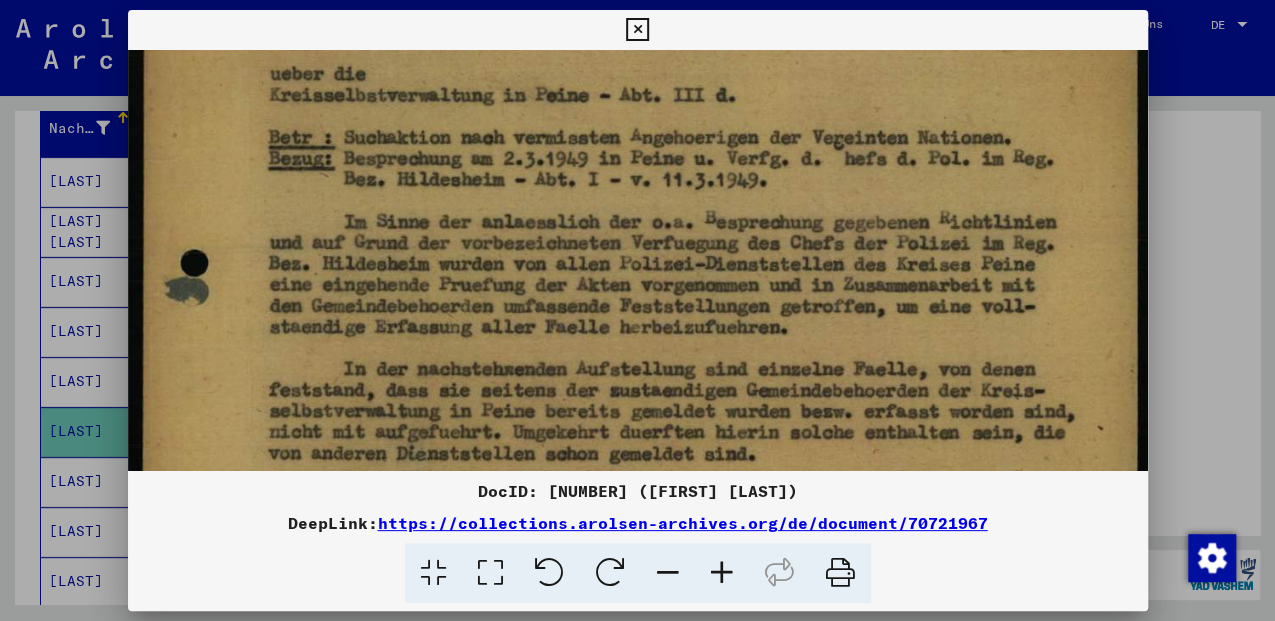 click at bounding box center (638, 472) 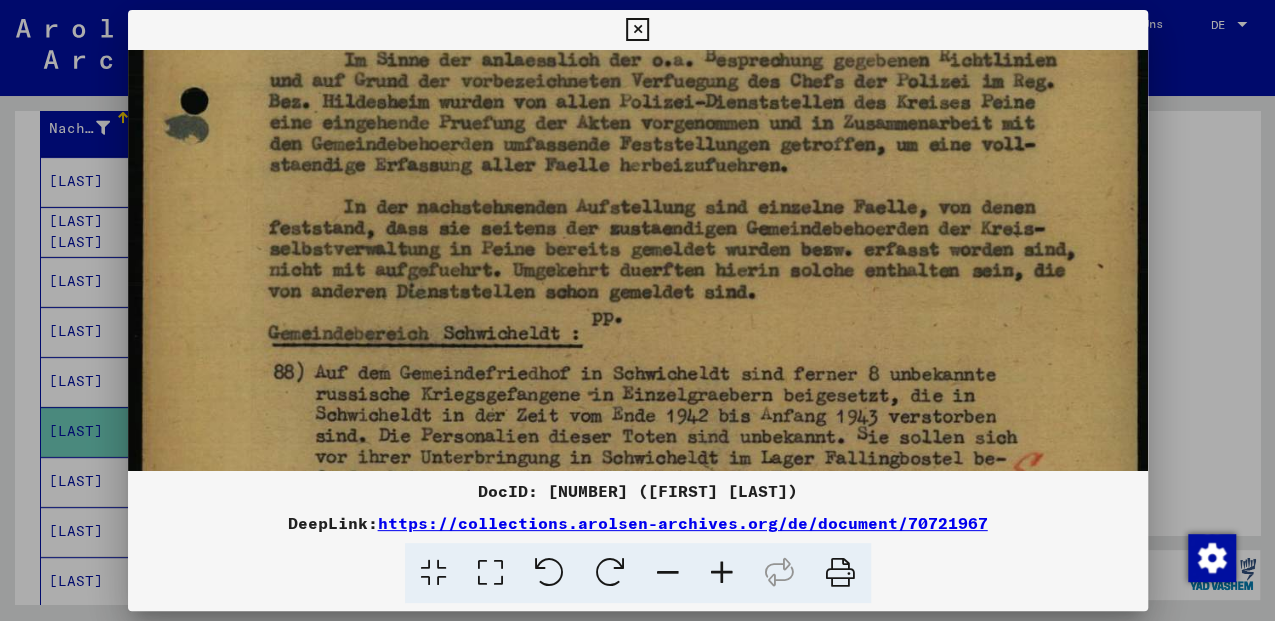 click at bounding box center (638, 310) 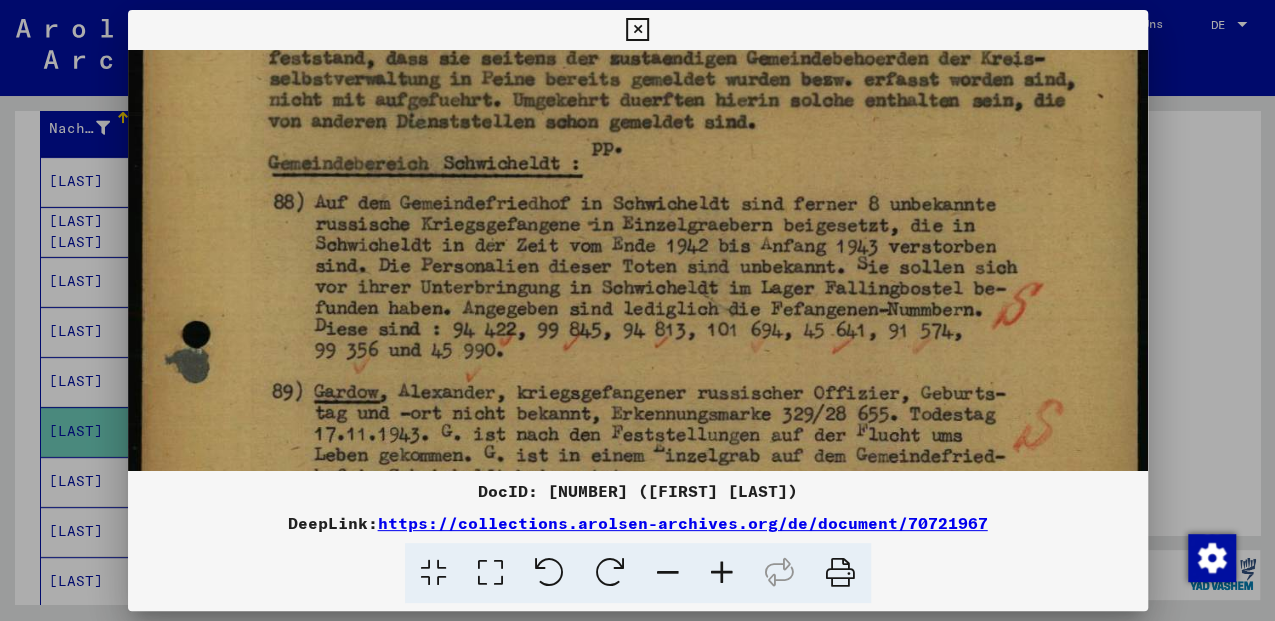 drag, startPoint x: 613, startPoint y: 374, endPoint x: 623, endPoint y: 217, distance: 157.31815 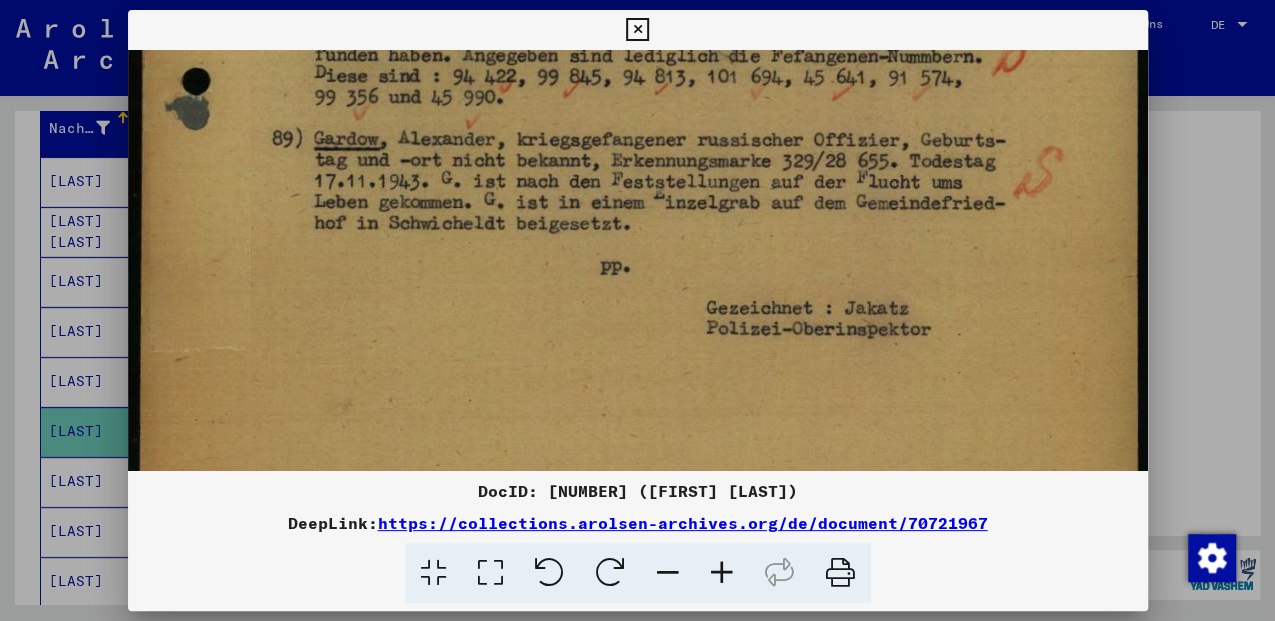 drag, startPoint x: 605, startPoint y: 406, endPoint x: 618, endPoint y: 210, distance: 196.43065 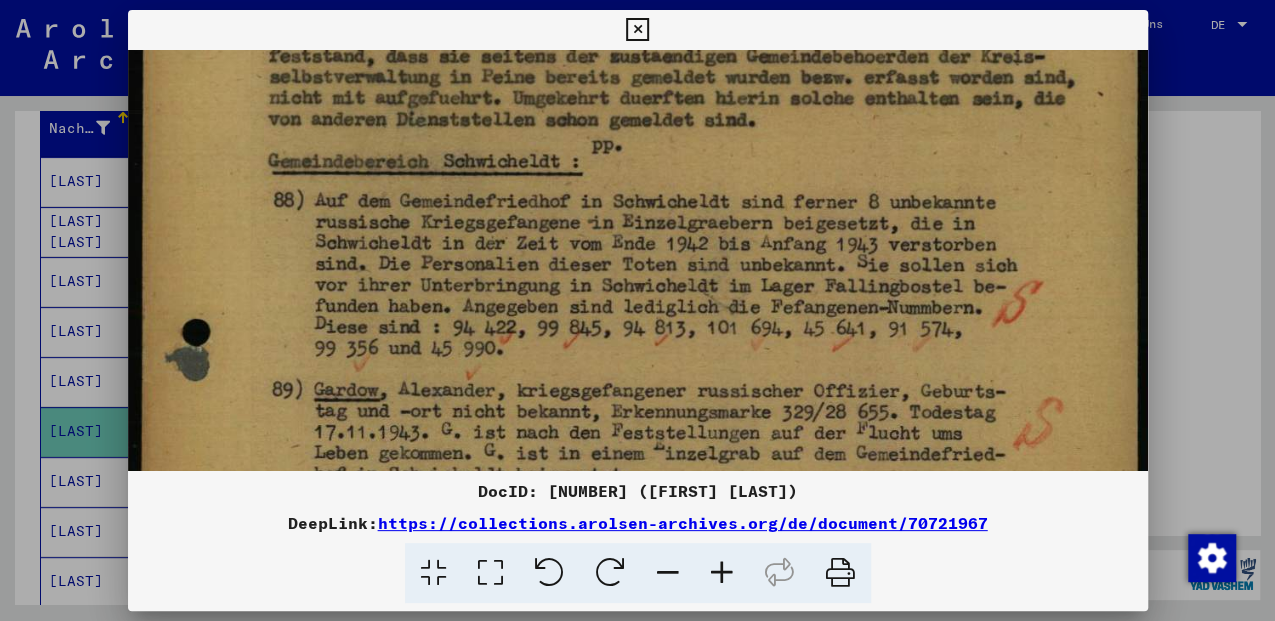 scroll, scrollTop: 654, scrollLeft: 0, axis: vertical 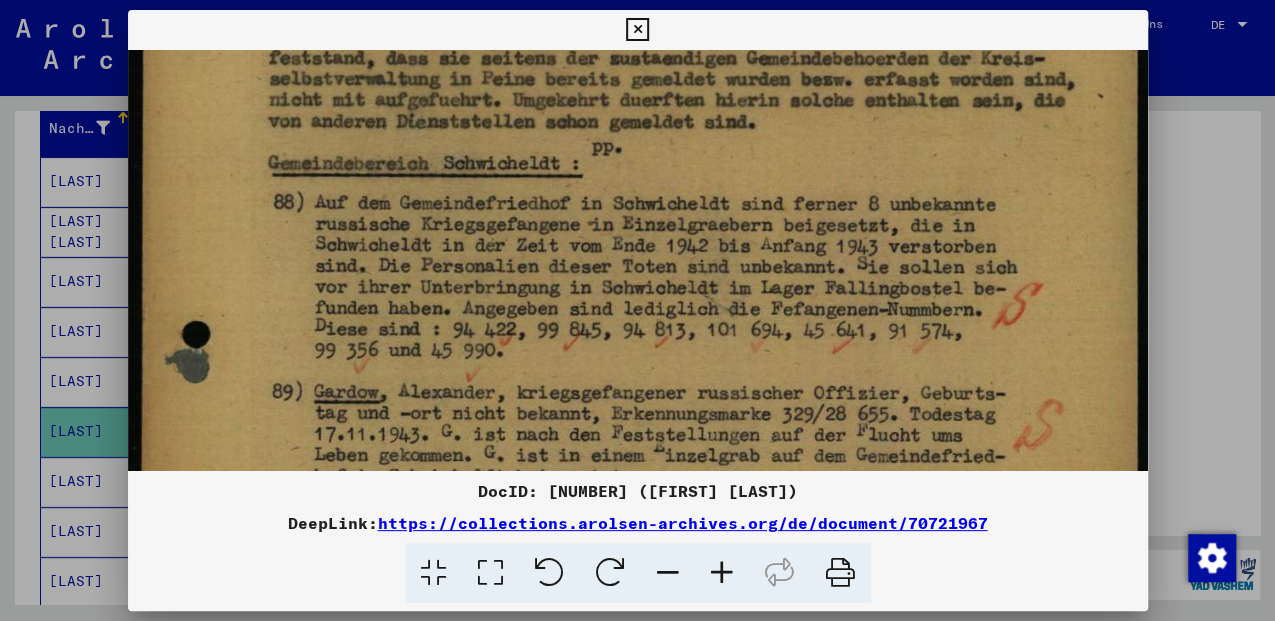 drag, startPoint x: 621, startPoint y: 324, endPoint x: 613, endPoint y: 478, distance: 154.20766 